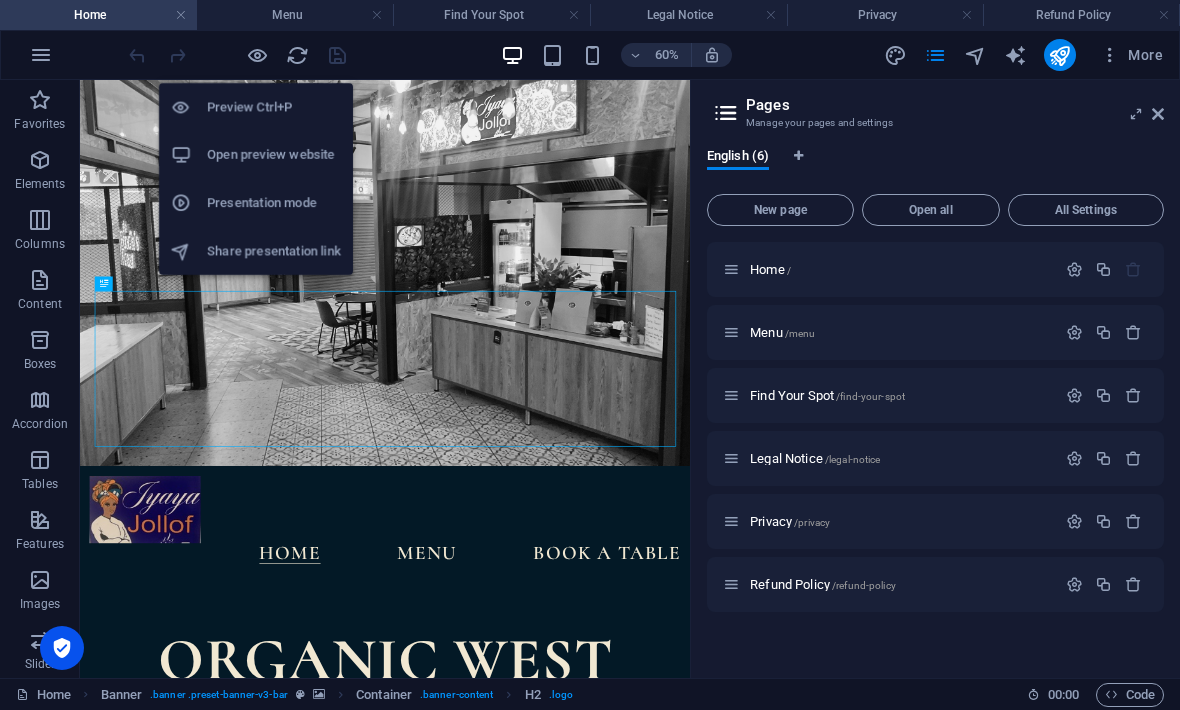 scroll, scrollTop: 0, scrollLeft: 0, axis: both 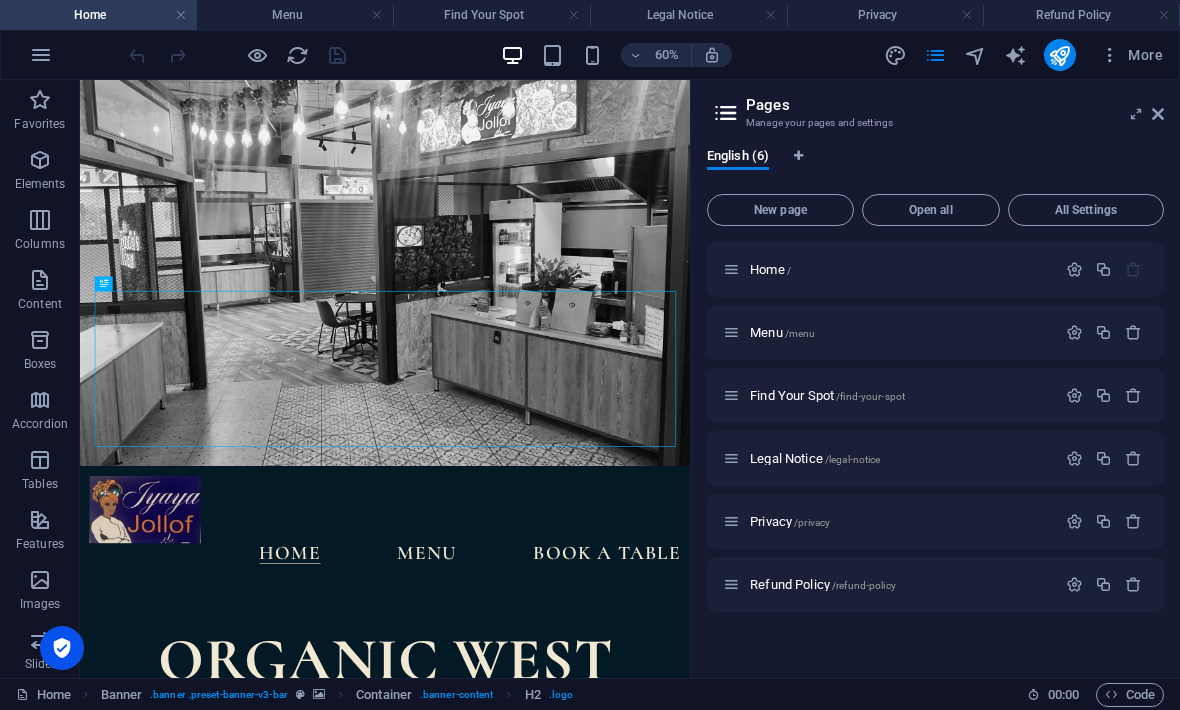 click on "Refund Policy" at bounding box center (1081, 15) 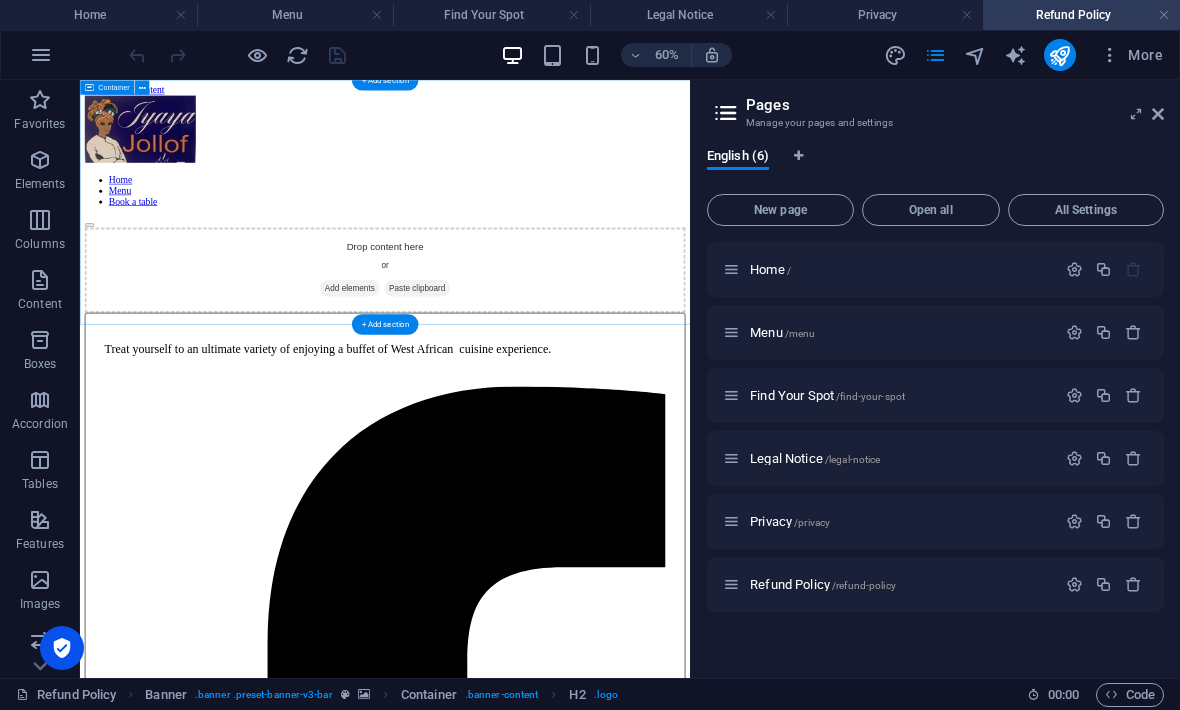 click on "Paste clipboard" at bounding box center (642, 427) 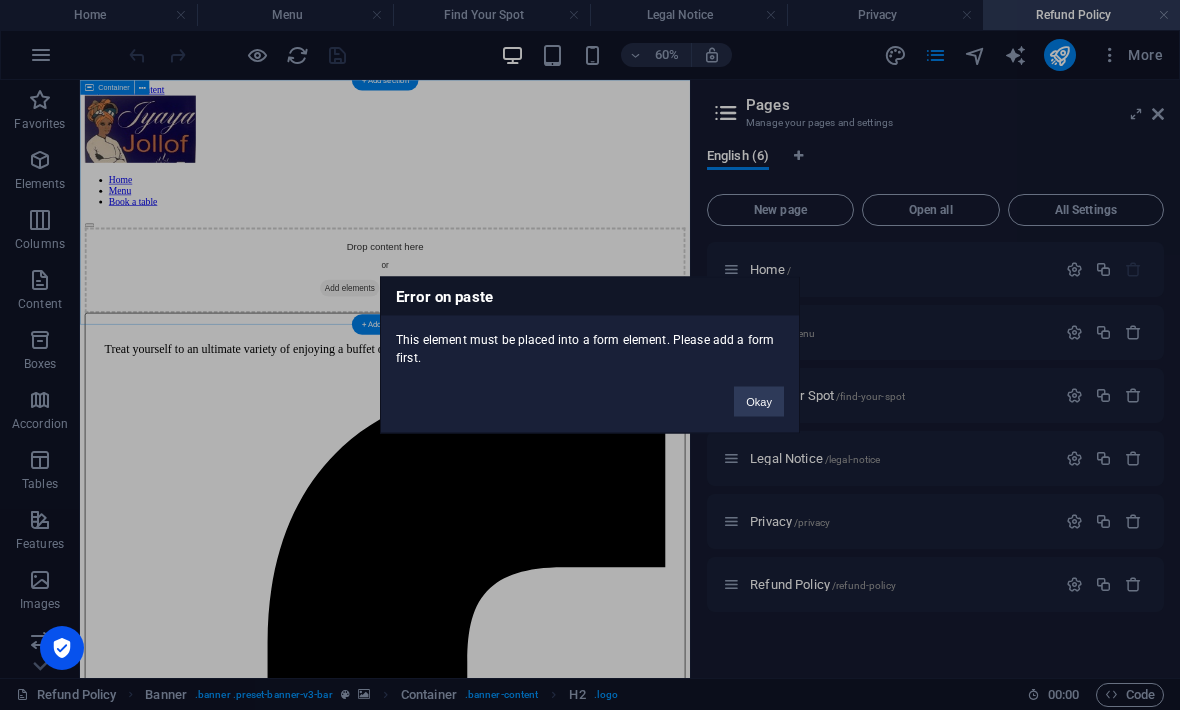 click on "Okay" at bounding box center (759, 402) 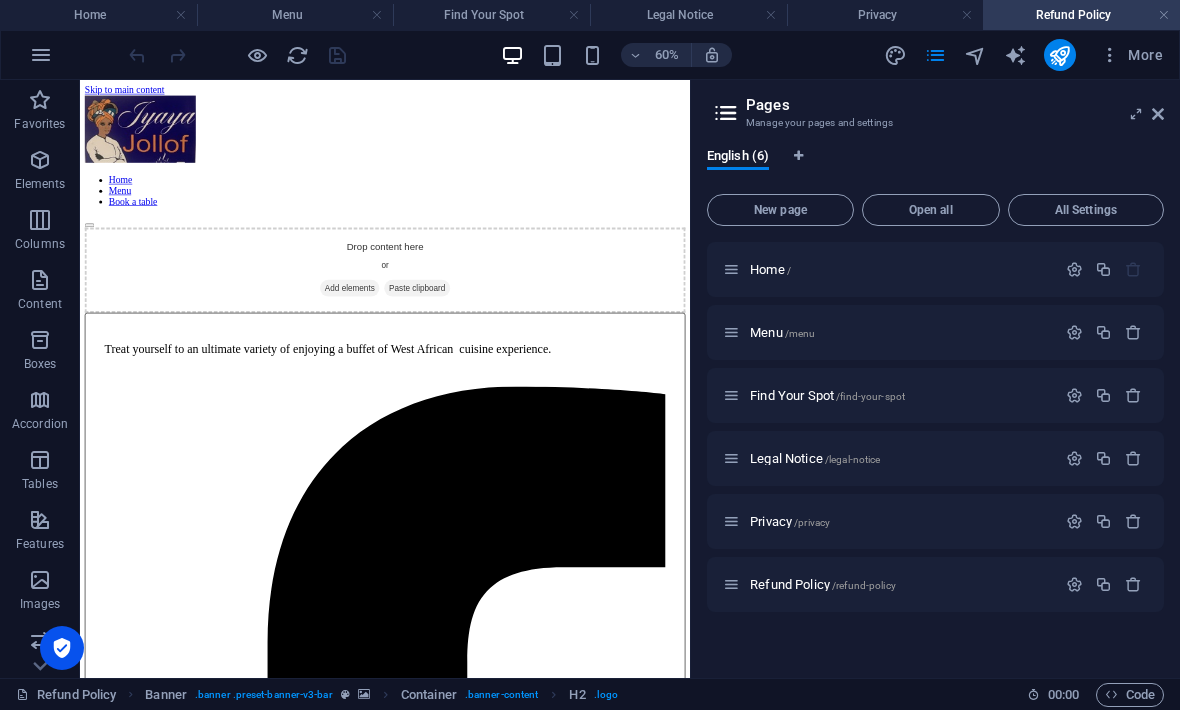 click on "Drop content here or  Add elements  Paste clipboard" at bounding box center [588, 397] 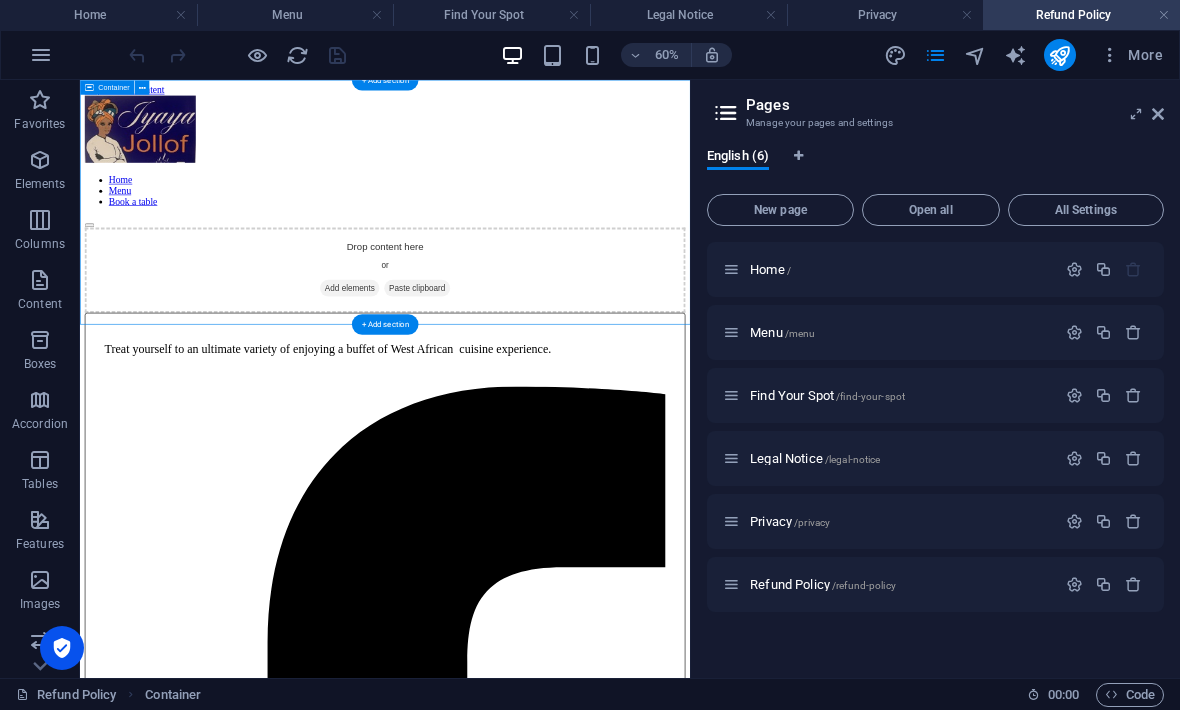 click on "Paste clipboard" at bounding box center (642, 427) 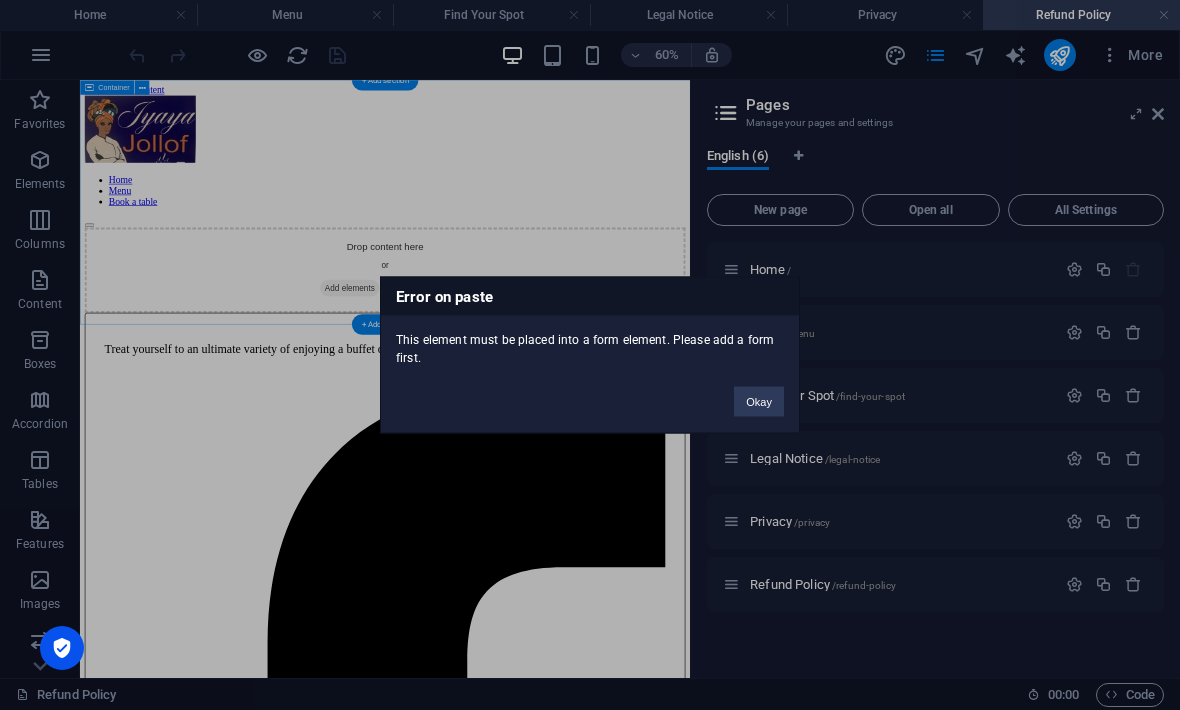 click on "Okay" at bounding box center [759, 402] 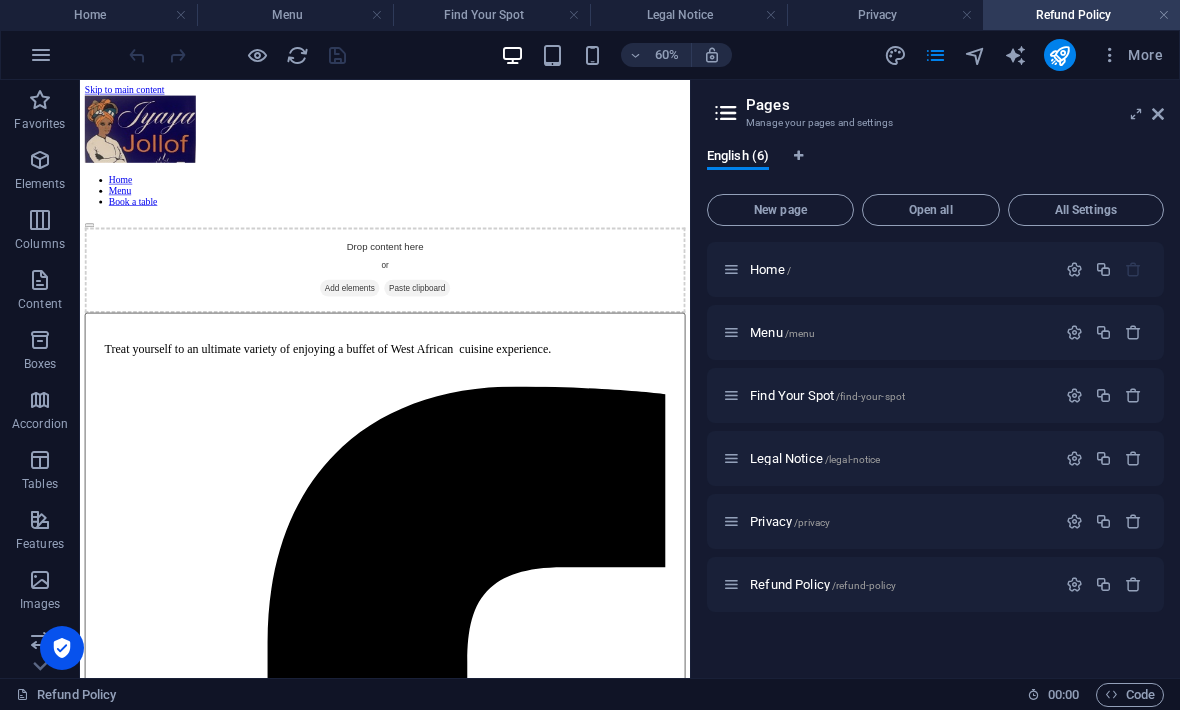click at bounding box center [1158, 114] 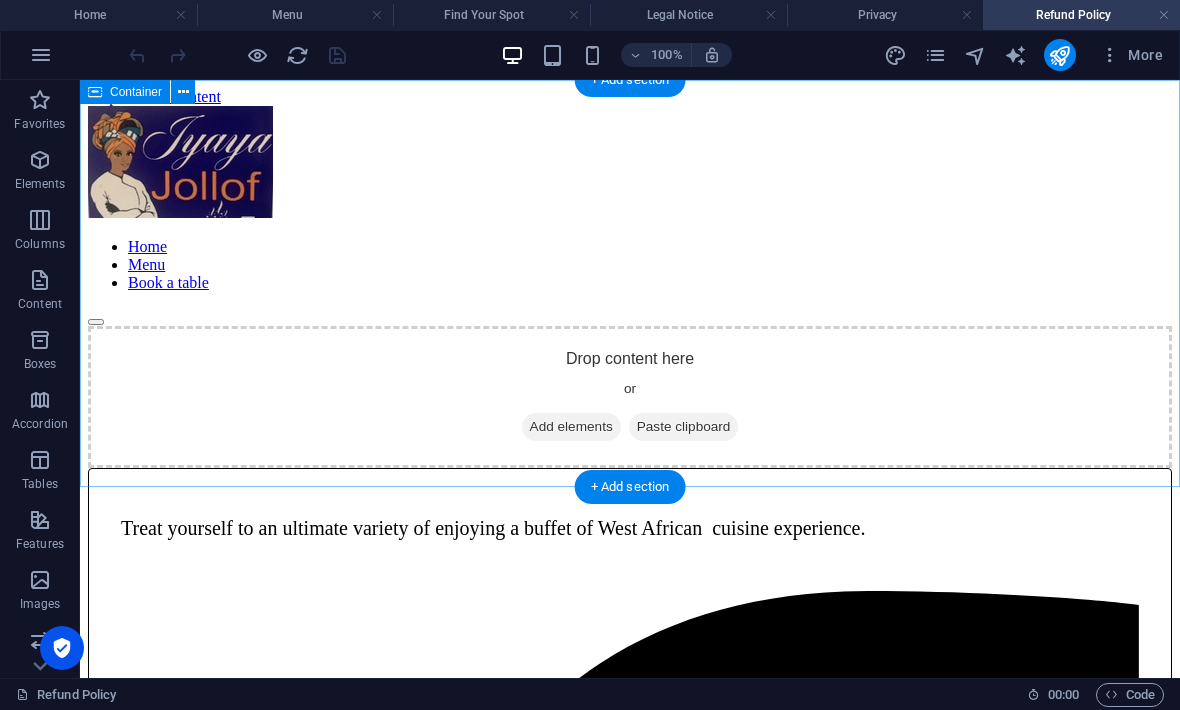 click on "Drop content here or  Add elements  Paste clipboard" at bounding box center (630, 397) 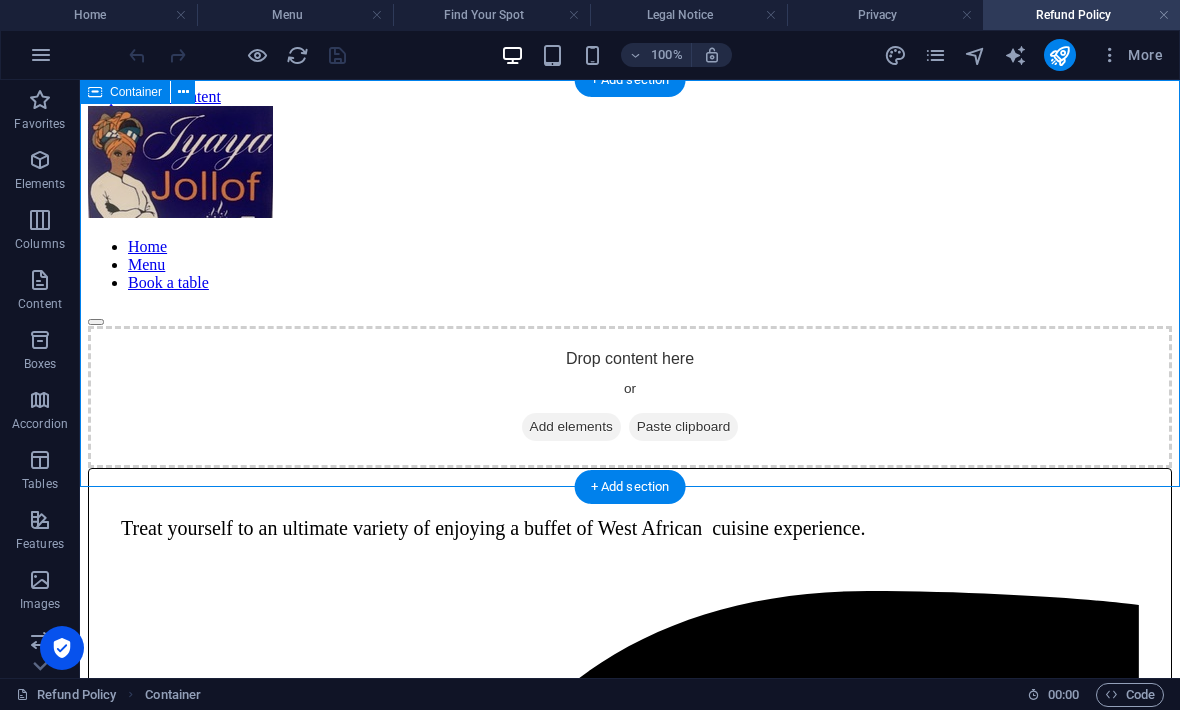 click on "Drop content here or  Add elements  Paste clipboard" at bounding box center (630, 397) 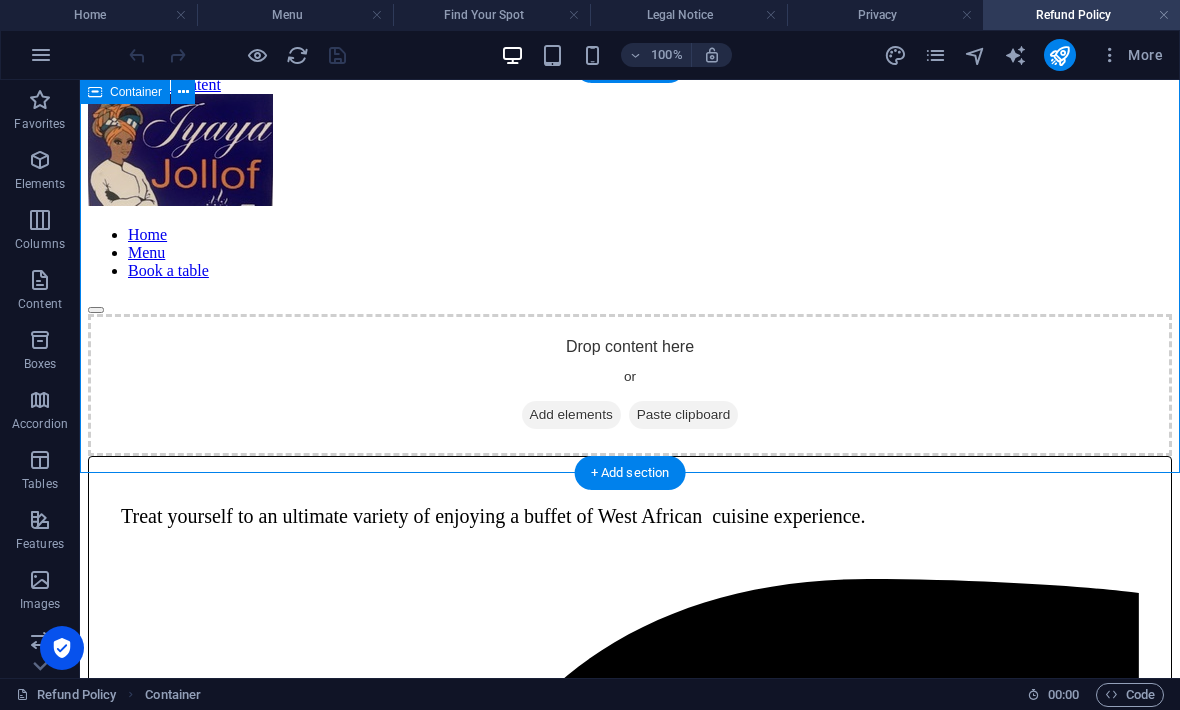 scroll, scrollTop: 11, scrollLeft: 0, axis: vertical 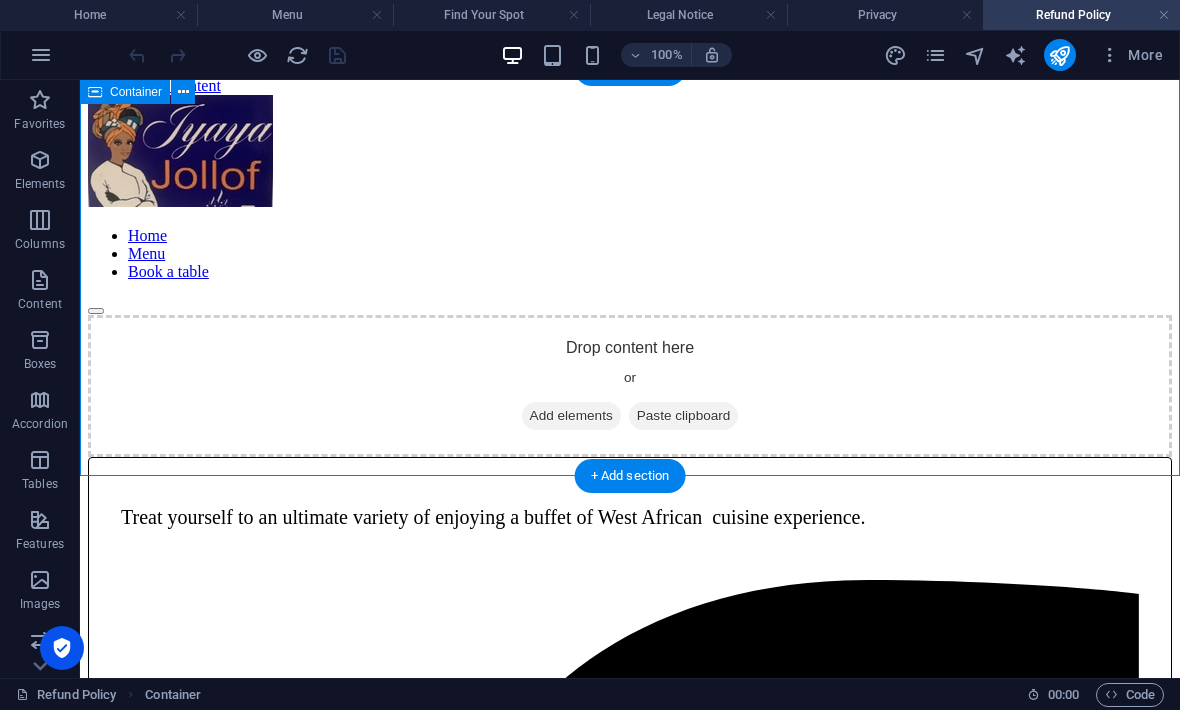 click on "Drop content here or  Add elements  Paste clipboard" at bounding box center [630, 386] 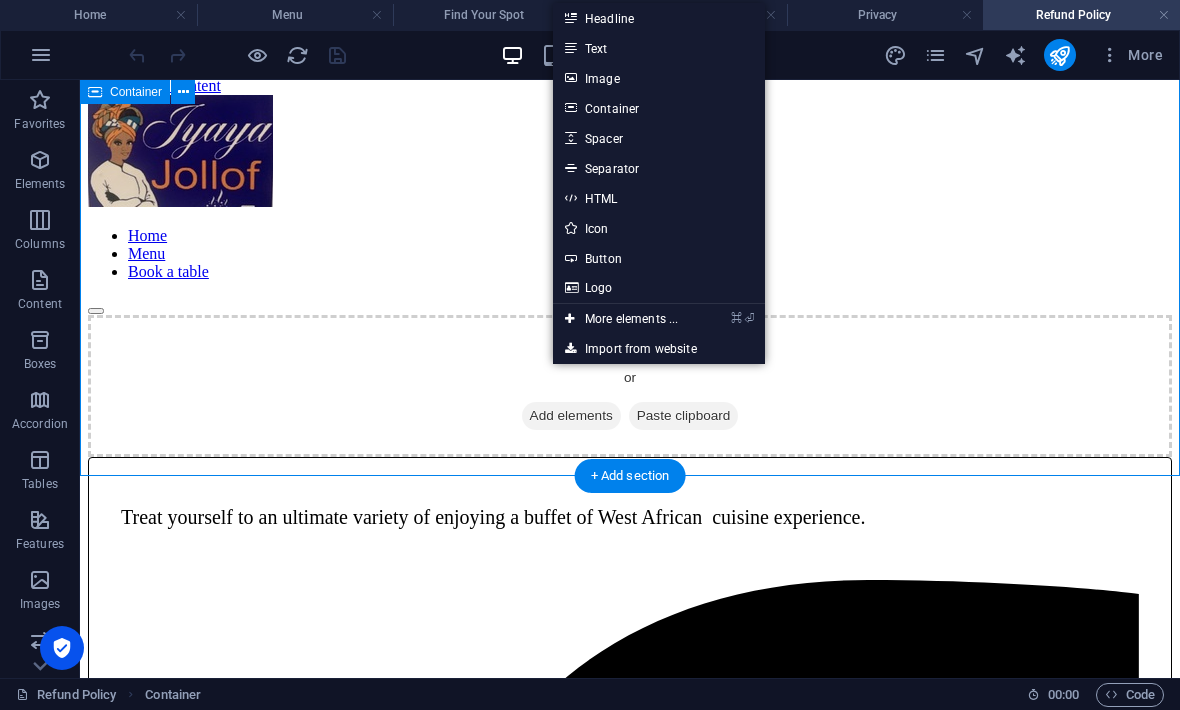 click on "Text" at bounding box center (659, 48) 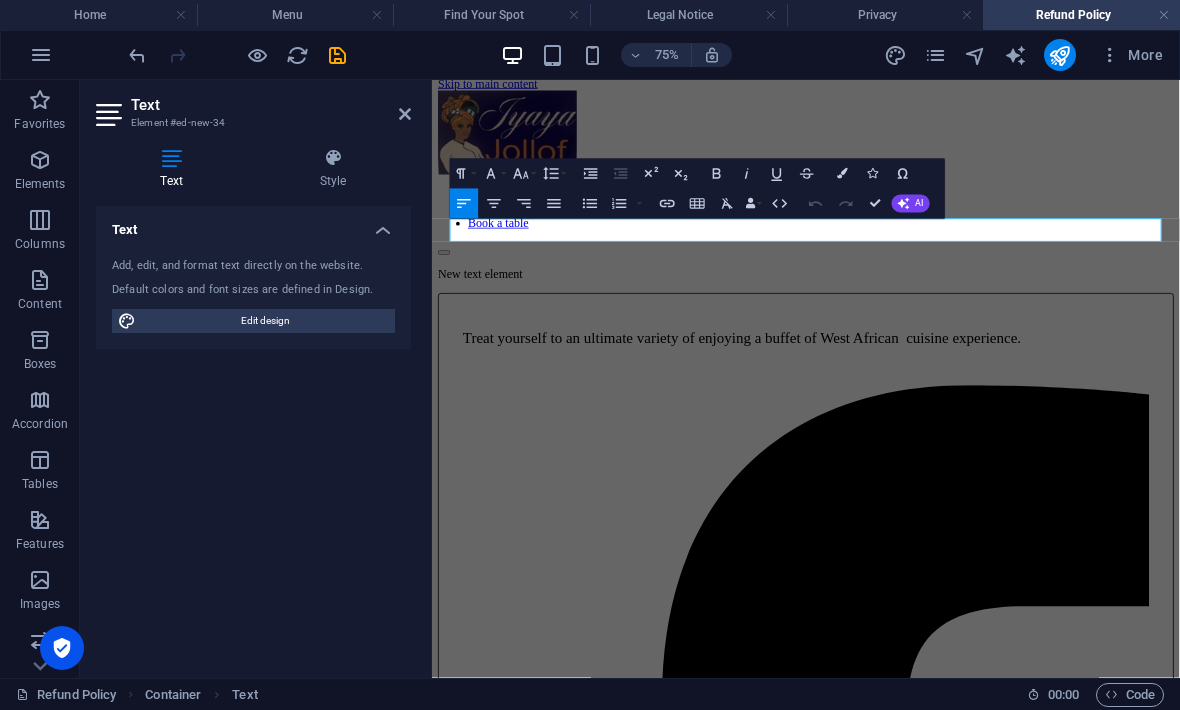 scroll, scrollTop: 0, scrollLeft: 0, axis: both 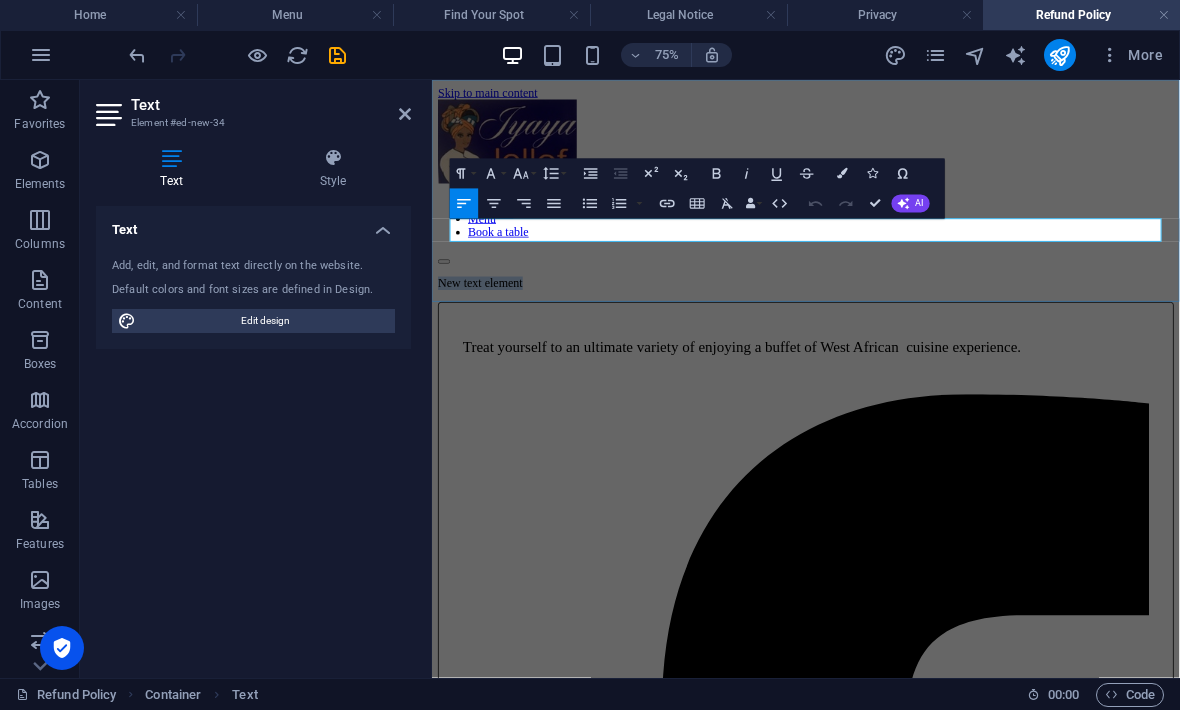 click on "New text element" at bounding box center [930, 351] 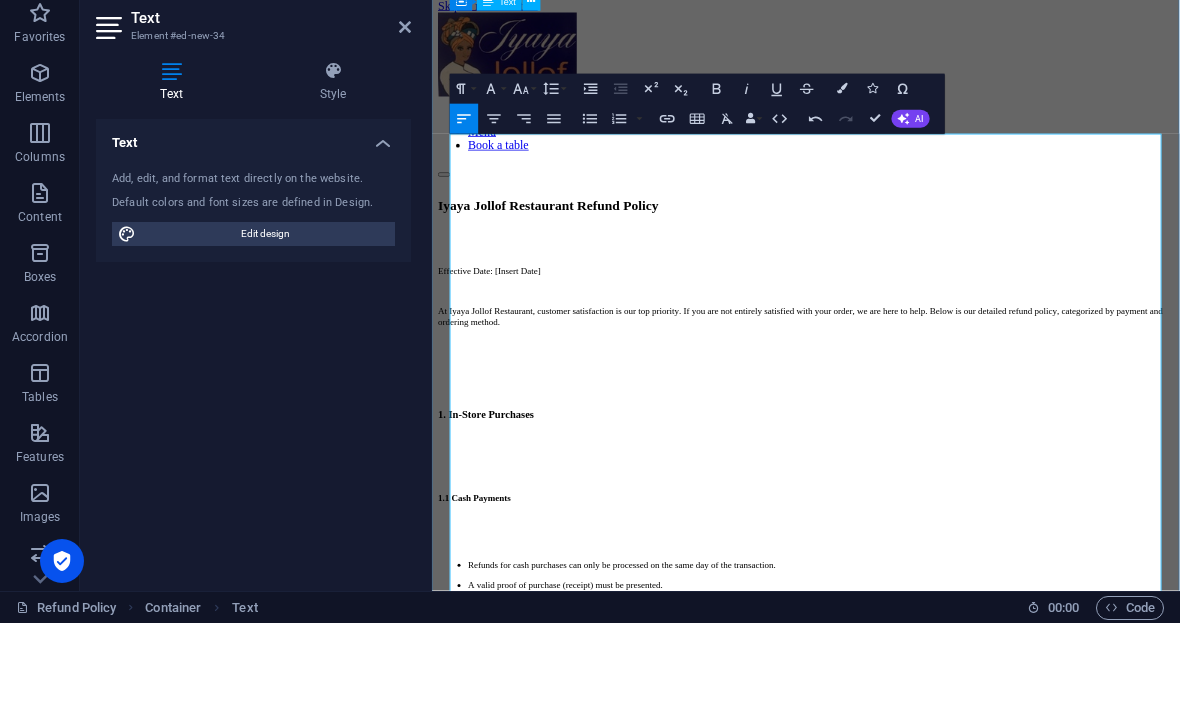 scroll, scrollTop: 0, scrollLeft: 0, axis: both 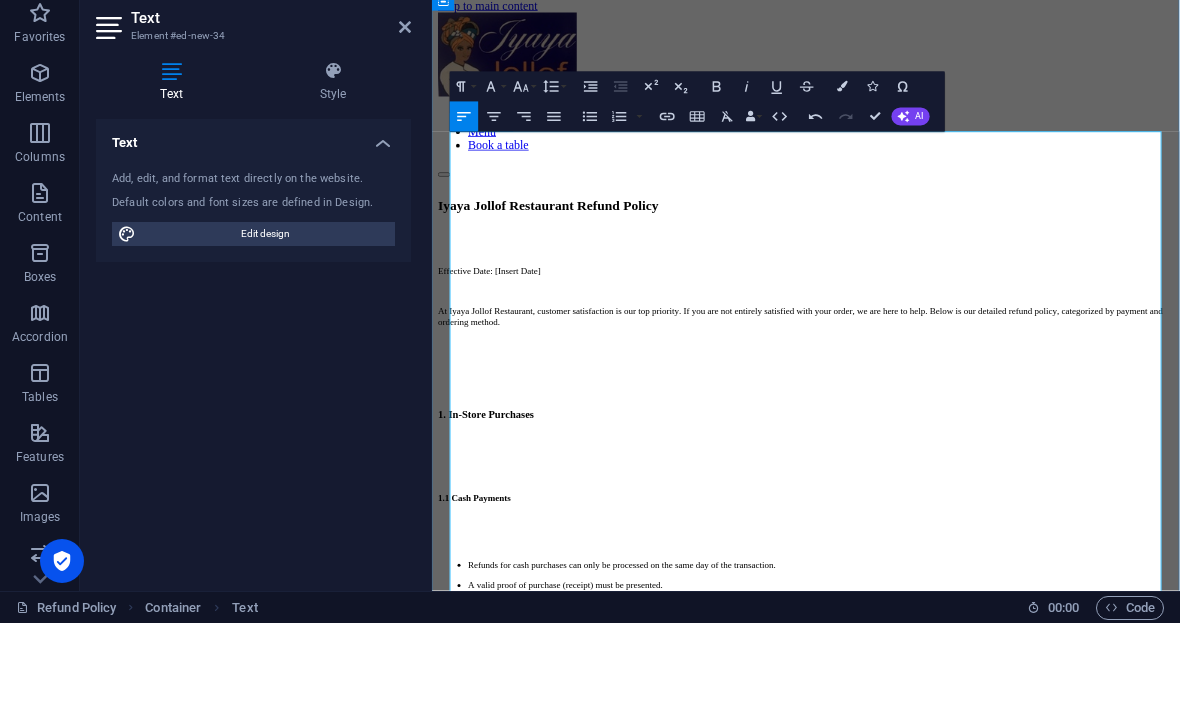 click on "Effective Date: [Insert Date]" at bounding box center (508, 364) 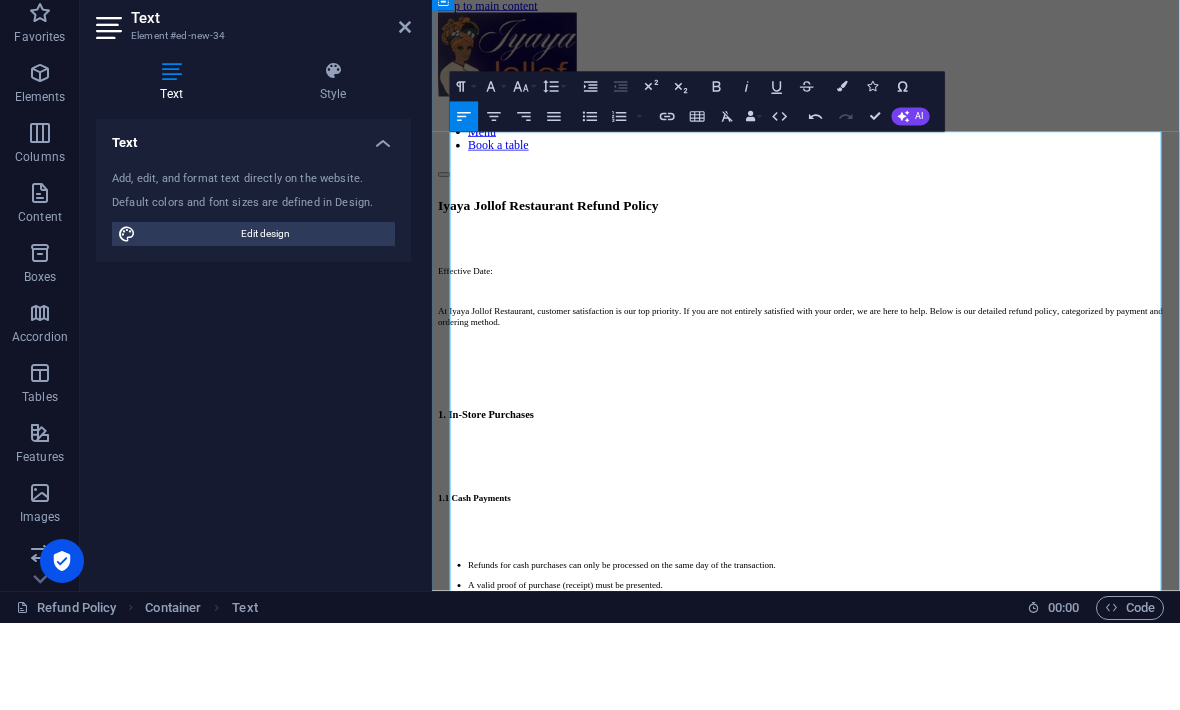 type 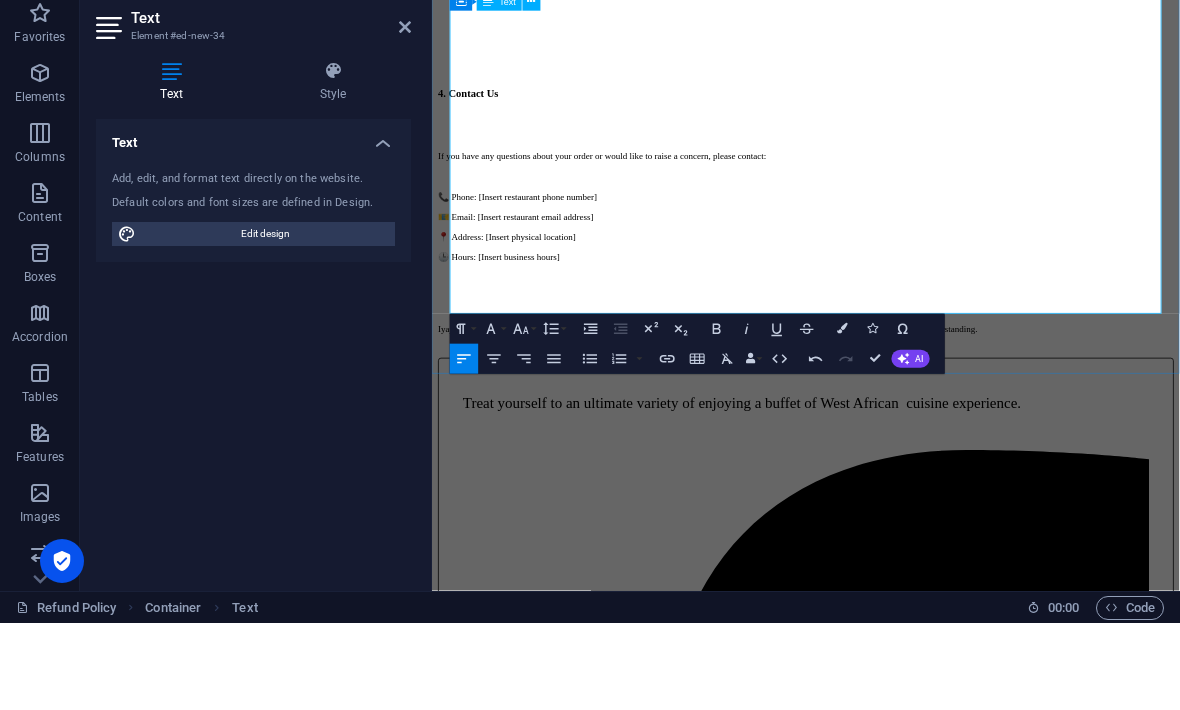 scroll, scrollTop: 2417, scrollLeft: 0, axis: vertical 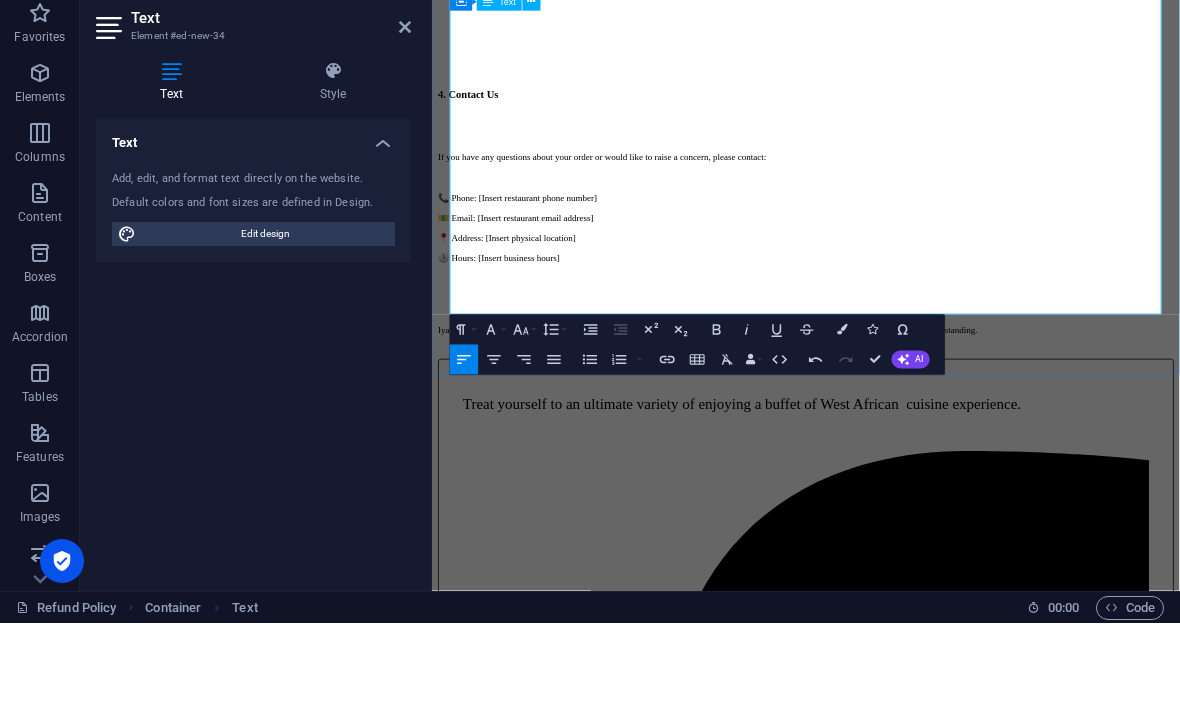 click on "📞 Phone: [Insert restaurant phone number]" at bounding box center (546, 267) 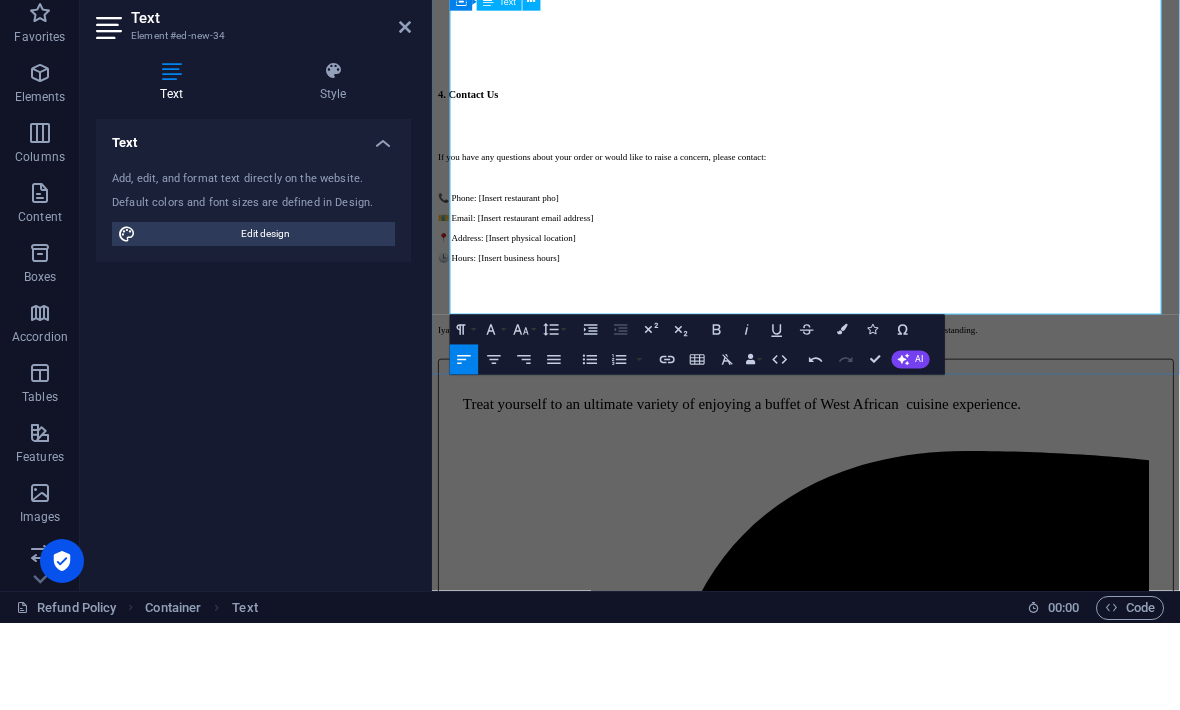 click on "📞 Phone: [Insert restaurant pho]" at bounding box center [930, 267] 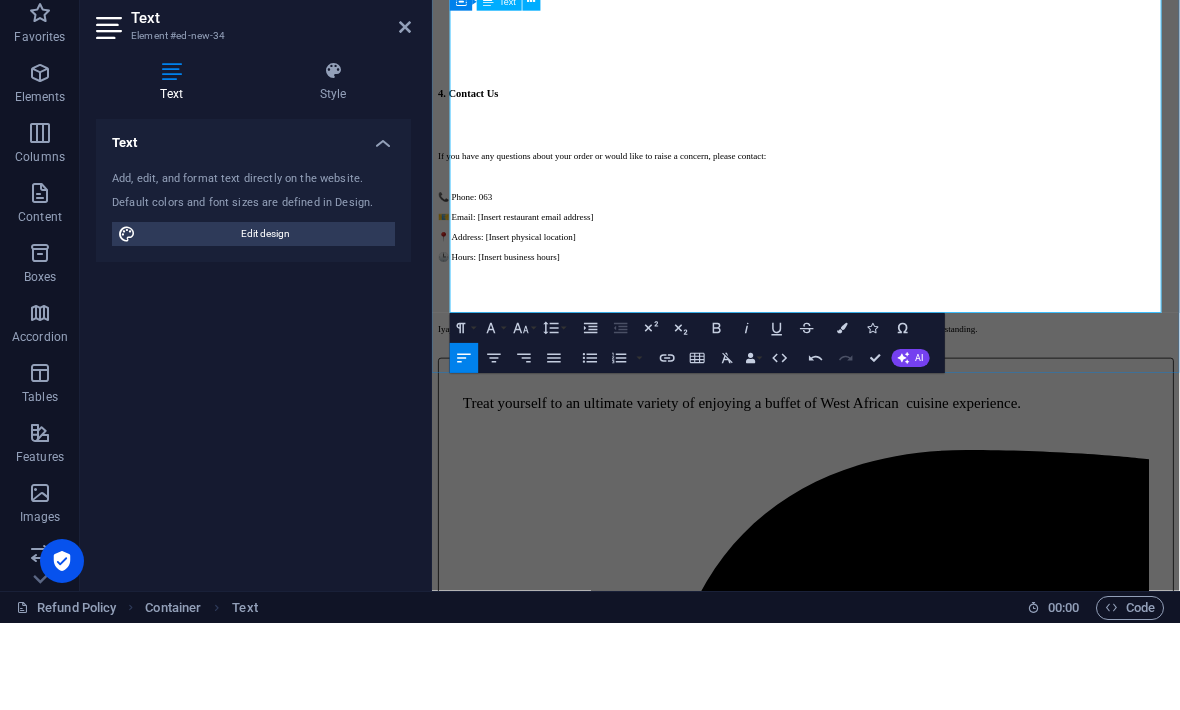 scroll, scrollTop: 2417, scrollLeft: 0, axis: vertical 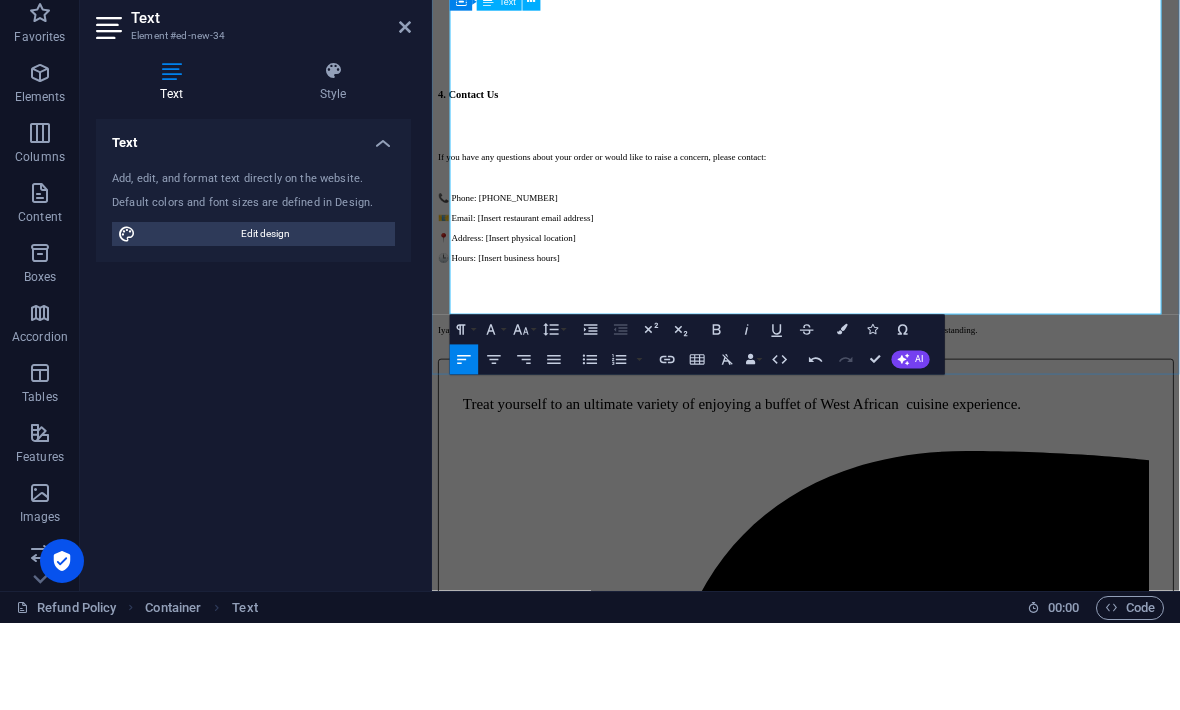 click on "📧 Email: [Insert restaurant email address]" at bounding box center (930, 294) 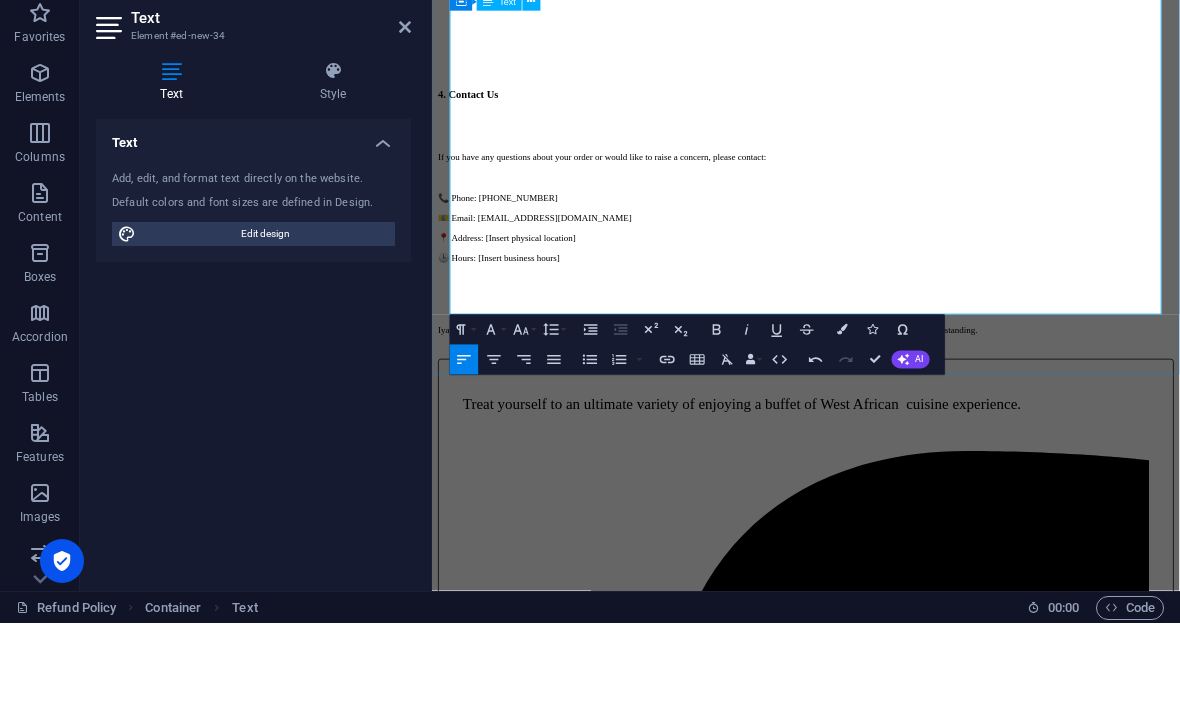 click on "📍 Address: [Insert physical location]" at bounding box center (930, 321) 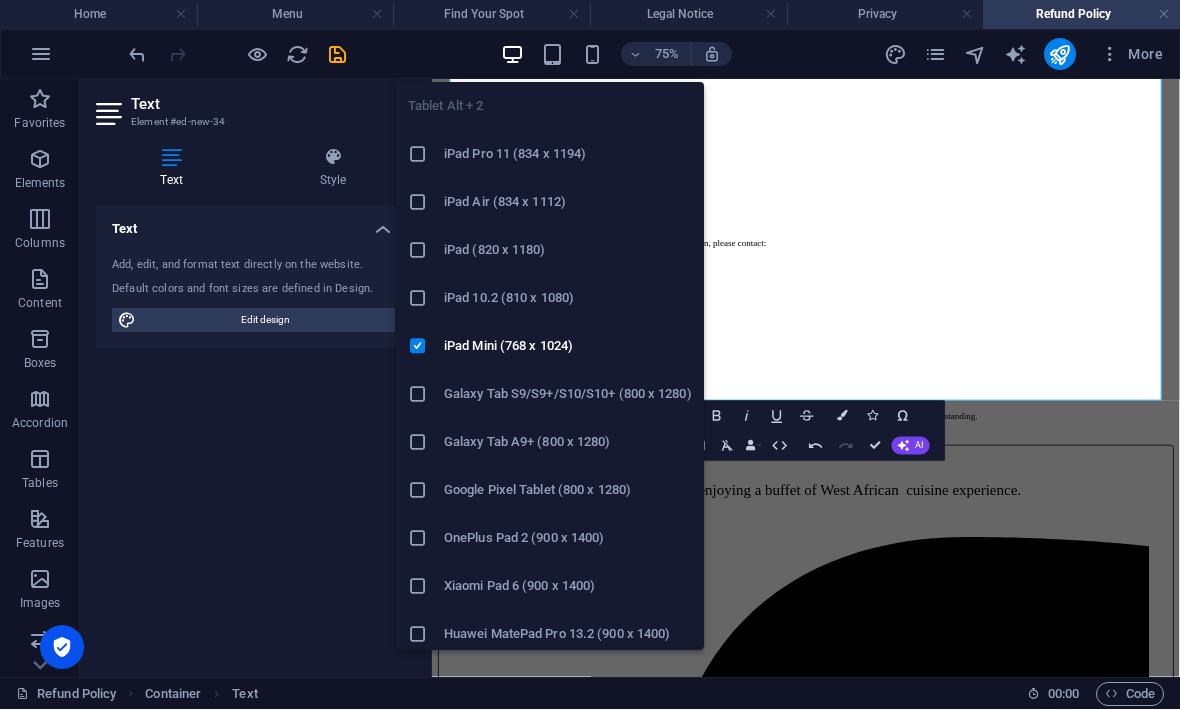 scroll, scrollTop: 0, scrollLeft: 0, axis: both 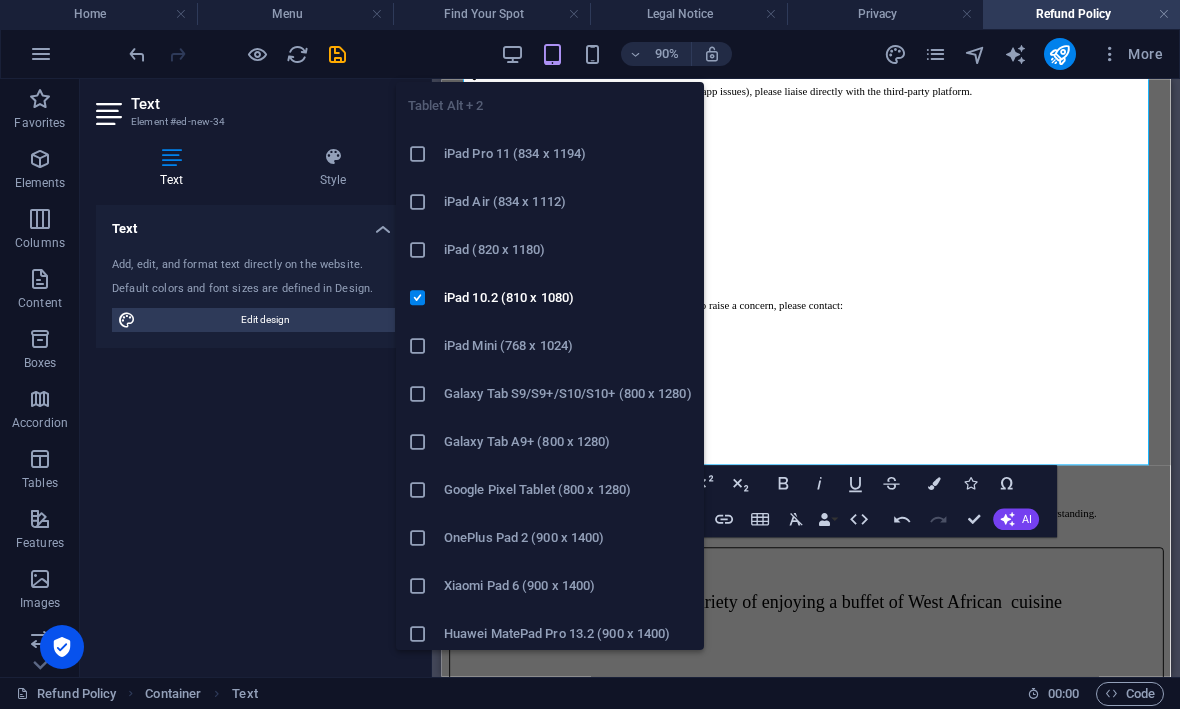 click at bounding box center [418, 155] 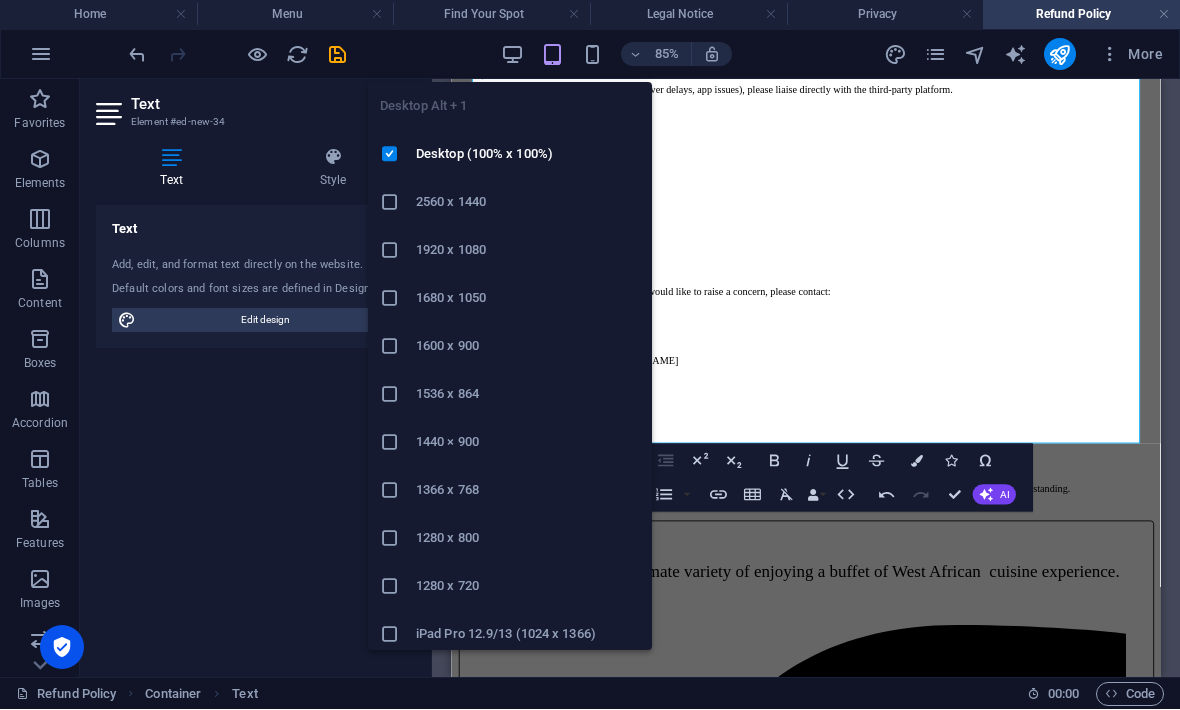 click on "Desktop (100% x 100%)" at bounding box center (528, 155) 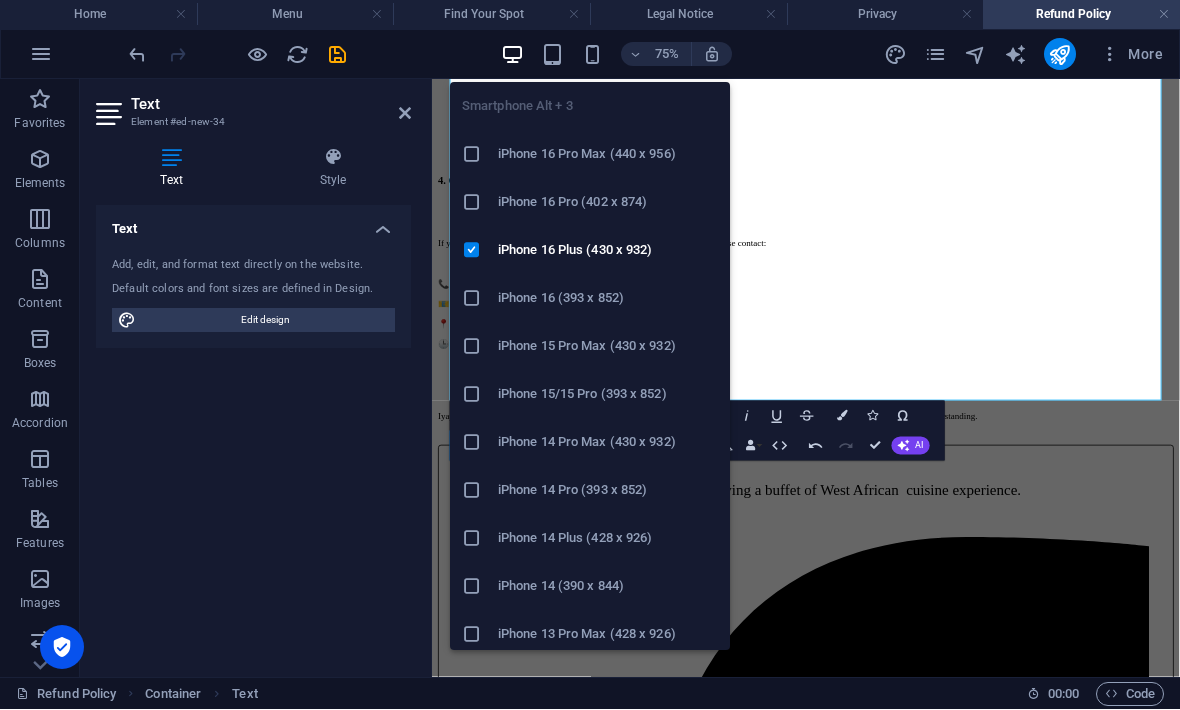click at bounding box center (472, 155) 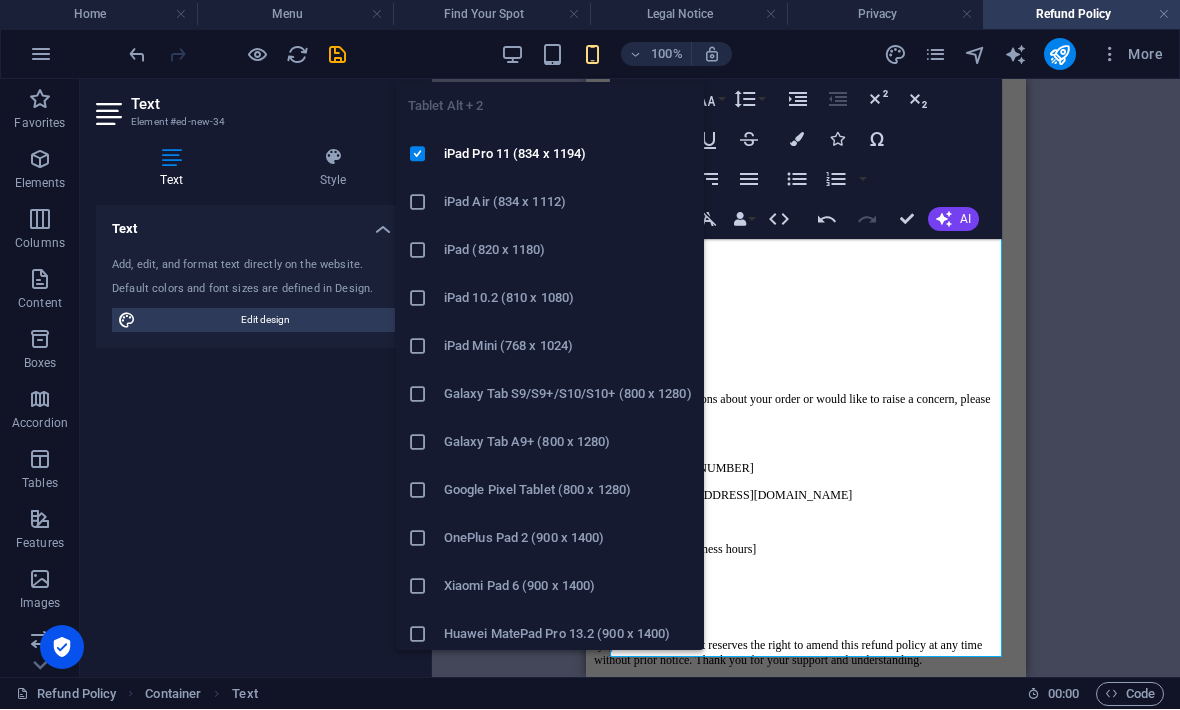 click on "iPad Pro 11 (834 x 1194)" at bounding box center [568, 155] 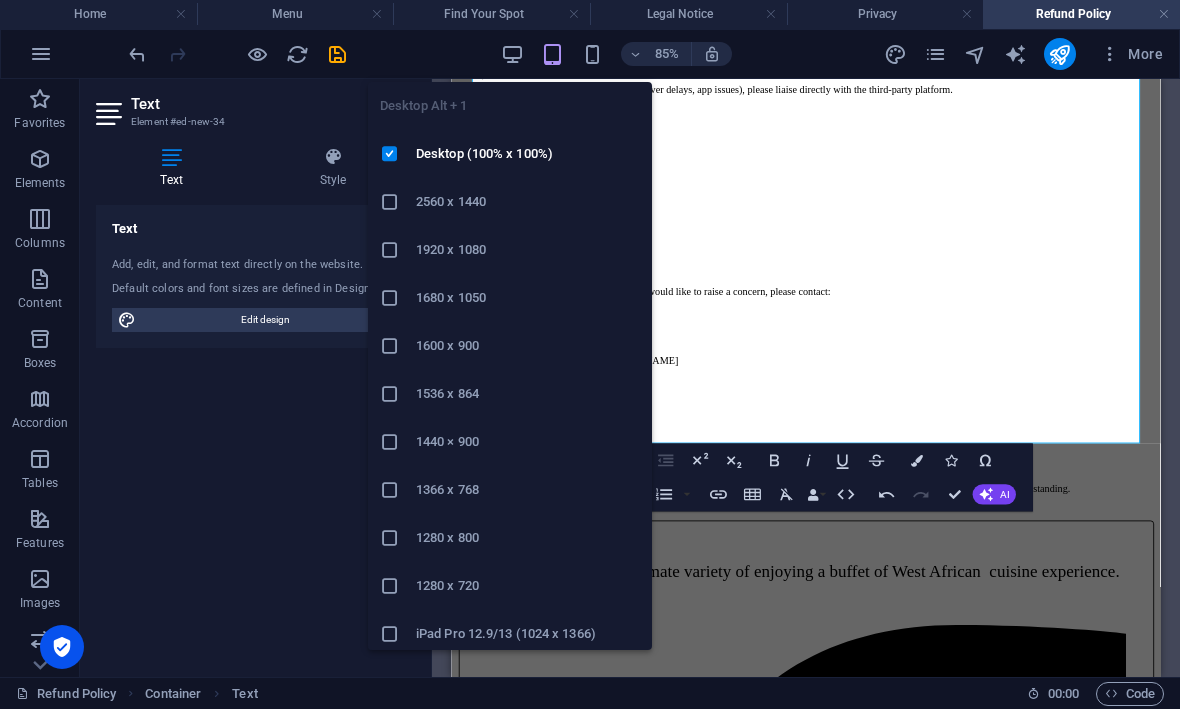 click on "Desktop (100% x 100%)" at bounding box center [528, 155] 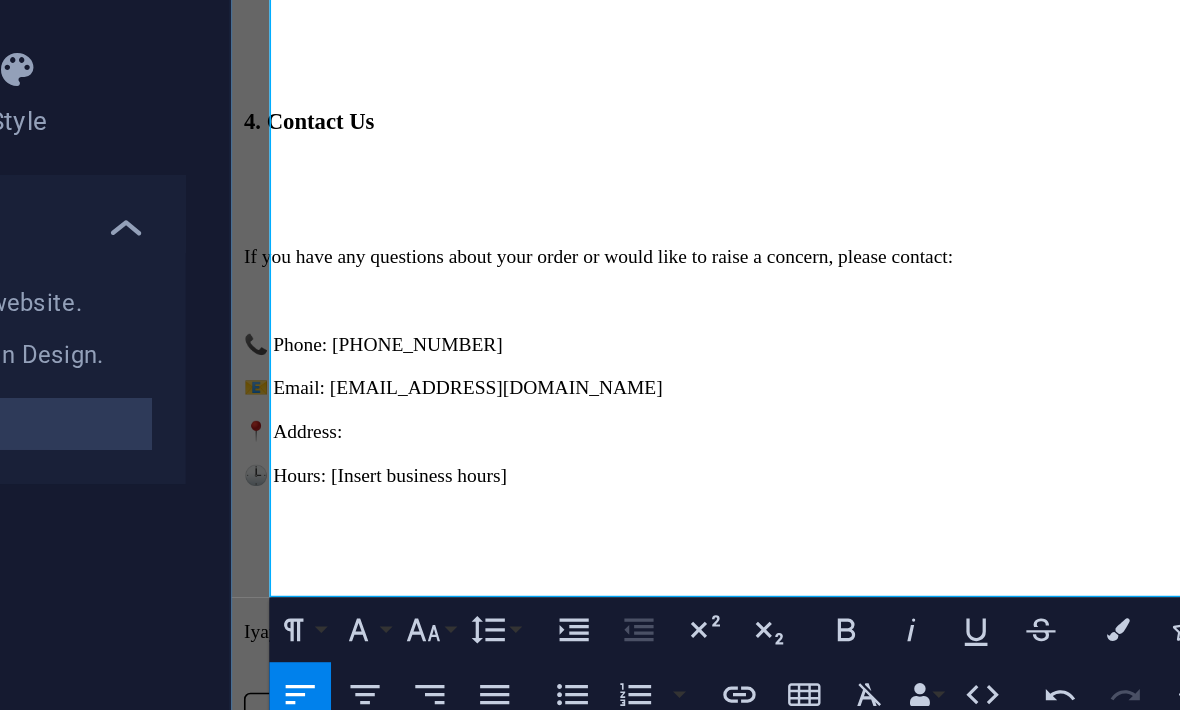 click on "Iyaya Jollof Restaurant Refund Policy Effective Date: 11 July 2025 At Iyaya Jollof Restaurant, customer satisfaction is our top priority. If you are not entirely satisfied with your order, we are here to help. Below is our detailed refund policy, categorized by payment and ordering method. 1. In-Store Purchases 1.1 Cash Payments Refunds for cash purchases can only be processed on the same day of the transaction. A valid proof of purchase (receipt) must be presented. The product must be uneaten or partially eaten, and returned with valid reason (e.g. incorrect order, food quality issue). Full or partial refunds may be granted depending on the issue. 1.2 Card (Swipe/Tap/Chip) Payments Card refunds will be processed back to the original card used. Refunds may take 2–5 business days to reflect, depending on your bank. As with cash payments, the customer must present proof of purchase and return the item where possible. 2. Online Orders via Uber Eats & Mr D 2.1 Uber Eats You can request a refund for:" at bounding box center [729, -939] 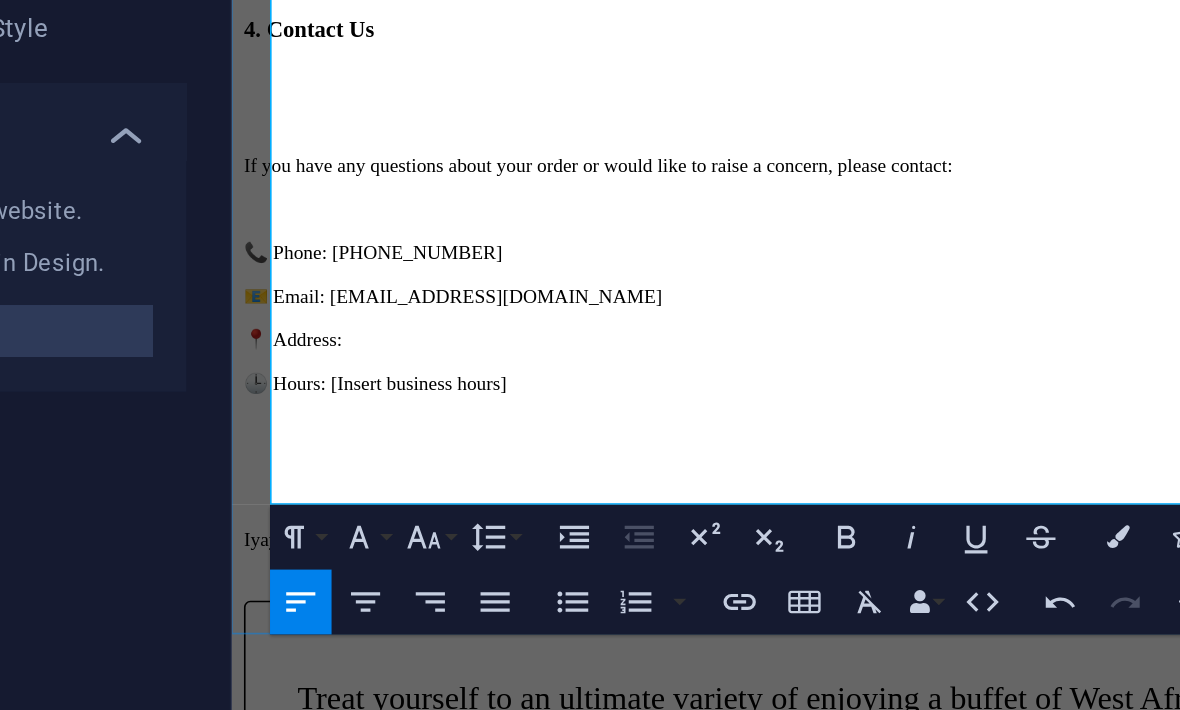 click on "📍 Address:" at bounding box center (729, 138) 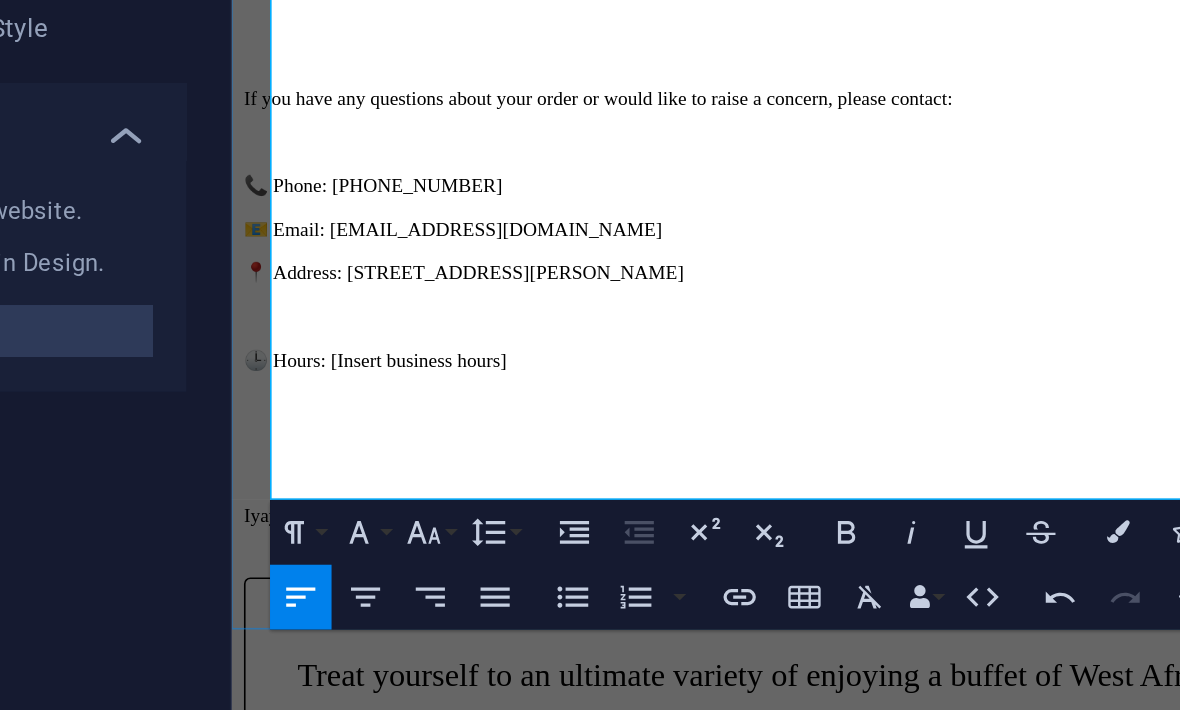 scroll, scrollTop: 2444, scrollLeft: 0, axis: vertical 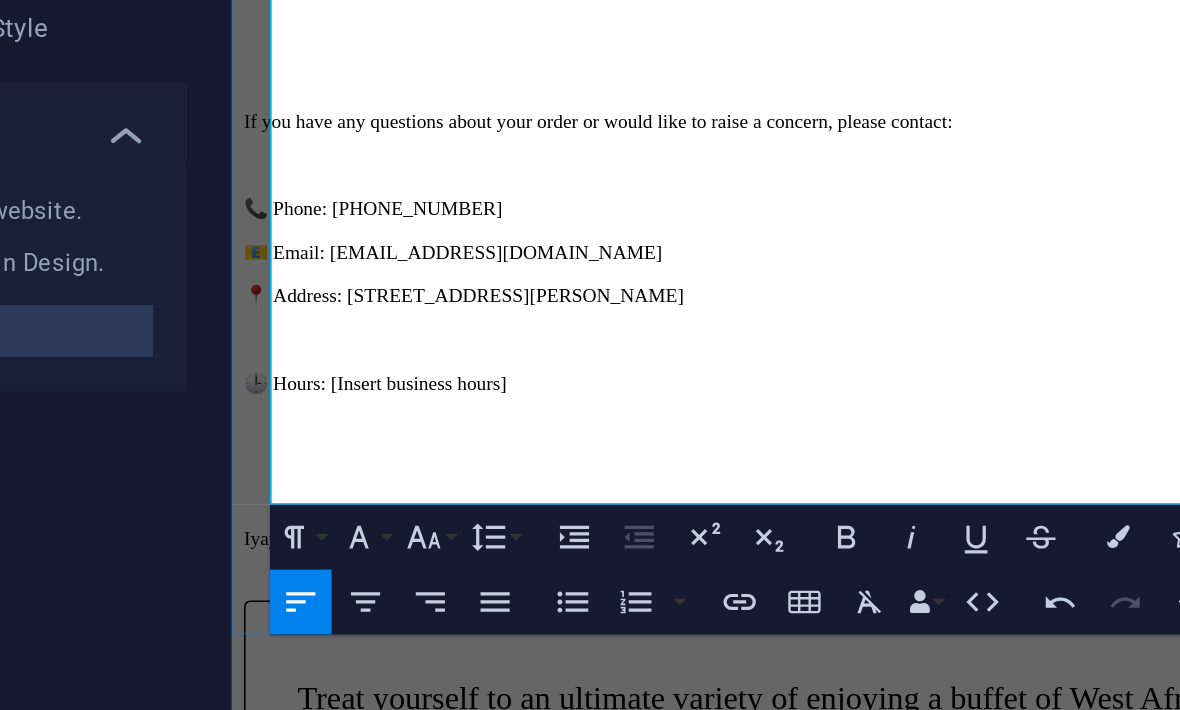 click on "📍 Address: 140B Kelvin Dr" at bounding box center [729, 111] 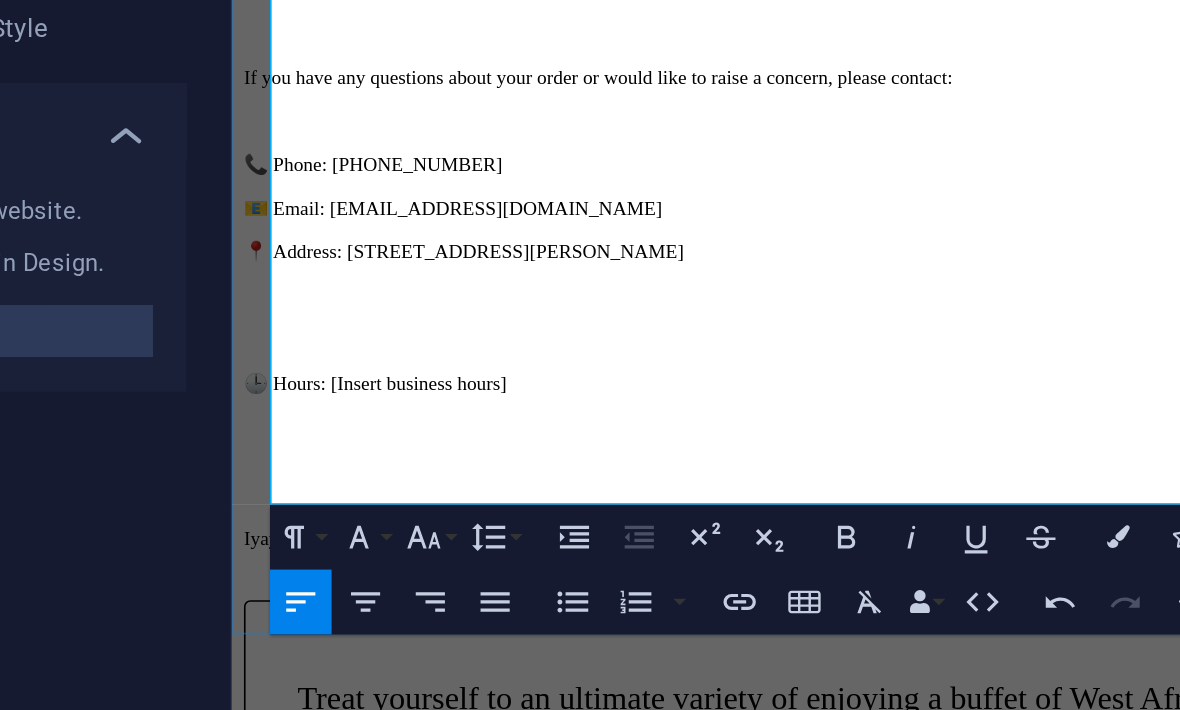 scroll, scrollTop: 2444, scrollLeft: 0, axis: vertical 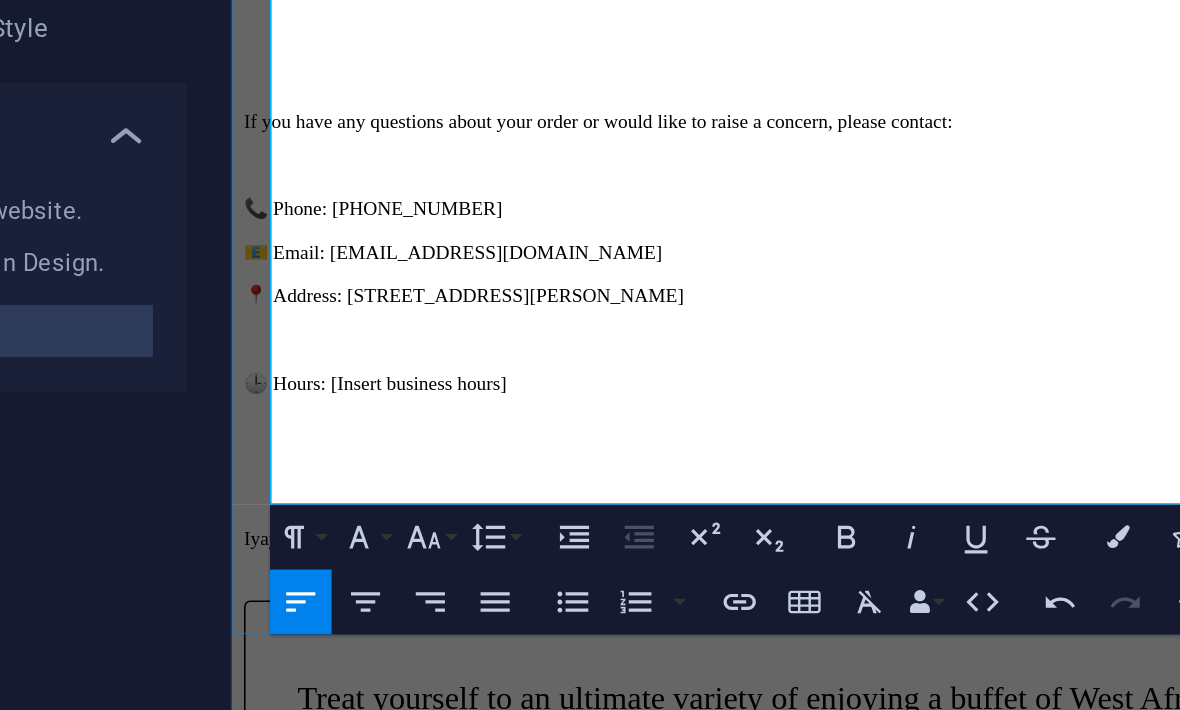 click on "​" at bounding box center [729, 138] 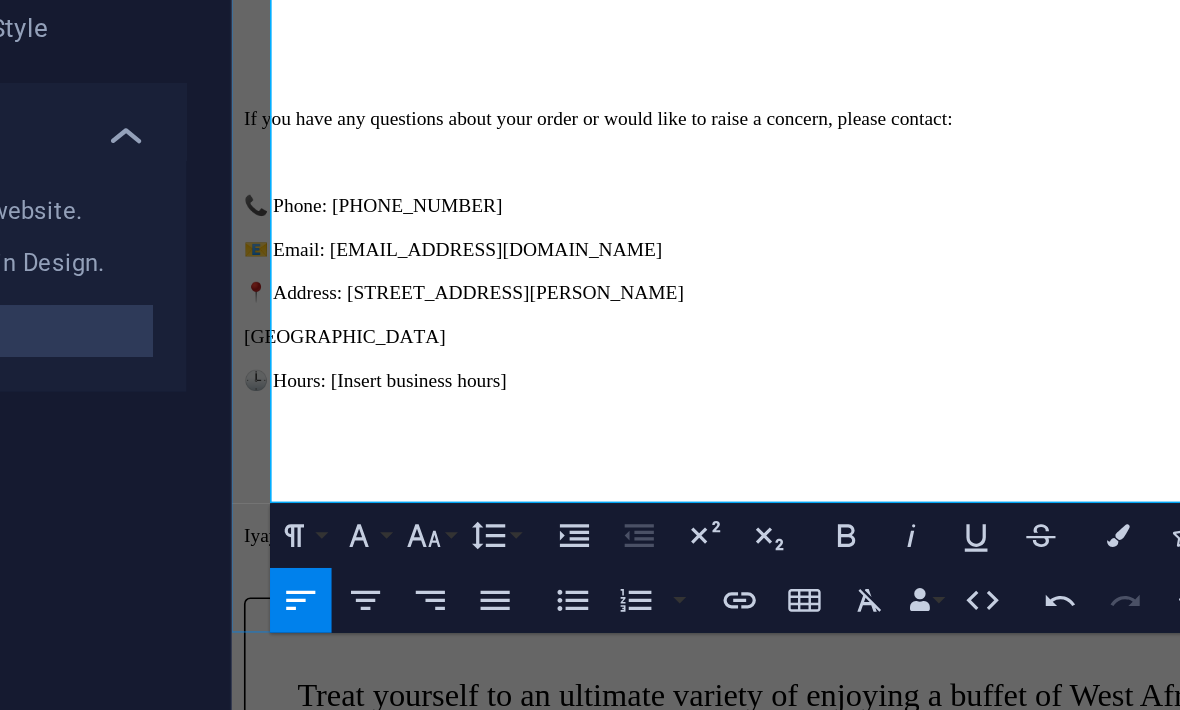 scroll, scrollTop: 2444, scrollLeft: 0, axis: vertical 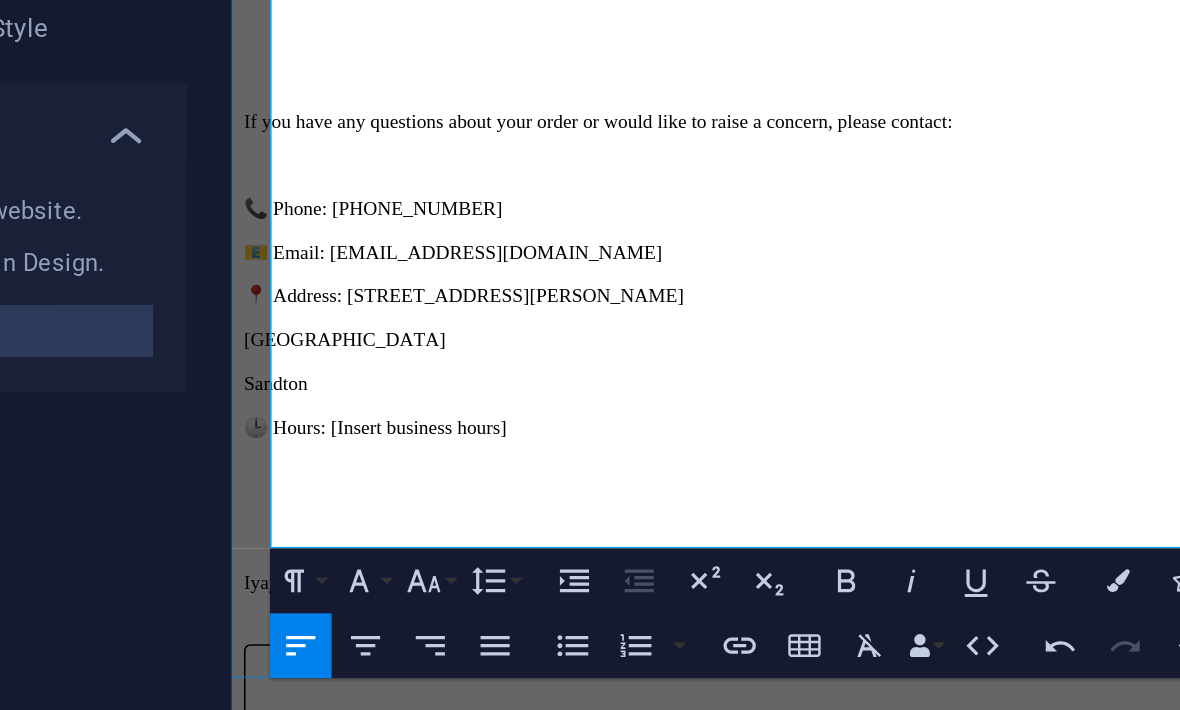 click on "Morningside Manor" at bounding box center (301, 138) 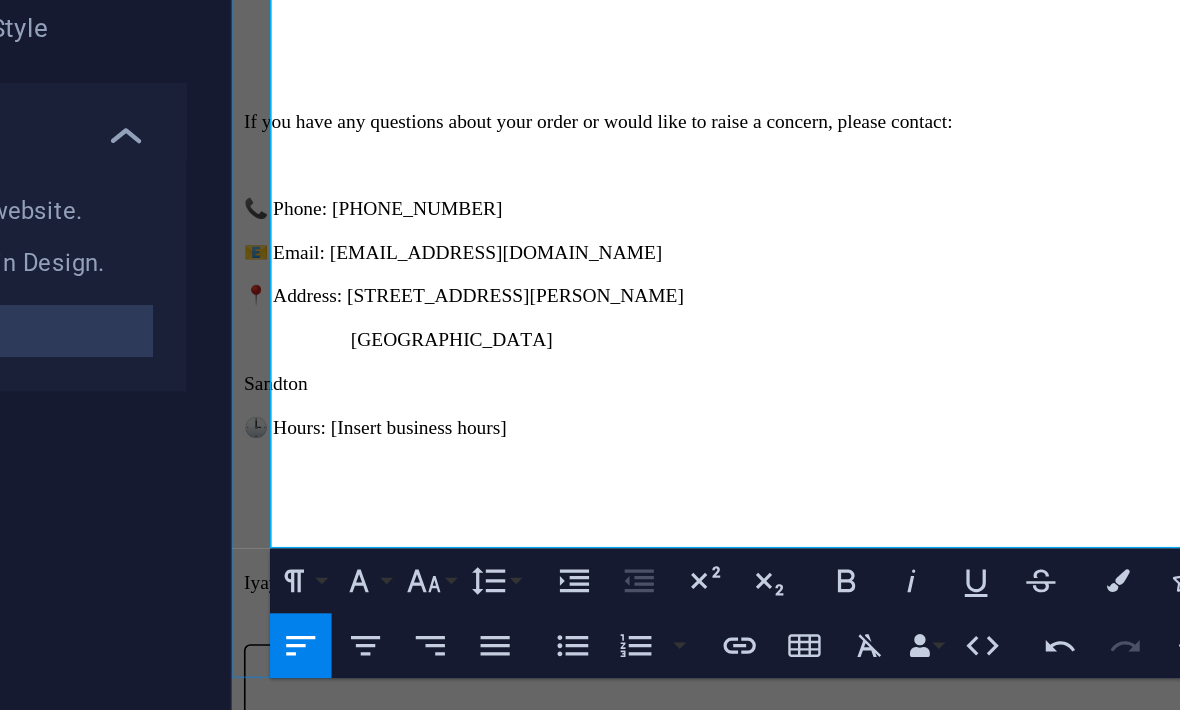 click on "Sandton" at bounding box center (258, 165) 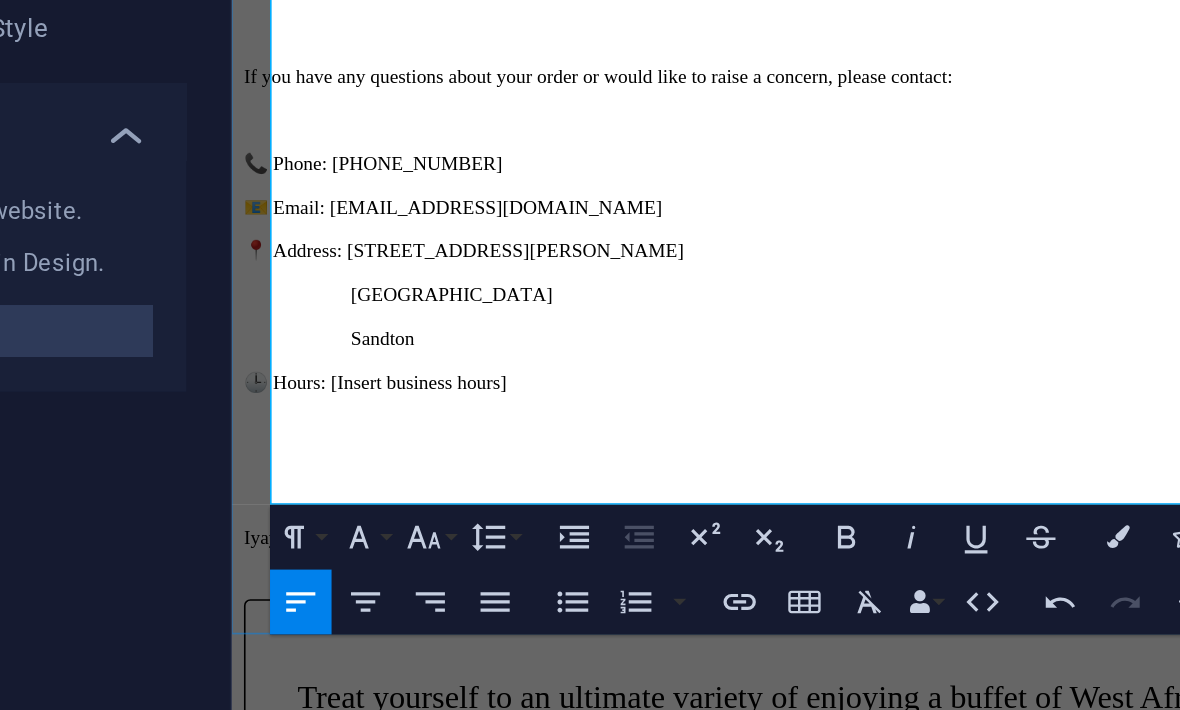 scroll, scrollTop: 2471, scrollLeft: 0, axis: vertical 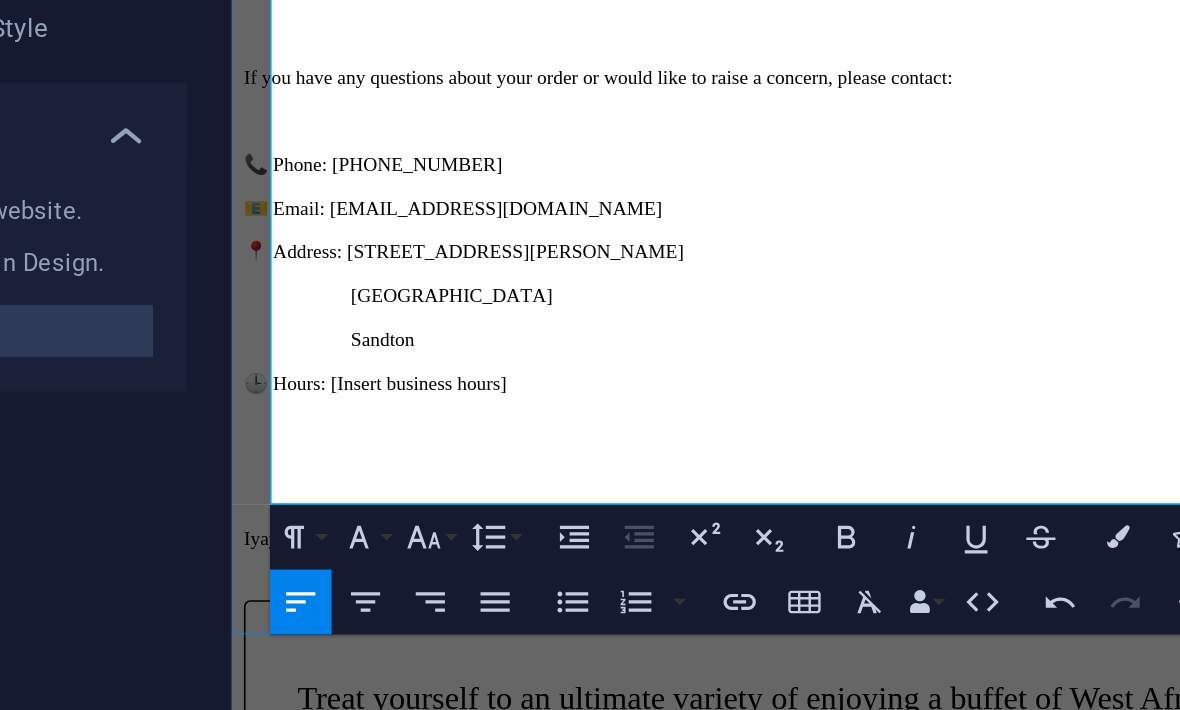 click on "🕒 Hours: [Insert business hours]" at bounding box center (729, 165) 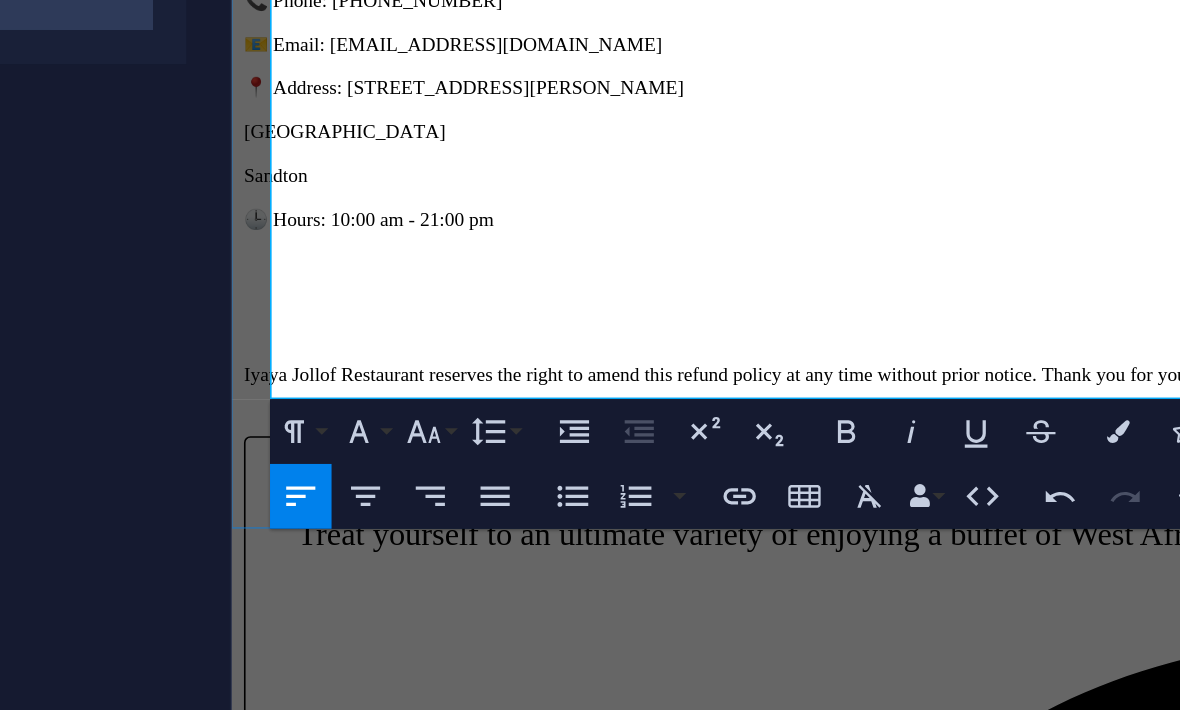 scroll, scrollTop: 2380, scrollLeft: 0, axis: vertical 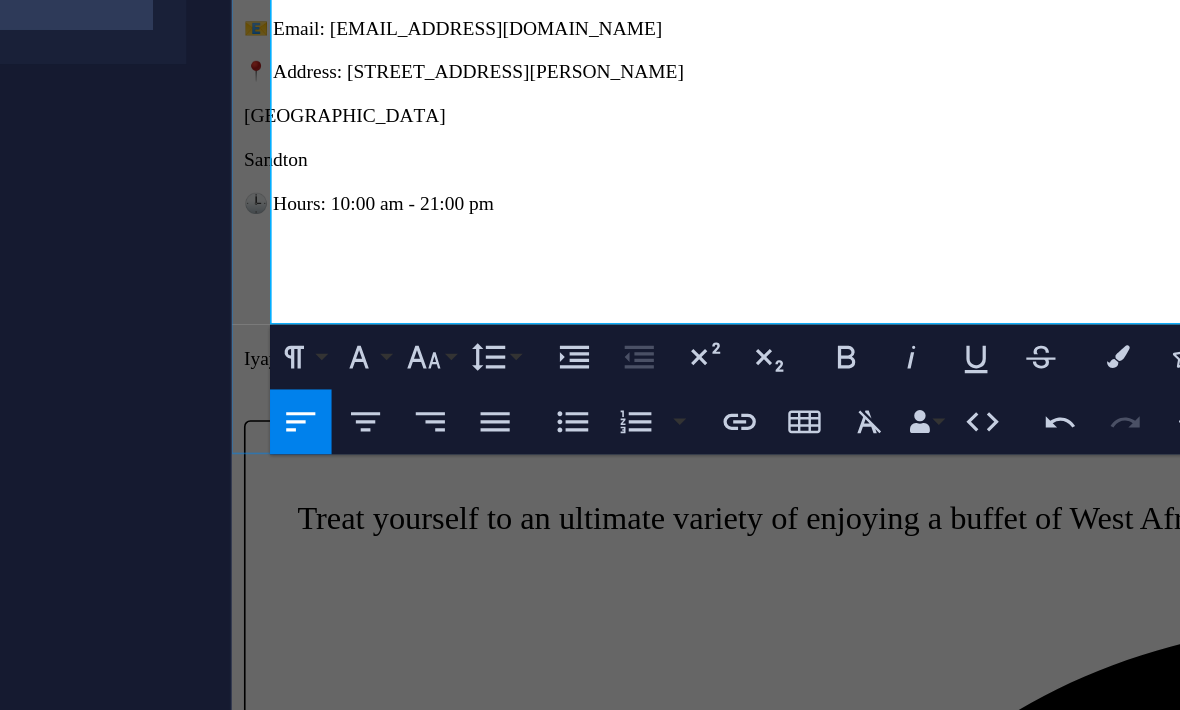 click at bounding box center [729, -2] 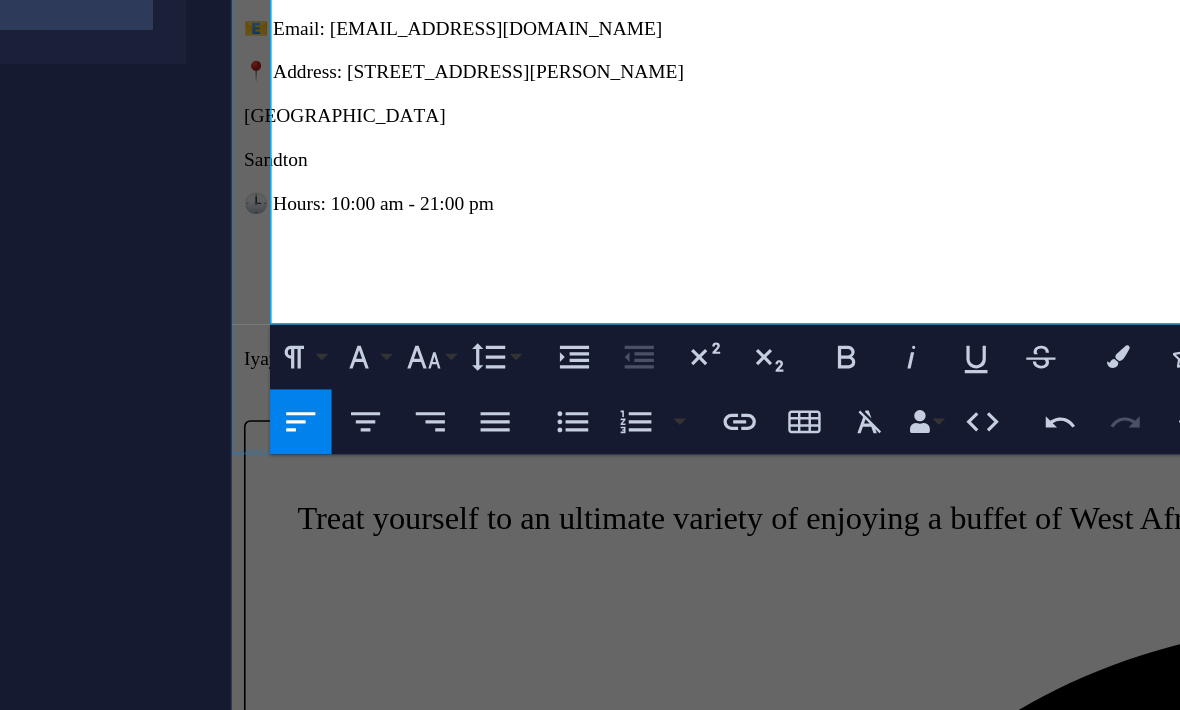 click at bounding box center [729, -2] 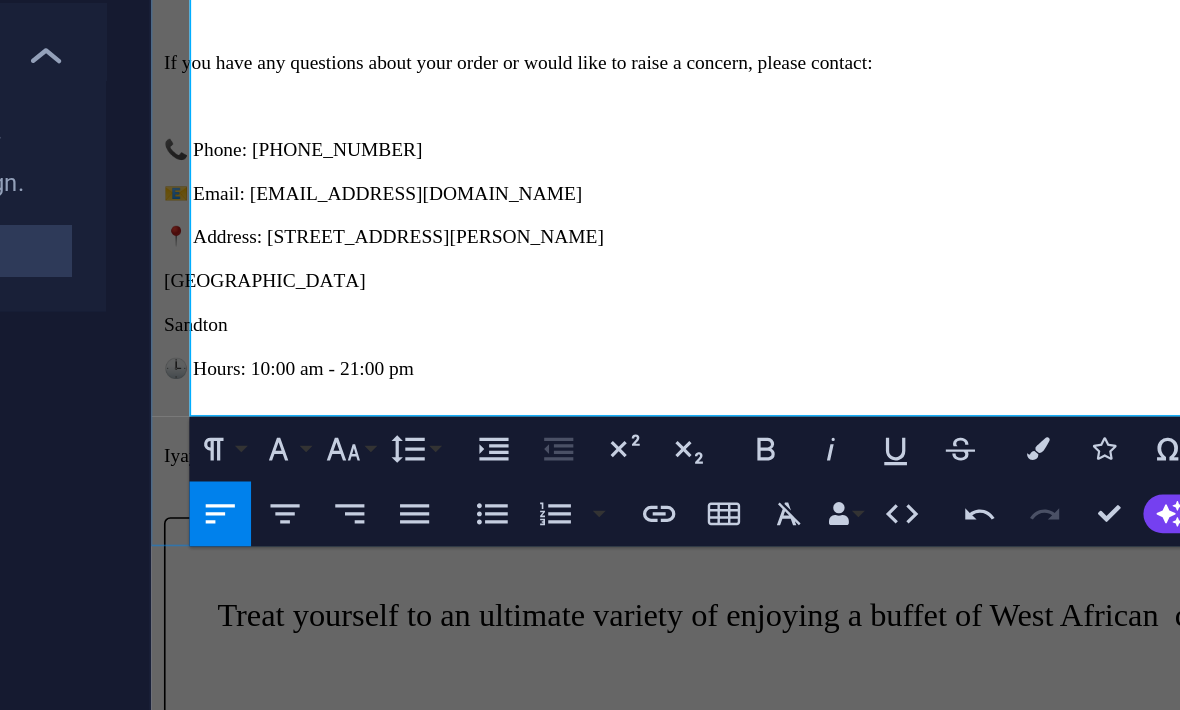 scroll, scrollTop: 2429, scrollLeft: 0, axis: vertical 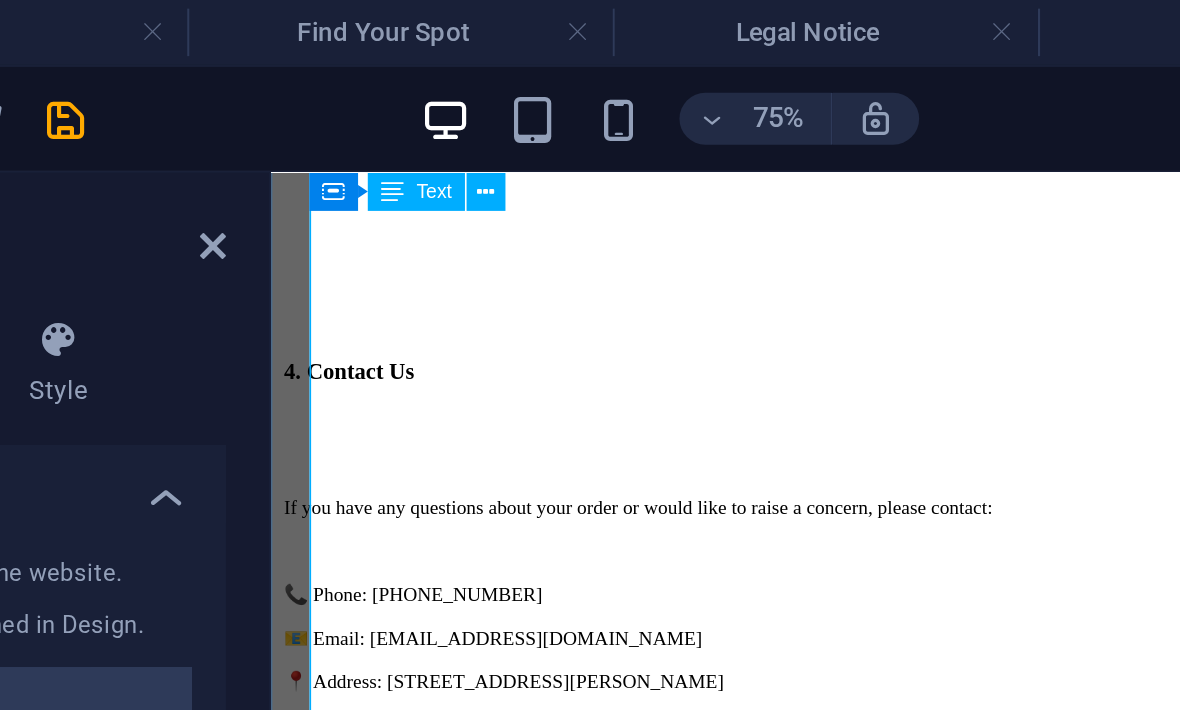 click at bounding box center (337, 55) 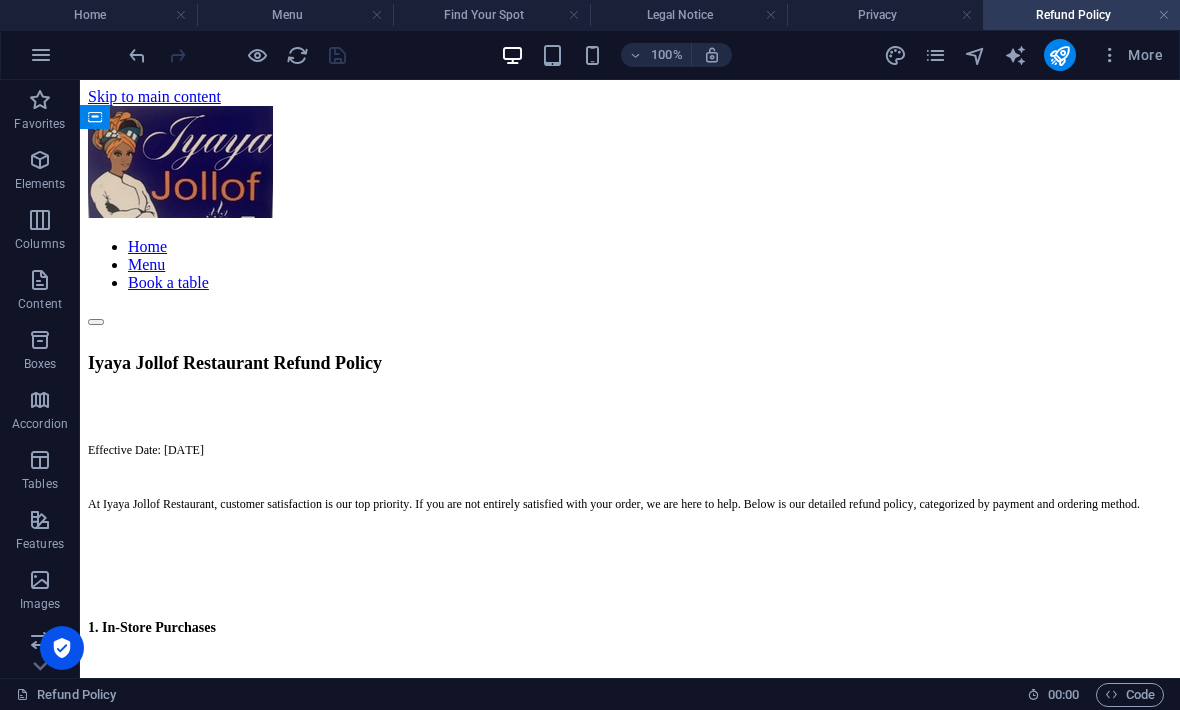 scroll, scrollTop: -17, scrollLeft: 0, axis: vertical 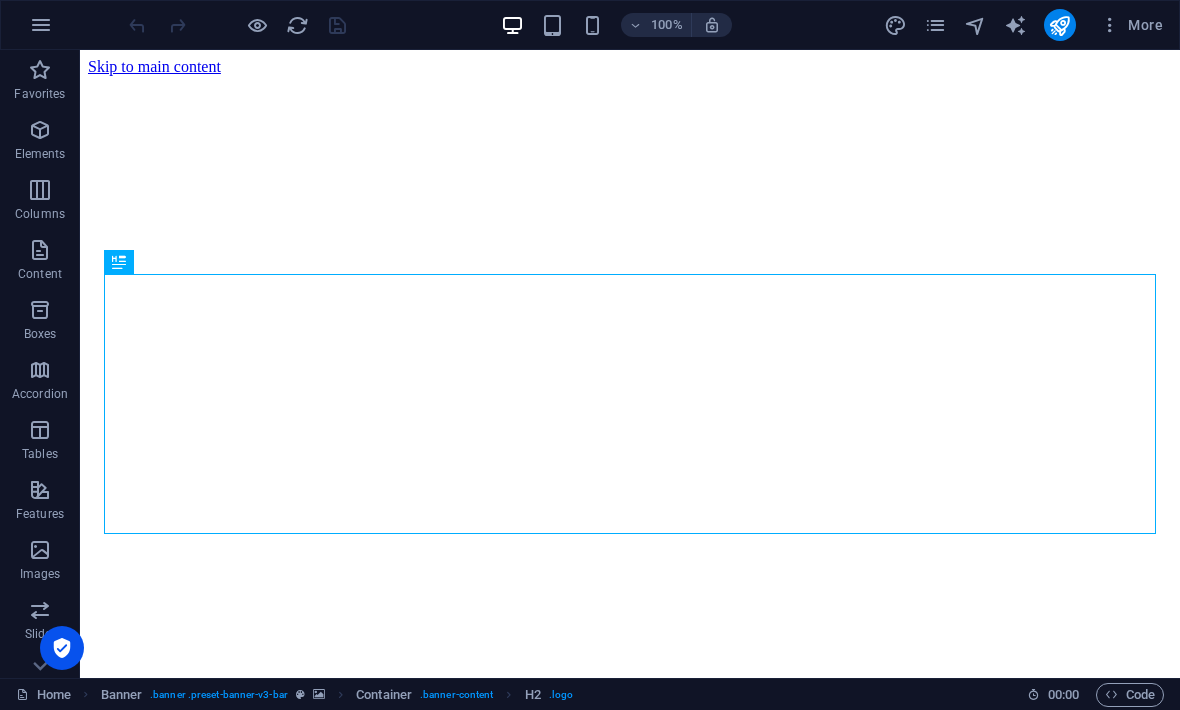 click at bounding box center (935, 25) 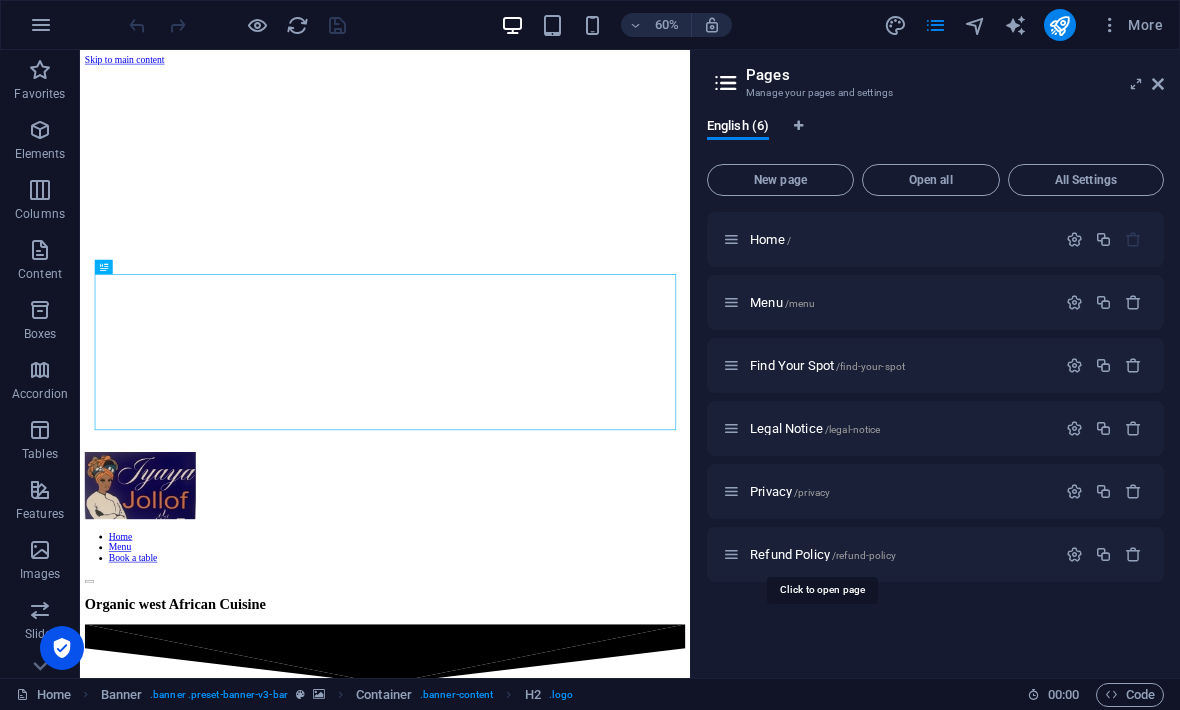 click on "Open all" at bounding box center (931, 180) 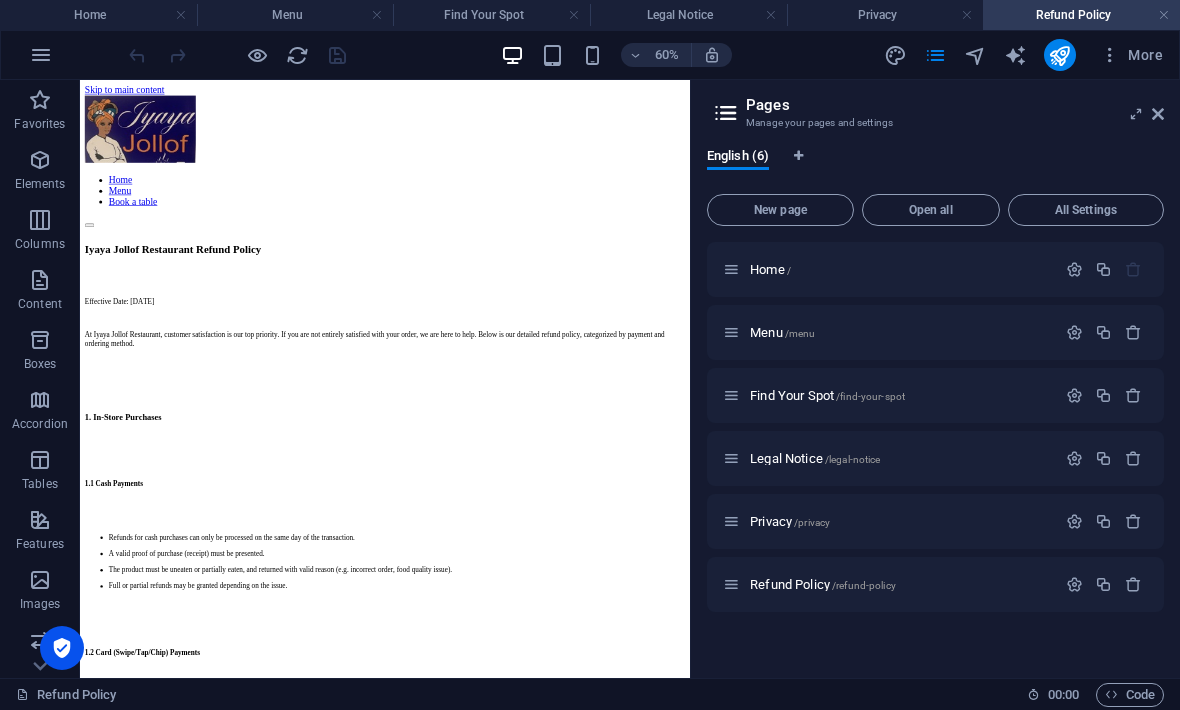 scroll, scrollTop: 0, scrollLeft: 0, axis: both 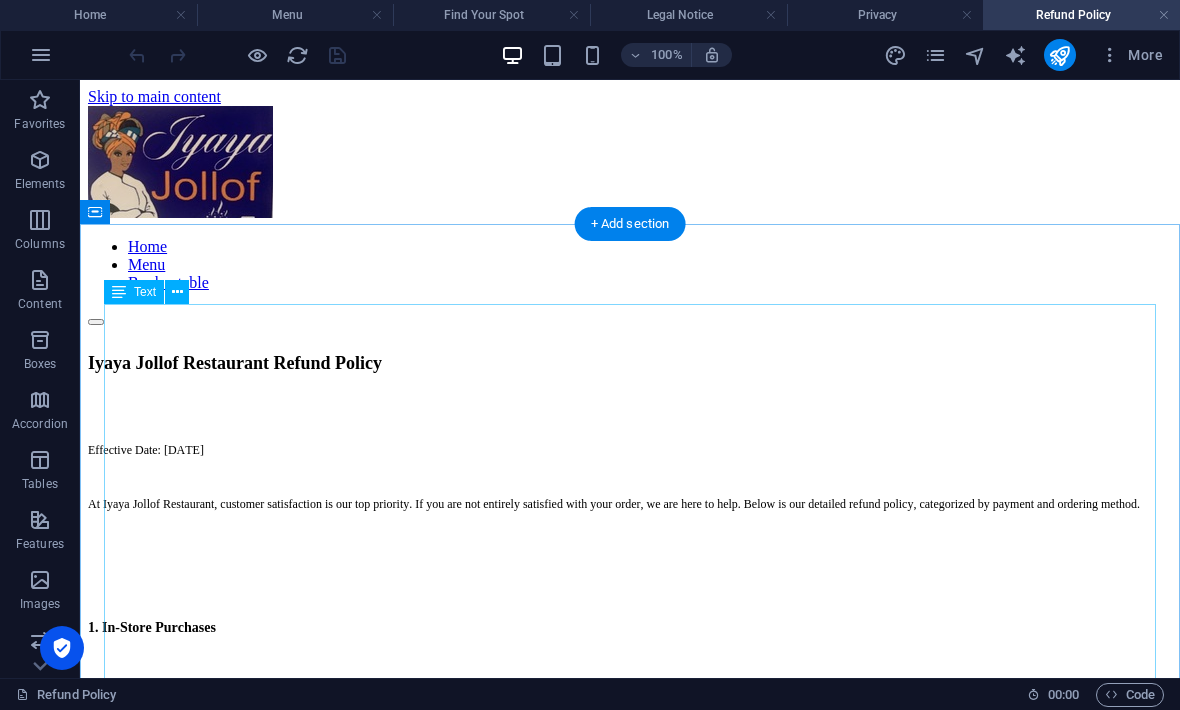 click on "Iyaya Jollof Restaurant Refund Policy Effective Date: 11 July 2025 At Iyaya Jollof Restaurant, customer satisfaction is our top priority. If you are not entirely satisfied with your order, we are here to help. Below is our detailed refund policy, categorized by payment and ordering method. 1. In-Store Purchases 1.1 Cash Payments Refunds for cash purchases can only be processed on the same day of the transaction. A valid proof of purchase (receipt) must be presented. The product must be uneaten or partially eaten, and returned with valid reason (e.g. incorrect order, food quality issue). Full or partial refunds may be granted depending on the issue. 1.2 Card (Swipe/Tap/Chip) Payments Card refunds will be processed back to the original card used. Refunds may take 2–5 business days to reflect, depending on your bank. As with cash payments, the customer must present proof of purchase and return the item where possible. 2. Online Orders via Uber Eats & Mr D 2.1 Uber Eats You can request a refund for:" at bounding box center (630, 1654) 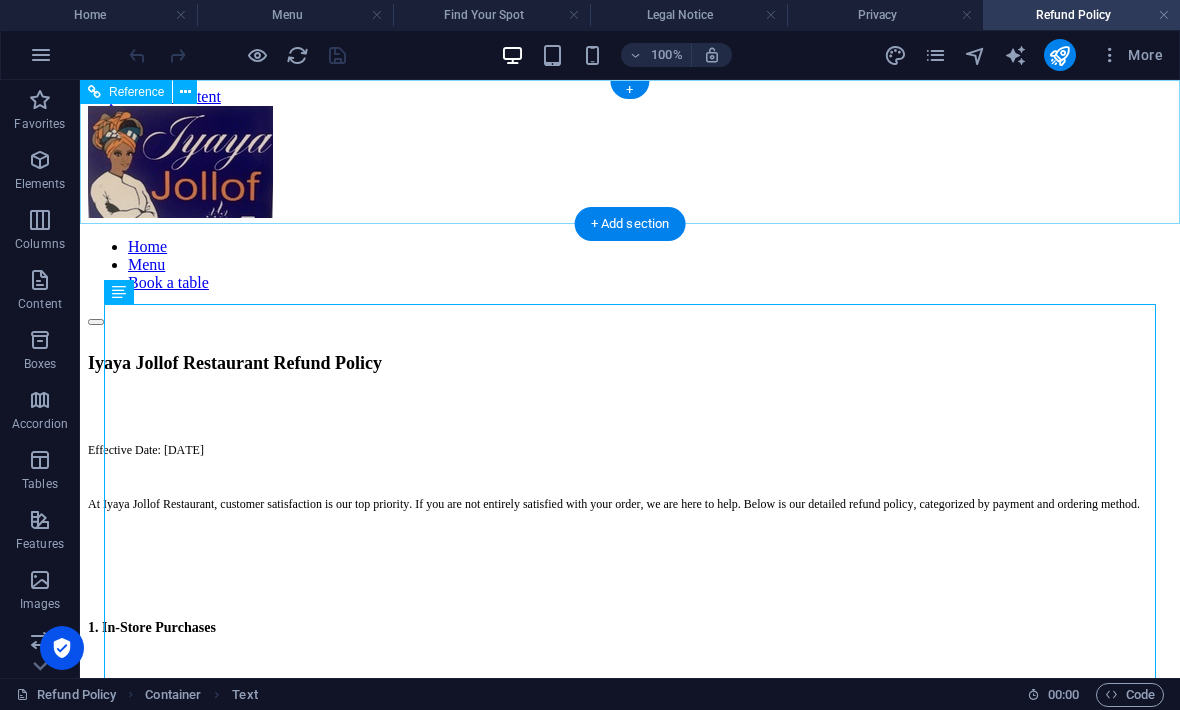click at bounding box center (94, 92) 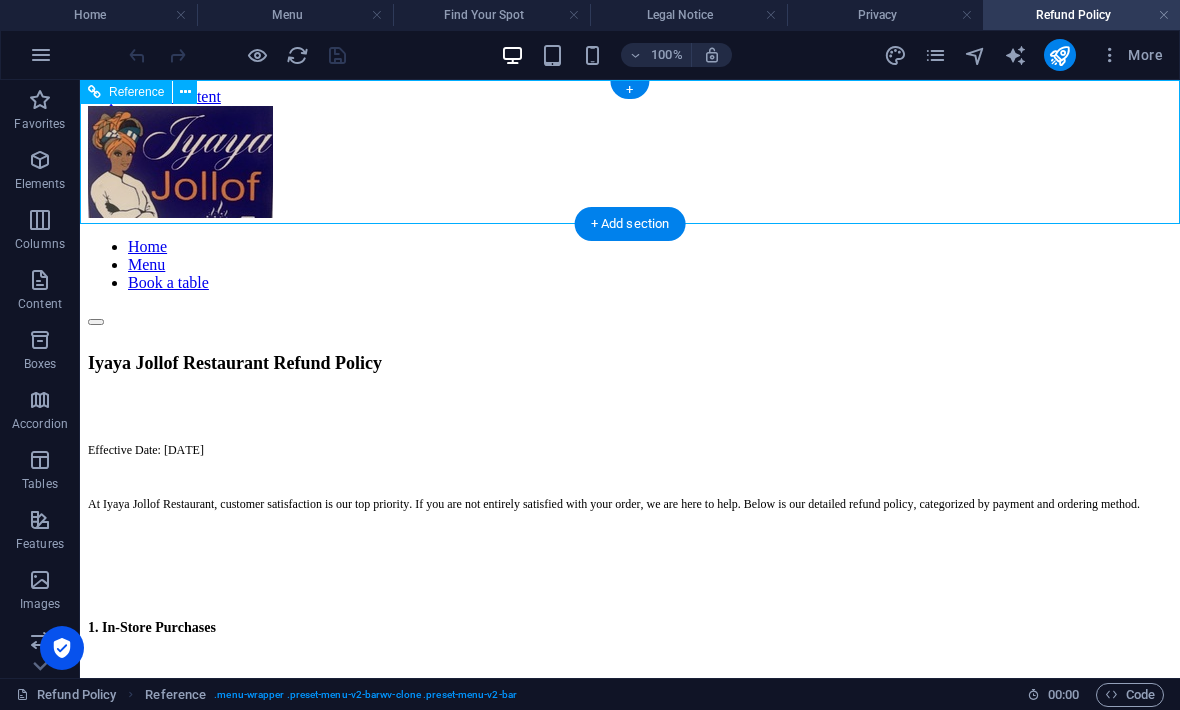 click on "Iyaya Jollof Restaurant Refund Policy Effective Date: 11 July 2025 At Iyaya Jollof Restaurant, customer satisfaction is our top priority. If you are not entirely satisfied with your order, we are here to help. Below is our detailed refund policy, categorized by payment and ordering method. 1. In-Store Purchases 1.1 Cash Payments Refunds for cash purchases can only be processed on the same day of the transaction. A valid proof of purchase (receipt) must be presented. The product must be uneaten or partially eaten, and returned with valid reason (e.g. incorrect order, food quality issue). Full or partial refunds may be granted depending on the issue. 1.2 Card (Swipe/Tap/Chip) Payments Card refunds will be processed back to the original card used. Refunds may take 2–5 business days to reflect, depending on your bank. As with cash payments, the customer must present proof of purchase and return the item where possible. 2. Online Orders via Uber Eats & Mr D 2.1 Uber Eats You can request a refund for:" at bounding box center (630, 1654) 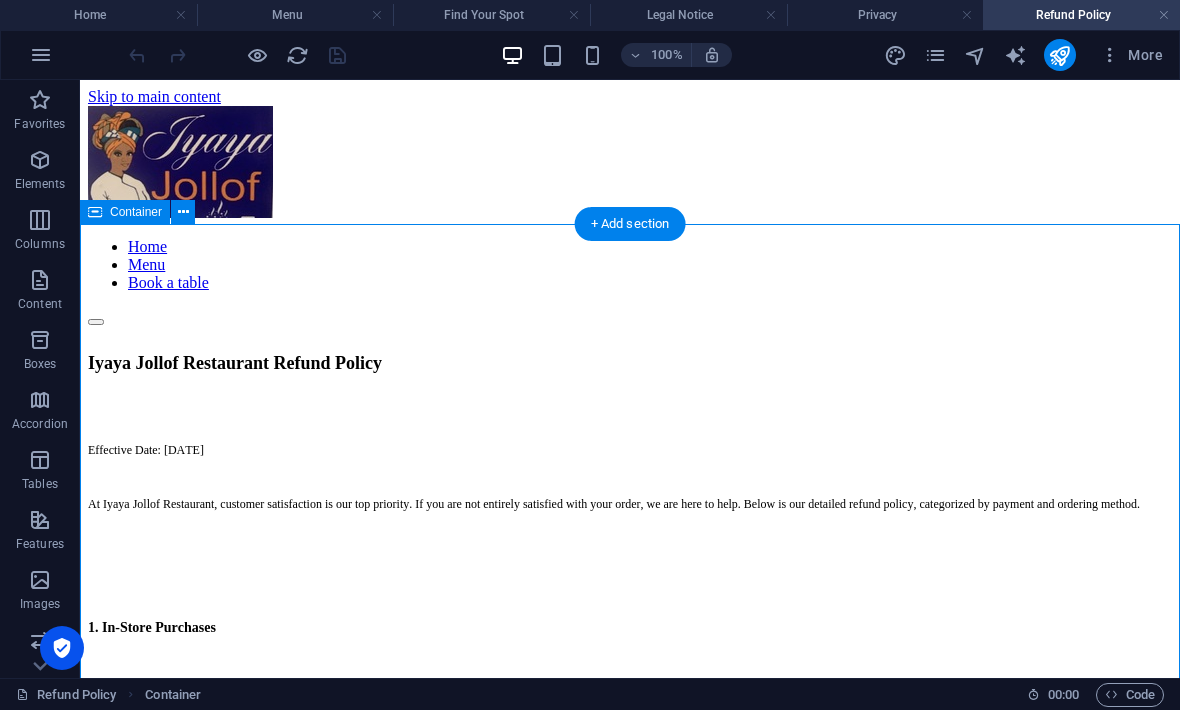 click on "Reference" at bounding box center [0, 0] 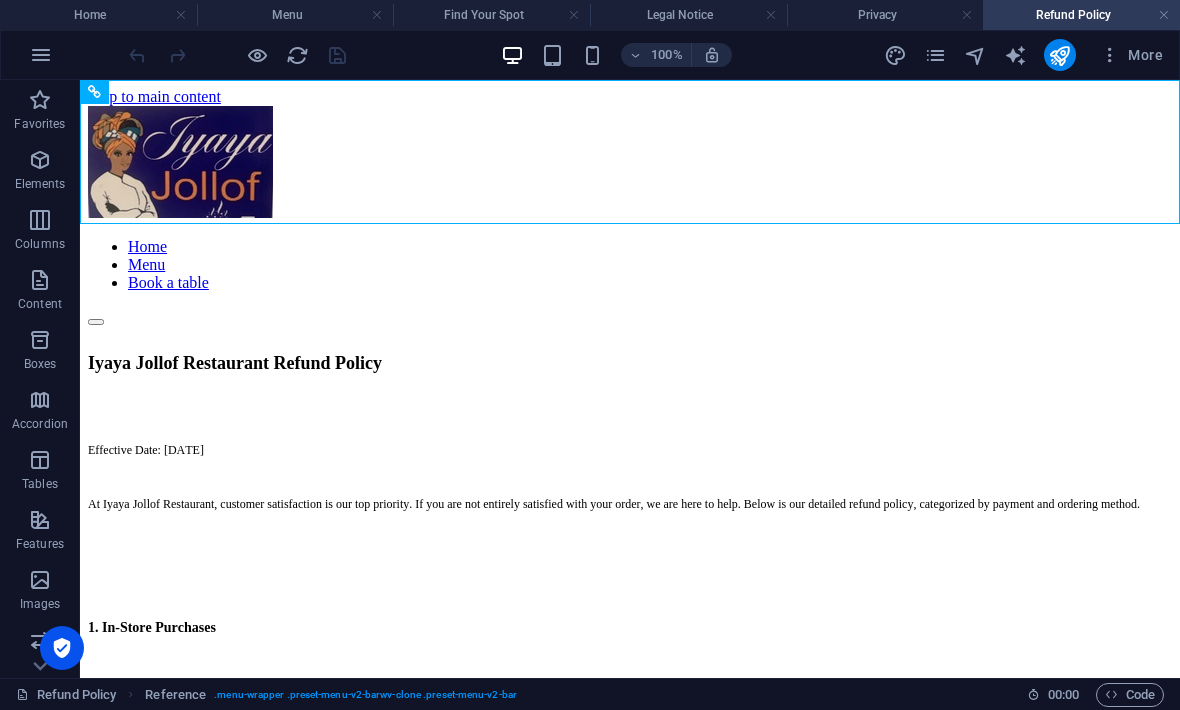 click at bounding box center [935, 55] 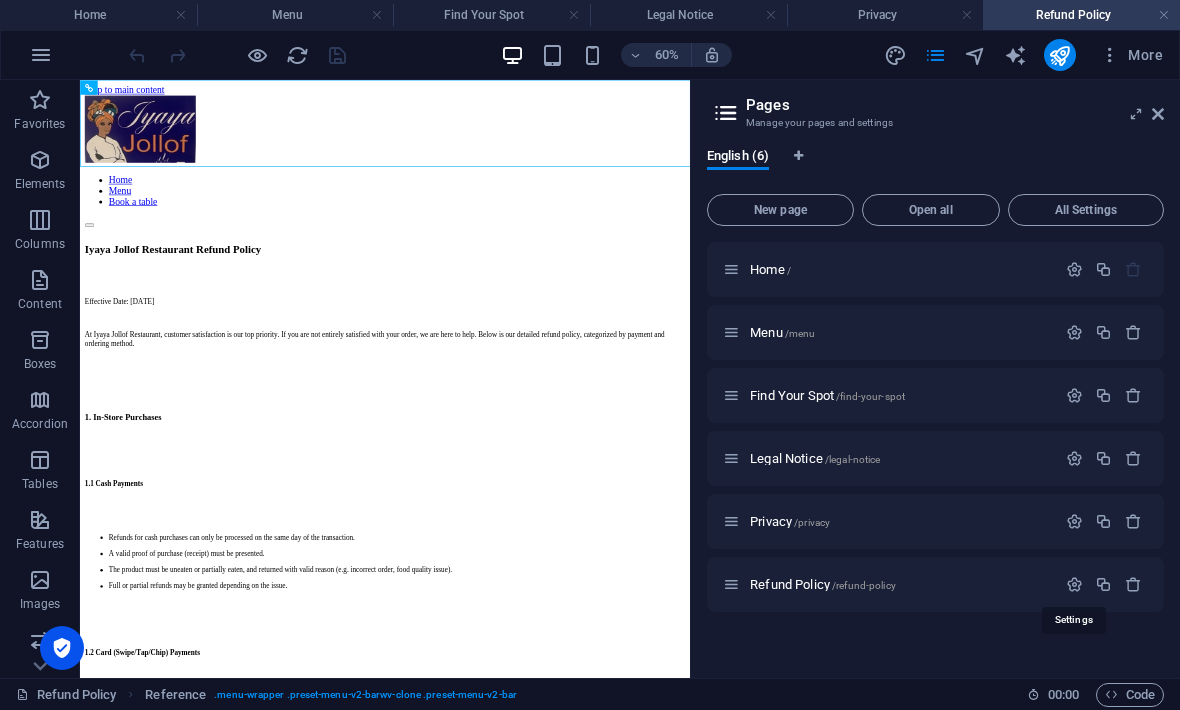 click at bounding box center [1074, 584] 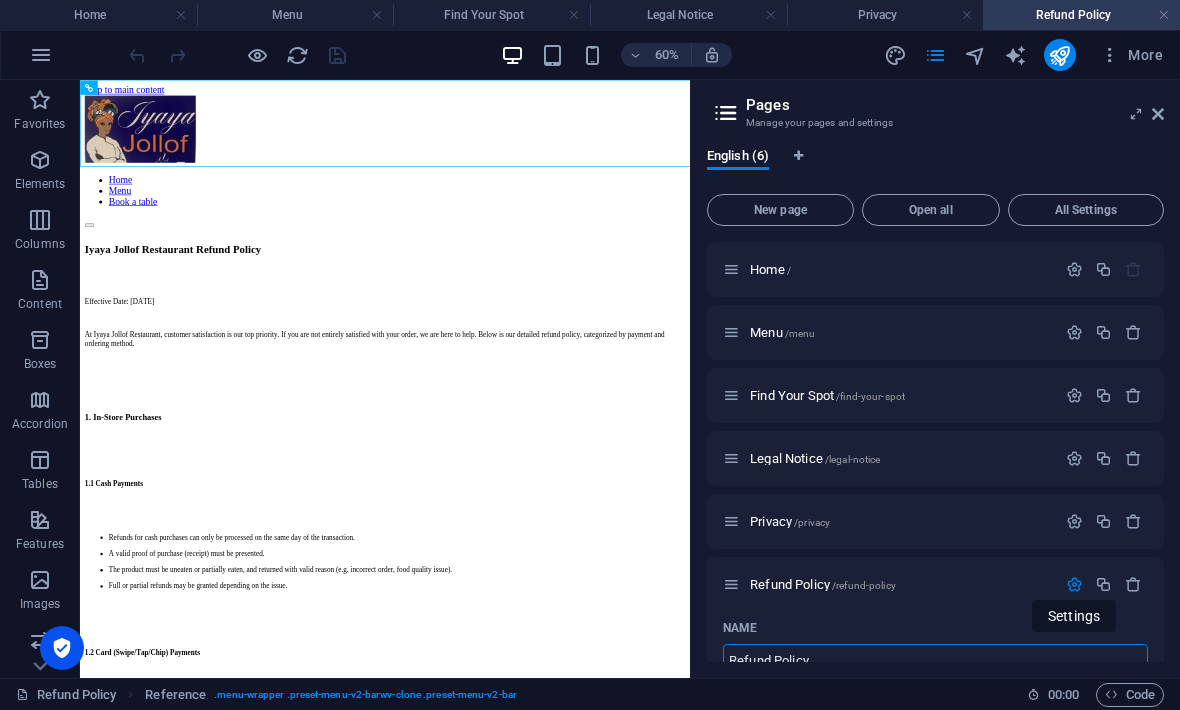 scroll, scrollTop: 1, scrollLeft: 0, axis: vertical 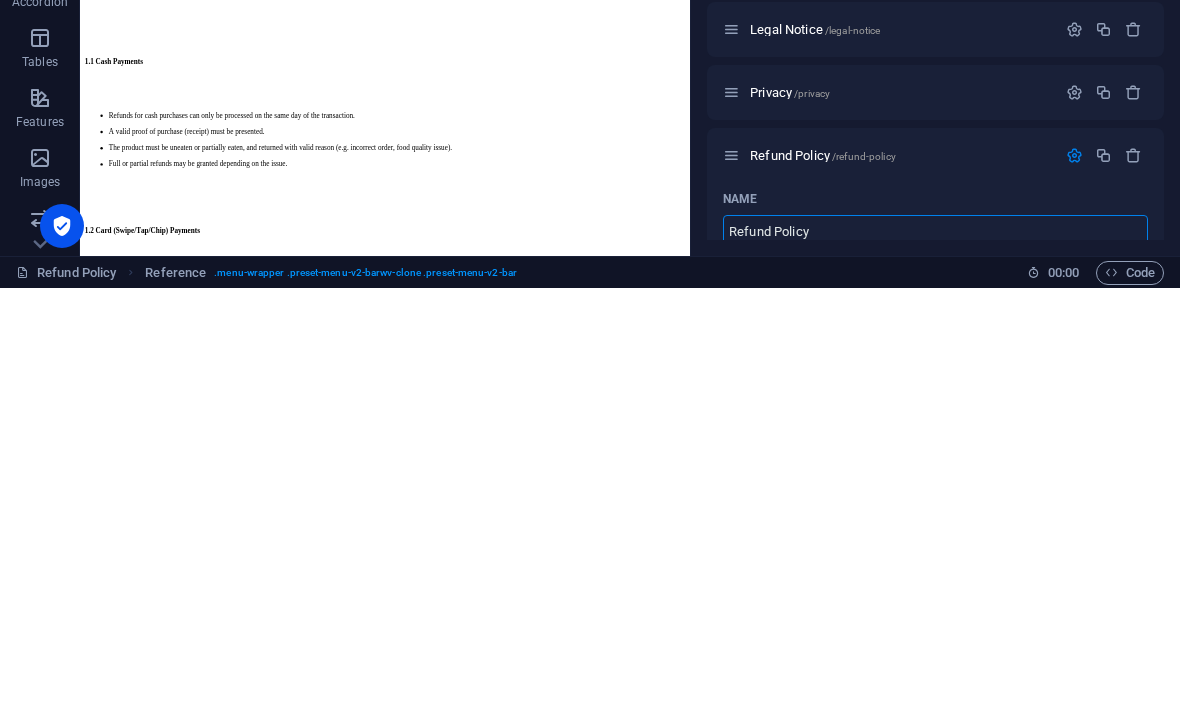 click on "Iyaya Jollof Restaurant Refund Policy Effective Date: 11 July 2025 At Iyaya Jollof Restaurant, customer satisfaction is our top priority. If you are not entirely satisfied with your order, we are here to help. Below is our detailed refund policy, categorized by payment and ordering method. 1. In-Store Purchases 1.1 Cash Payments Refunds for cash purchases can only be processed on the same day of the transaction. A valid proof of purchase (receipt) must be presented. The product must be uneaten or partially eaten, and returned with valid reason (e.g. incorrect order, food quality issue). Full or partial refunds may be granted depending on the issue. 1.2 Card (Swipe/Tap/Chip) Payments Card refunds will be processed back to the original card used. Refunds may take 2–5 business days to reflect, depending on your bank. As with cash payments, the customer must present proof of purchase and return the item where possible. 2. Online Orders via Uber Eats & Mr D 2.1 Uber Eats You can request a refund for:" at bounding box center [588, 1239] 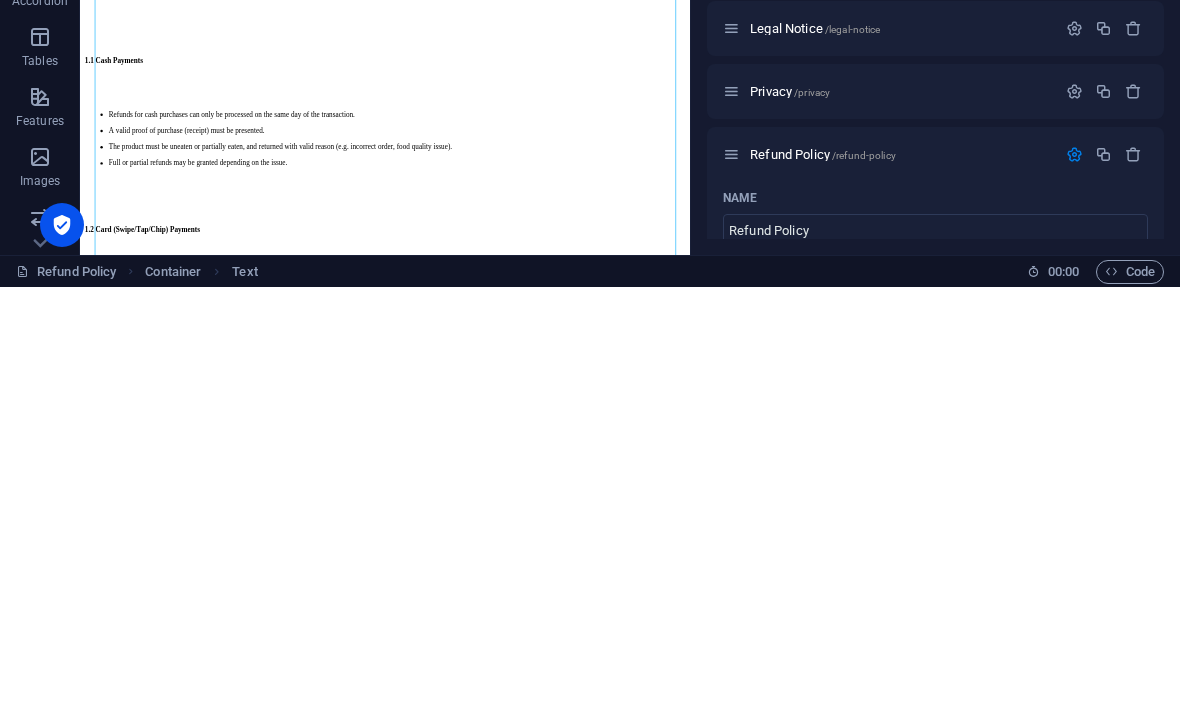 scroll, scrollTop: 0, scrollLeft: 0, axis: both 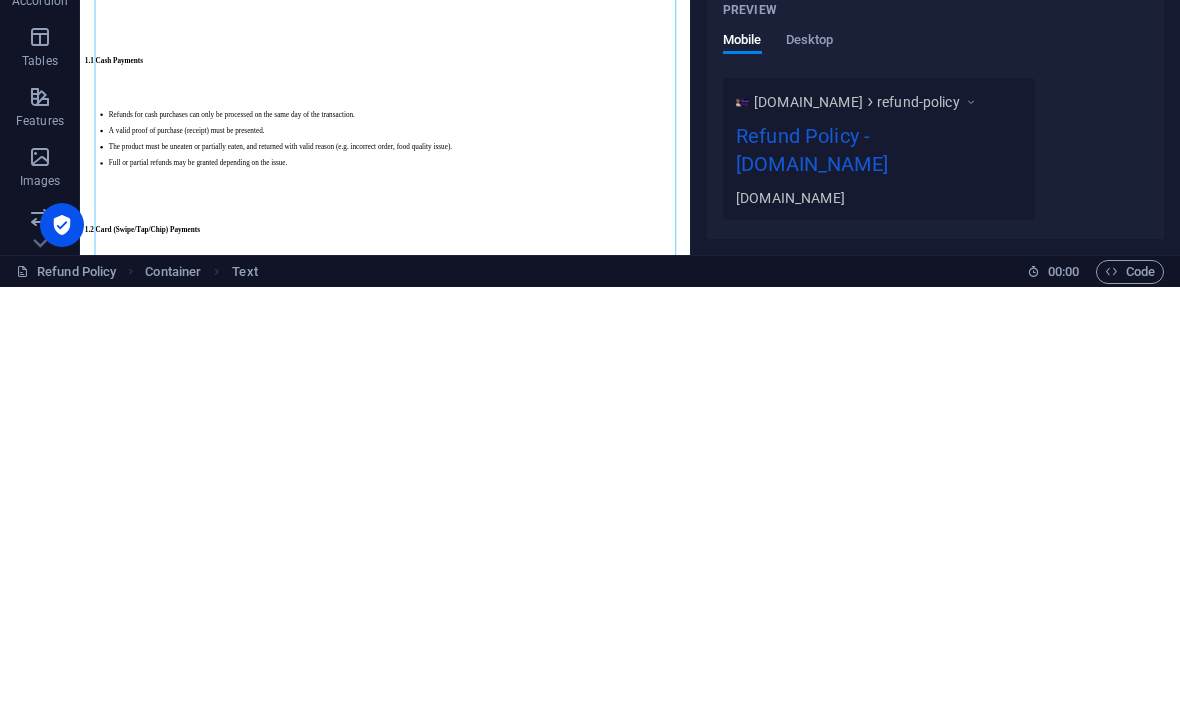 click at bounding box center (971, 525) 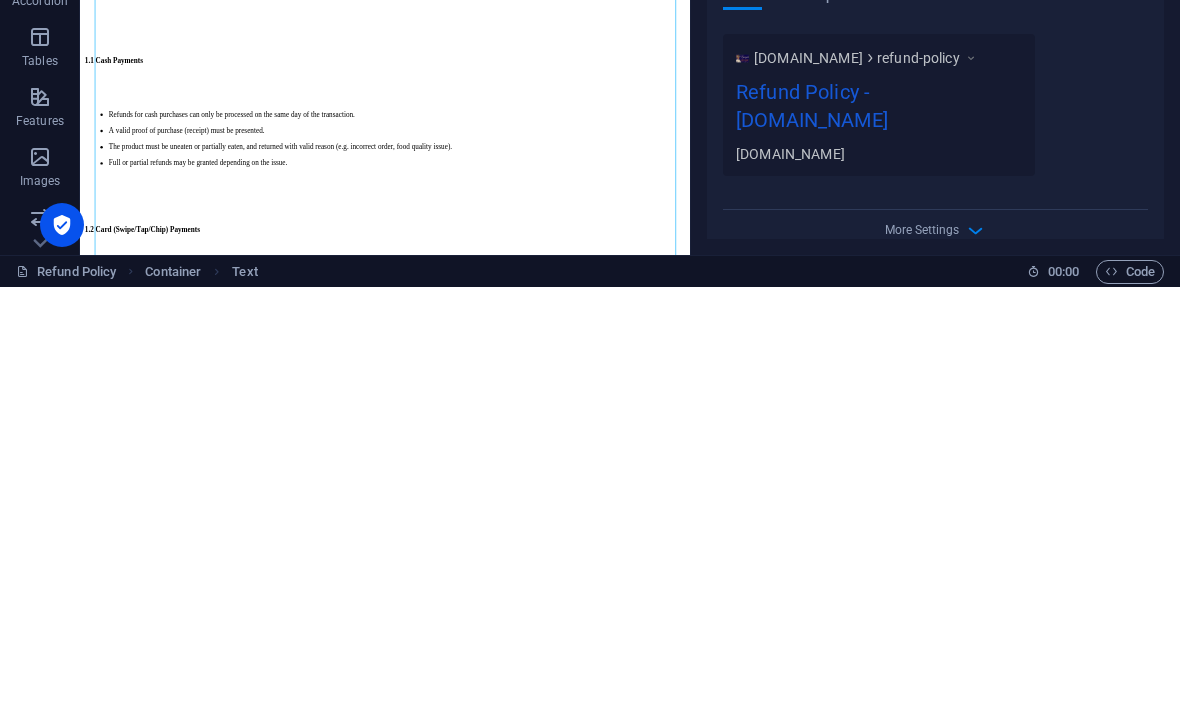 scroll, scrollTop: 703, scrollLeft: 0, axis: vertical 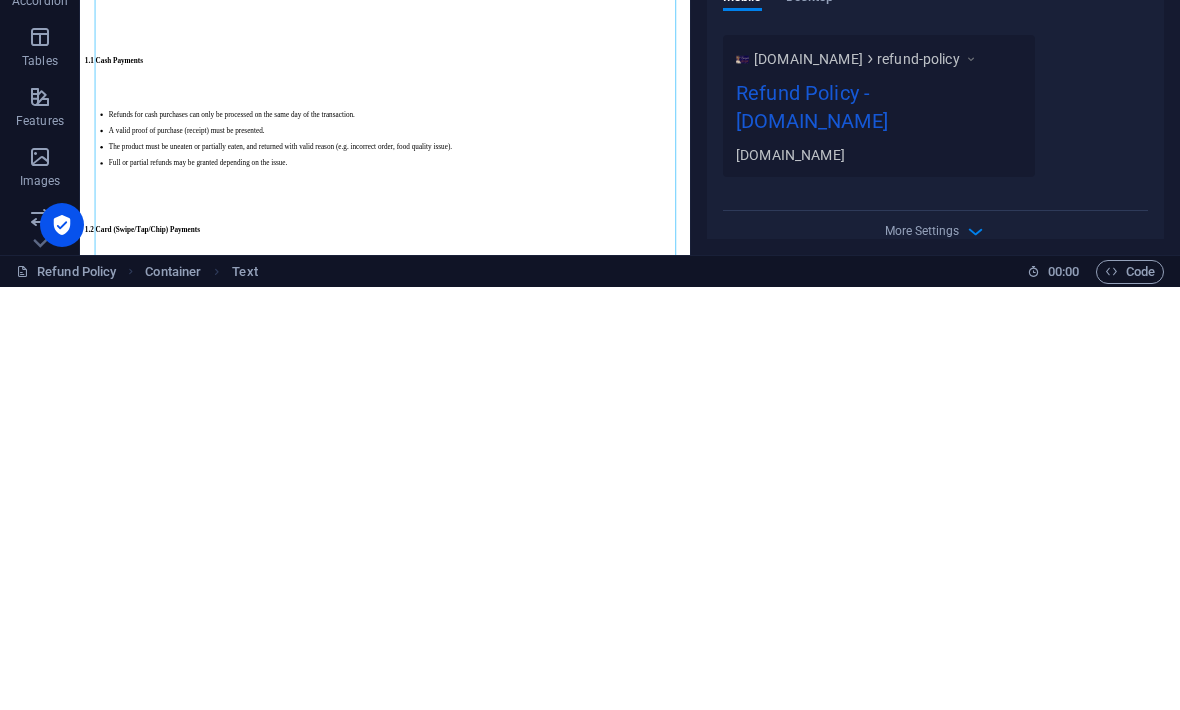 click at bounding box center (975, 654) 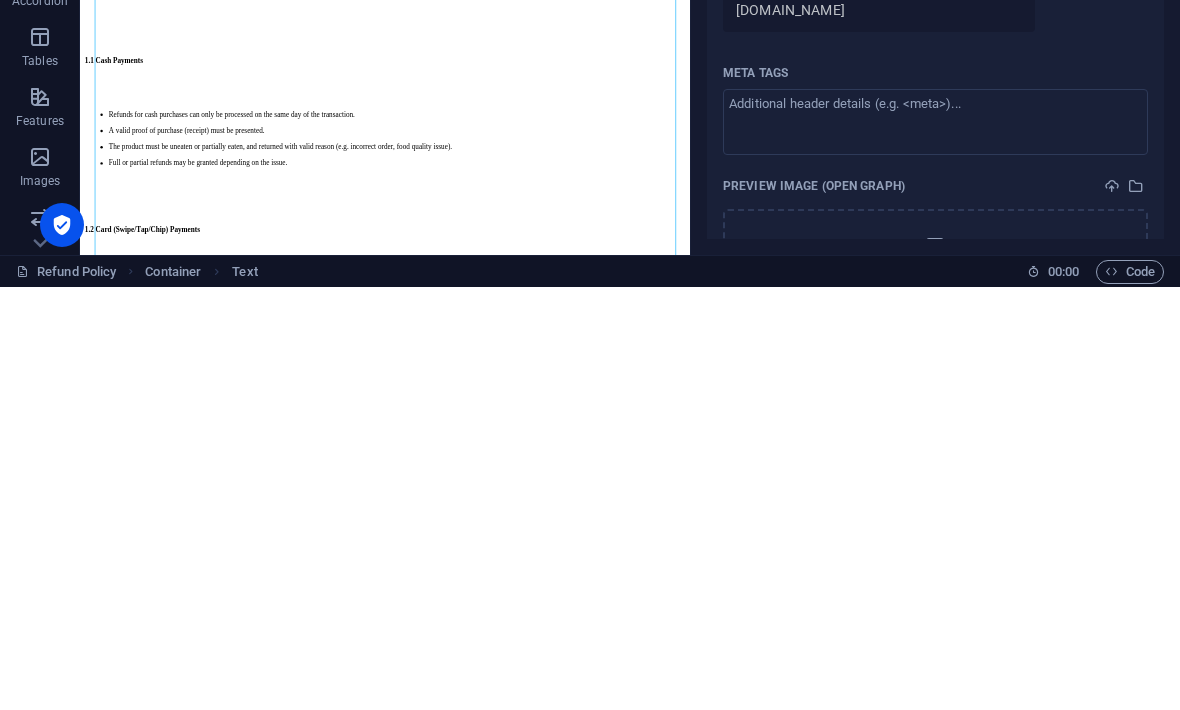 scroll, scrollTop: 847, scrollLeft: 0, axis: vertical 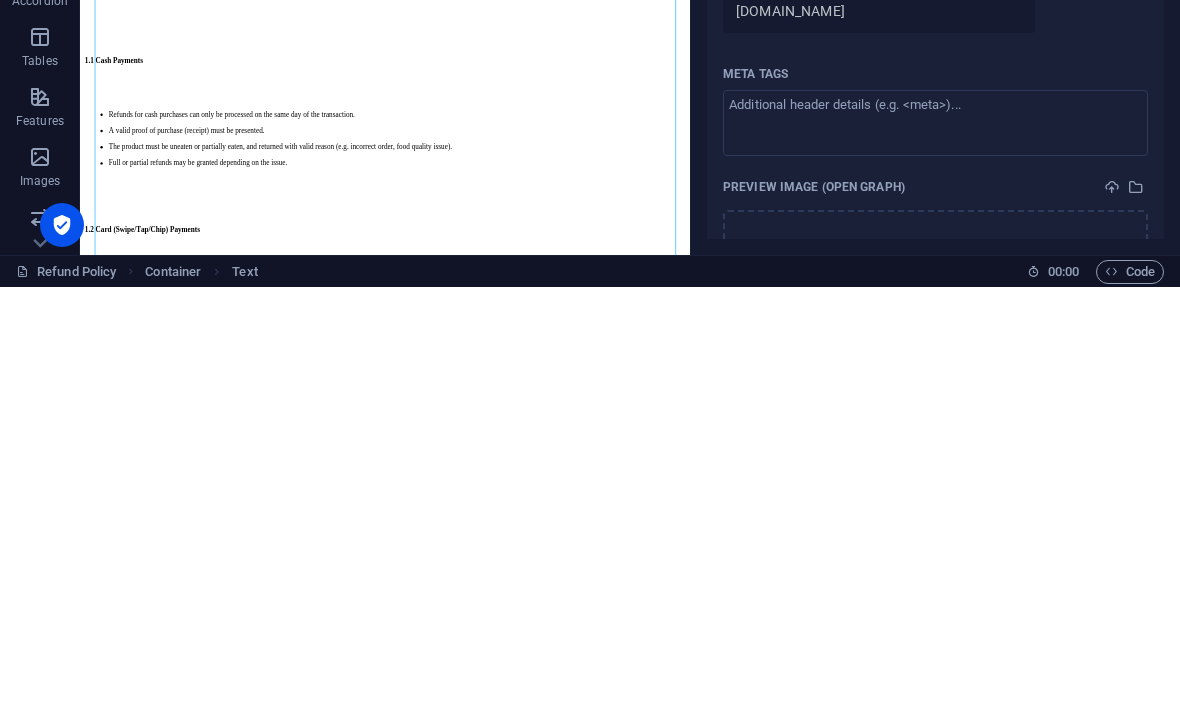 click on "Meta tags ​" at bounding box center (935, 545) 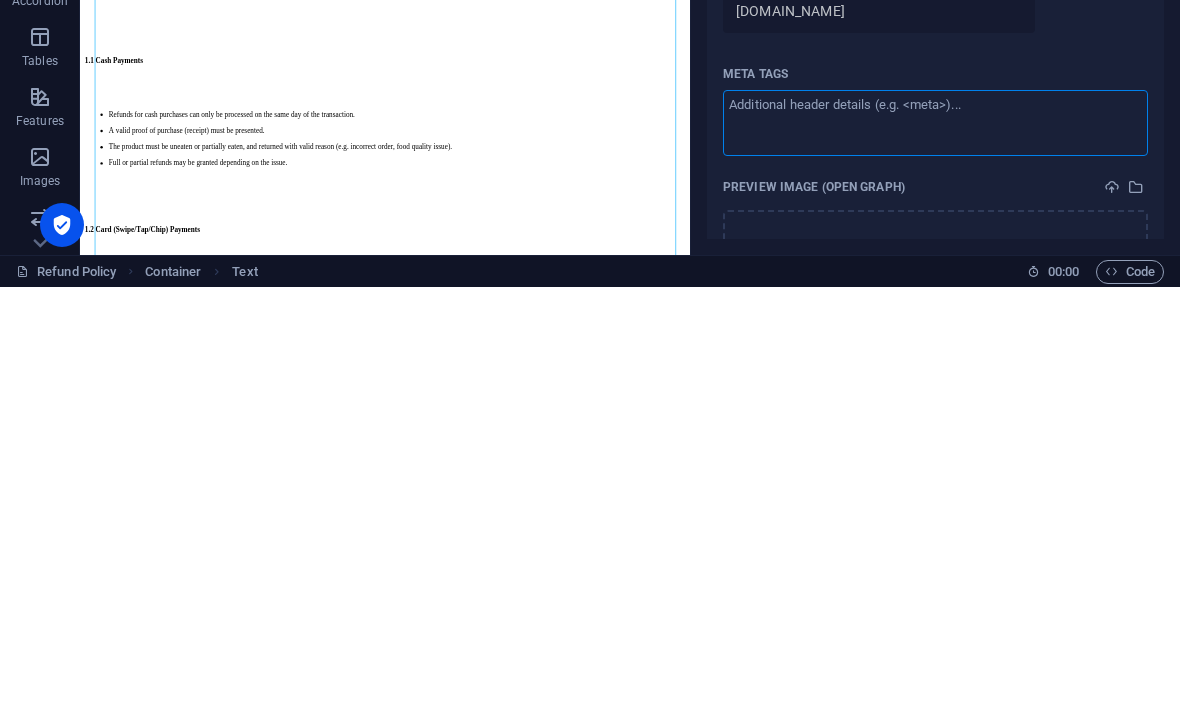scroll, scrollTop: 1, scrollLeft: 0, axis: vertical 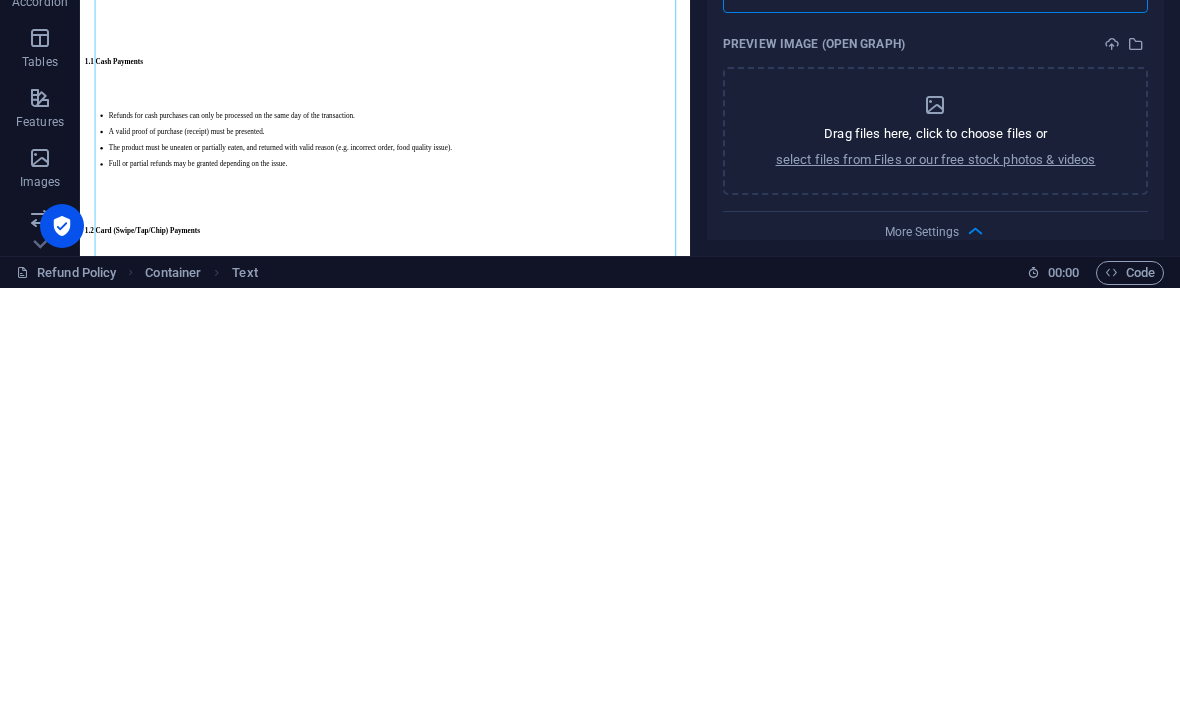 click on "More Settings" at bounding box center [922, 654] 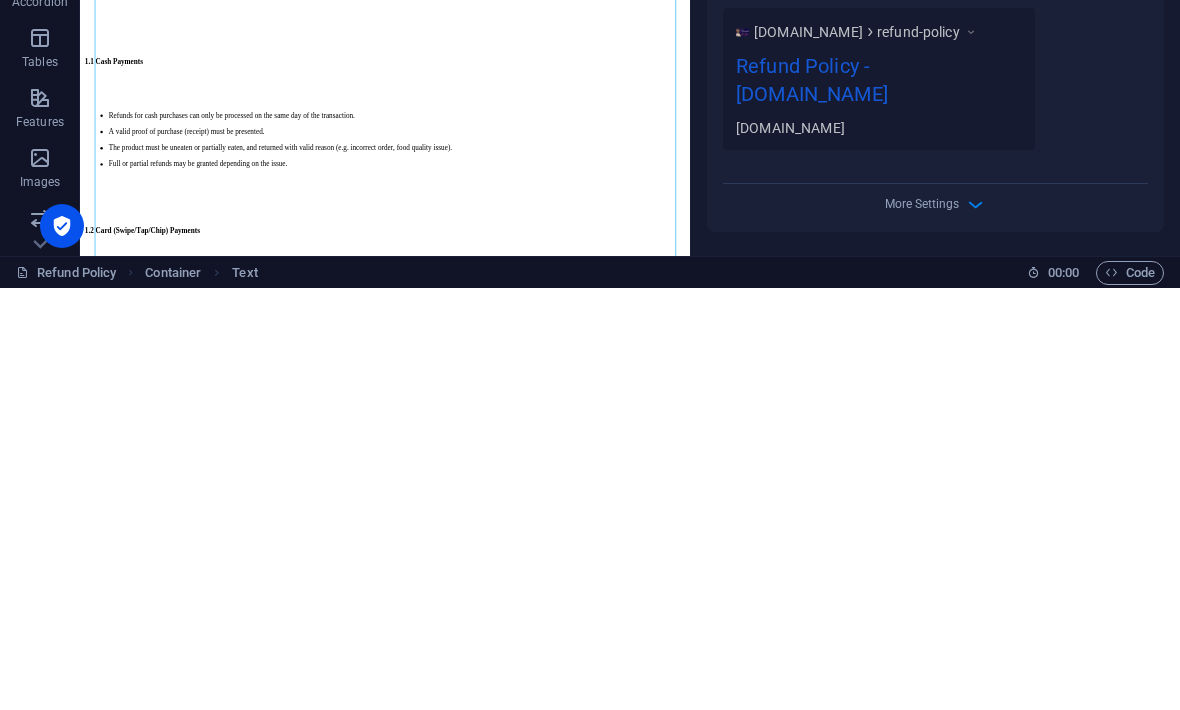 scroll, scrollTop: 720, scrollLeft: 0, axis: vertical 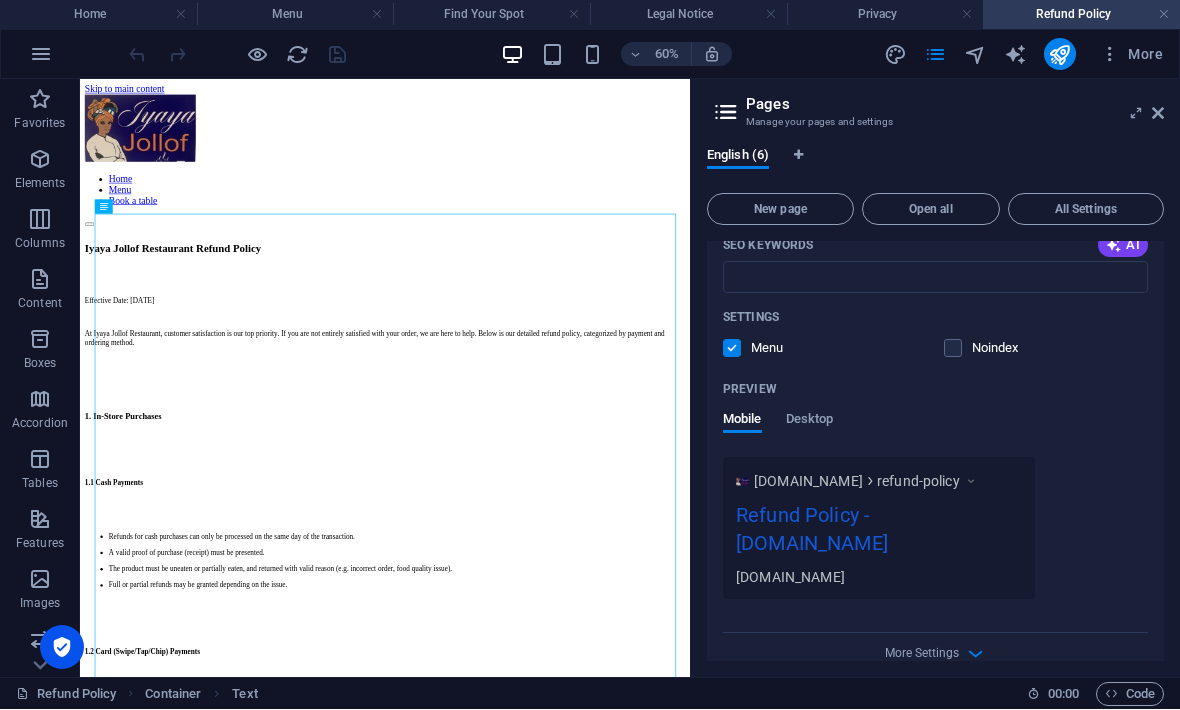 click on "Desktop" at bounding box center [810, 422] 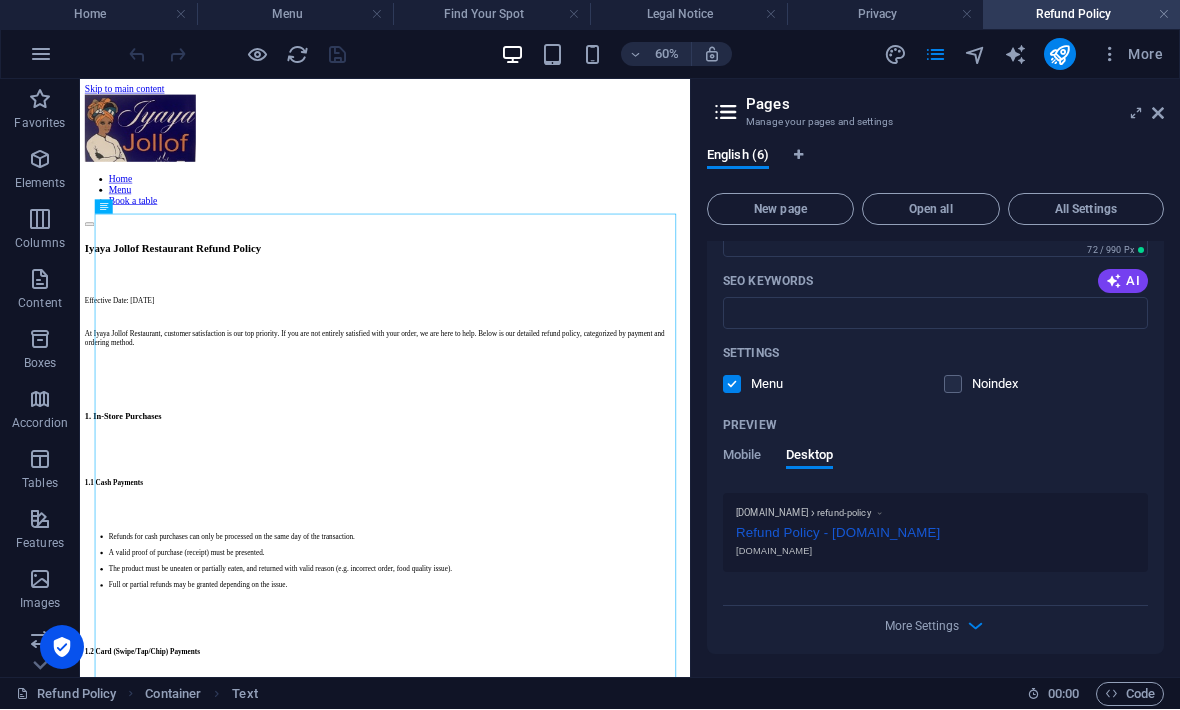scroll, scrollTop: 666, scrollLeft: 0, axis: vertical 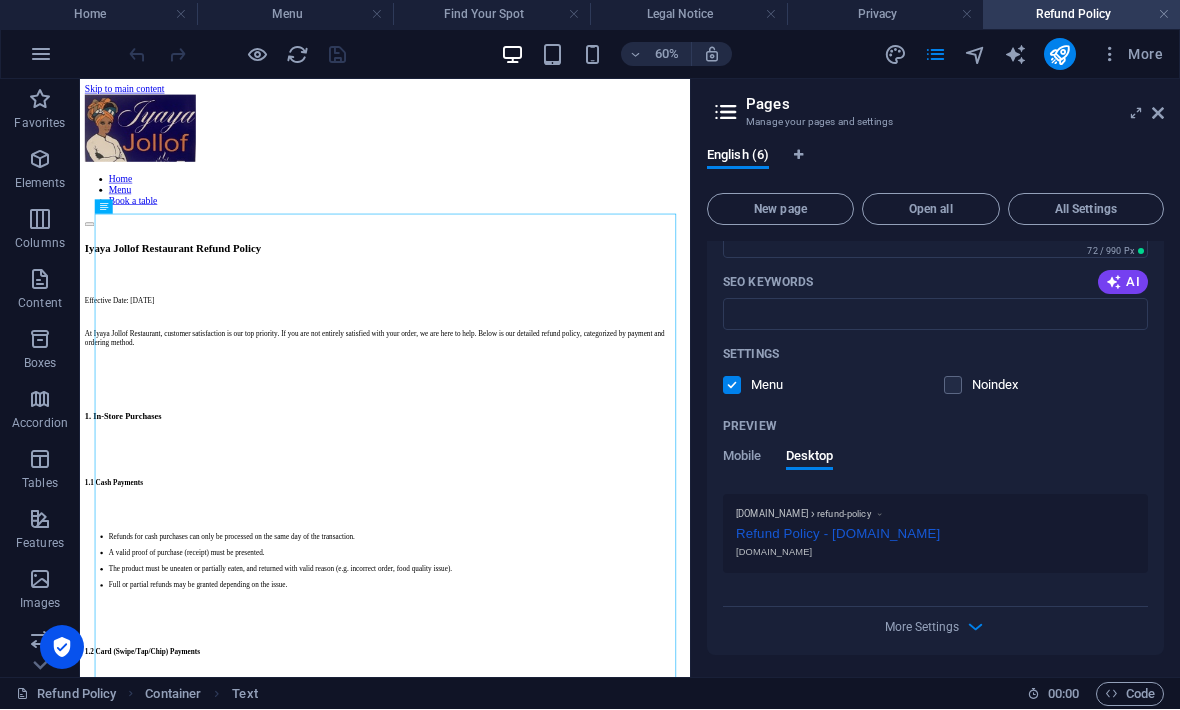 click on "60%" at bounding box center (656, 55) 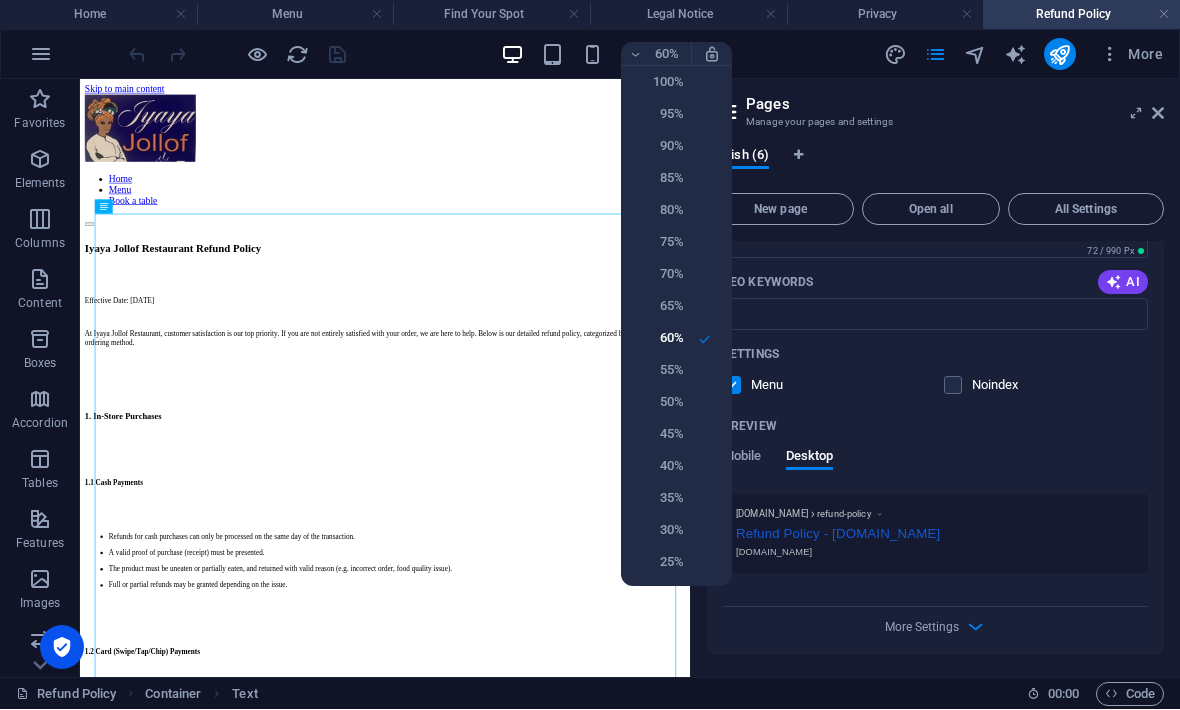 click on "100%" at bounding box center (658, 83) 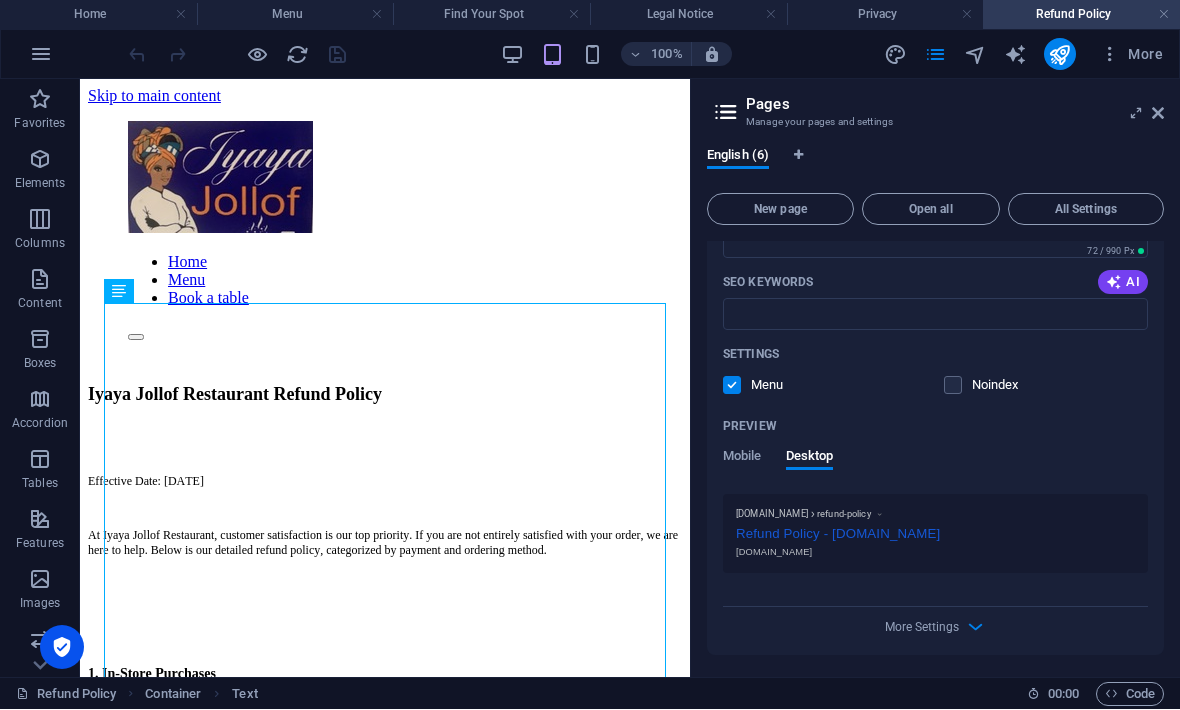 scroll, scrollTop: 0, scrollLeft: 0, axis: both 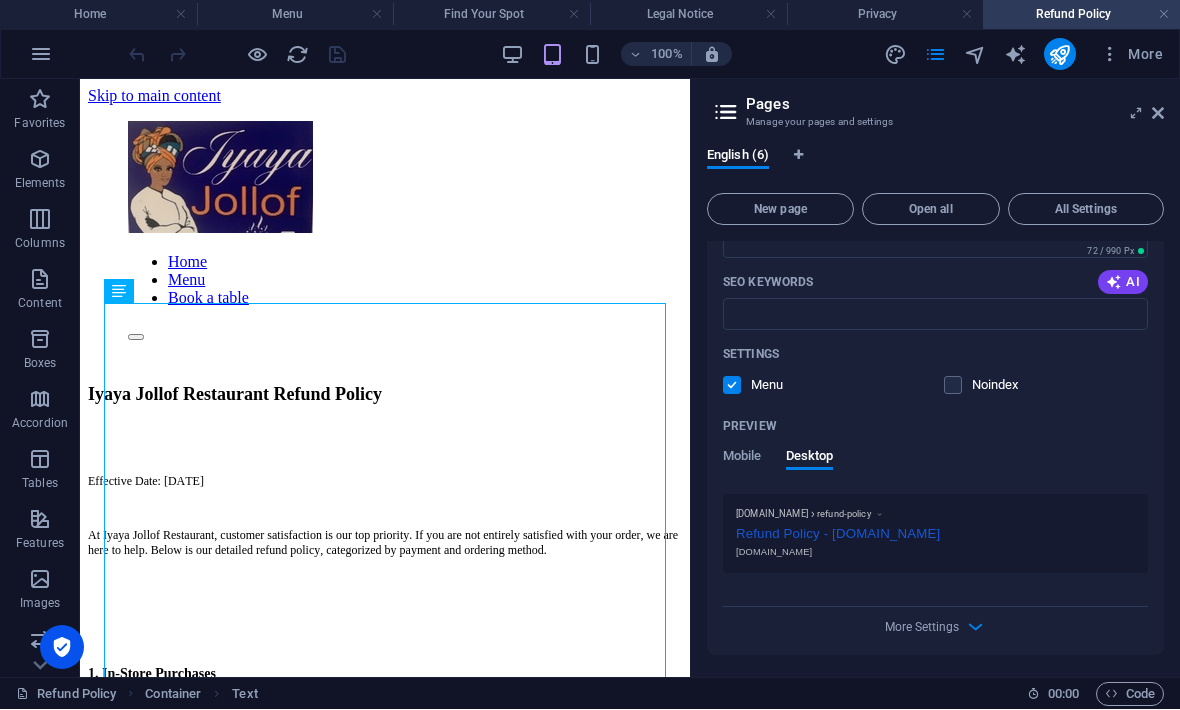click on "All Settings" at bounding box center (1086, 210) 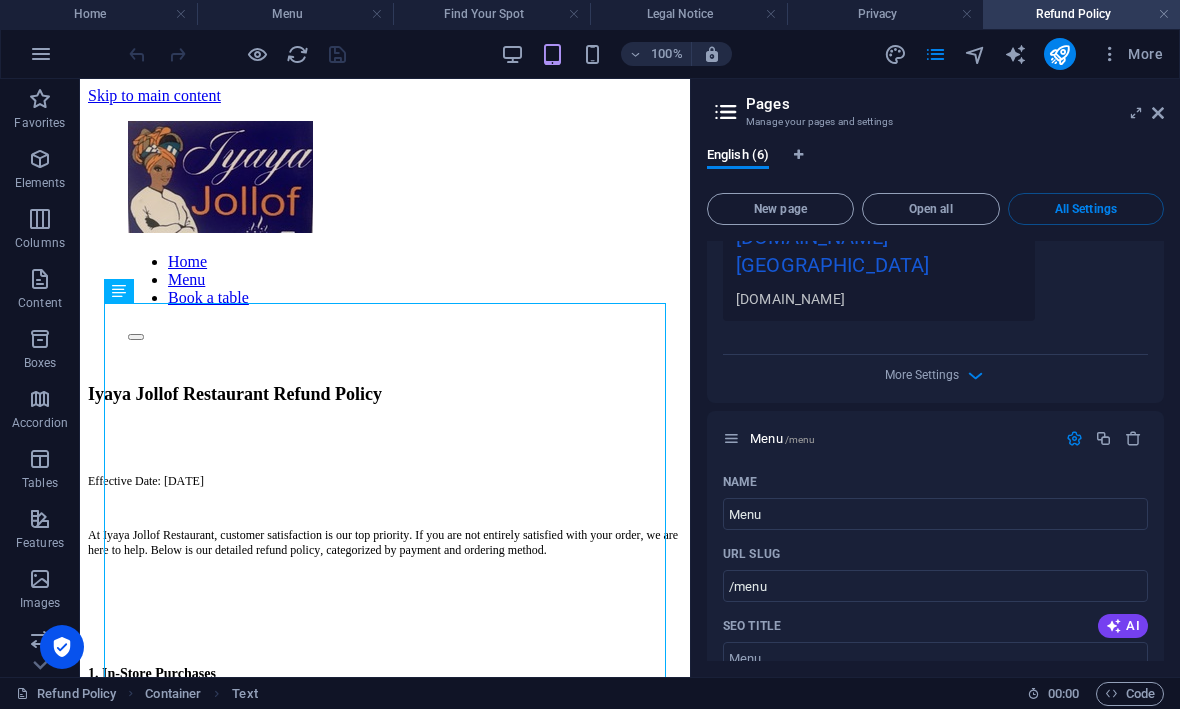 scroll, scrollTop: 3127, scrollLeft: 0, axis: vertical 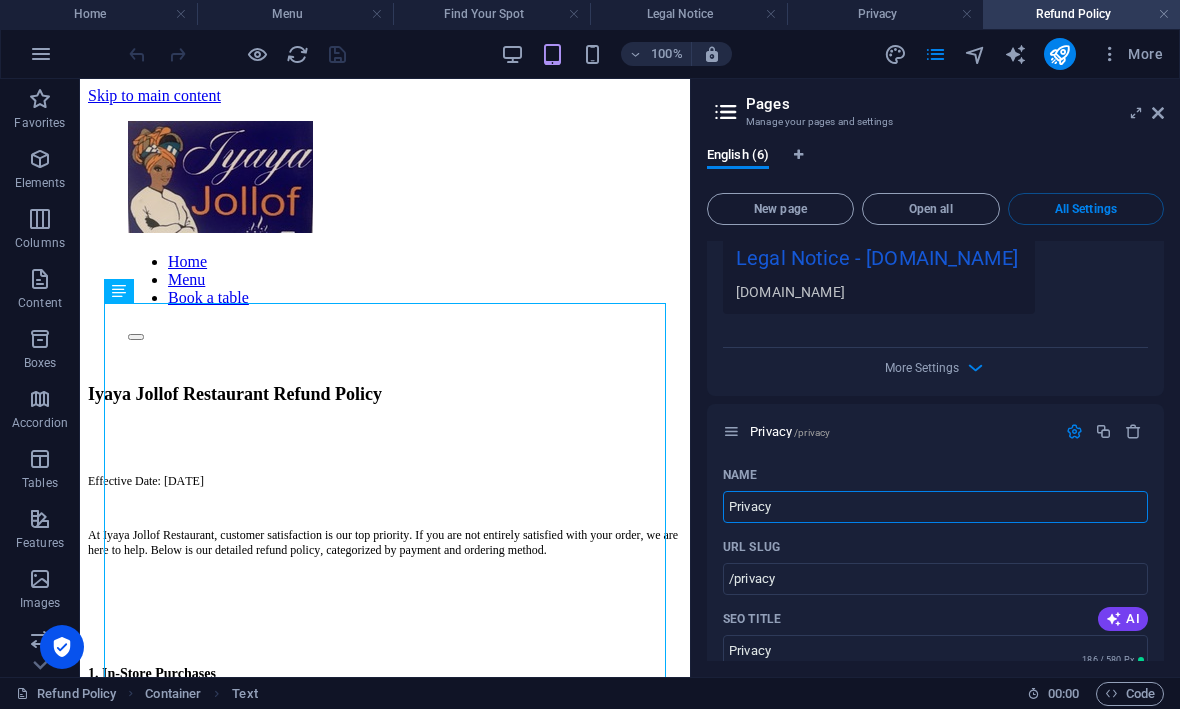 click on "All Settings" at bounding box center [1086, 210] 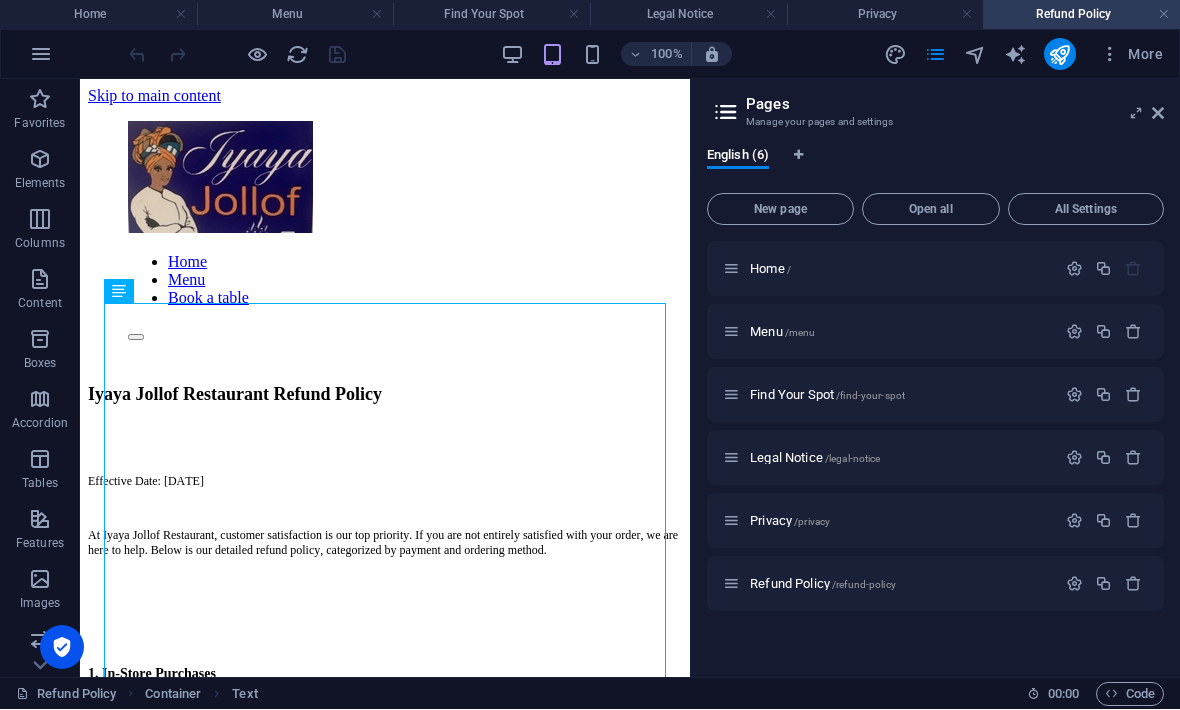 scroll, scrollTop: 0, scrollLeft: 0, axis: both 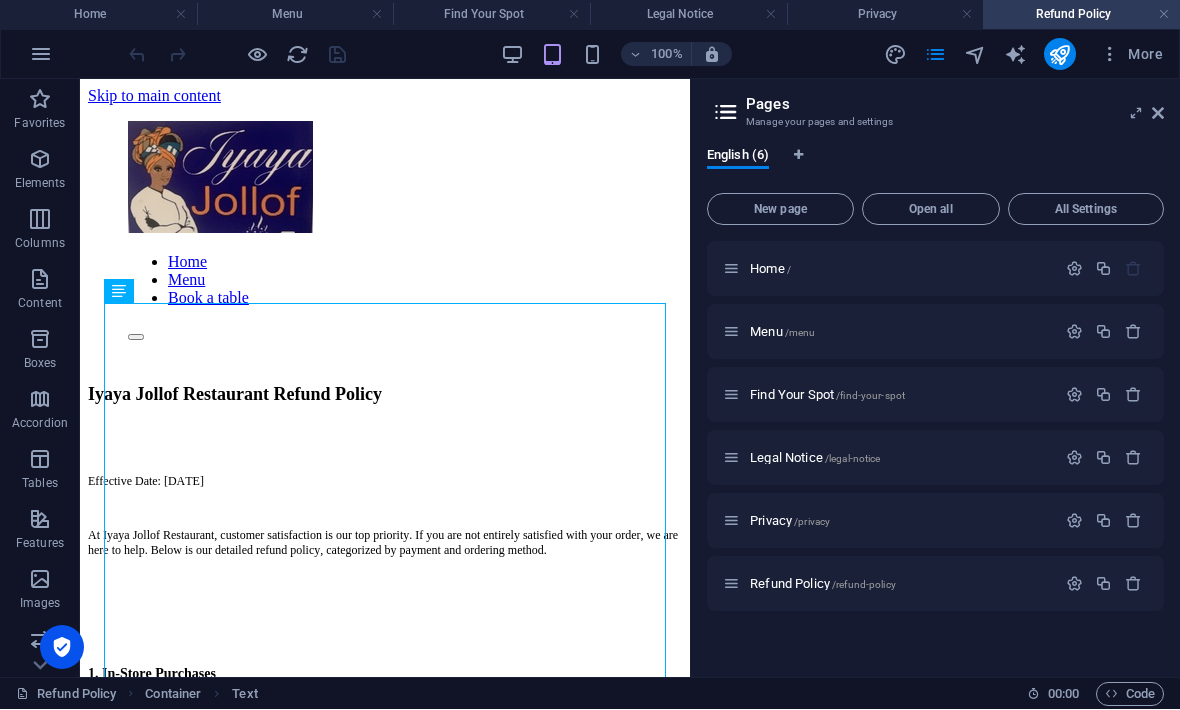 click on "Refund Policy" at bounding box center (1081, 15) 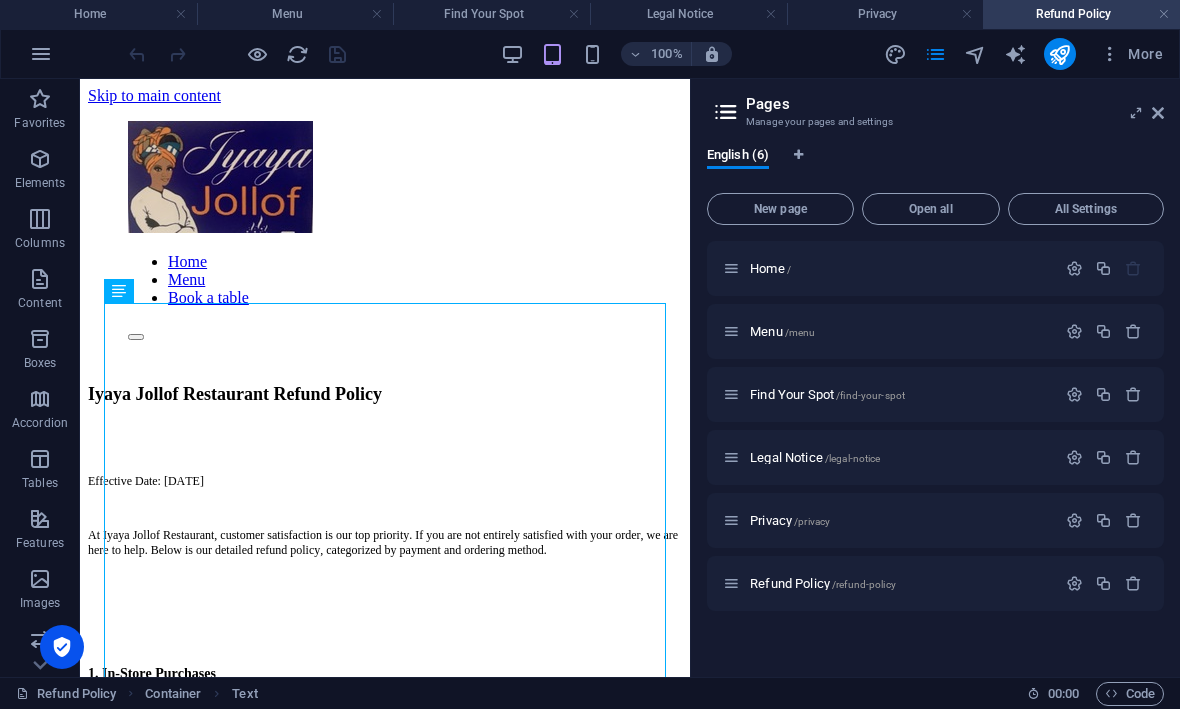 click at bounding box center (1158, 114) 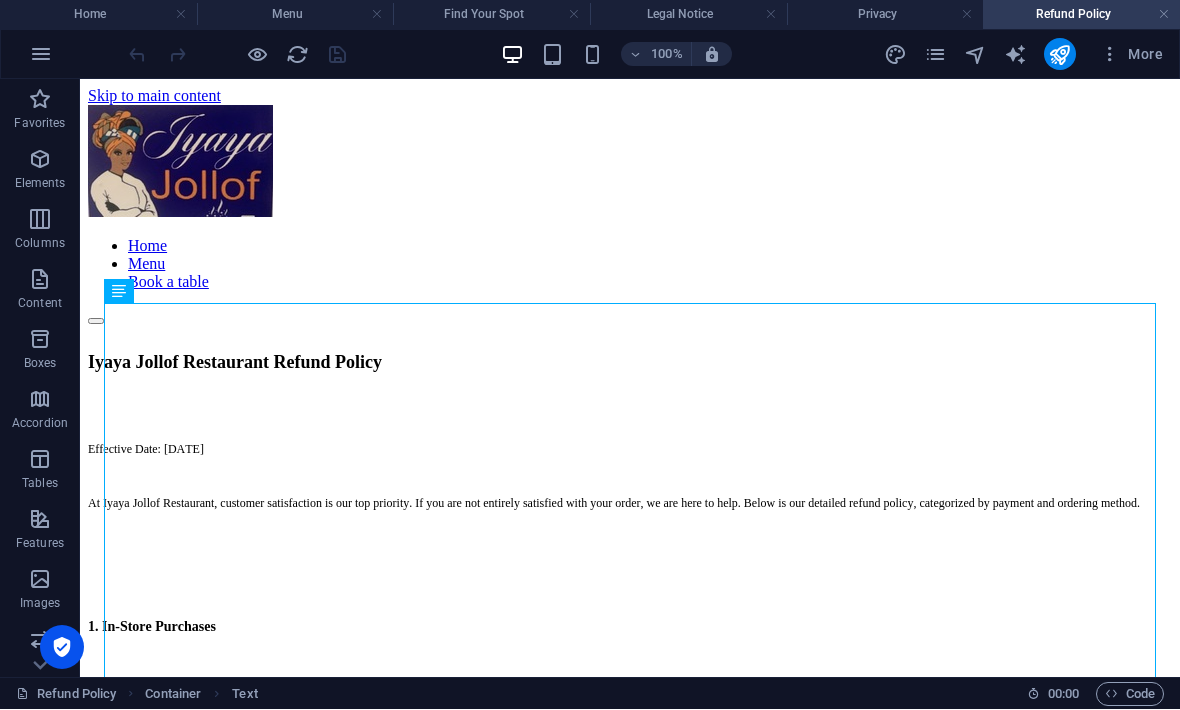 click on "Reference" at bounding box center (0, 0) 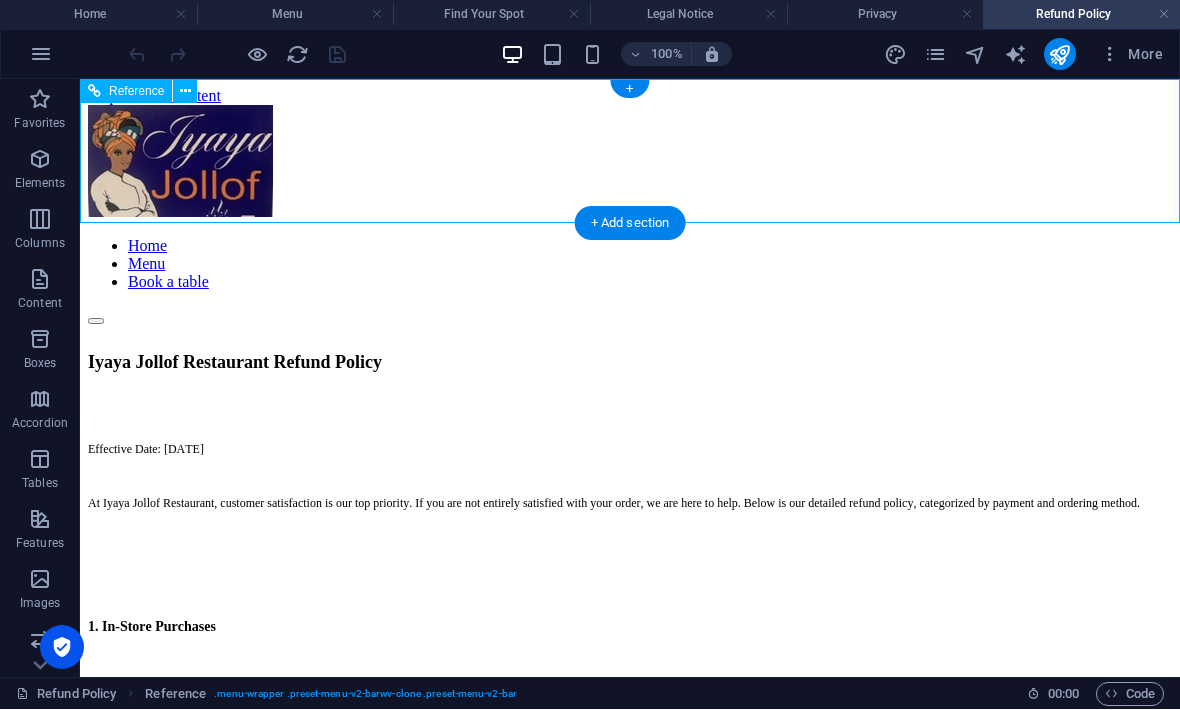 click on "Columns" at bounding box center [40, 232] 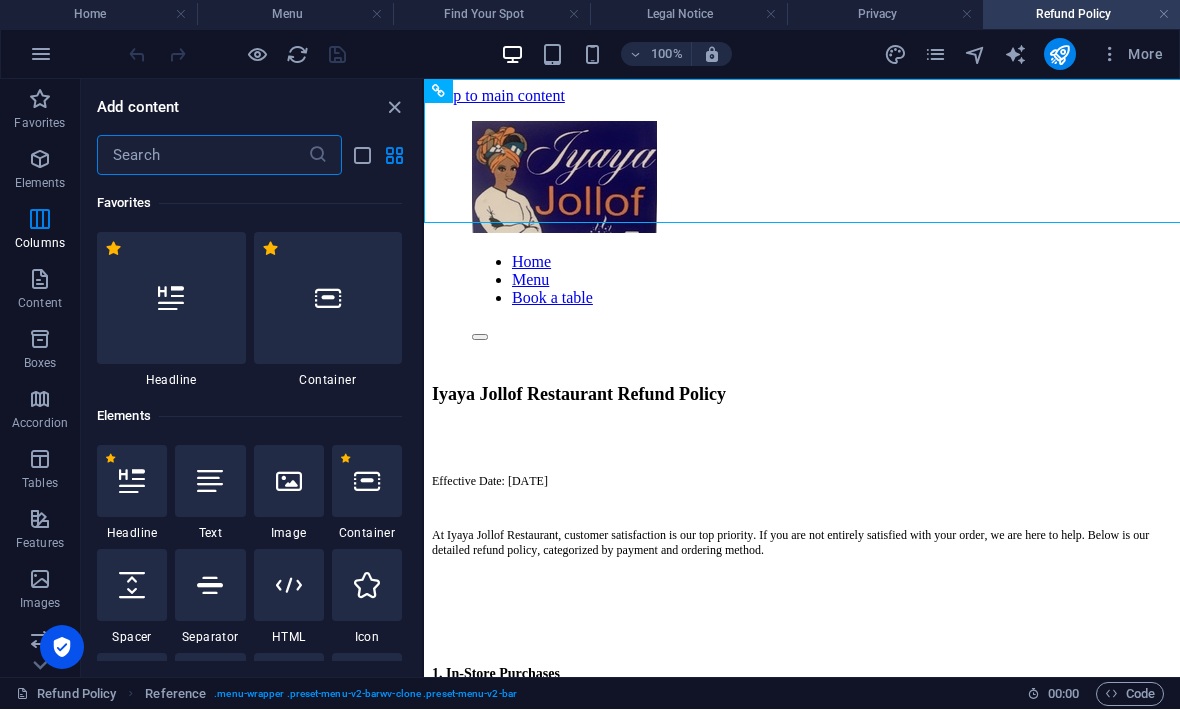 click on "Columns" at bounding box center (40, 232) 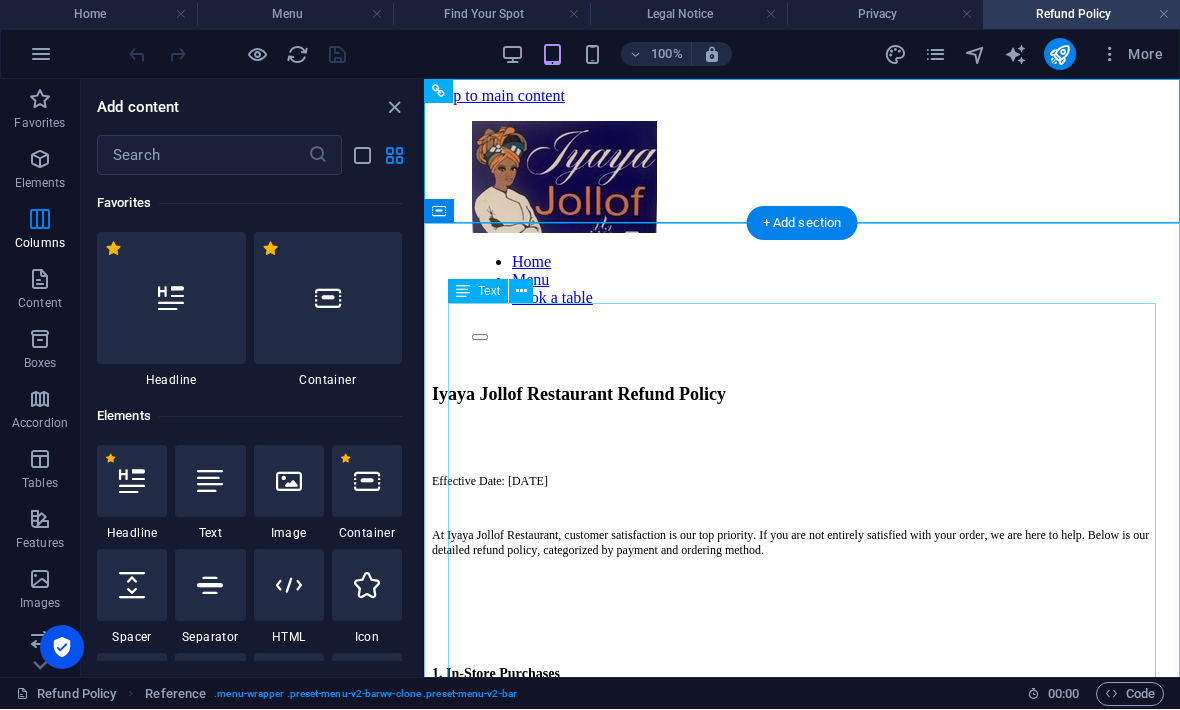 click on "Iyaya Jollof Restaurant Refund Policy Effective Date: 11 July 2025 At Iyaya Jollof Restaurant, customer satisfaction is our top priority. If you are not entirely satisfied with your order, we are here to help. Below is our detailed refund policy, categorized by payment and ordering method. 1. In-Store Purchases 1.1 Cash Payments Refunds for cash purchases can only be processed on the same day of the transaction. A valid proof of purchase (receipt) must be presented. The product must be uneaten or partially eaten, and returned with valid reason (e.g. incorrect order, food quality issue). Full or partial refunds may be granted depending on the issue. 1.2 Card (Swipe/Tap/Chip) Payments Card refunds will be processed back to the original card used. Refunds may take 2–5 business days to reflect, depending on your bank. As with cash payments, the customer must present proof of purchase and return the item where possible. 2. Online Orders via Uber Eats & Mr D 2.1 Uber Eats You can request a refund for:" at bounding box center (802, 1692) 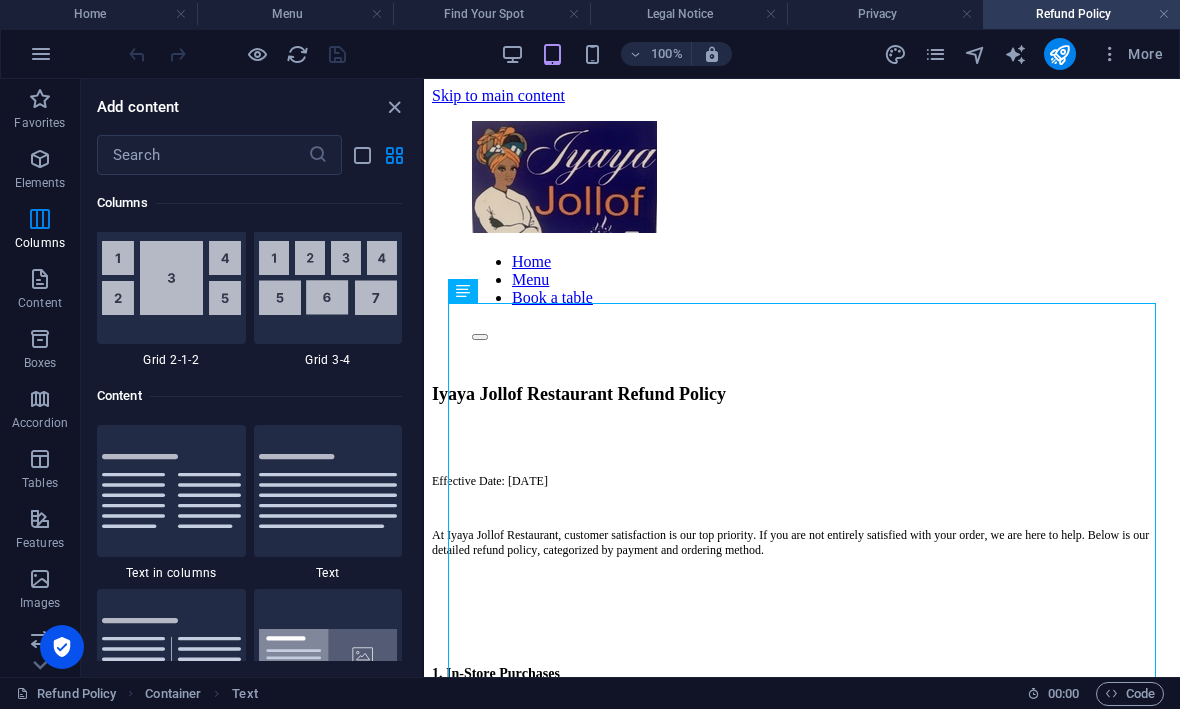 scroll, scrollTop: 3304, scrollLeft: 0, axis: vertical 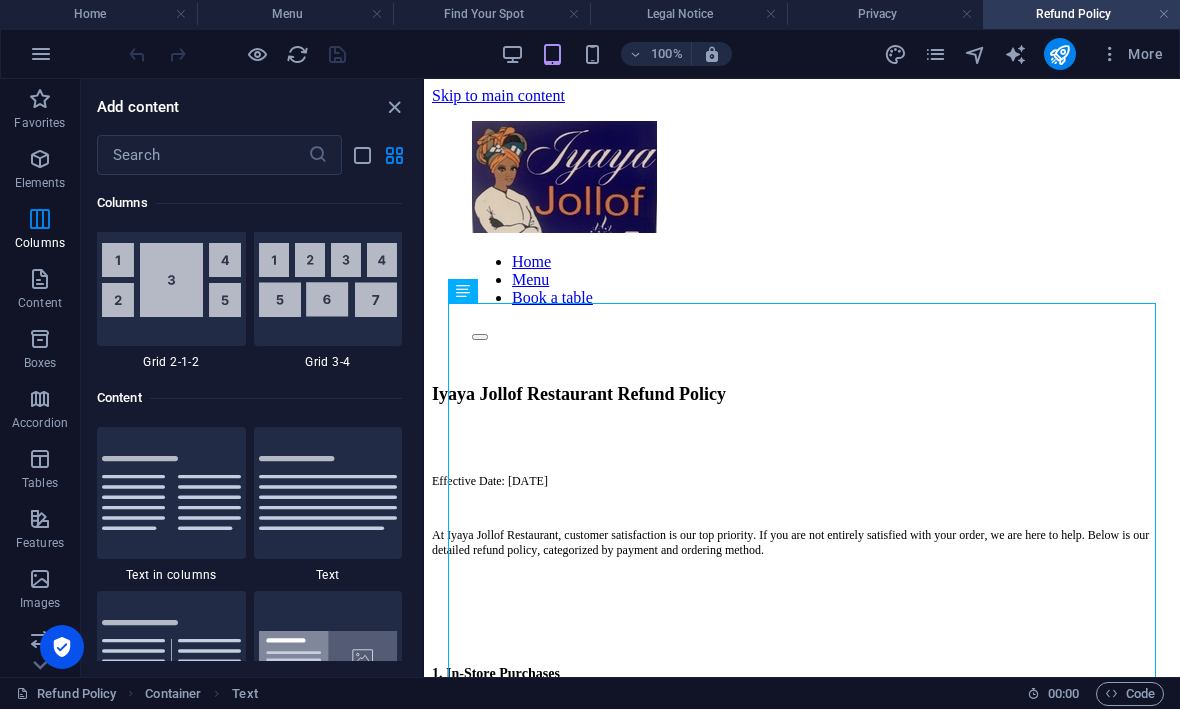 click at bounding box center [328, 494] 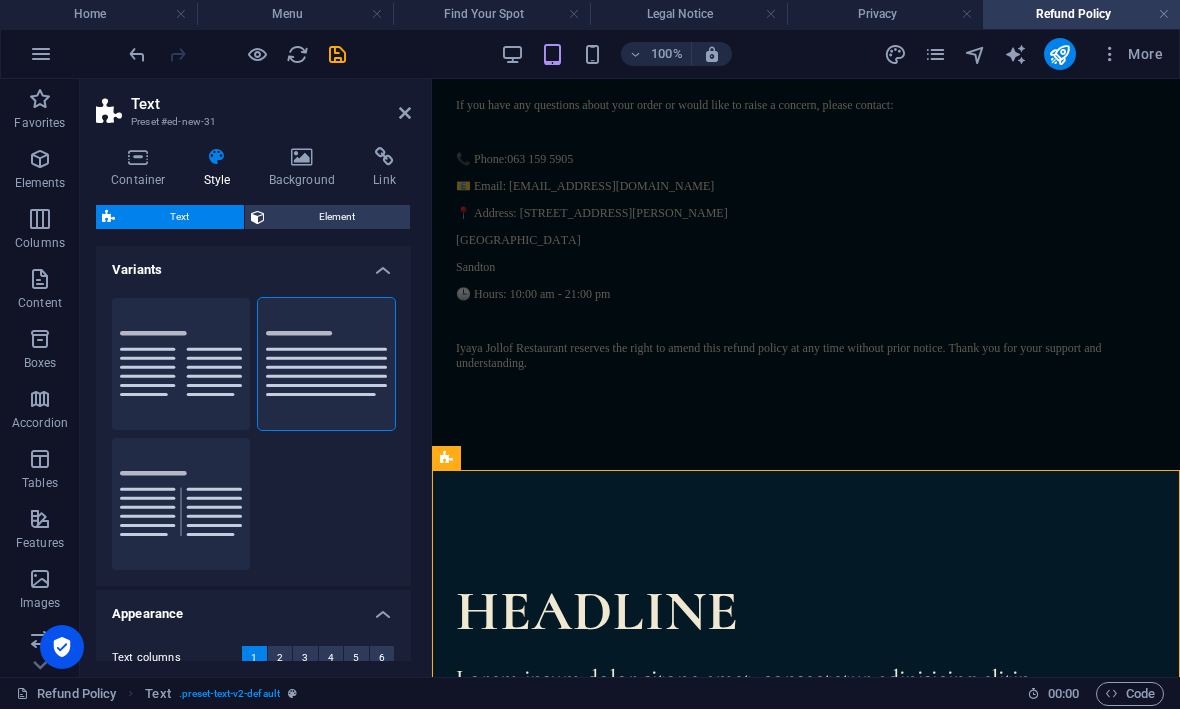 scroll, scrollTop: 2581, scrollLeft: 0, axis: vertical 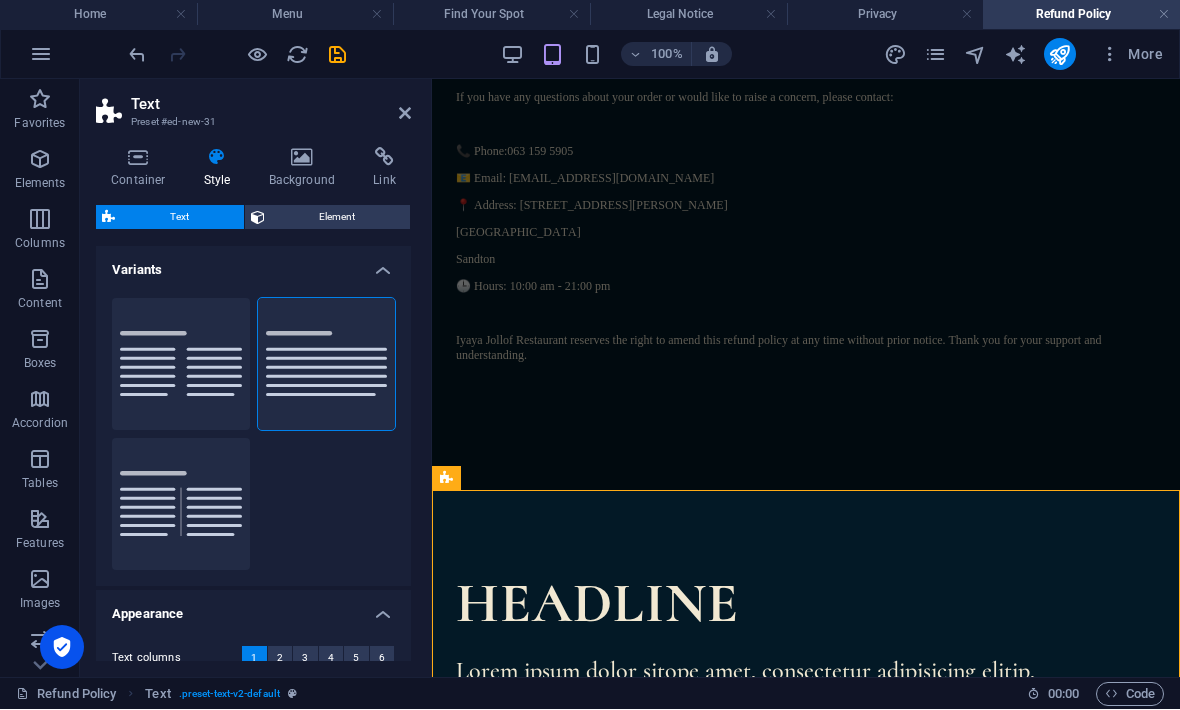 click at bounding box center [137, 55] 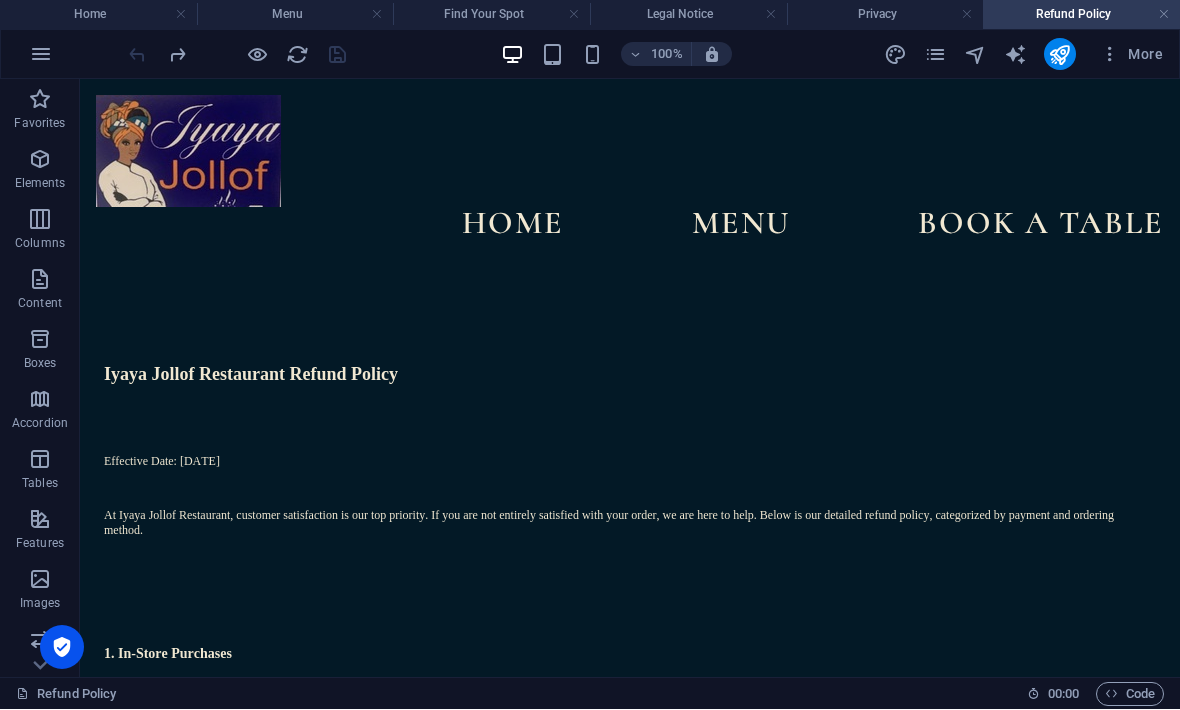 scroll, scrollTop: 0, scrollLeft: 0, axis: both 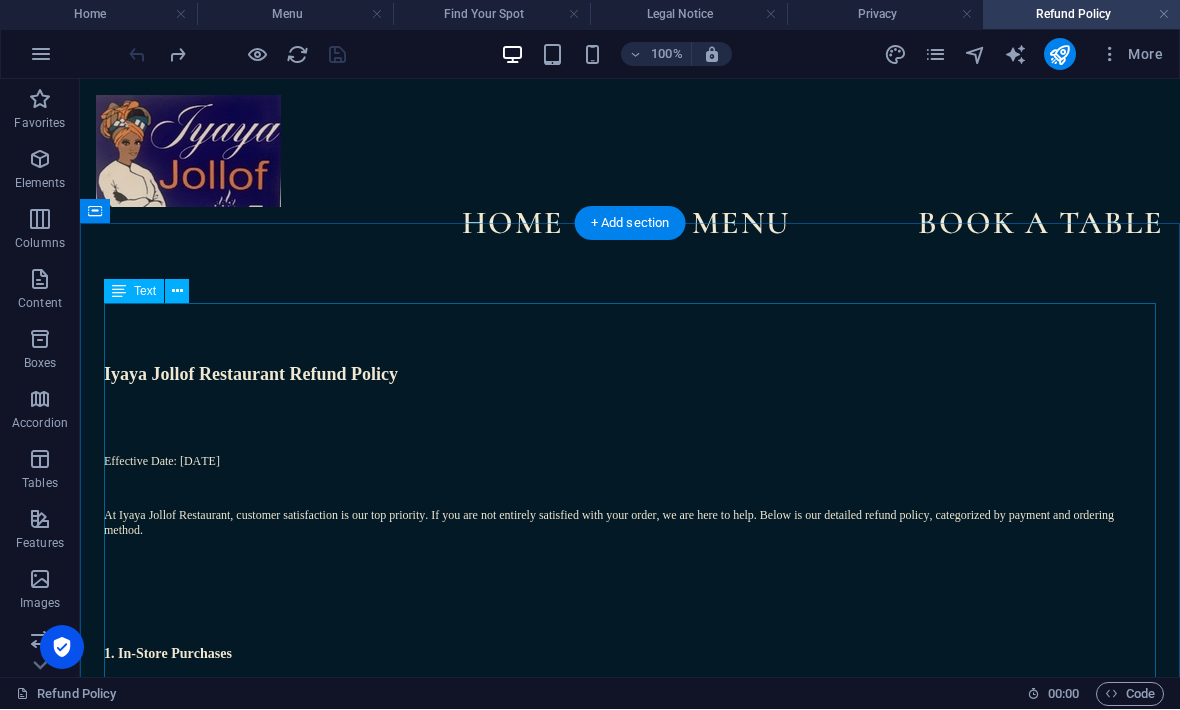 click on "Iyaya Jollof Restaurant Refund Policy Effective Date: 11 July 2025 At Iyaya Jollof Restaurant, customer satisfaction is our top priority. If you are not entirely satisfied with your order, we are here to help. Below is our detailed refund policy, categorized by payment and ordering method. 1. In-Store Purchases 1.1 Cash Payments Refunds for cash purchases can only be processed on the same day of the transaction. A valid proof of purchase (receipt) must be presented. The product must be uneaten or partially eaten, and returned with valid reason (e.g. incorrect order, food quality issue). Full or partial refunds may be granted depending on the issue. 1.2 Card (Swipe/Tap/Chip) Payments Card refunds will be processed back to the original card used. Refunds may take 2–5 business days to reflect, depending on your bank. As with cash payments, the customer must present proof of purchase and return the item where possible. 2. Online Orders via Uber Eats & Mr D 2.1 Uber Eats You can request a refund for:" at bounding box center (630, 1659) 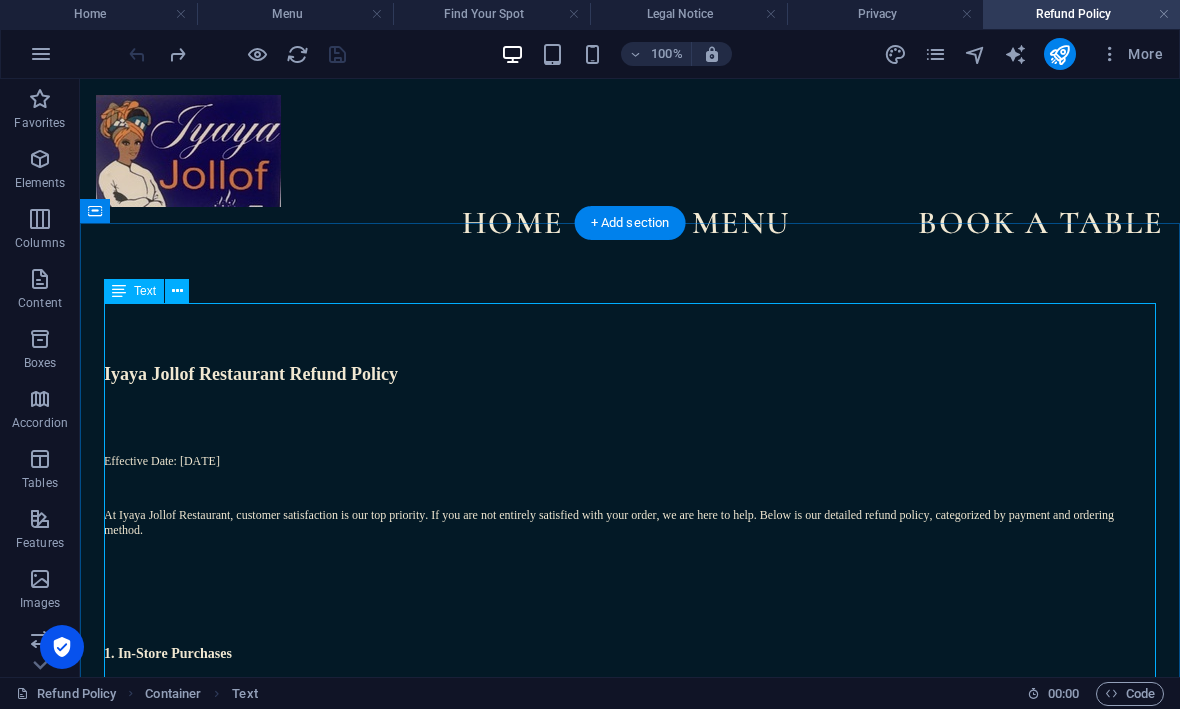 click at bounding box center (177, 292) 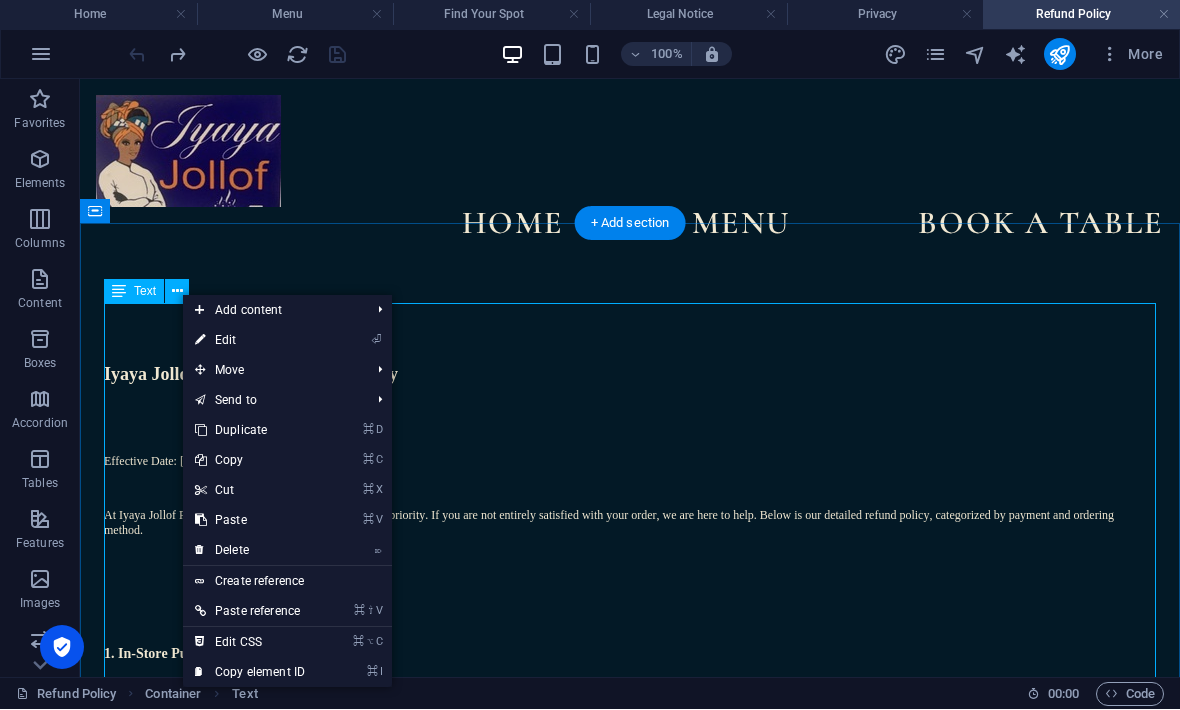 click on "⏎  Edit" at bounding box center (250, 341) 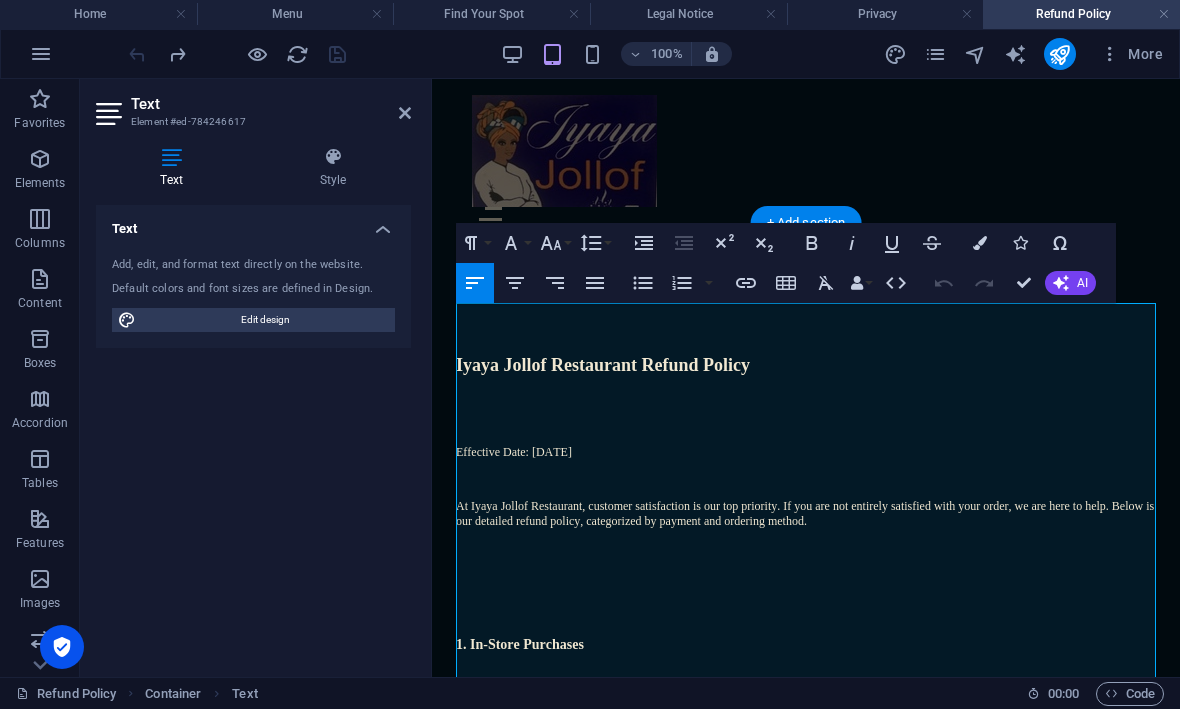 click on "Text Add, edit, and format text directly on the website. Default colors and font sizes are defined in Design. Edit design Alignment Left aligned Centered Right aligned" at bounding box center (253, 434) 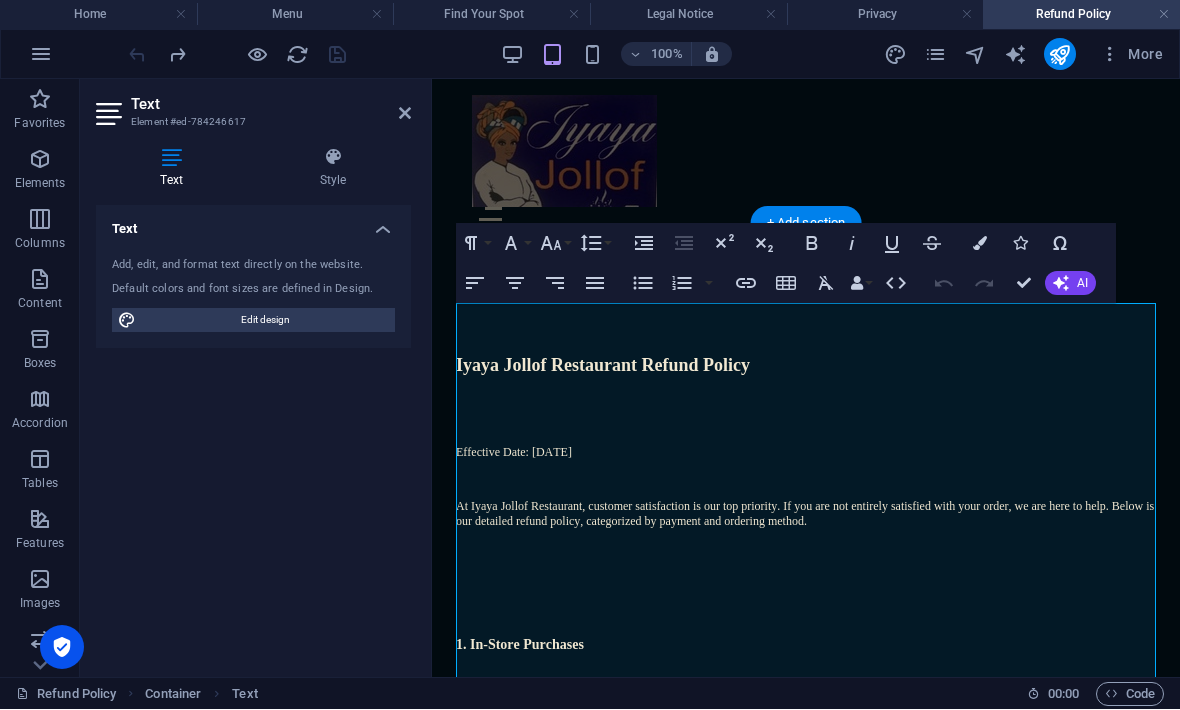 click on "Edit design" at bounding box center (265, 321) 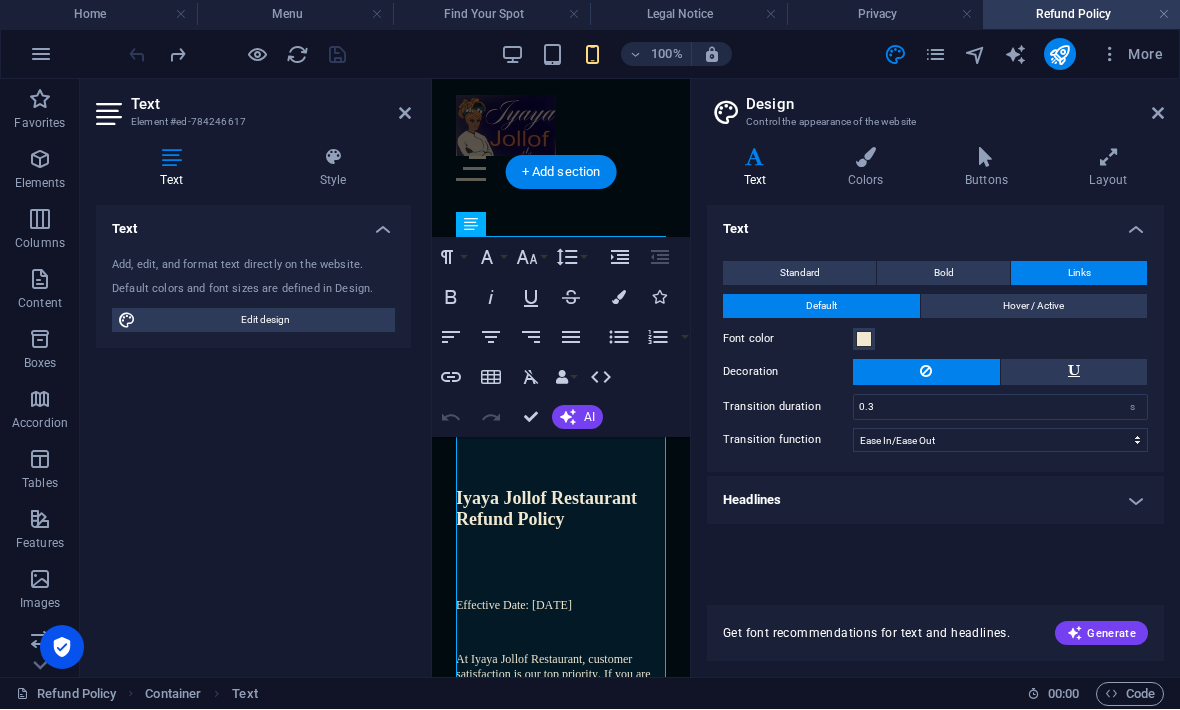 click on "Edit design" at bounding box center (265, 321) 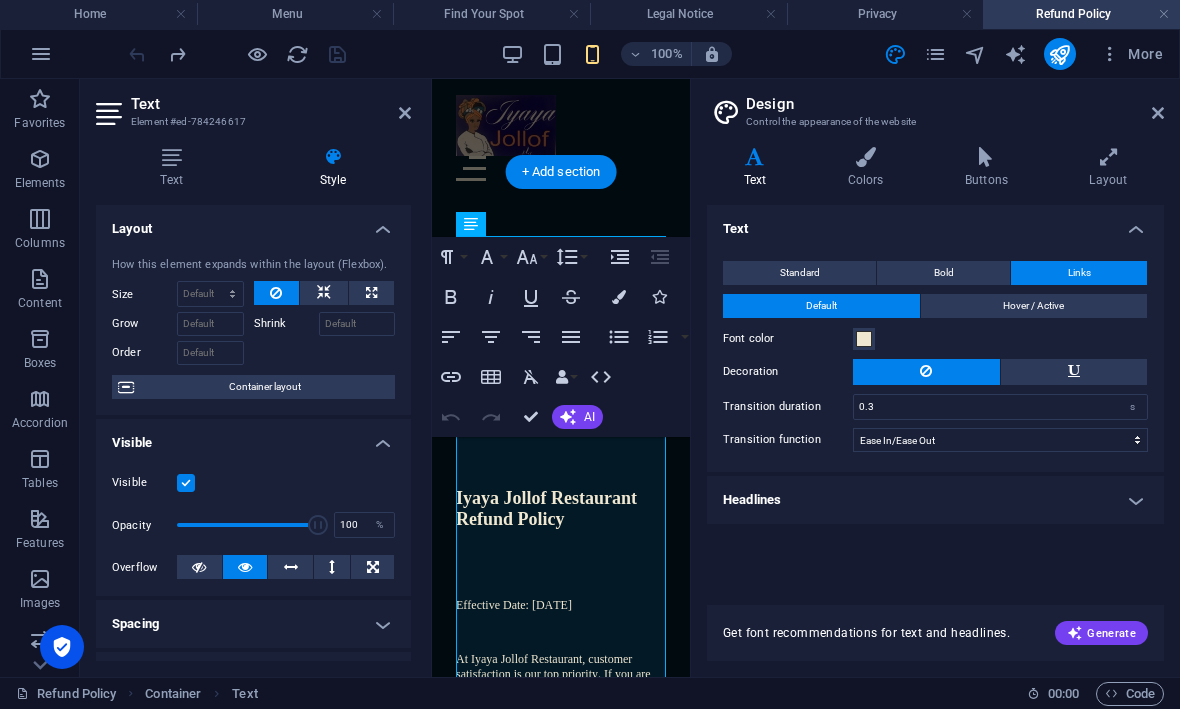 click at bounding box center [371, 294] 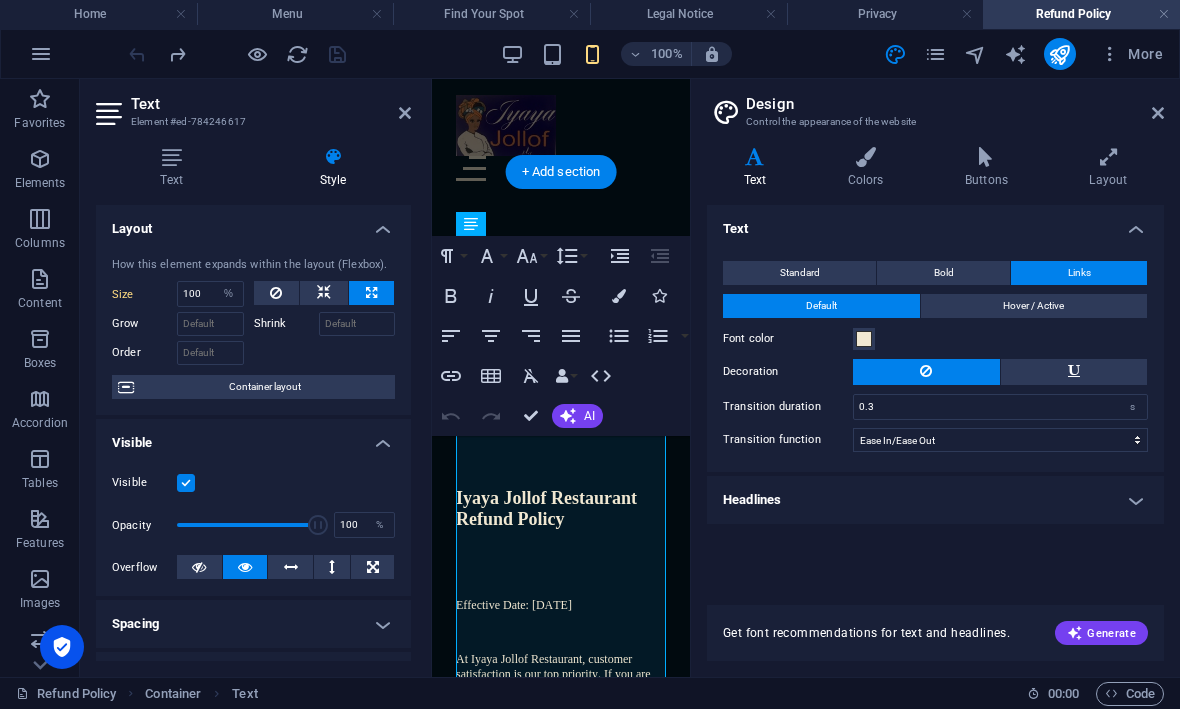 click at bounding box center [324, 294] 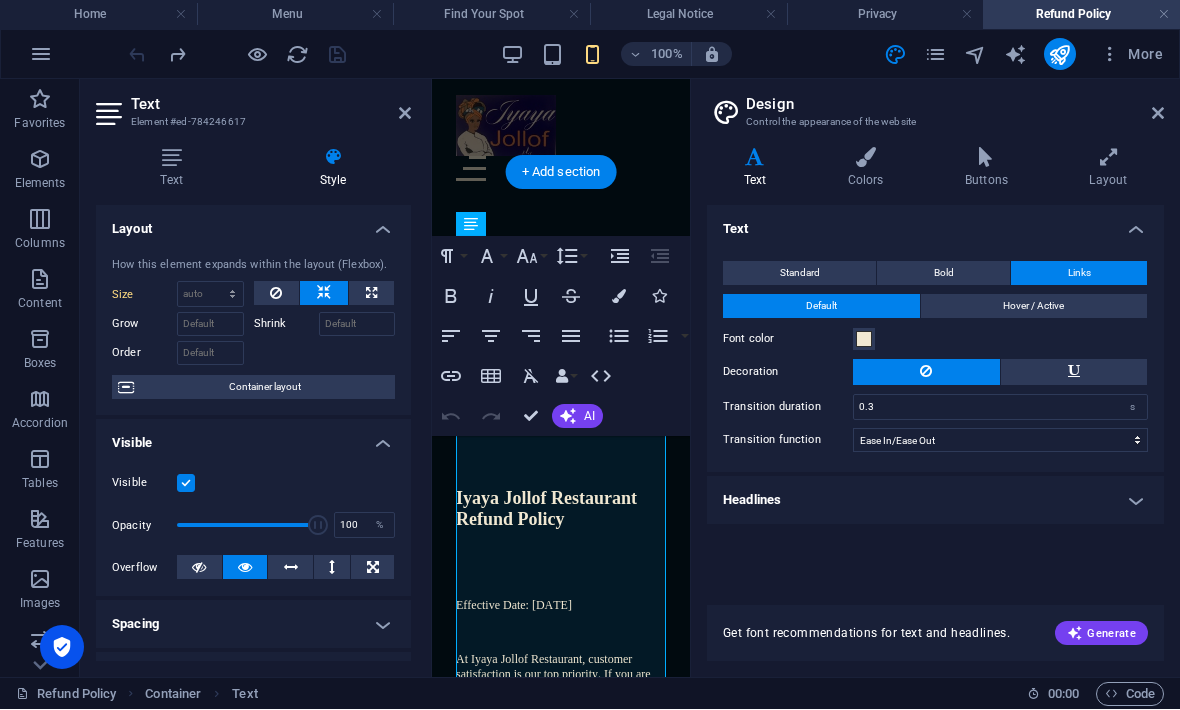 click at bounding box center [277, 294] 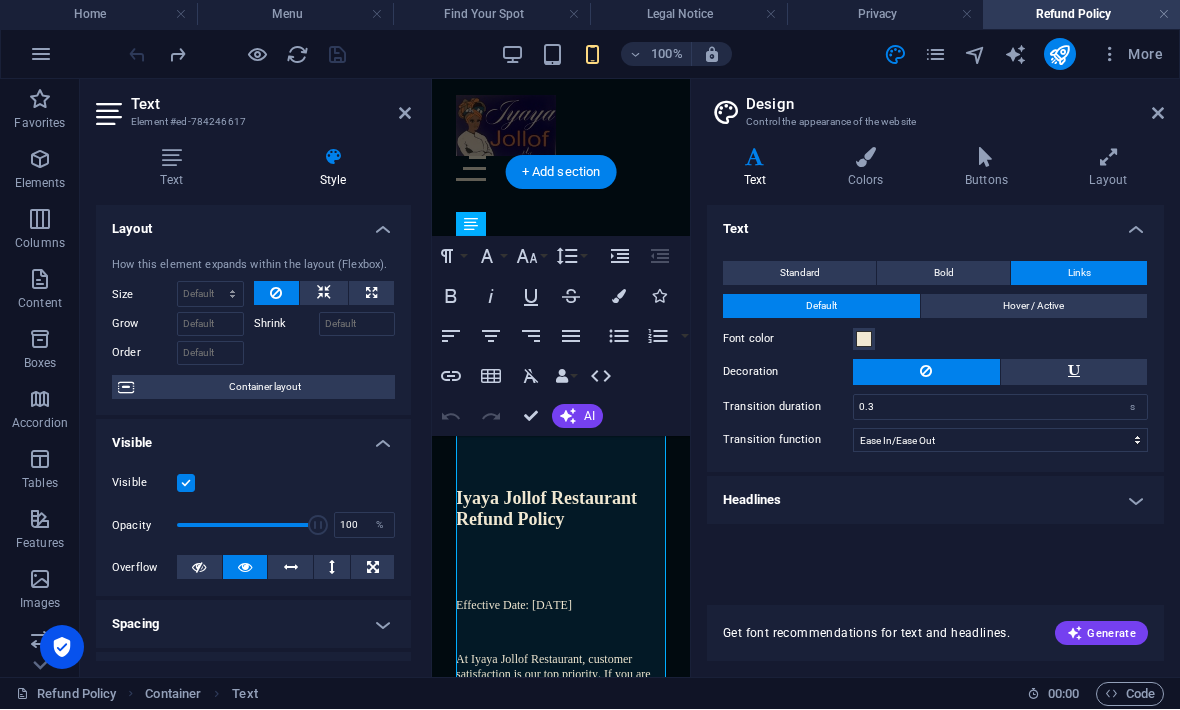 click at bounding box center [405, 114] 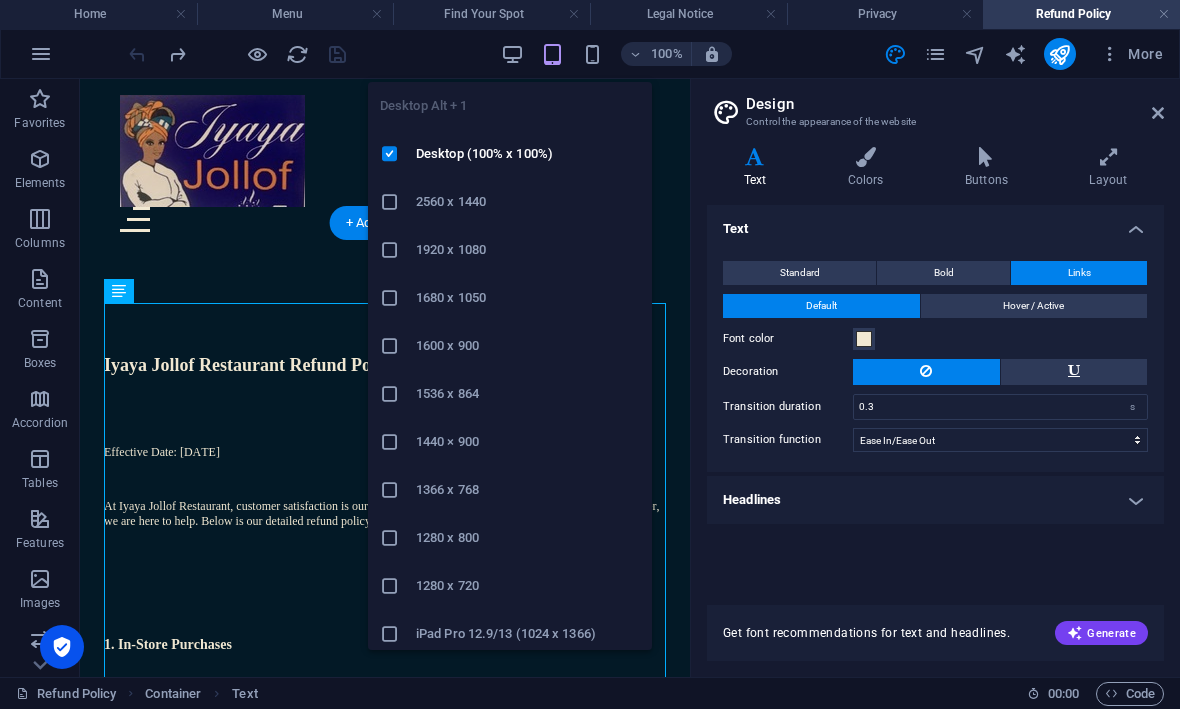 click on "Desktop (100% x 100%)" at bounding box center [510, 155] 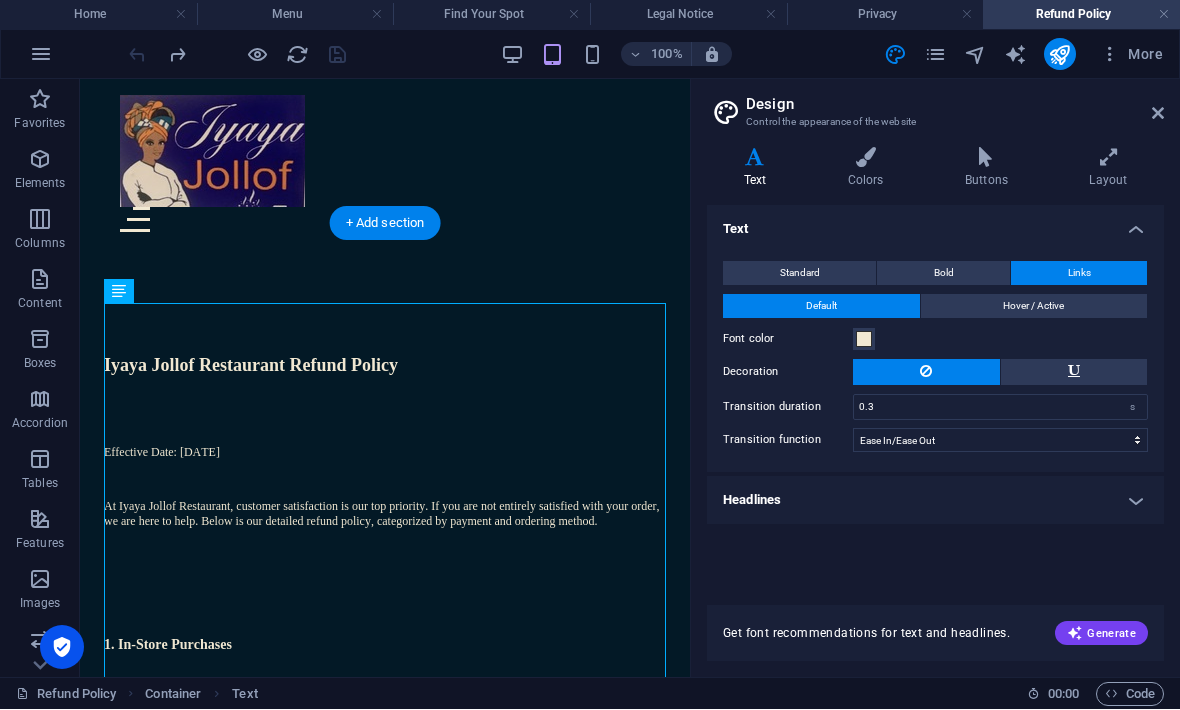 click on "100% More" at bounding box center [648, 55] 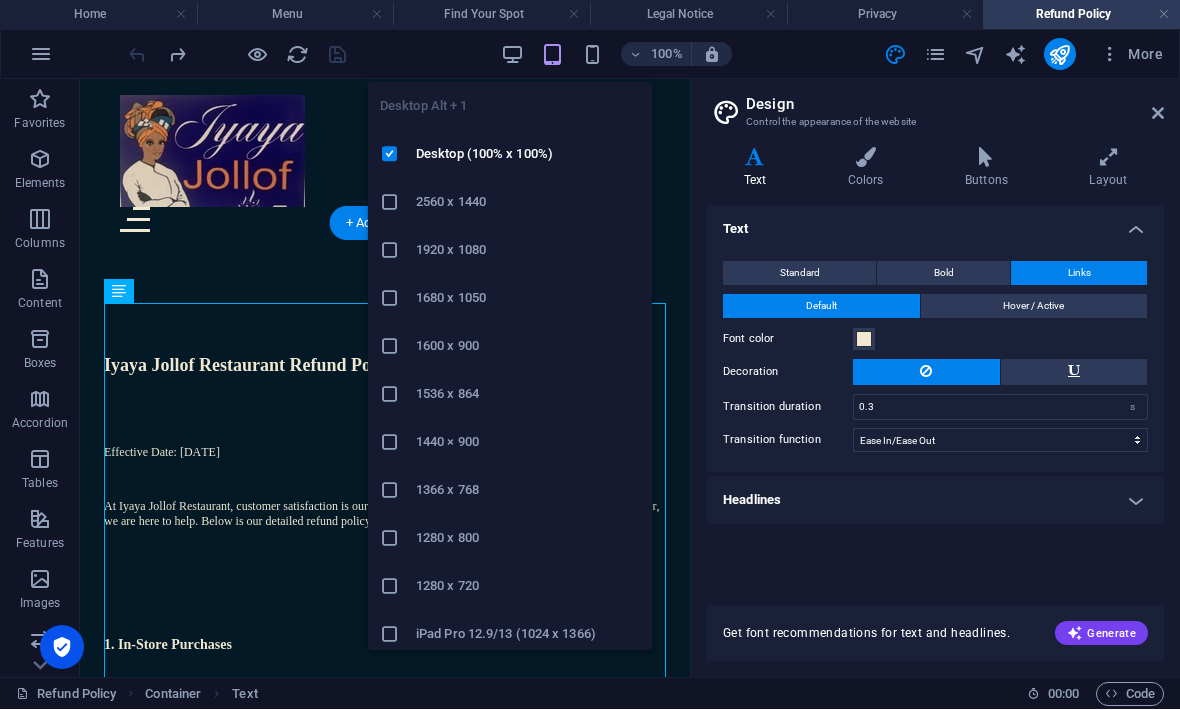 click at bounding box center [512, 55] 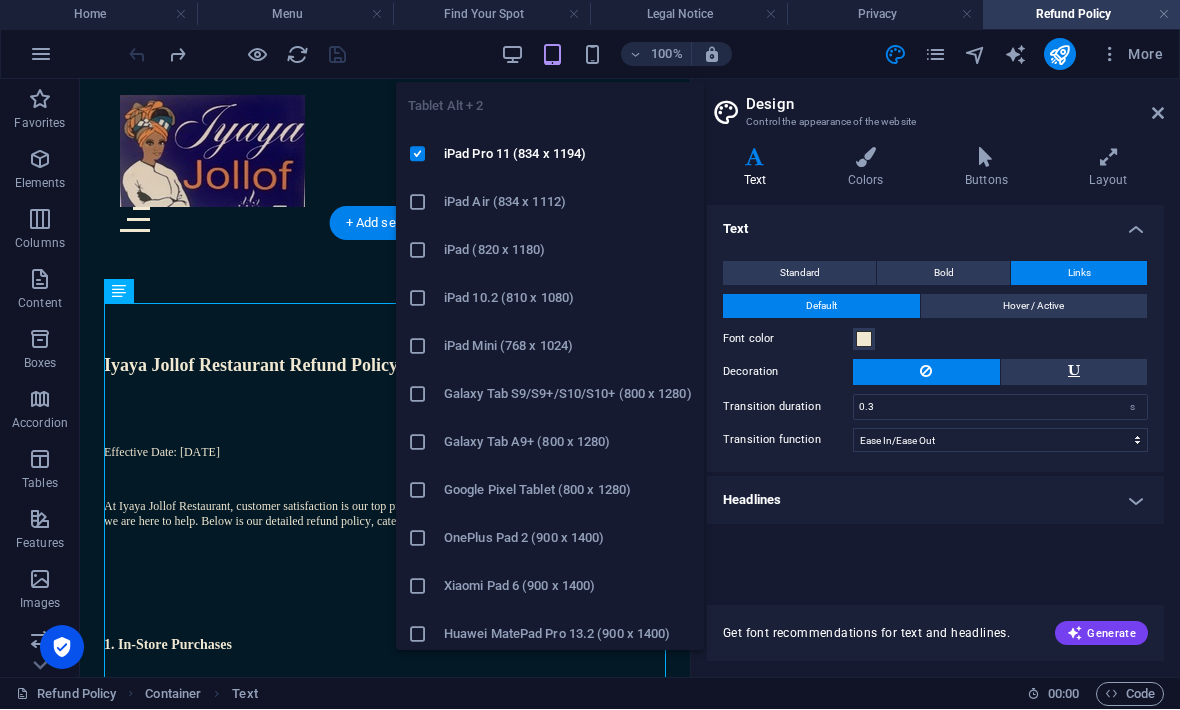 click at bounding box center [426, 347] 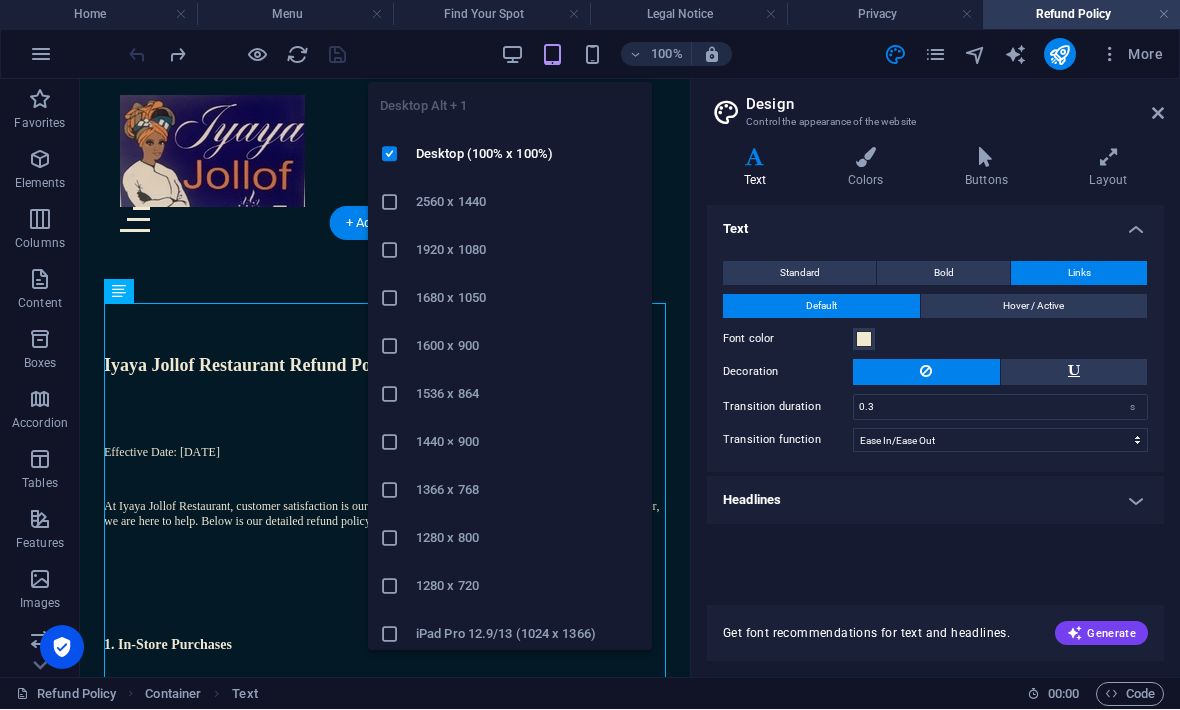 click at bounding box center [398, 155] 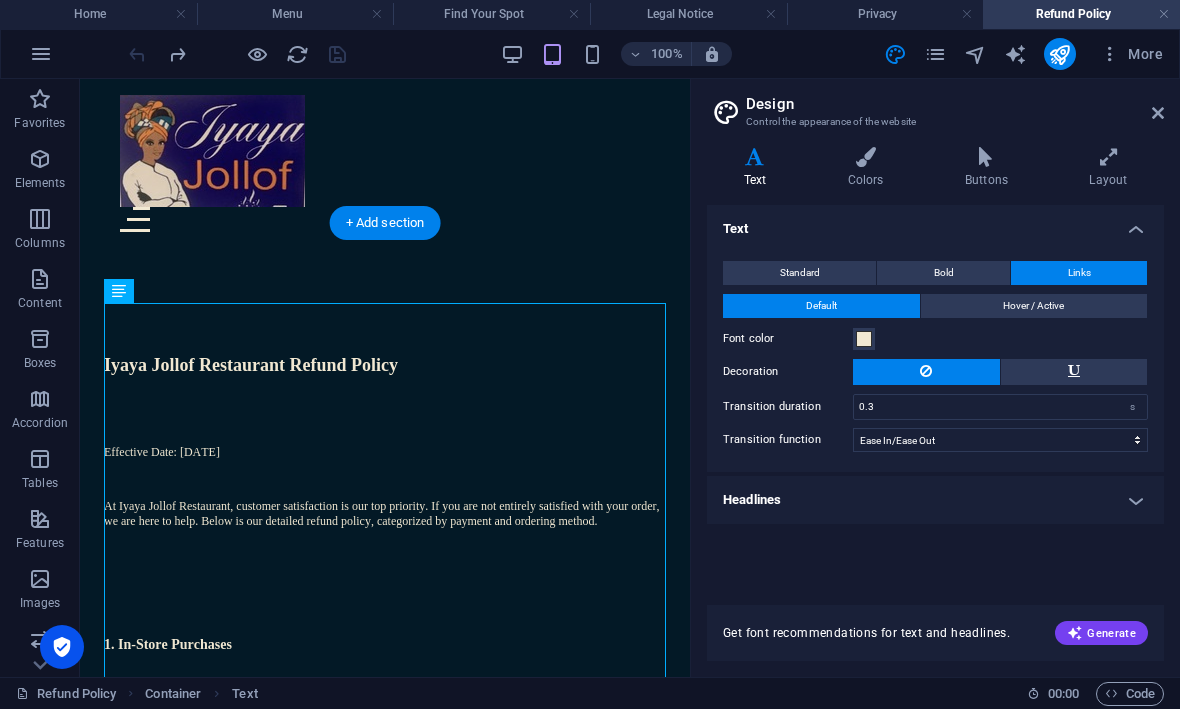 click on "100% More" at bounding box center (590, 55) 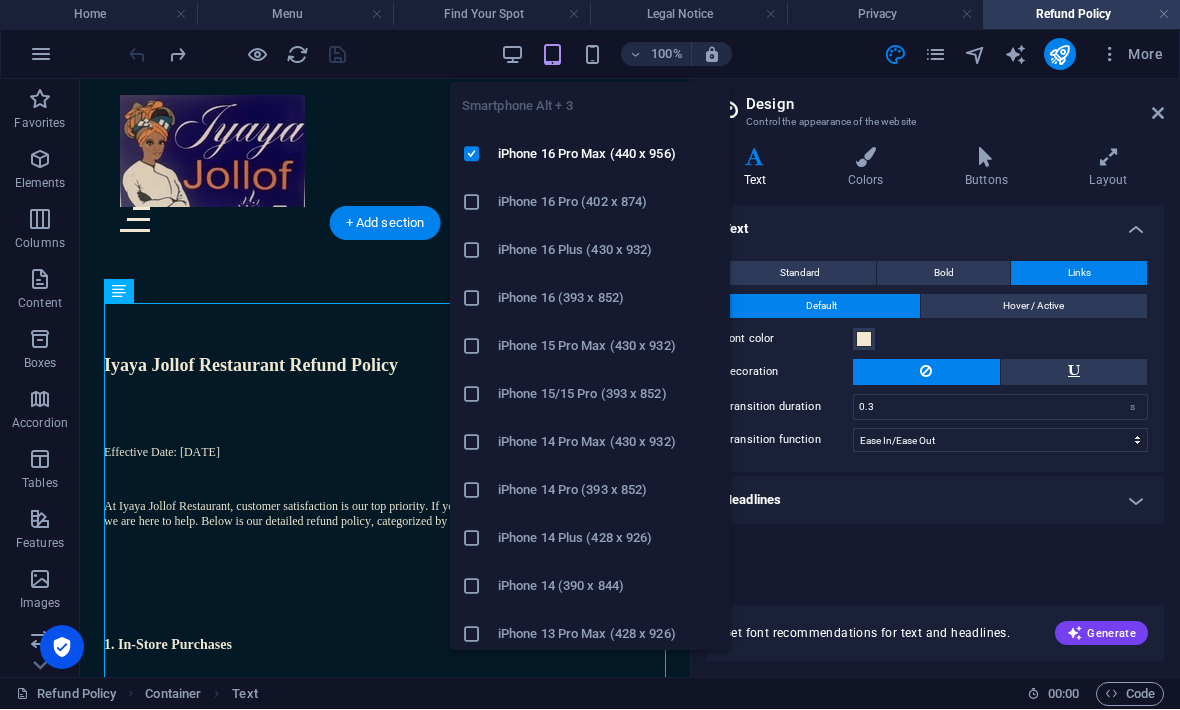 click on "iPhone 16 Pro Max (440 x 956)" at bounding box center (608, 155) 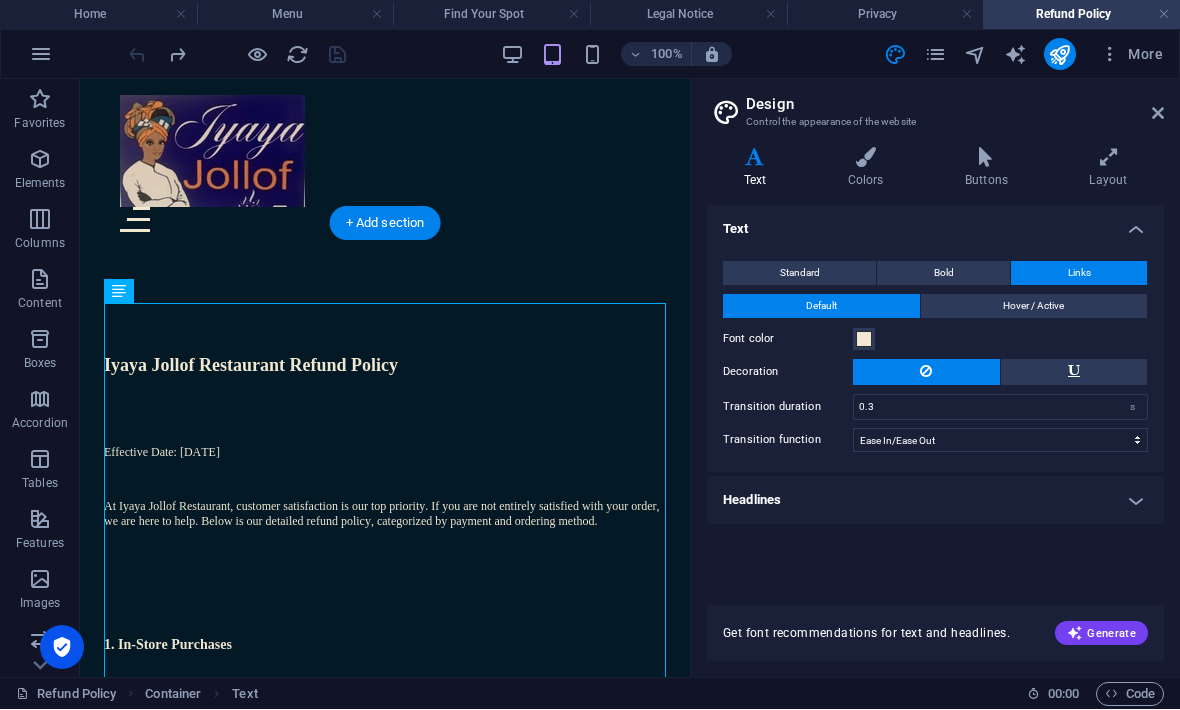 click at bounding box center (1158, 114) 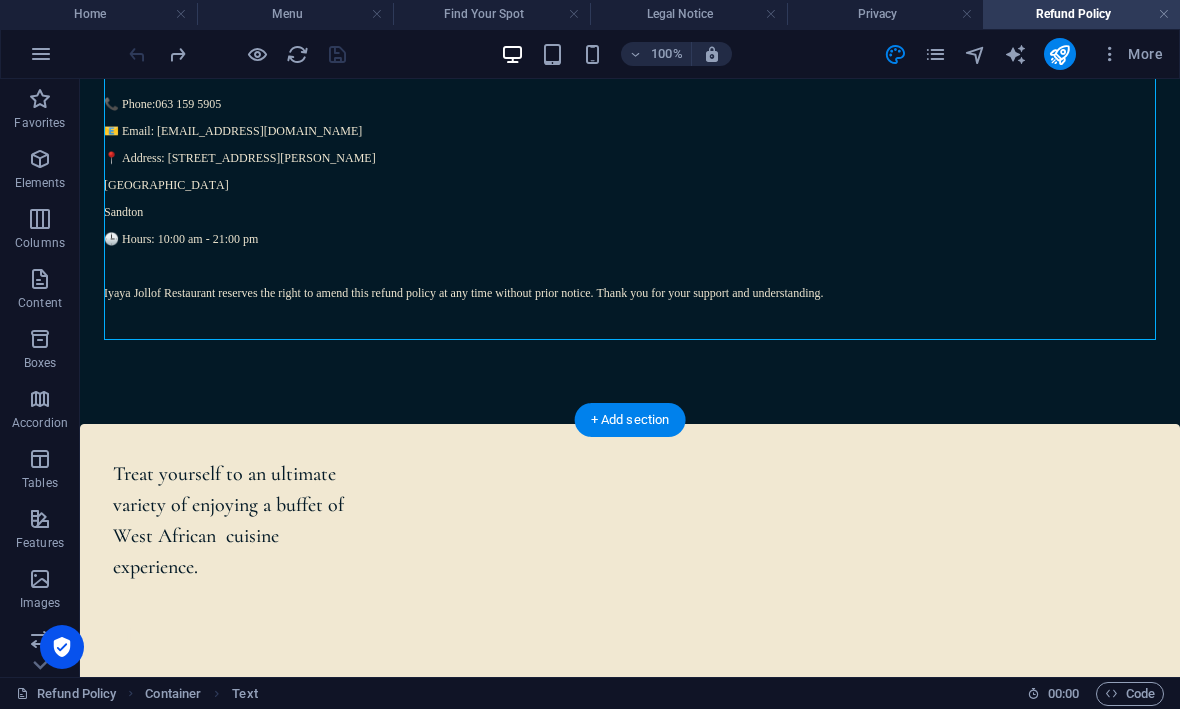 scroll, scrollTop: 2636, scrollLeft: 0, axis: vertical 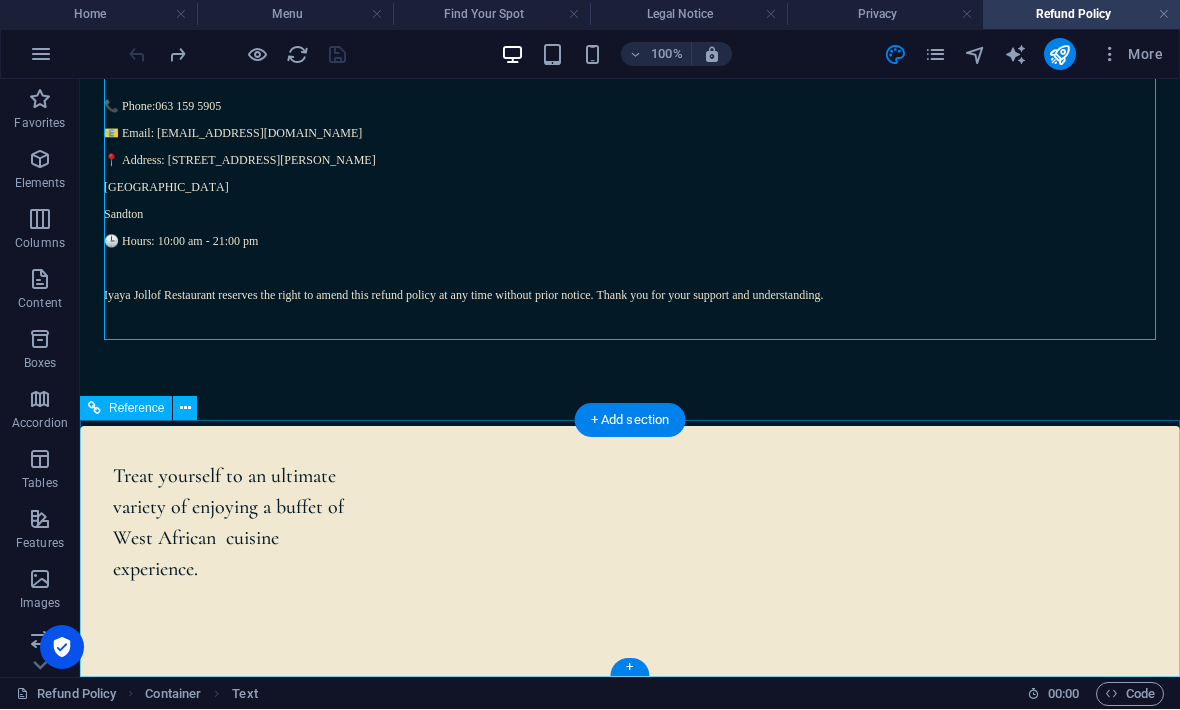 click on "Legal Notice Privacy Policy Refund Policy" at bounding box center (230, 990) 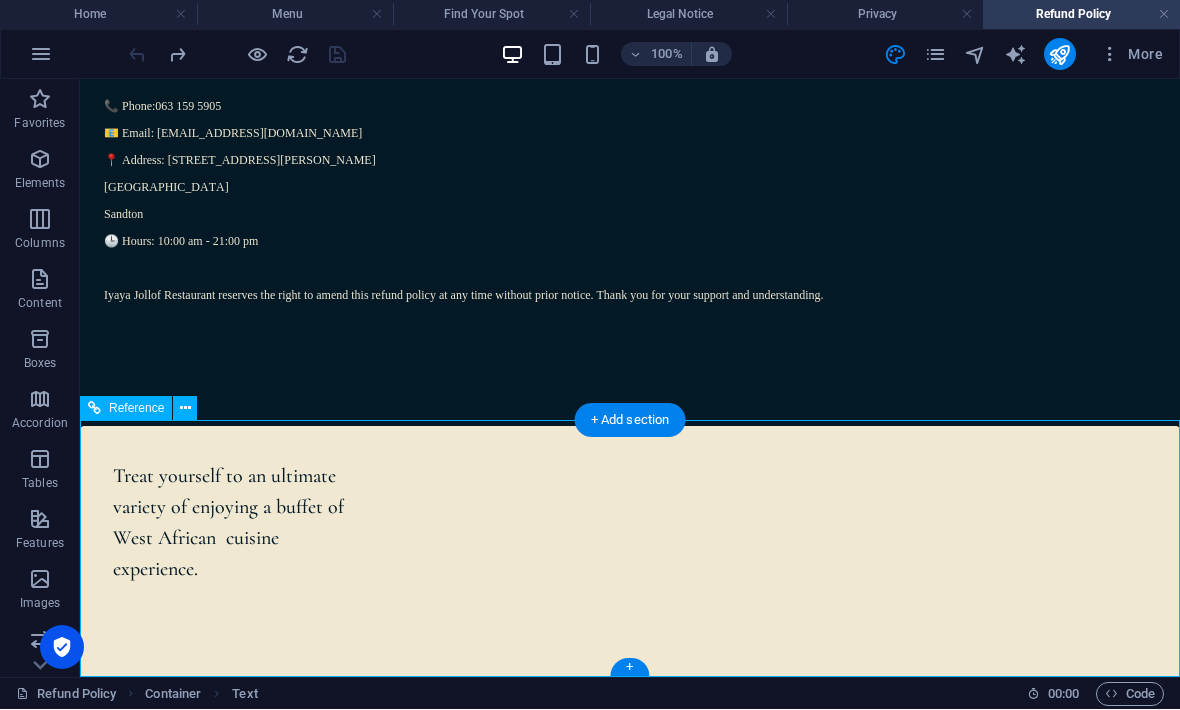 click on "Legal Notice Privacy Policy Refund Policy" at bounding box center (230, 990) 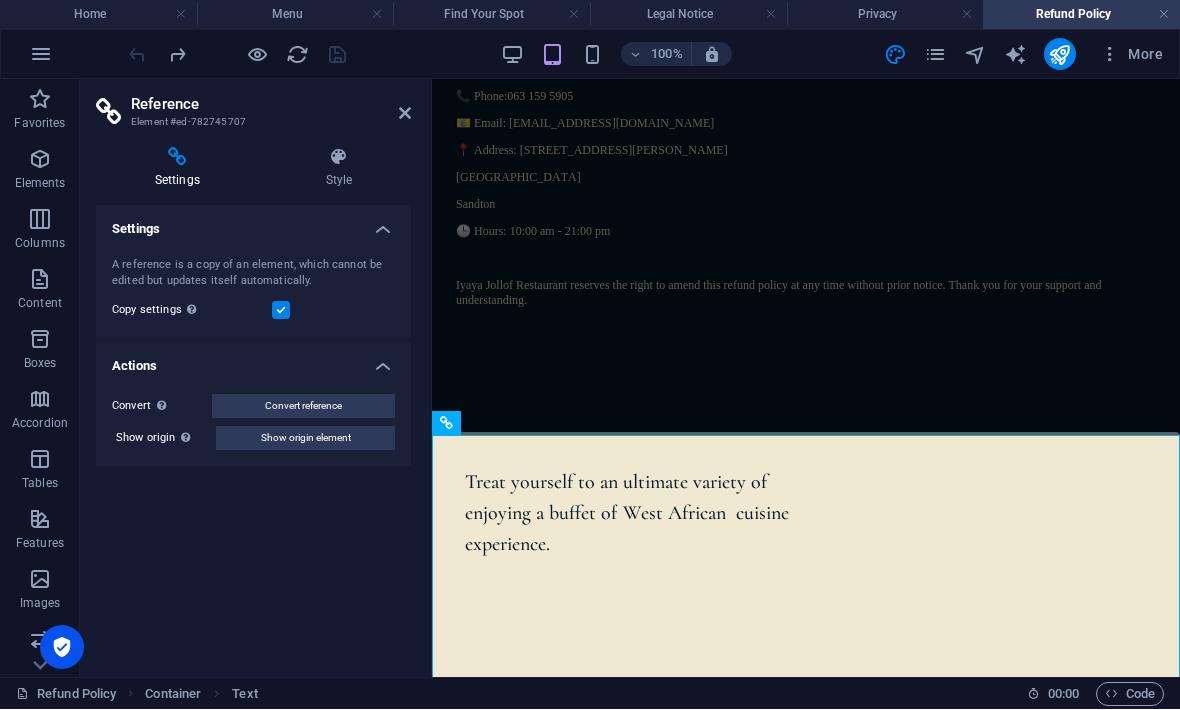 click at bounding box center (405, 114) 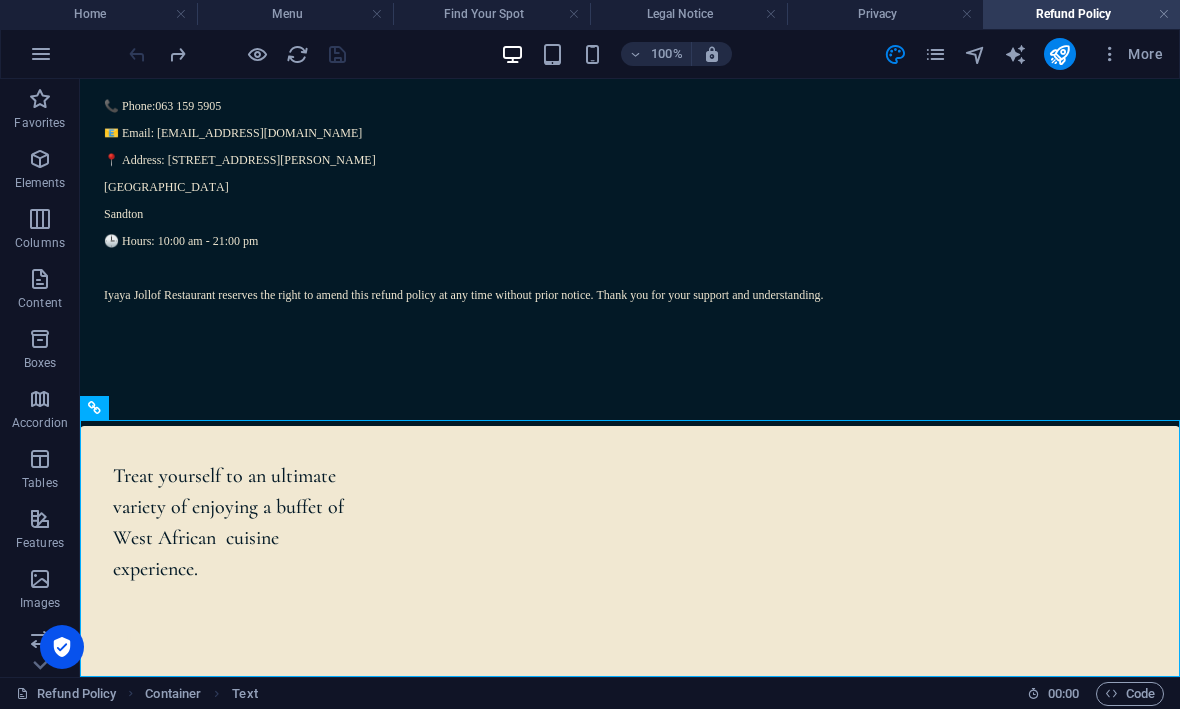 click on "Privacy" at bounding box center [885, 15] 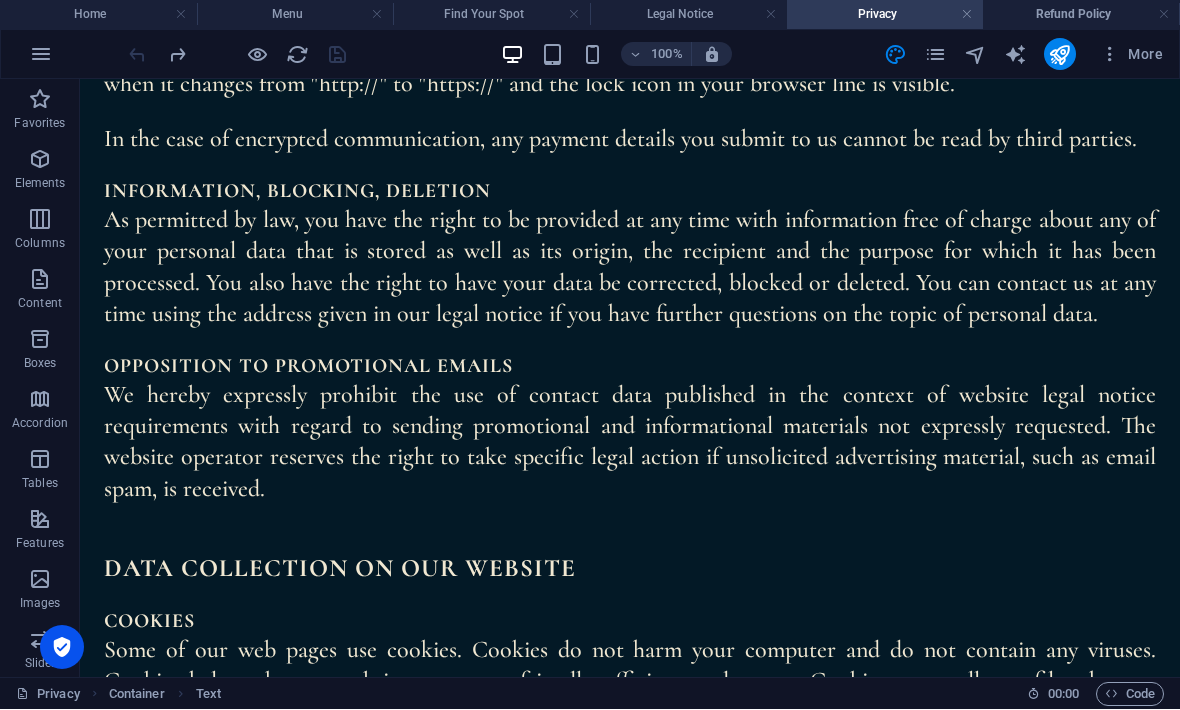 click on "Home" at bounding box center [98, 15] 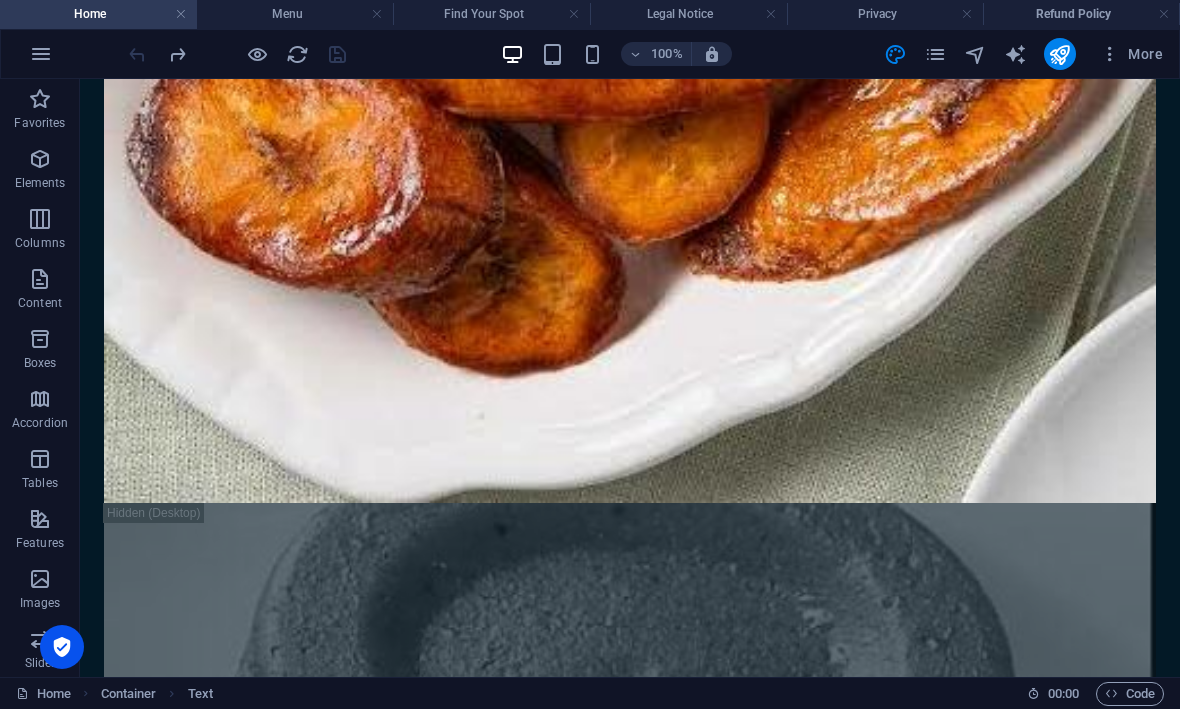 scroll, scrollTop: 6398, scrollLeft: 0, axis: vertical 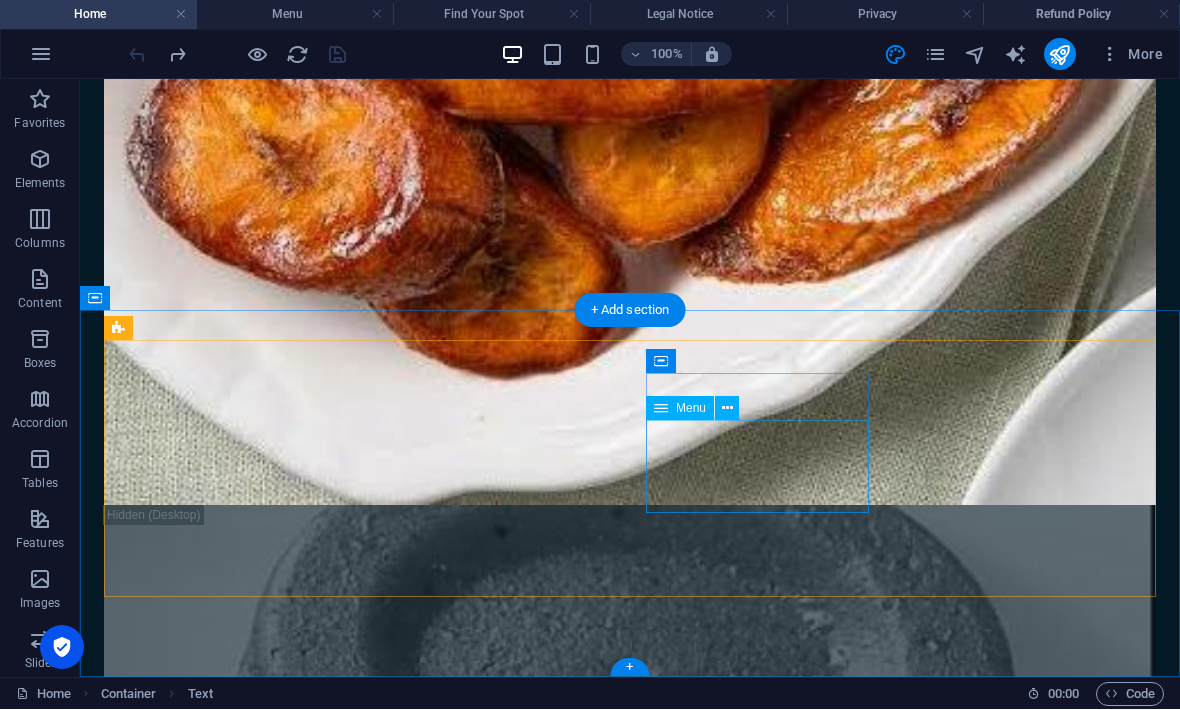 click on "Legal Notice Privacy Policy Refund Policy" at bounding box center (248, 12734) 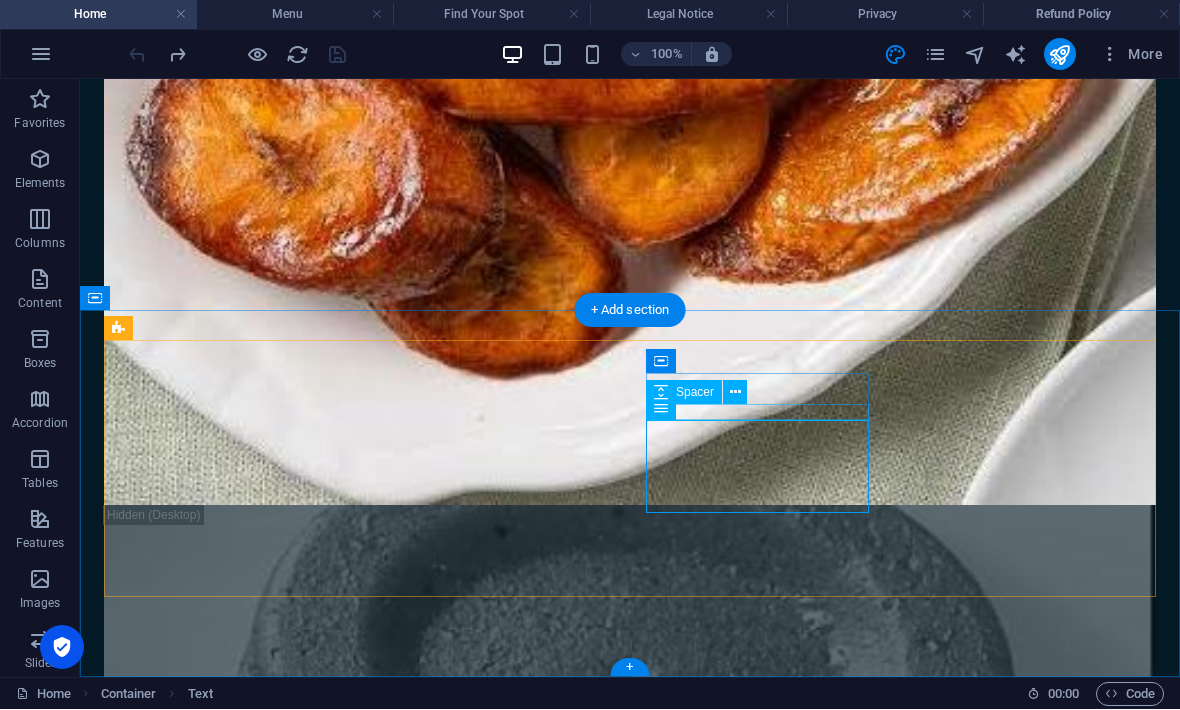 click on "Legal Notice Privacy Policy Refund Policy" at bounding box center (248, 12734) 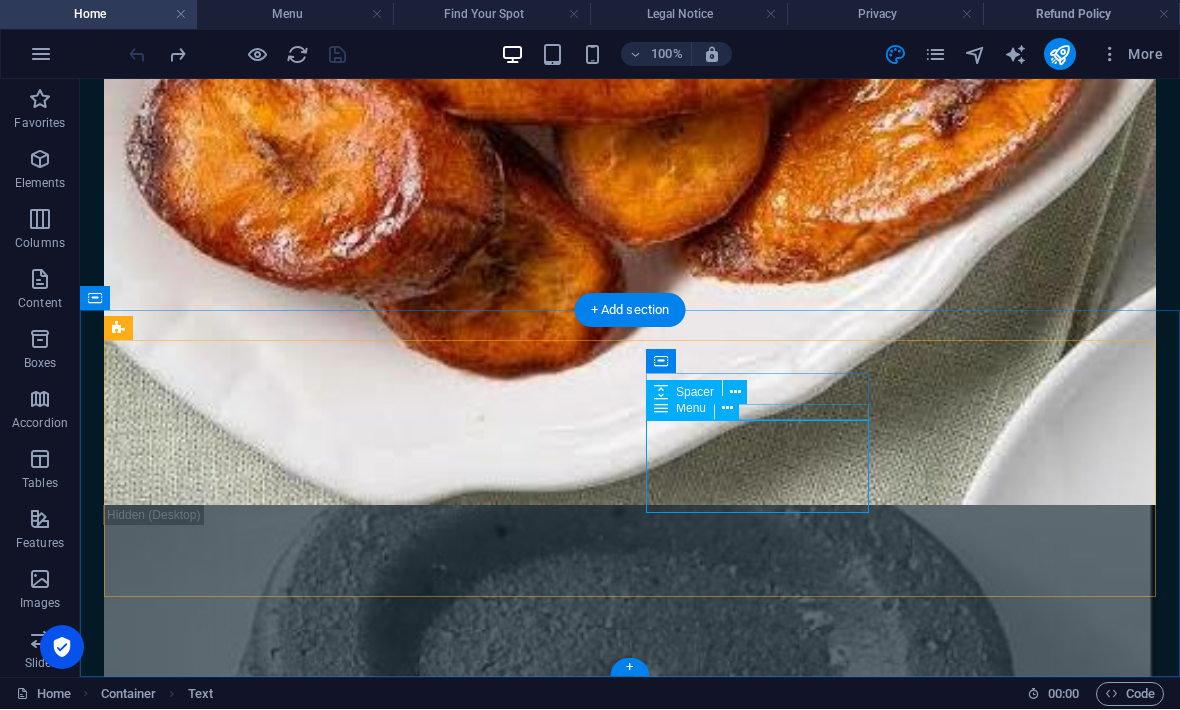 click at bounding box center (727, 409) 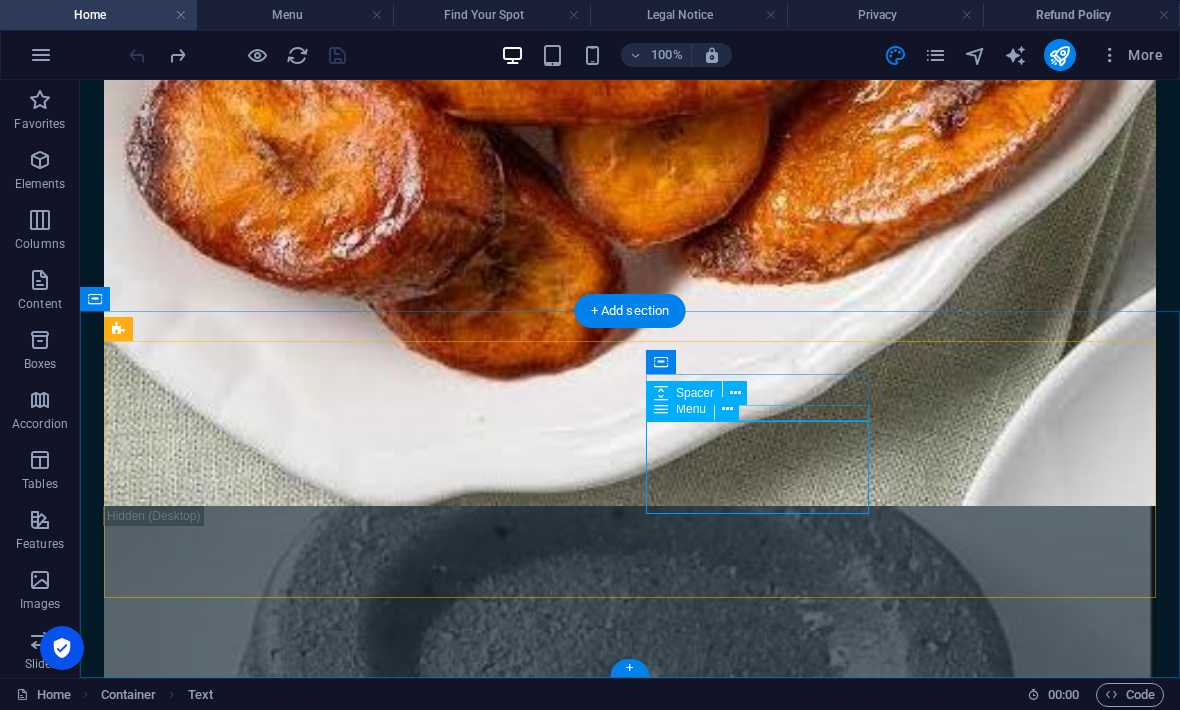 click at bounding box center [727, 409] 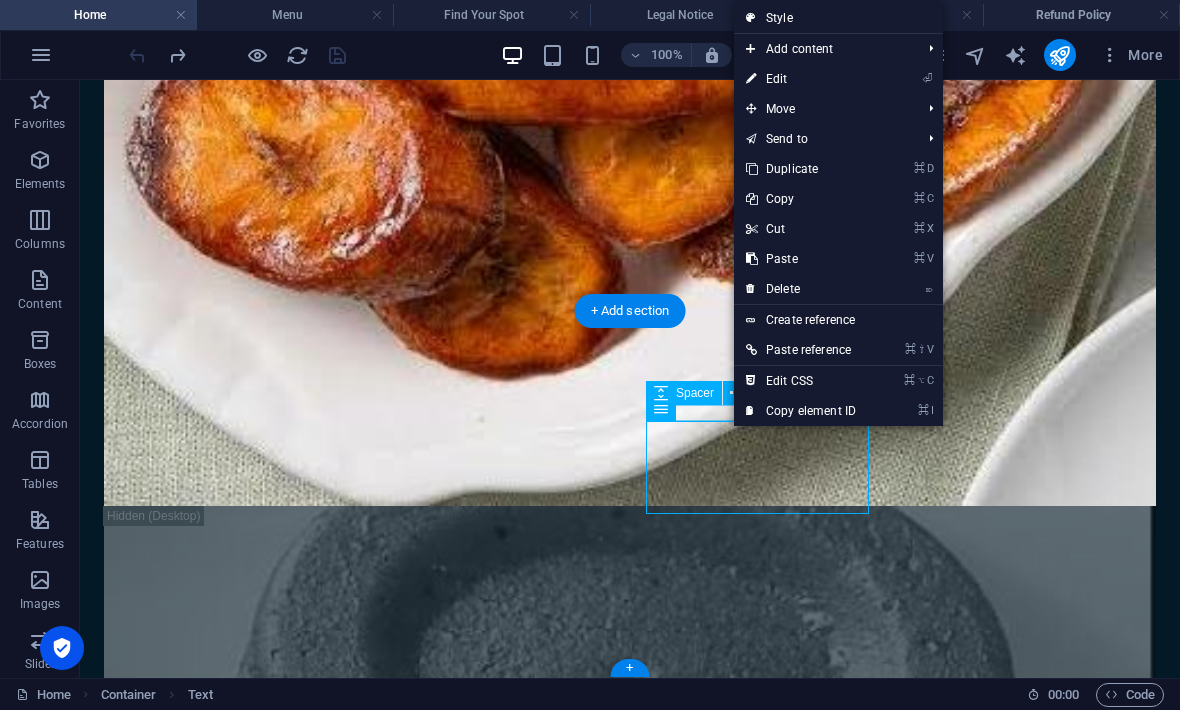 click on "⏎  Edit" at bounding box center (801, 79) 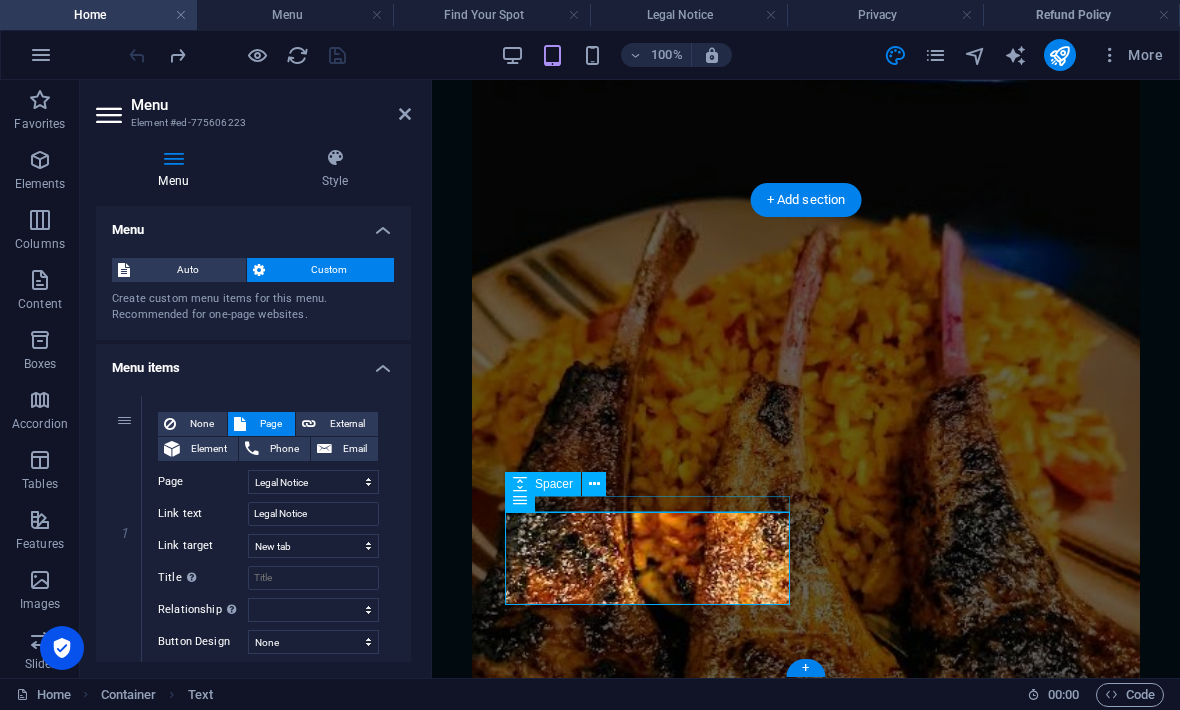 scroll, scrollTop: 10048, scrollLeft: 0, axis: vertical 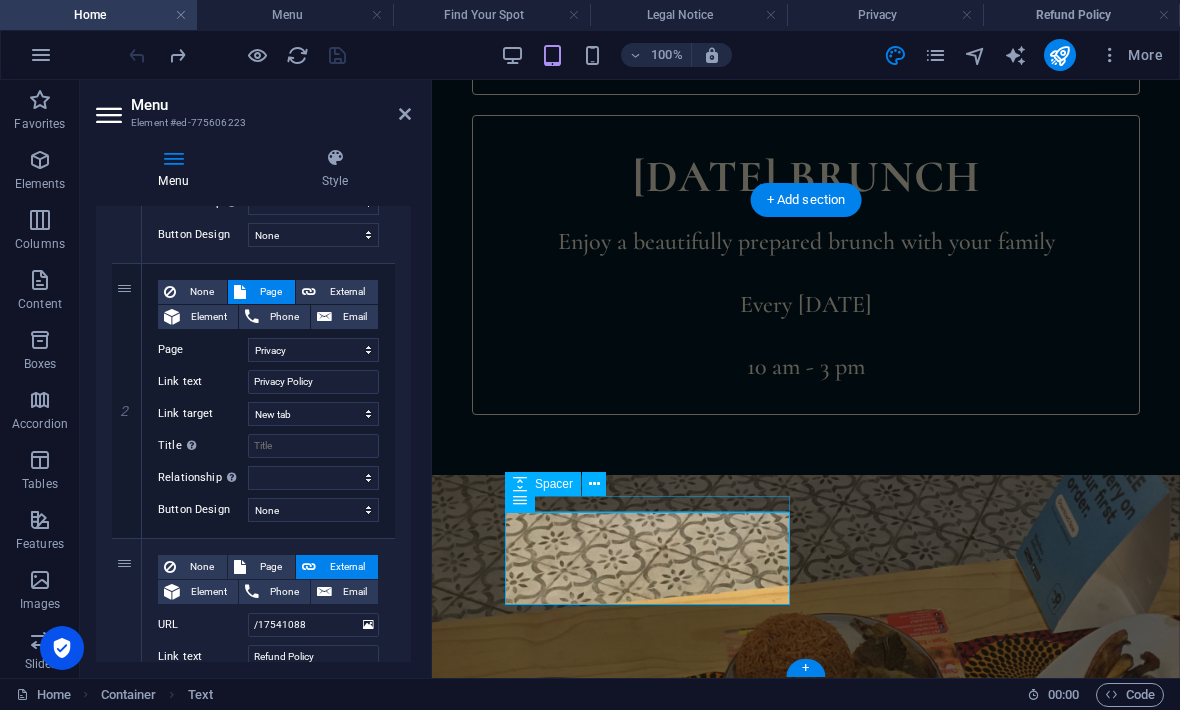 click on "Element" at bounding box center (209, 317) 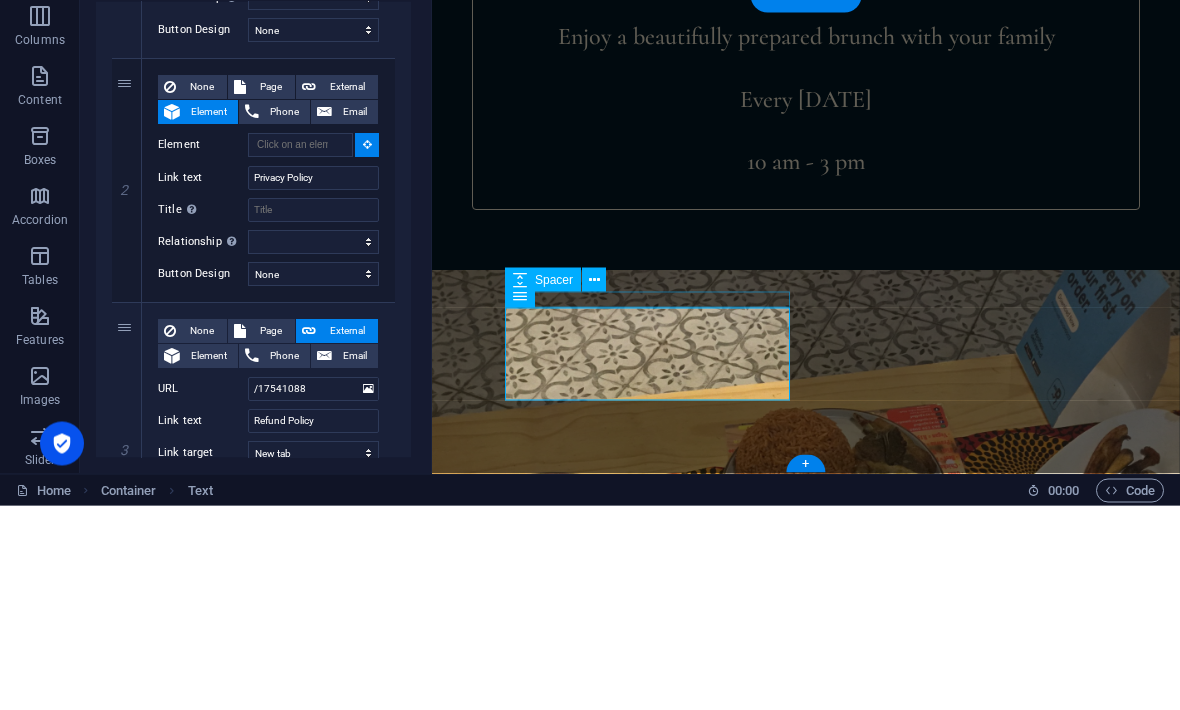 click on "Phone" at bounding box center [274, 317] 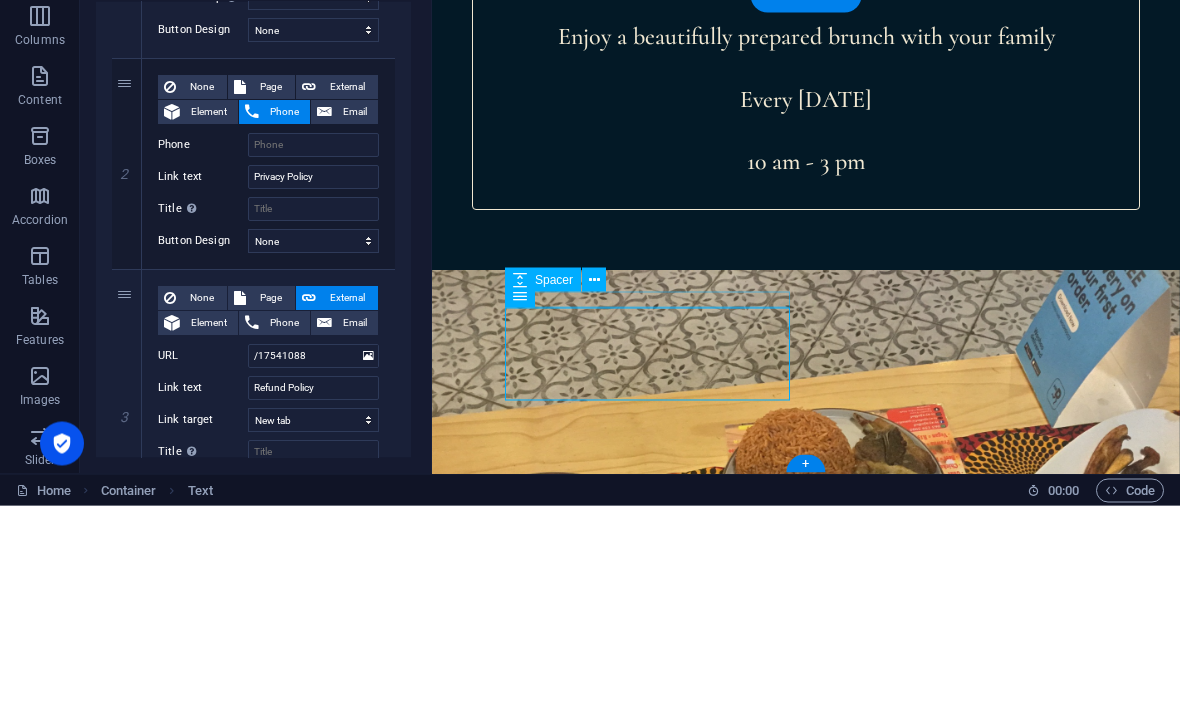click on "External" at bounding box center [347, 292] 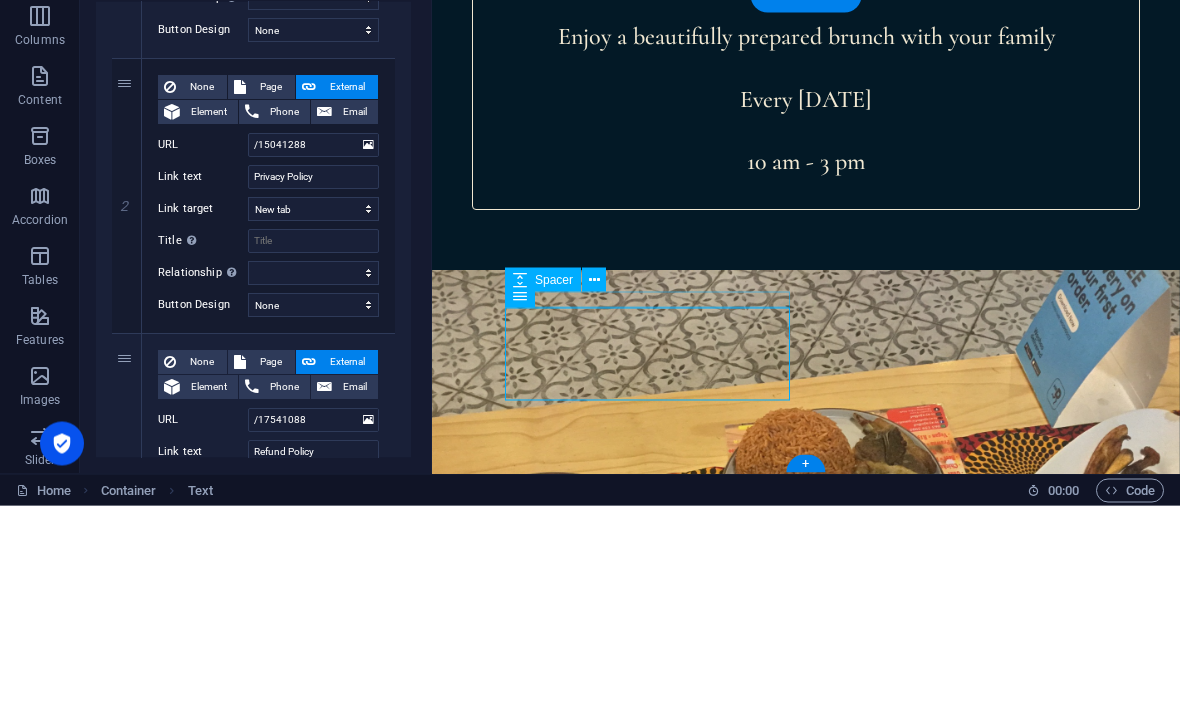 click on "1 None Page External Element Phone Email Page Home Menu Find Your Spot Legal Notice Privacy Refund Policy Element
URL /15041285 Phone Email Link text Legal Notice Link target New tab Same tab Overlay Title Additional link description, should not be the same as the link text. The title is most often shown as a tooltip text when the mouse moves over the element. Leave empty if uncertain. Relationship Sets the  relationship of this link to the link target . For example, the value "nofollow" instructs search engines not to follow the link. Can be left empty. alternate author bookmark external help license next nofollow noreferrer noopener prev search tag Button Design None Default Primary Secondary 2 None Page External Element Phone Email Page Home Menu Find Your Spot Legal Notice Privacy Refund Policy Element
URL /15041288 Phone Email Link text Privacy Policy Link target New tab Same tab Overlay Title Relationship Sets the  alternate author bookmark external help 3" at bounding box center (253, 401) 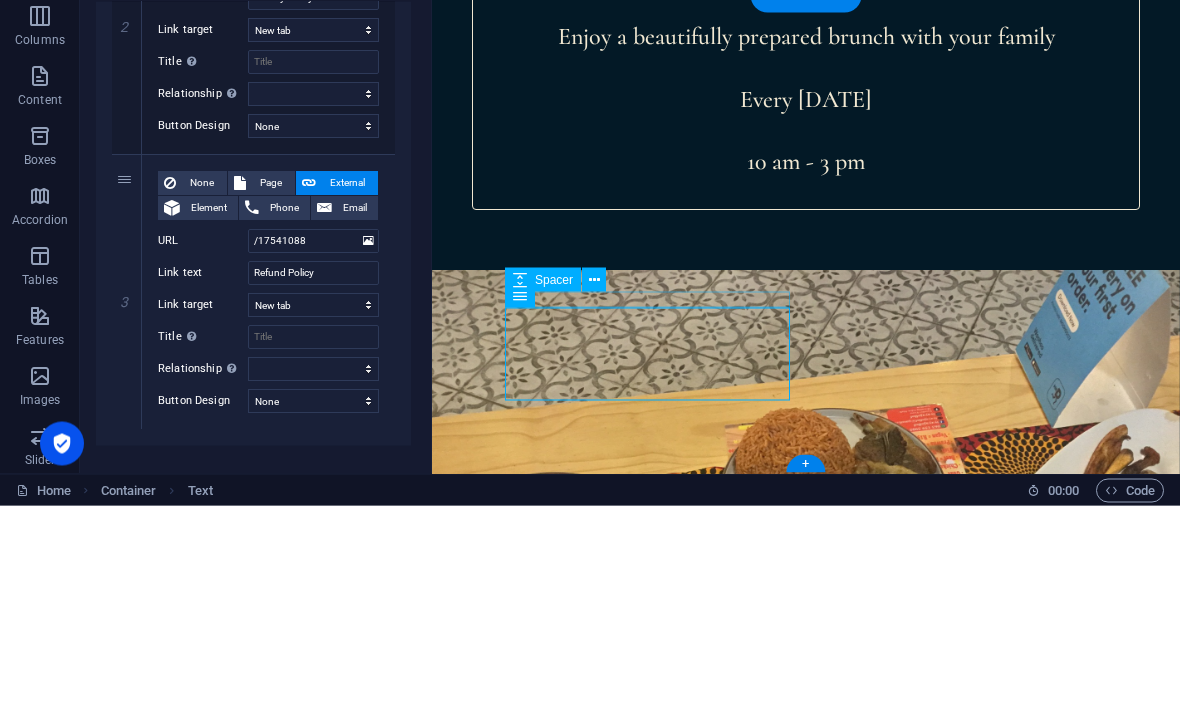 scroll, scrollTop: 596, scrollLeft: 0, axis: vertical 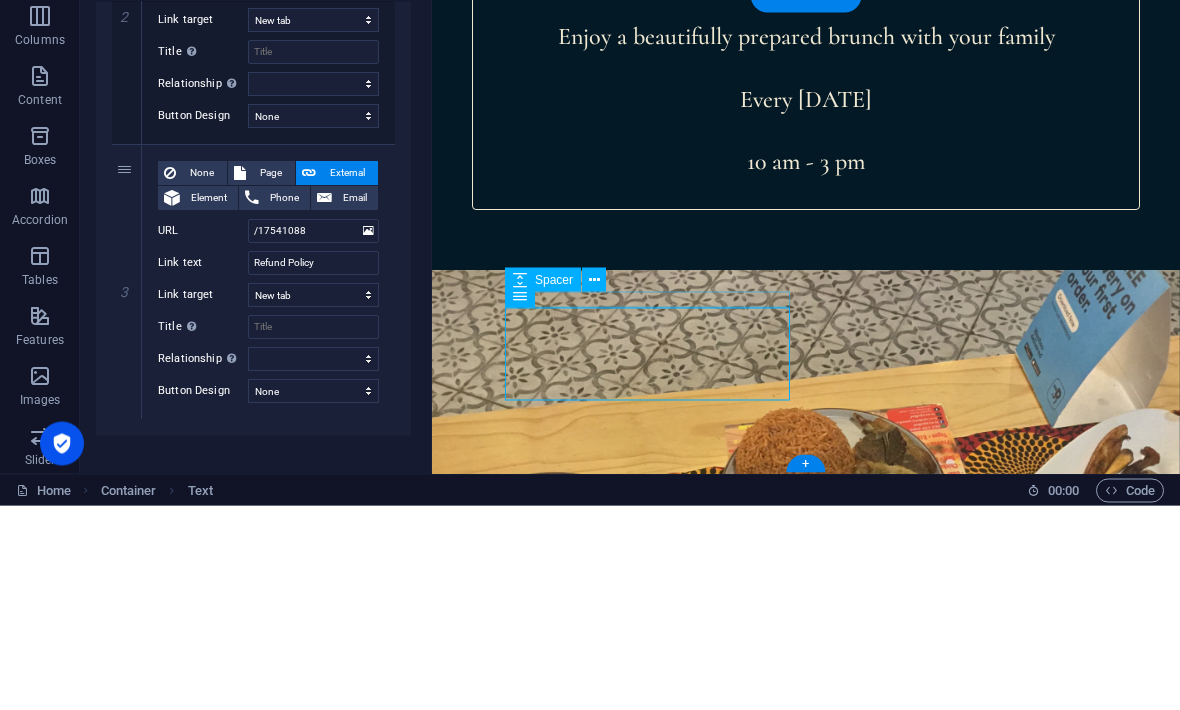 click at bounding box center (368, 436) 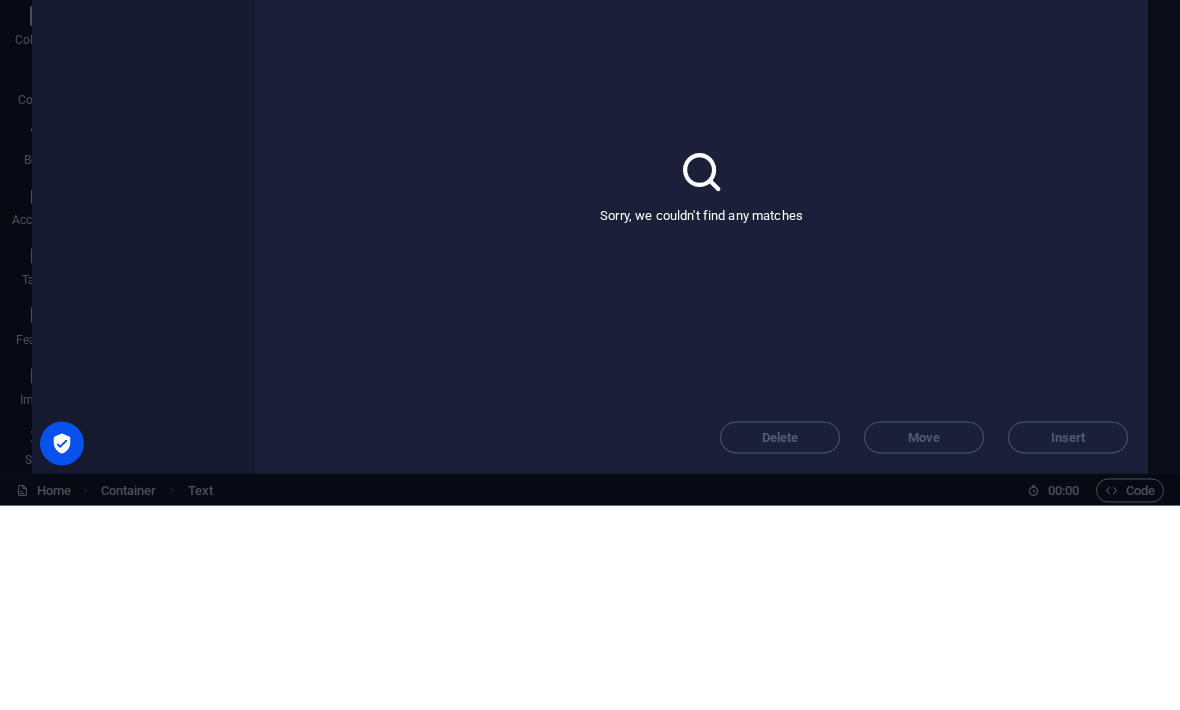scroll, scrollTop: 8017, scrollLeft: 0, axis: vertical 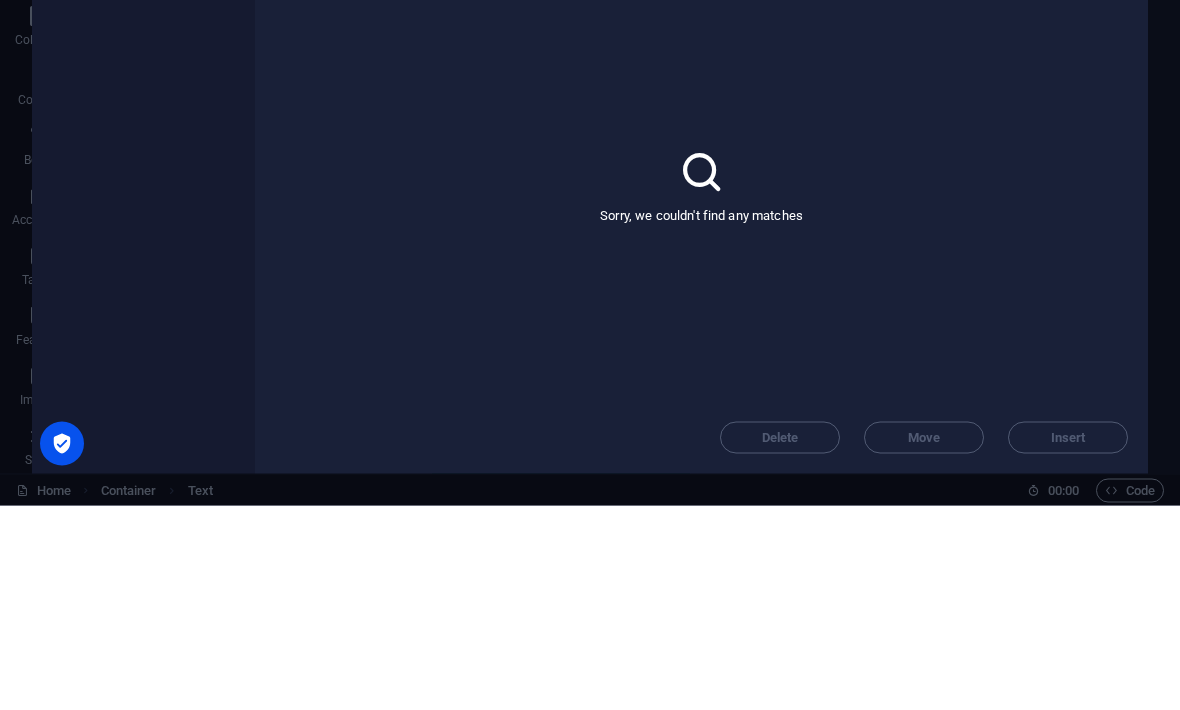 click on "​ All files All files" at bounding box center (143, 374) 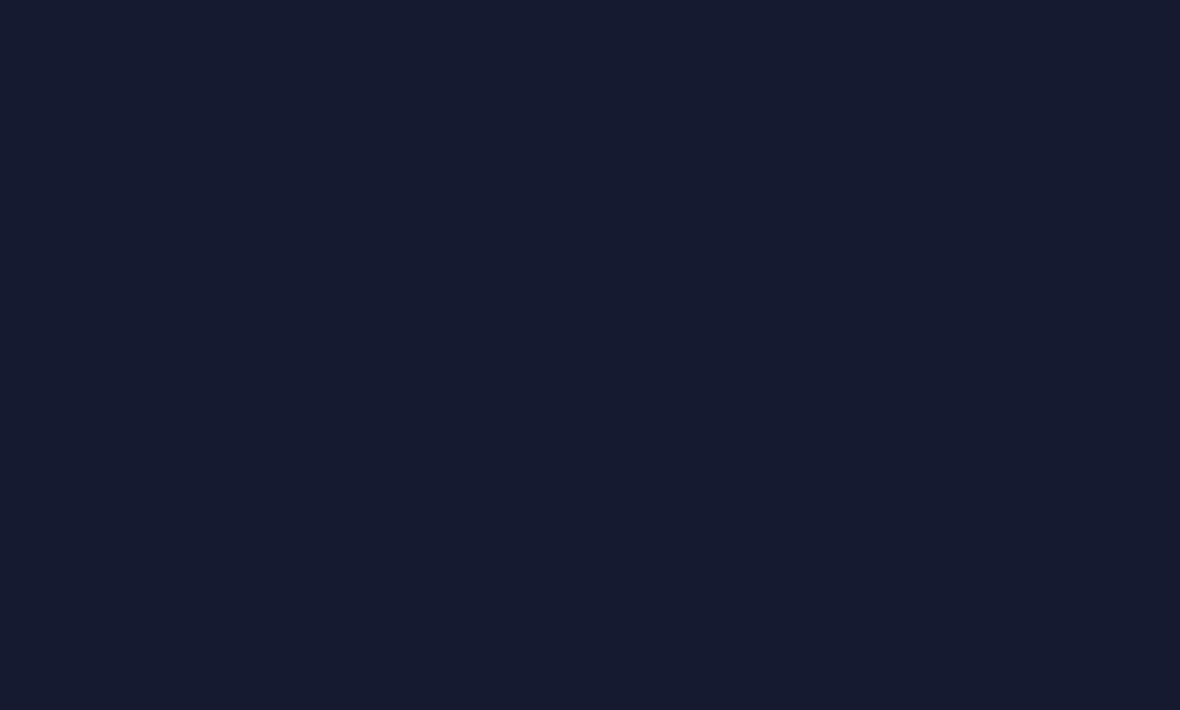scroll, scrollTop: 0, scrollLeft: 0, axis: both 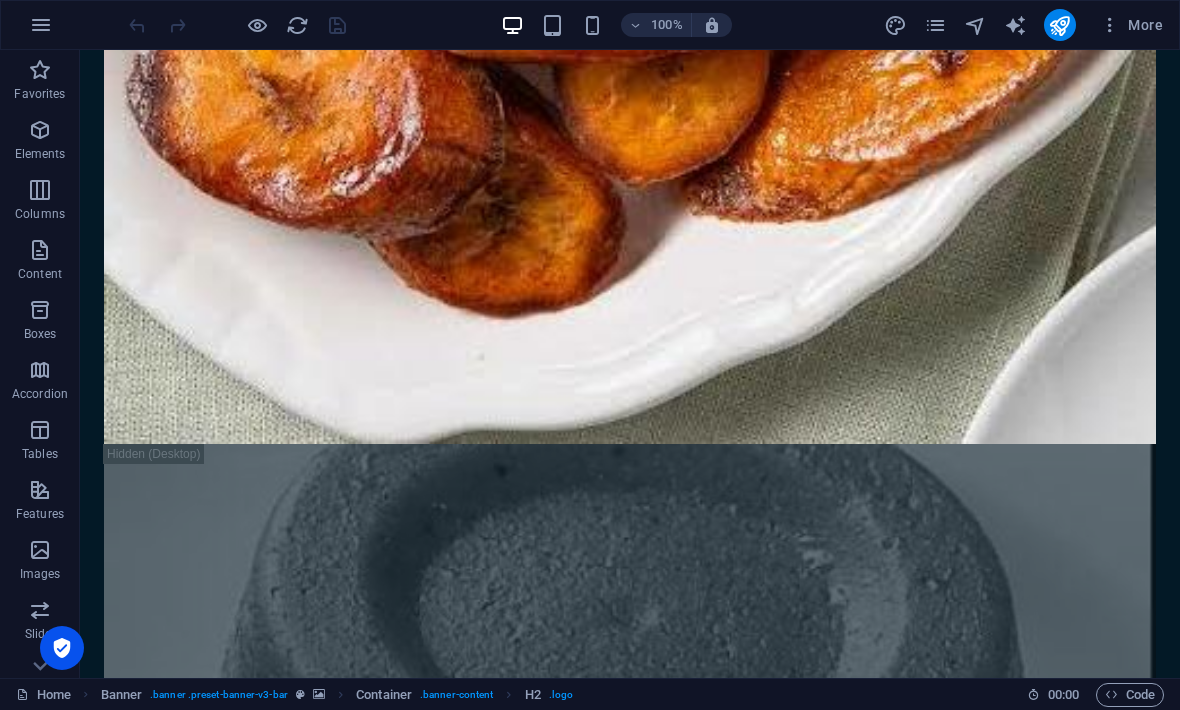 click on "Legal Notice Privacy Policy Refund Policy" at bounding box center (248, 12673) 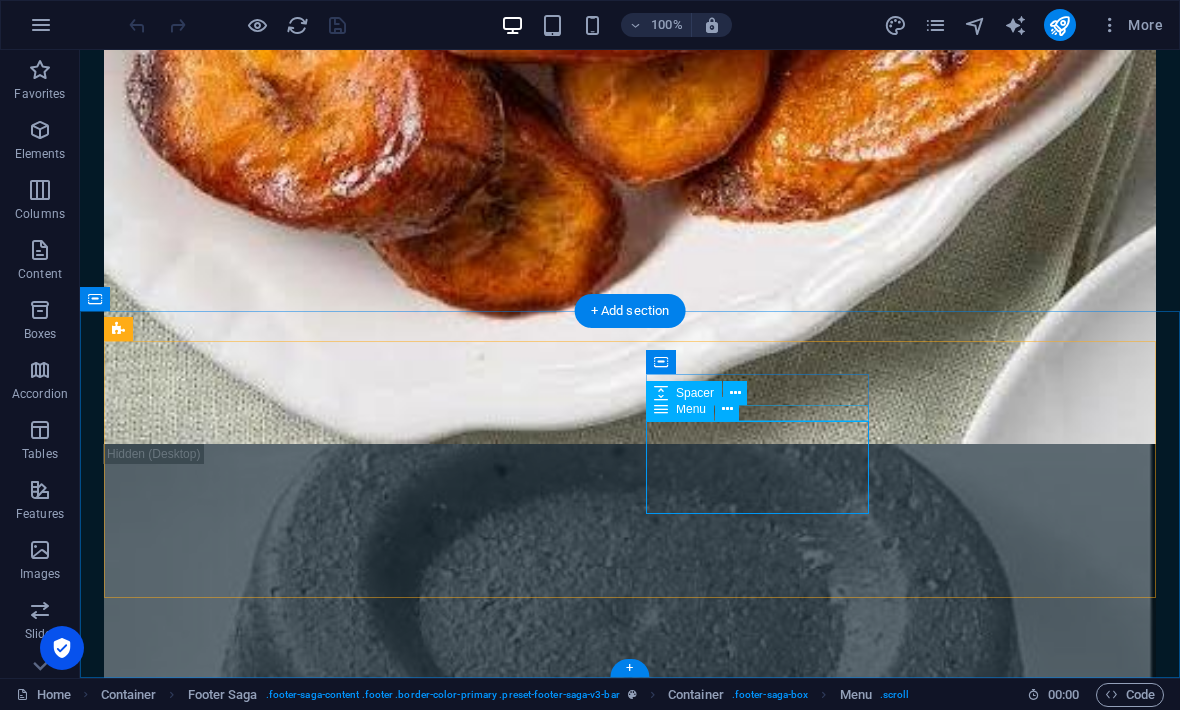 click at bounding box center [727, 409] 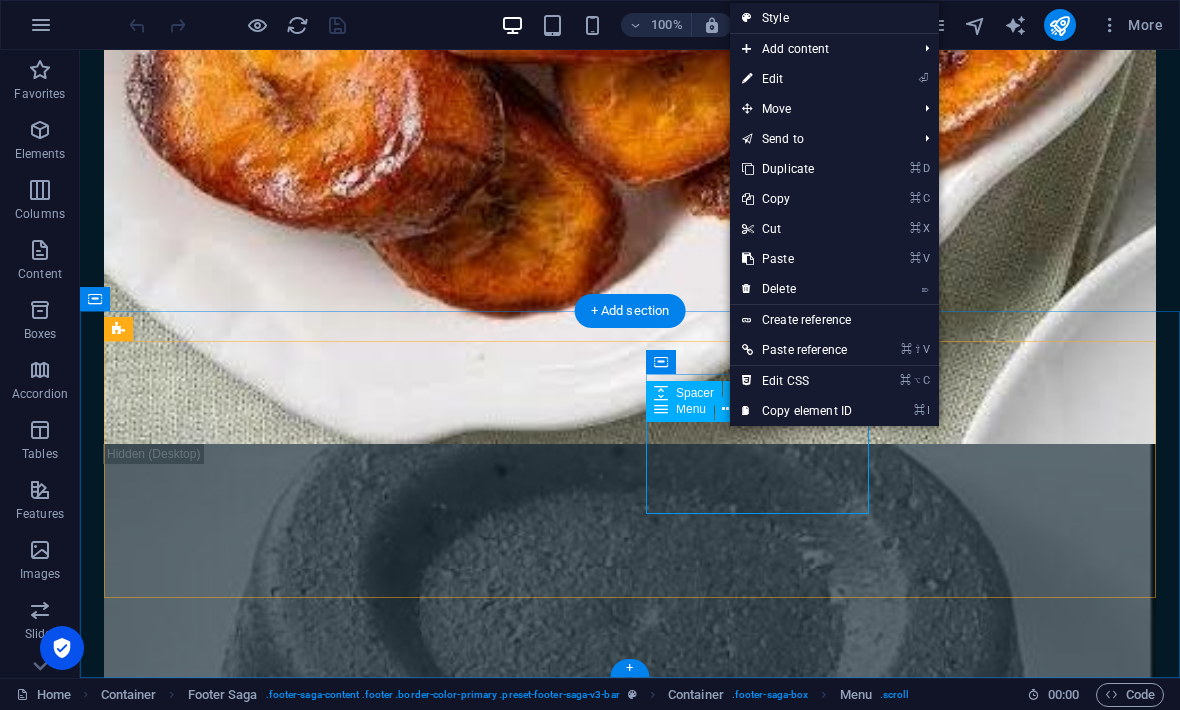 click on "⏎  Edit" at bounding box center [797, 79] 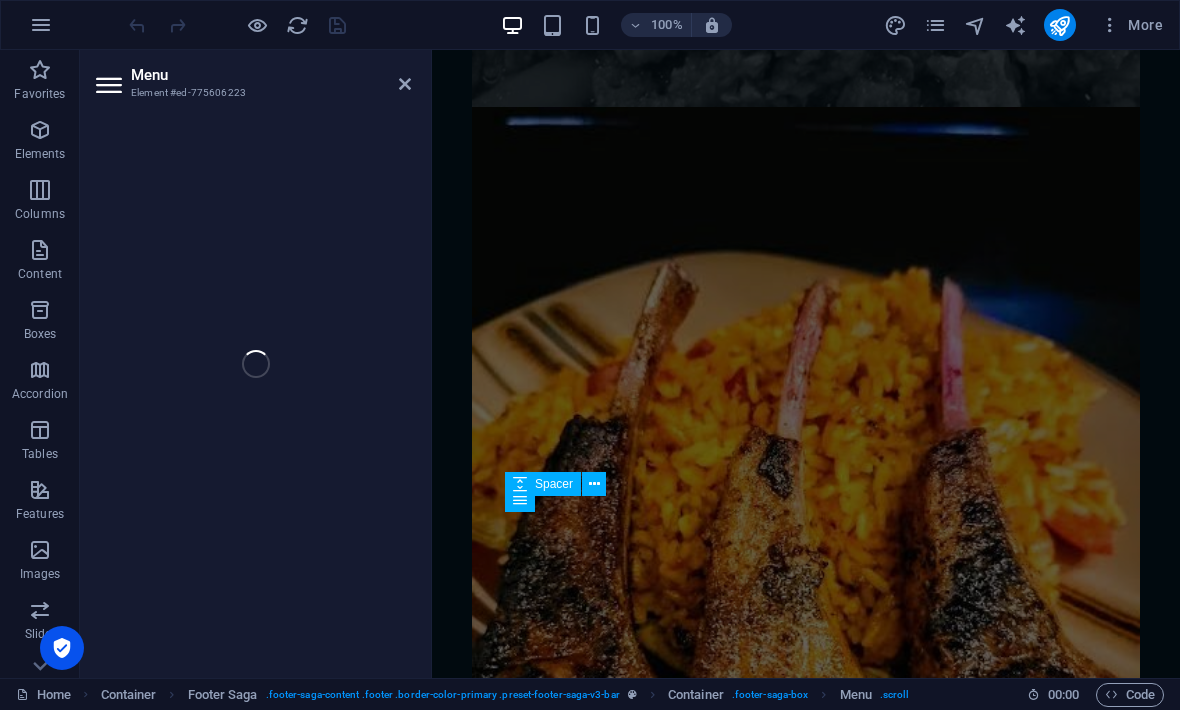 select on "3" 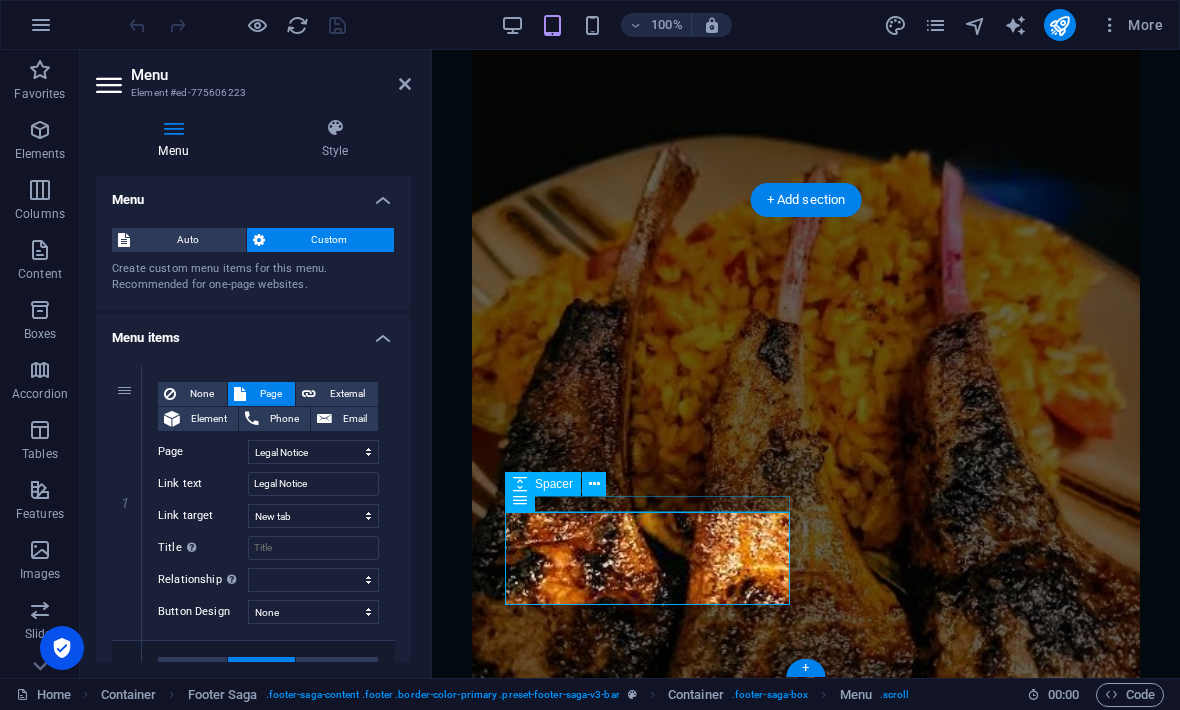 scroll, scrollTop: 10018, scrollLeft: 0, axis: vertical 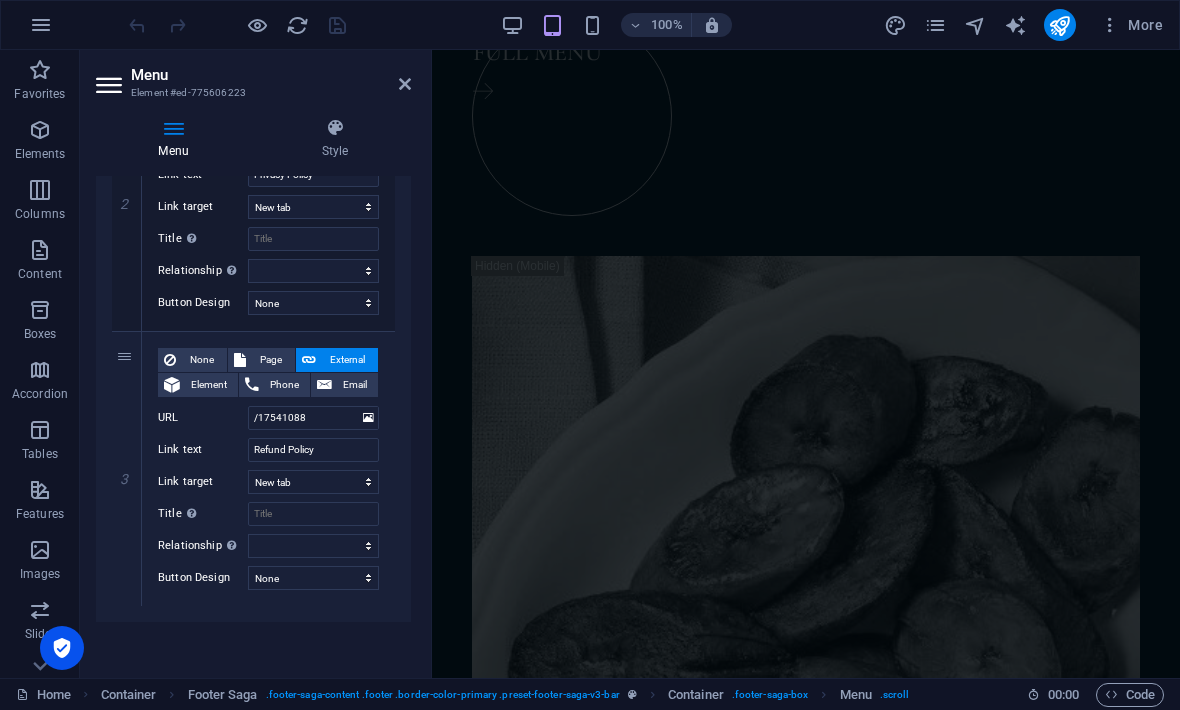 click at bounding box center [405, 84] 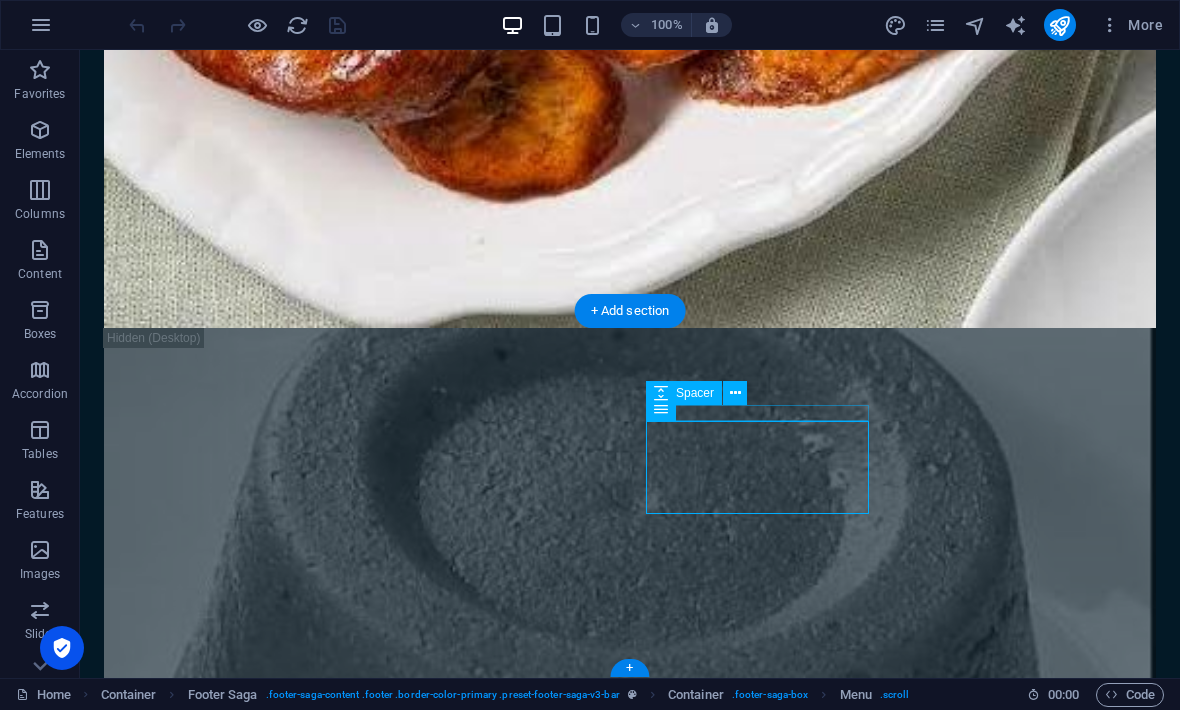 click at bounding box center [935, 25] 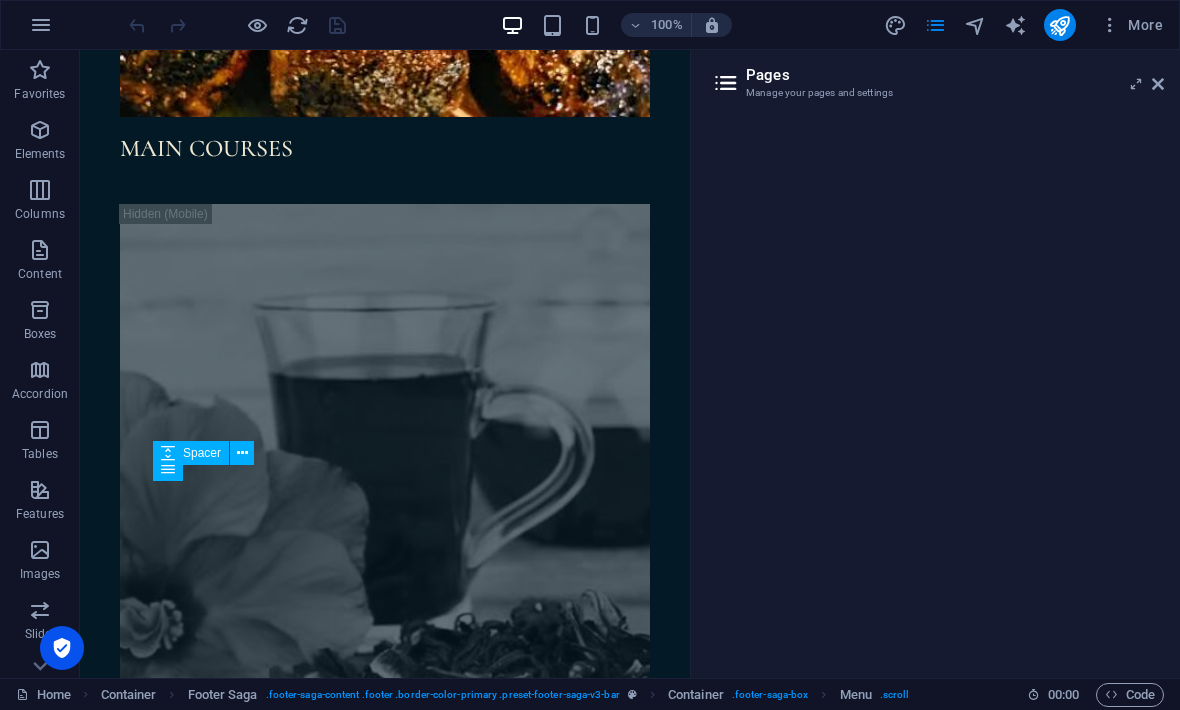 scroll, scrollTop: 9445, scrollLeft: 0, axis: vertical 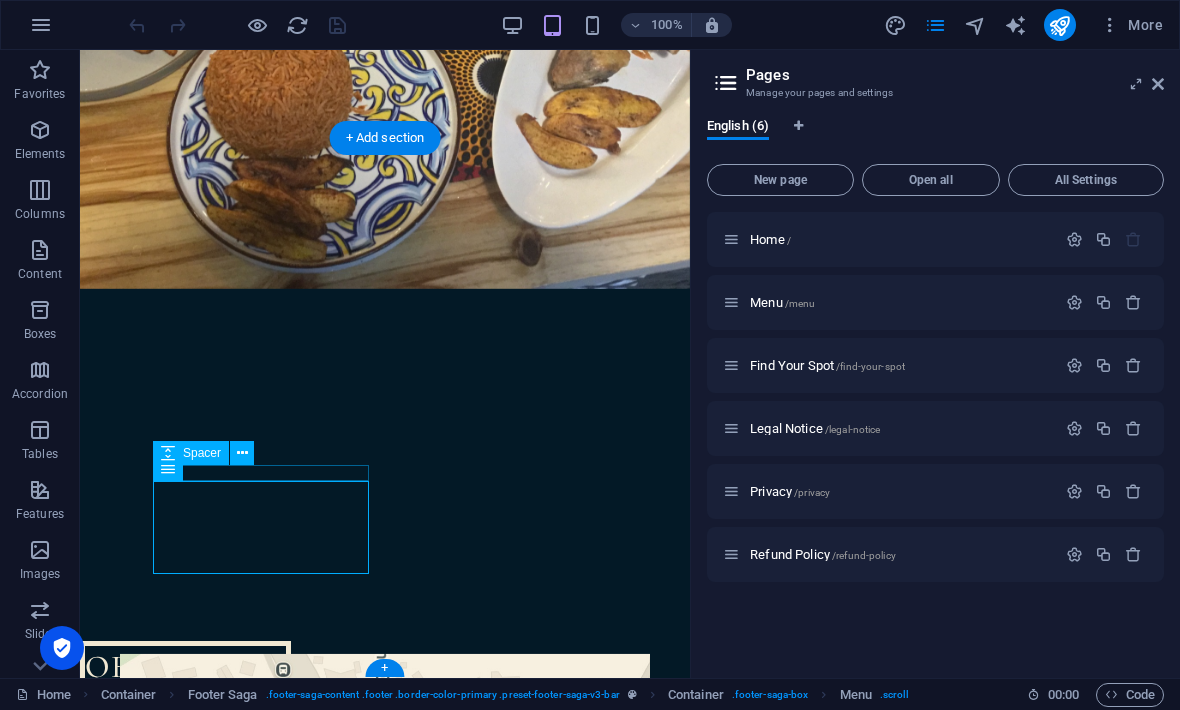 click on "Open all" at bounding box center [931, 180] 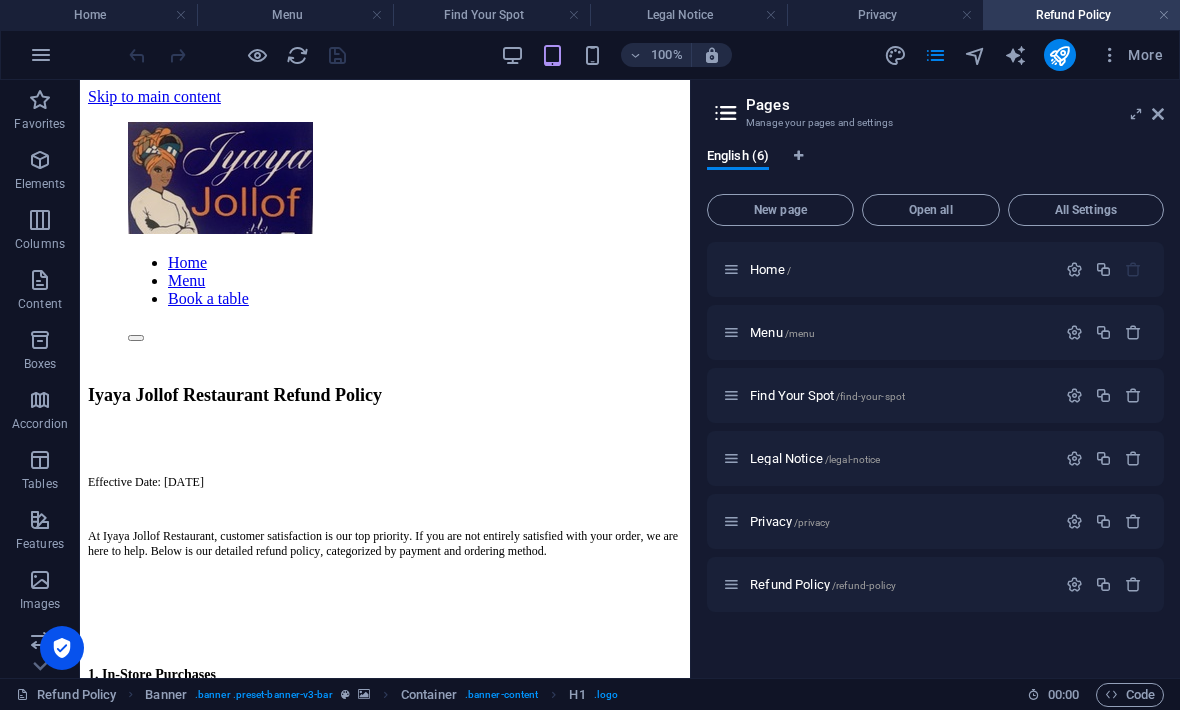 scroll, scrollTop: 8, scrollLeft: 0, axis: vertical 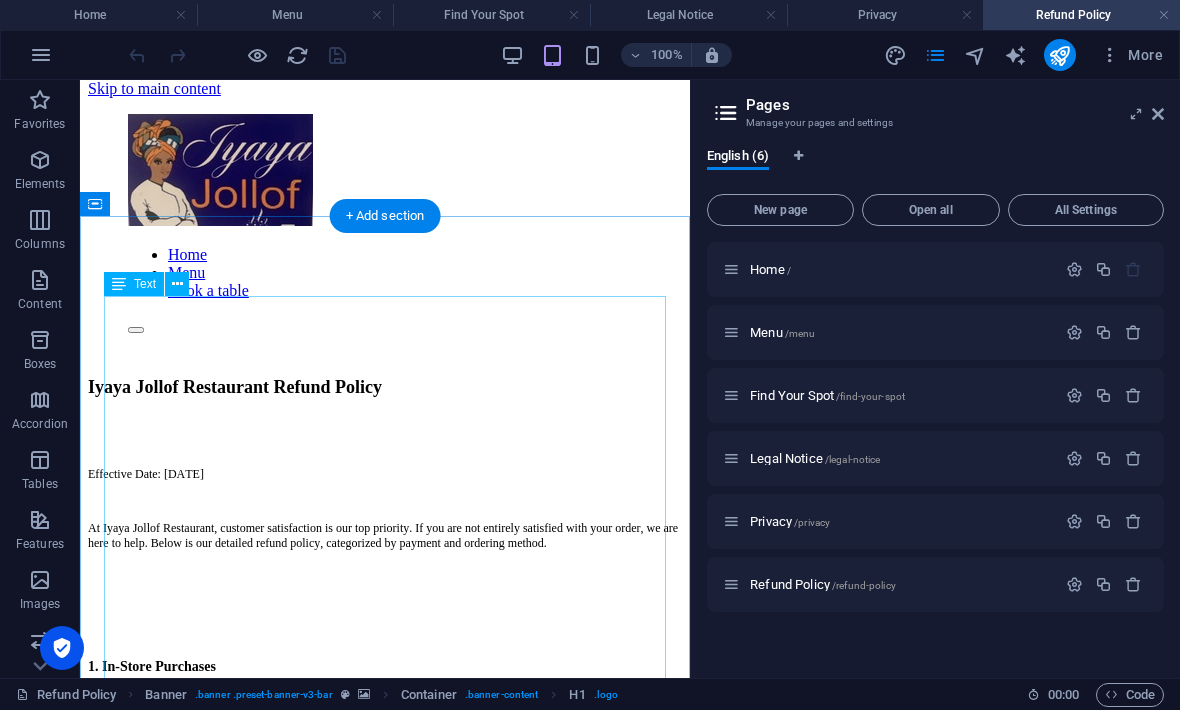 click on "Iyaya Jollof Restaurant Refund Policy Effective Date: 11 July 2025 At Iyaya Jollof Restaurant, customer satisfaction is our top priority. If you are not entirely satisfied with your order, we are here to help. Below is our detailed refund policy, categorized by payment and ordering method. 1. In-Store Purchases 1.1 Cash Payments Refunds for cash purchases can only be processed on the same day of the transaction. A valid proof of purchase (receipt) must be presented. The product must be uneaten or partially eaten, and returned with valid reason (e.g. incorrect order, food quality issue). Full or partial refunds may be granted depending on the issue. 1.2 Card (Swipe/Tap/Chip) Payments Card refunds will be processed back to the original card used. Refunds may take 2–5 business days to reflect, depending on your bank. As with cash payments, the customer must present proof of purchase and return the item where possible. 2. Online Orders via Uber Eats & Mr D 2.1 Uber Eats You can request a refund for:" at bounding box center [385, 1708] 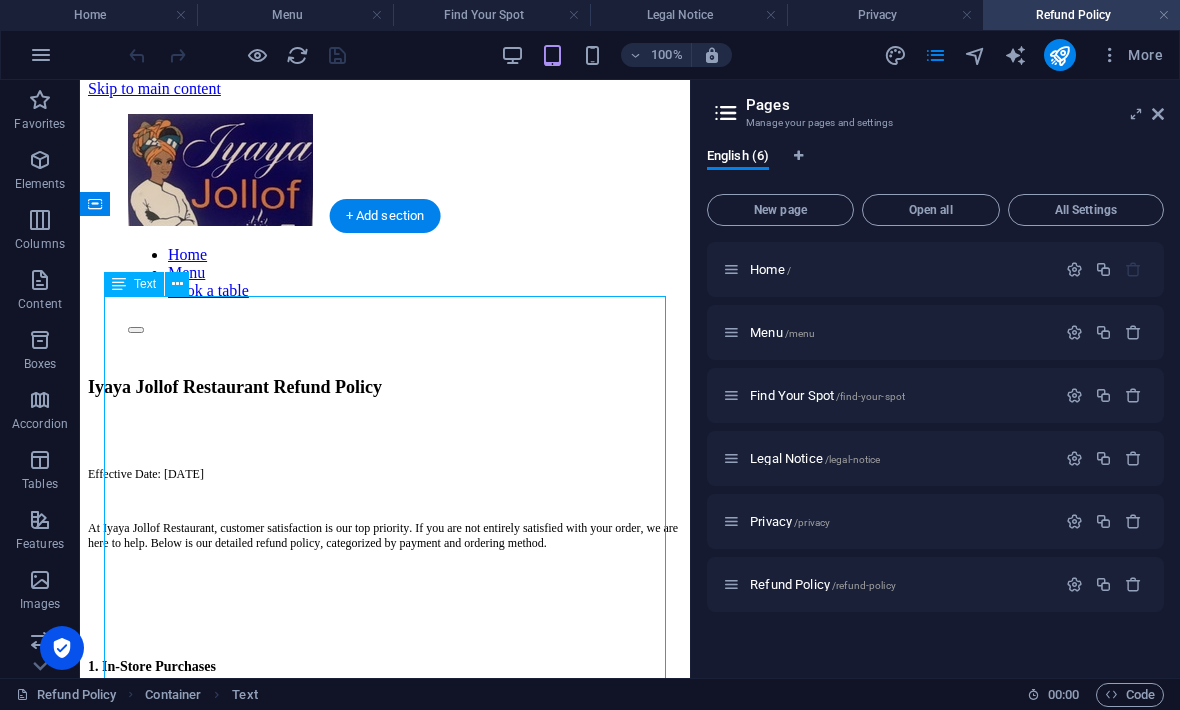 click on "Iyaya Jollof Restaurant Refund Policy Effective Date: 11 July 2025 At Iyaya Jollof Restaurant, customer satisfaction is our top priority. If you are not entirely satisfied with your order, we are here to help. Below is our detailed refund policy, categorized by payment and ordering method. 1. In-Store Purchases 1.1 Cash Payments Refunds for cash purchases can only be processed on the same day of the transaction. A valid proof of purchase (receipt) must be presented. The product must be uneaten or partially eaten, and returned with valid reason (e.g. incorrect order, food quality issue). Full or partial refunds may be granted depending on the issue. 1.2 Card (Swipe/Tap/Chip) Payments Card refunds will be processed back to the original card used. Refunds may take 2–5 business days to reflect, depending on your bank. As with cash payments, the customer must present proof of purchase and return the item where possible. 2. Online Orders via Uber Eats & Mr D 2.1 Uber Eats You can request a refund for:" at bounding box center (385, 1708) 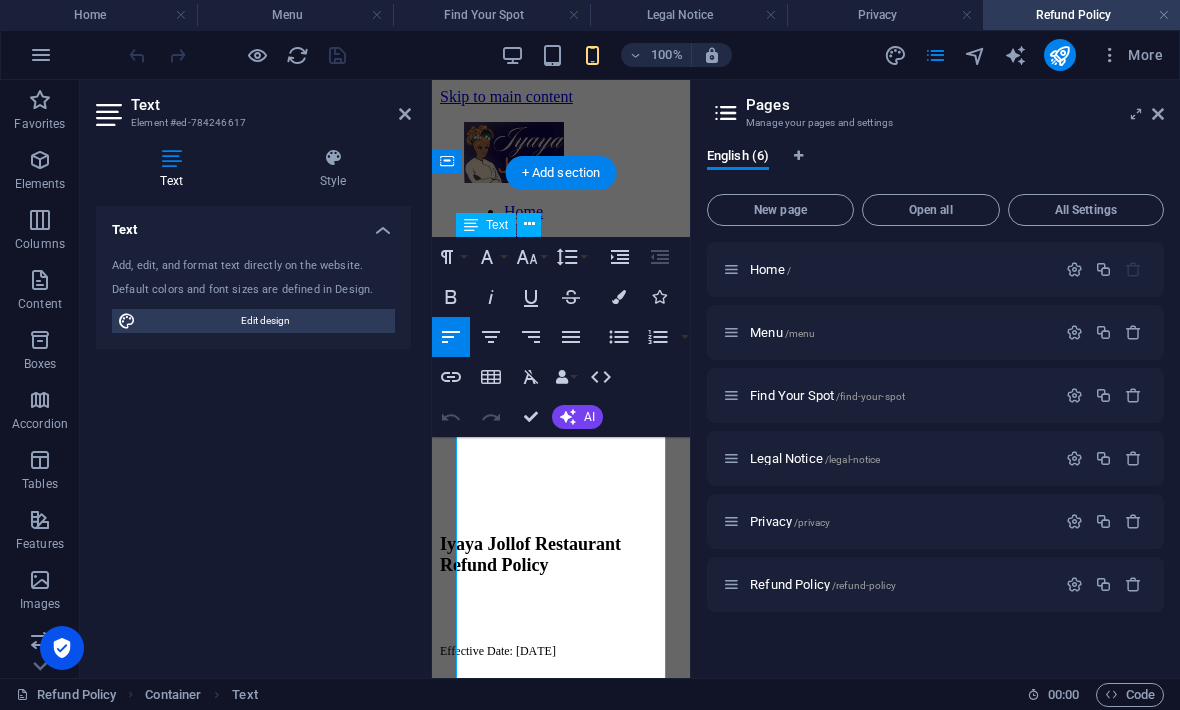 scroll, scrollTop: 0, scrollLeft: 0, axis: both 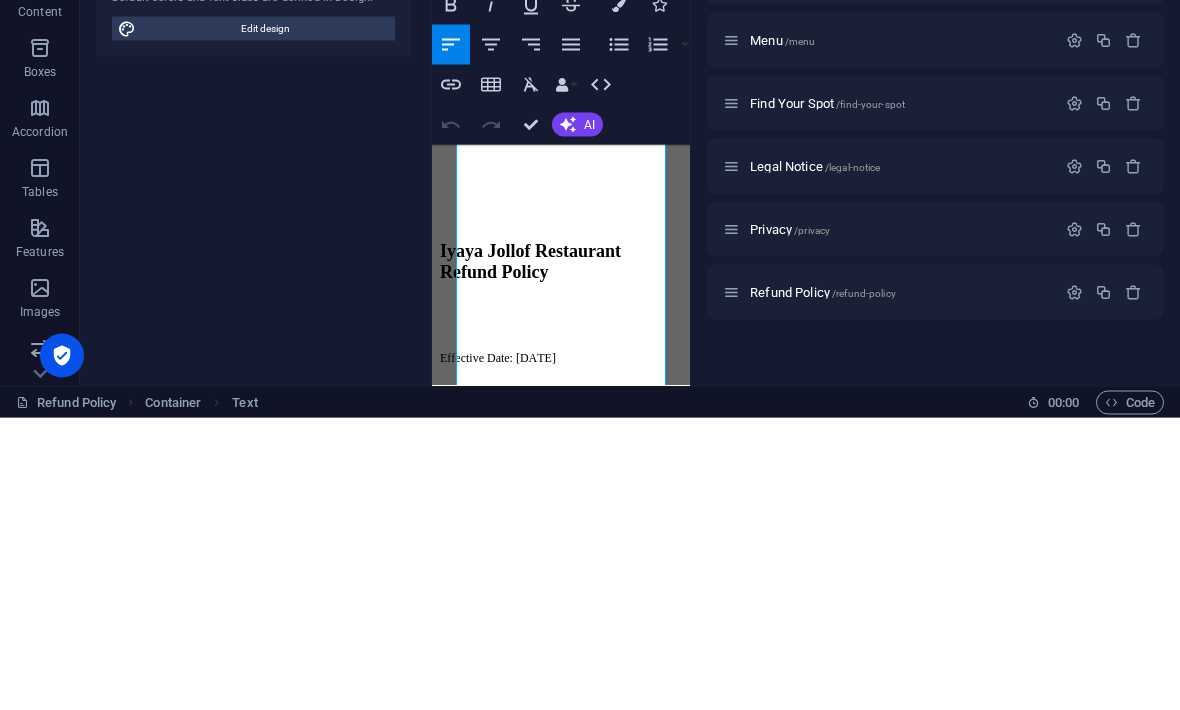 click on "Iyaya Jollof Restaurant Refund Policy" at bounding box center (530, 262) 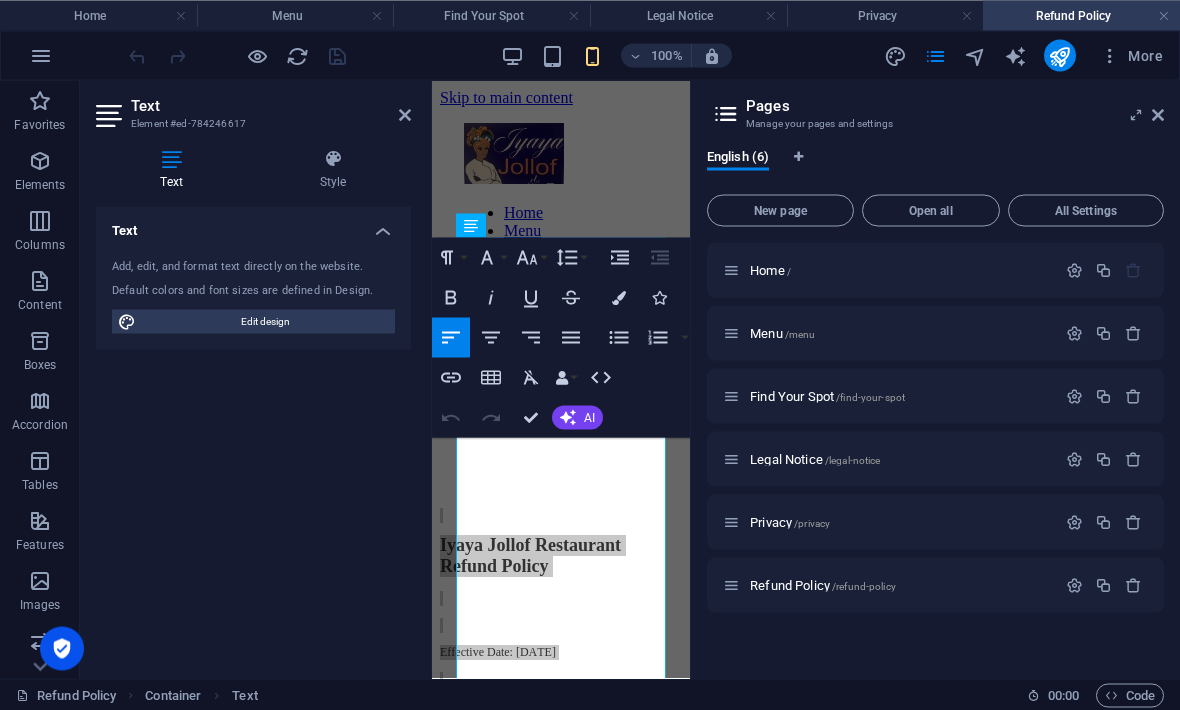 click at bounding box center (405, 114) 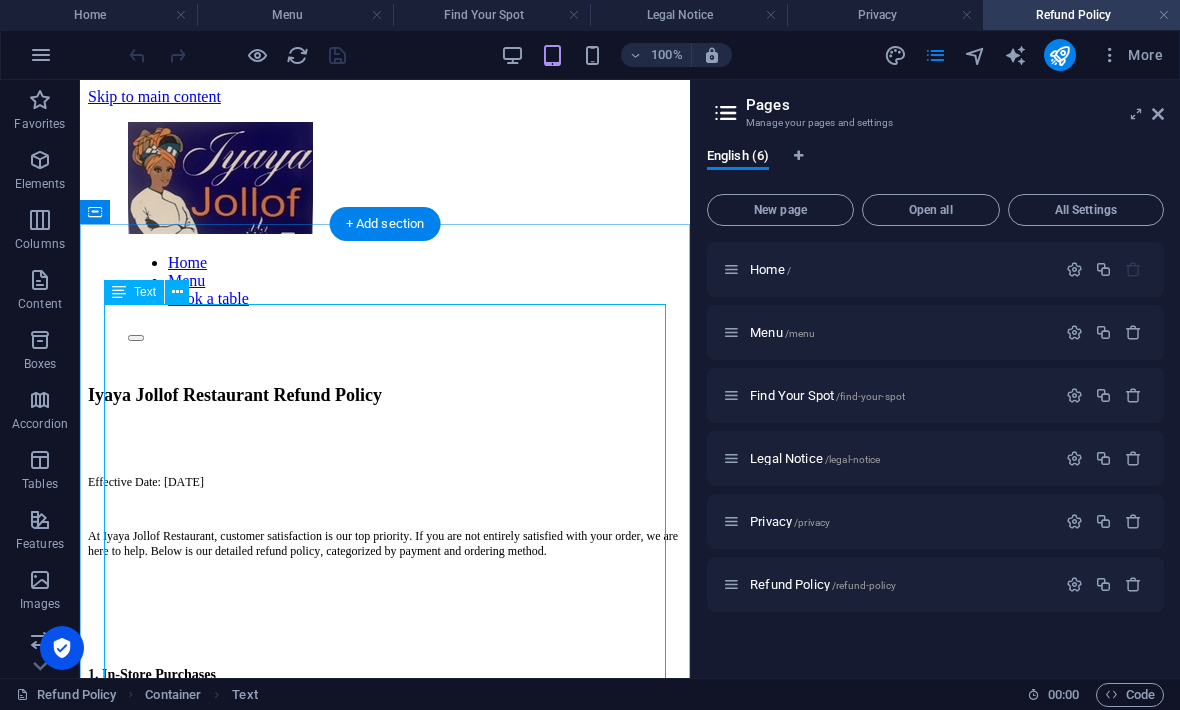 click on "Iyaya Jollof Restaurant Refund Policy Effective Date: 11 July 2025 At Iyaya Jollof Restaurant, customer satisfaction is our top priority. If you are not entirely satisfied with your order, we are here to help. Below is our detailed refund policy, categorized by payment and ordering method. 1. In-Store Purchases 1.1 Cash Payments Refunds for cash purchases can only be processed on the same day of the transaction. A valid proof of purchase (receipt) must be presented. The product must be uneaten or partially eaten, and returned with valid reason (e.g. incorrect order, food quality issue). Full or partial refunds may be granted depending on the issue. 1.2 Card (Swipe/Tap/Chip) Payments Card refunds will be processed back to the original card used. Refunds may take 2–5 business days to reflect, depending on your bank. As with cash payments, the customer must present proof of purchase and return the item where possible. 2. Online Orders via Uber Eats & Mr D 2.1 Uber Eats You can request a refund for:" at bounding box center (385, 1716) 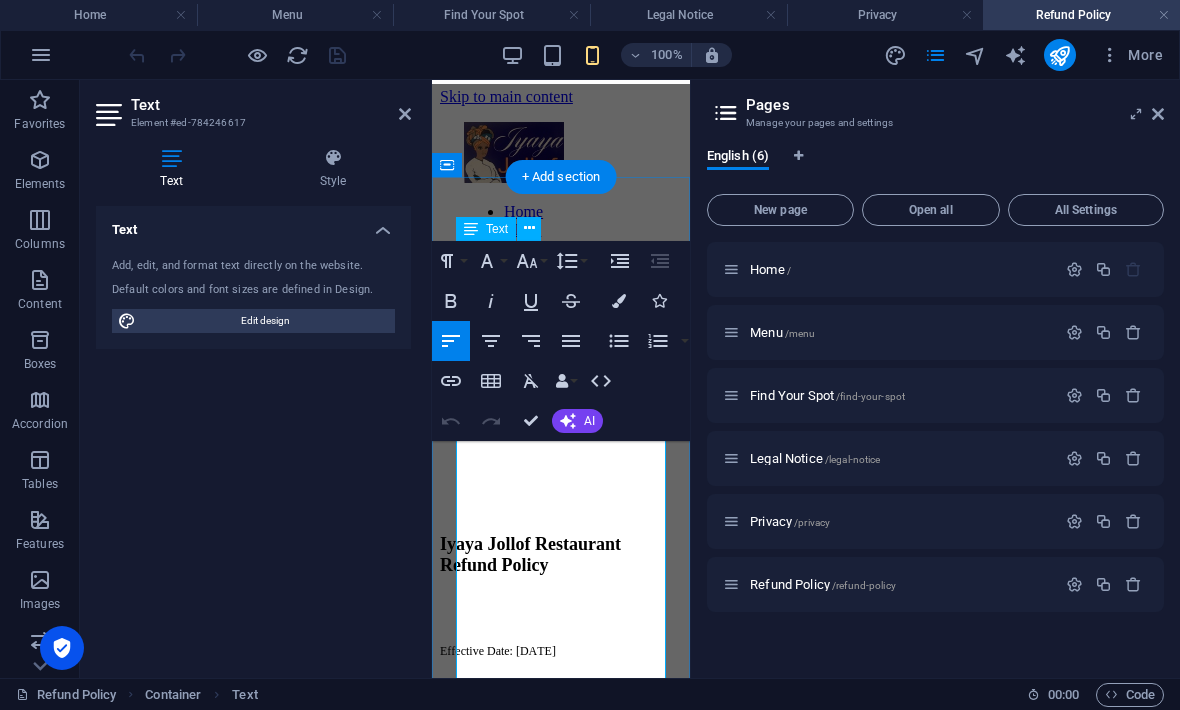 scroll, scrollTop: 0, scrollLeft: 0, axis: both 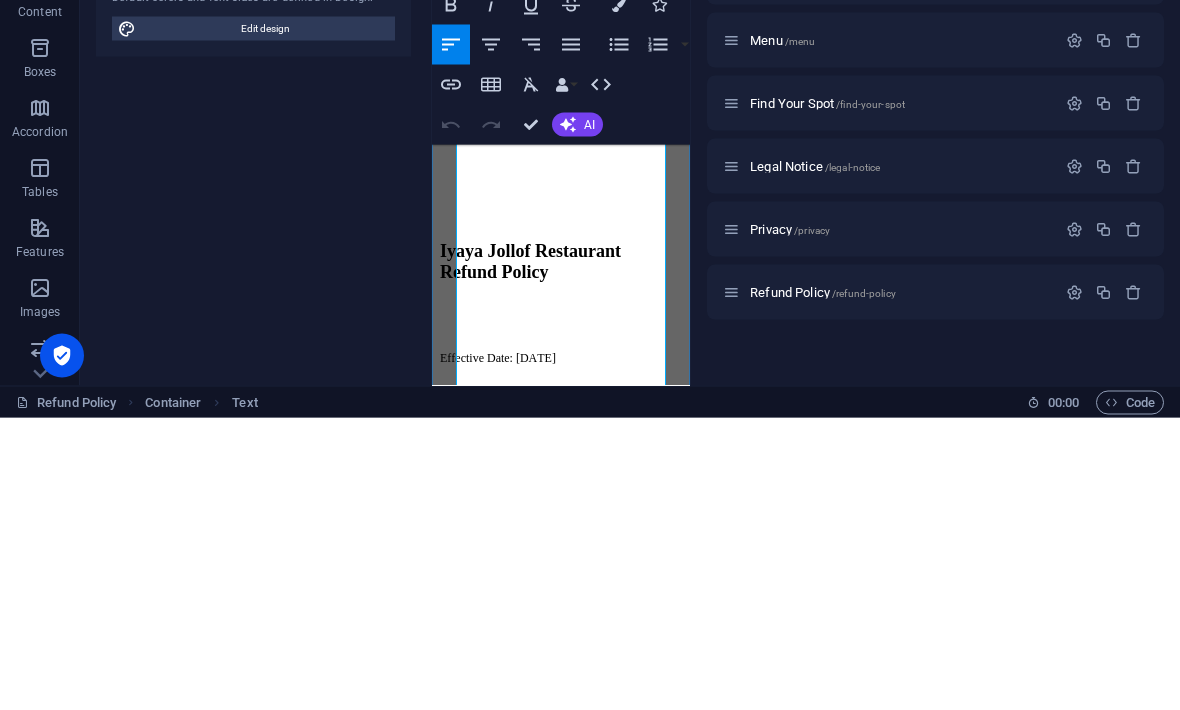 click on "Iyaya Jollof Restaurant Refund Policy" at bounding box center (530, 262) 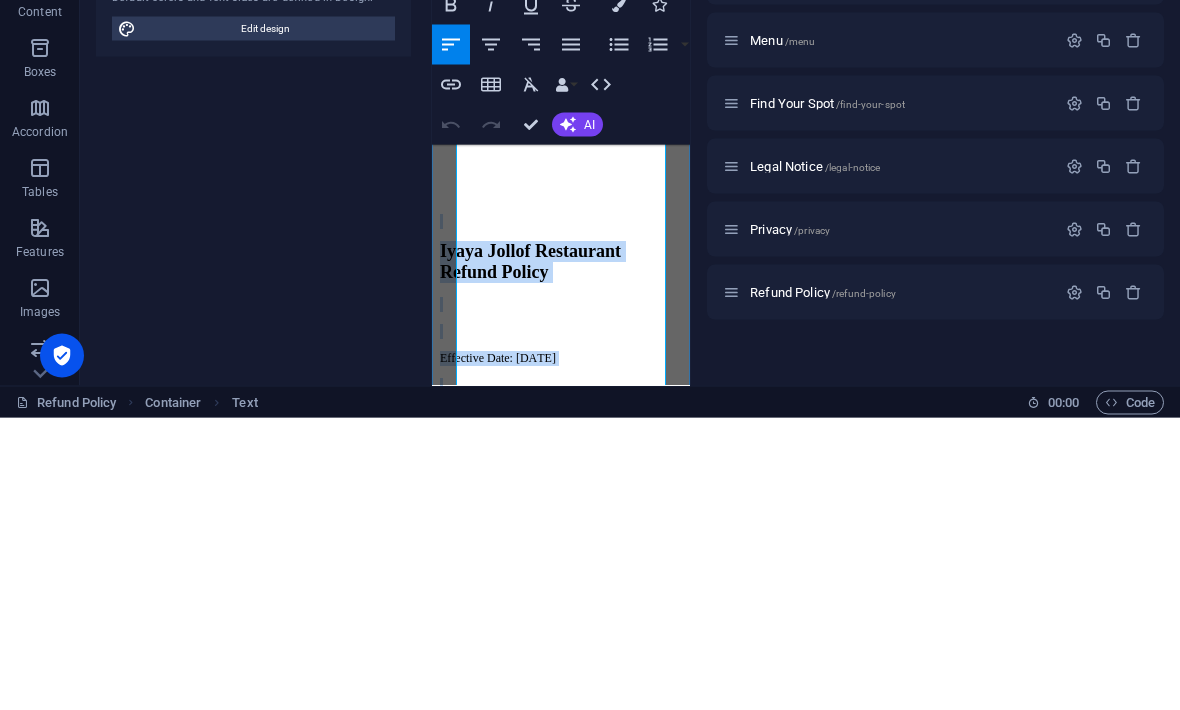 copy on "Iyaya Jollof Restaurant Refund Policy Effective Date: 11 July 2025 At Iyaya Jollof Restaurant, customer satisfaction is our top priority. If you are not entirely satisfied with your order, we are here to help. Below is our detailed refund policy, categorized by payment and ordering method. 1. In-Store Purchases 1.1 Cash Payments Refunds for cash purchases can only be processed on the same day of the transaction. A valid proof of purchase (receipt) must be presented. The product must be uneaten or partially eaten, and returned with valid reason (e.g. incorrect order, food quality issue). Full or partial refunds may be granted depending on the issue. 1.2 Card (Swipe/Tap/Chip) Payments Card refunds will be processed back to the original card used. Refunds may take 2–5 business days to reflect, depending on your bank. As with cash payments, the customer must present proof of purchase and return the item where possible. 2. Online Orders via Uber Eats & Mr D For all orders placed through Uber Eats or Mr D, the r..." 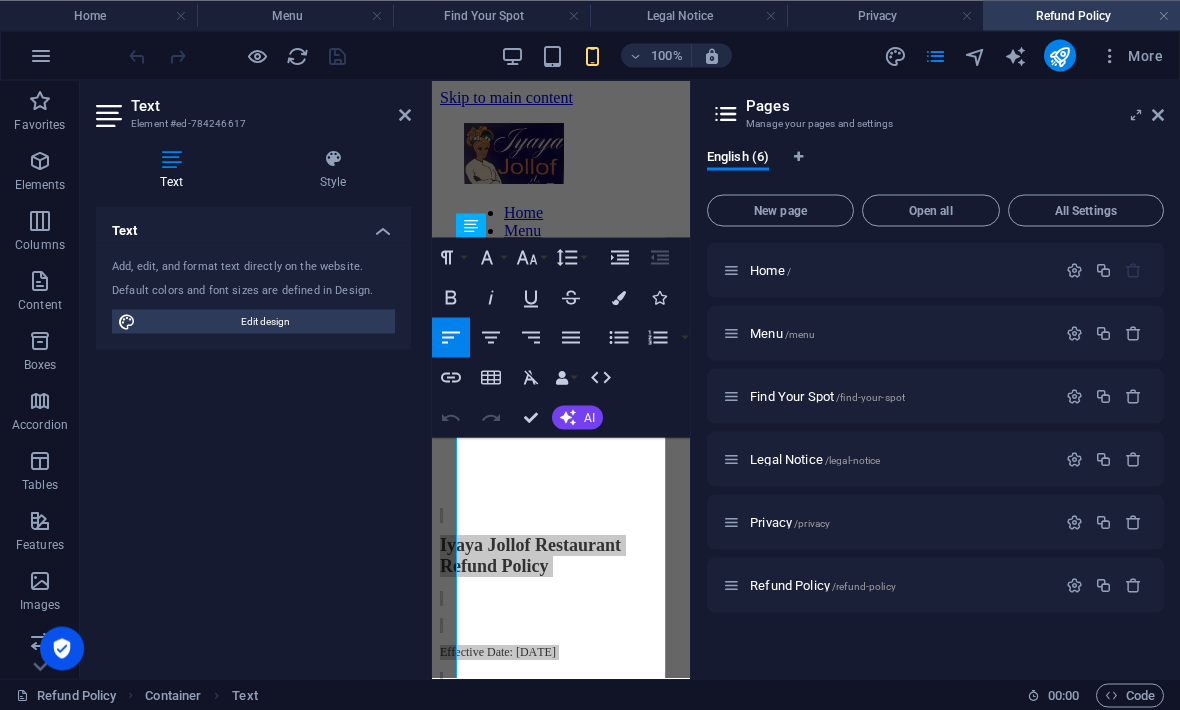 click at bounding box center [405, 114] 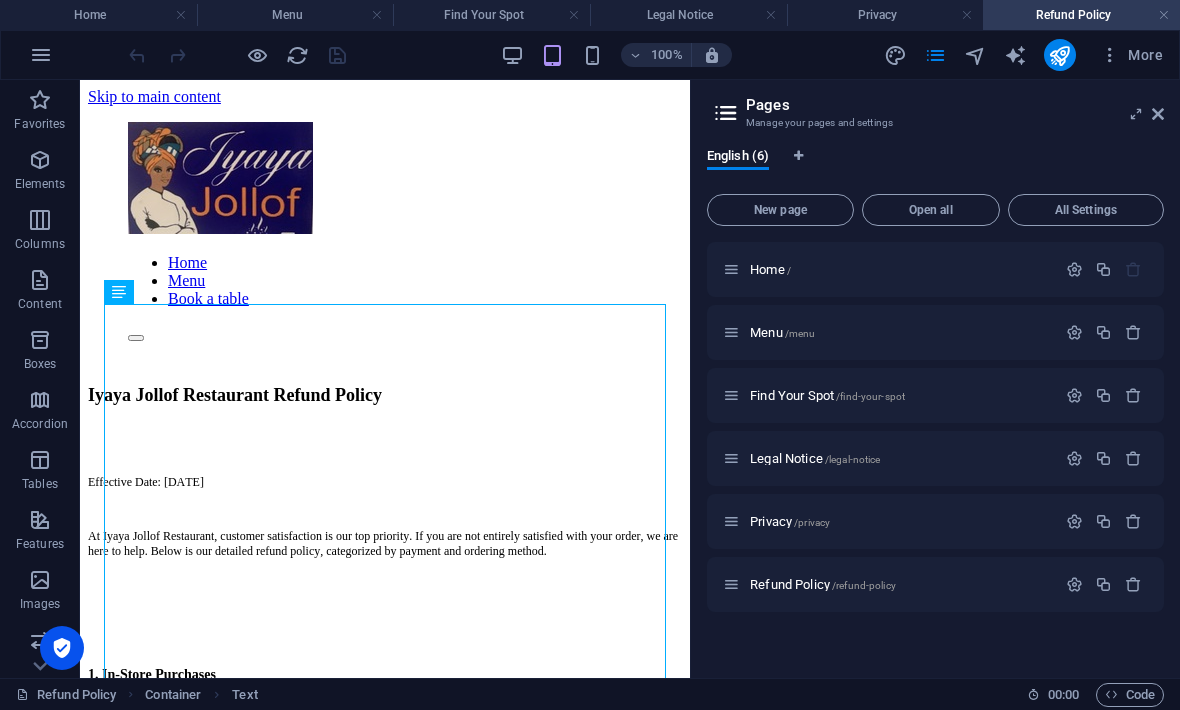 click at bounding box center [1158, 114] 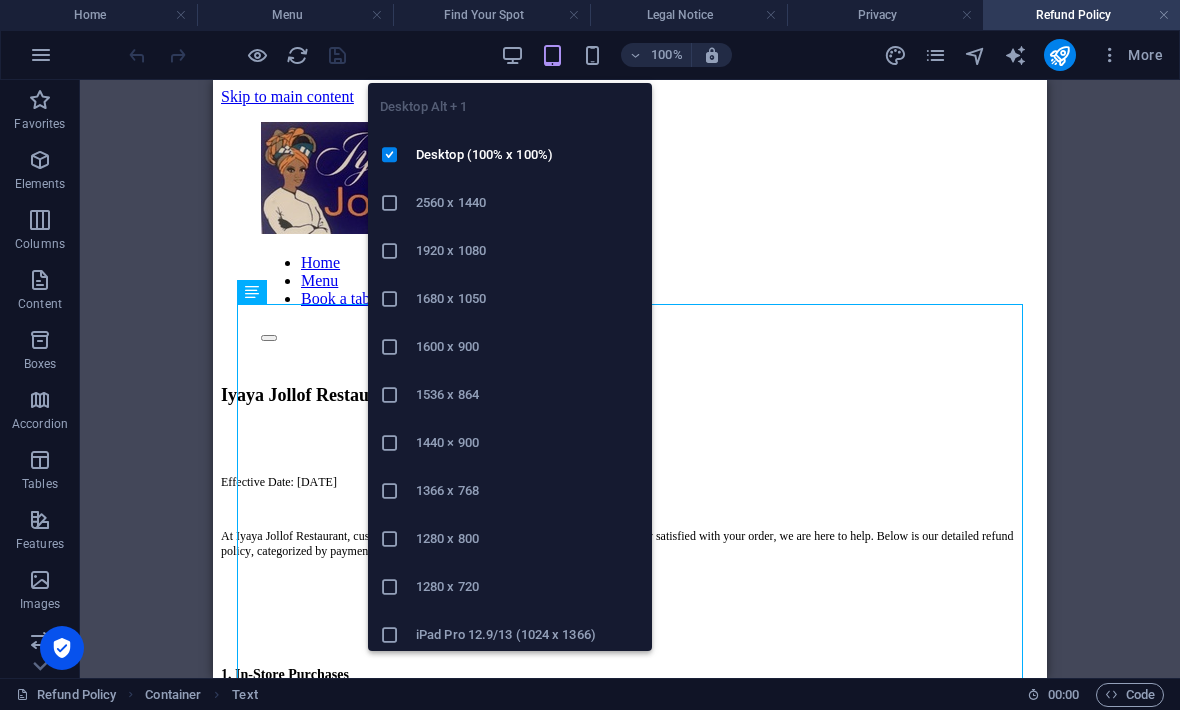 click on "Desktop (100% x 100%)" at bounding box center [528, 155] 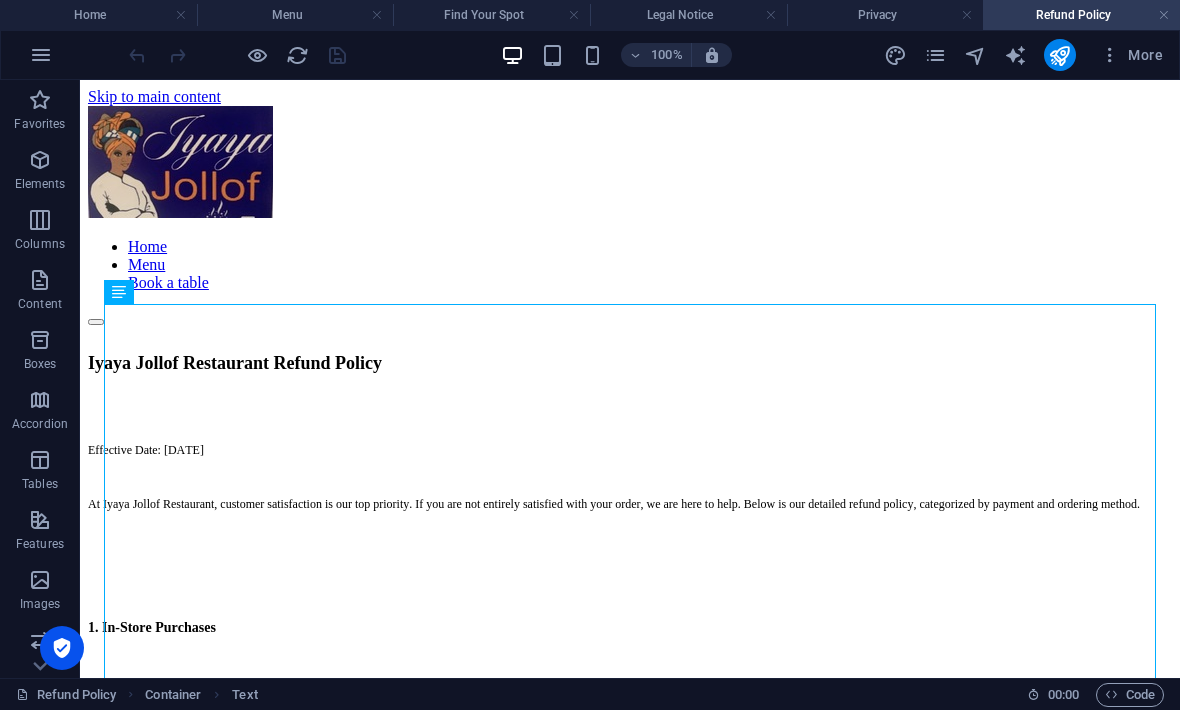 scroll, scrollTop: 0, scrollLeft: 0, axis: both 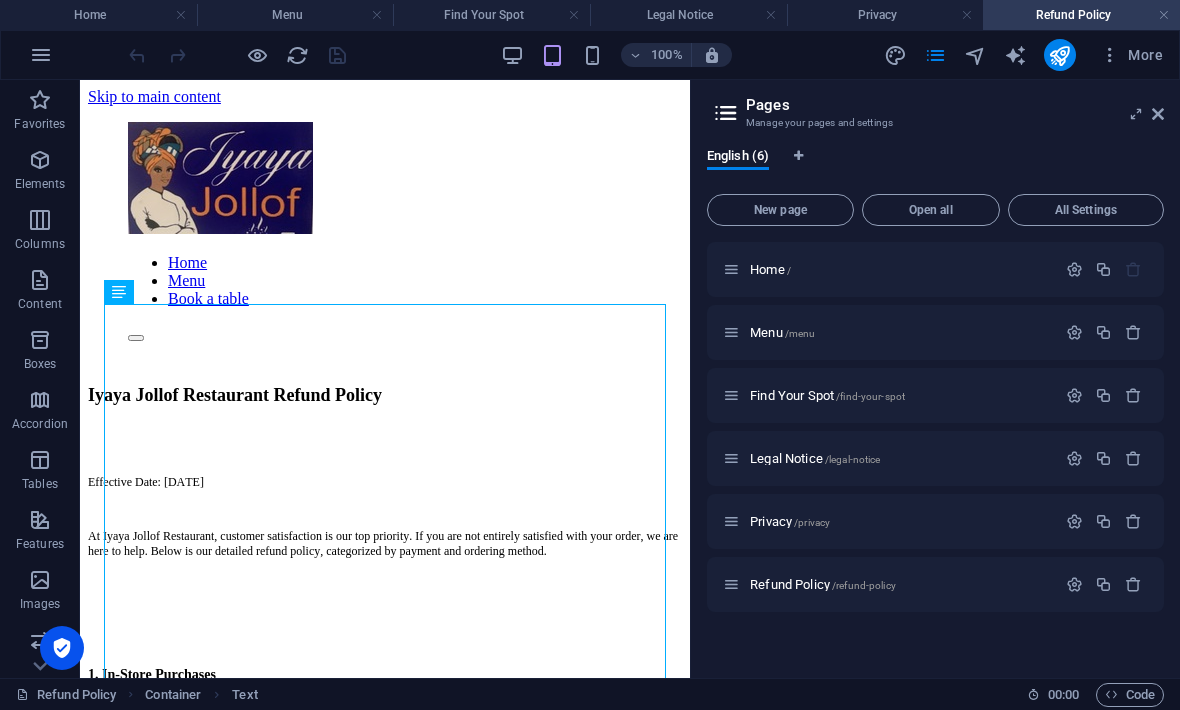 click at bounding box center (1133, 584) 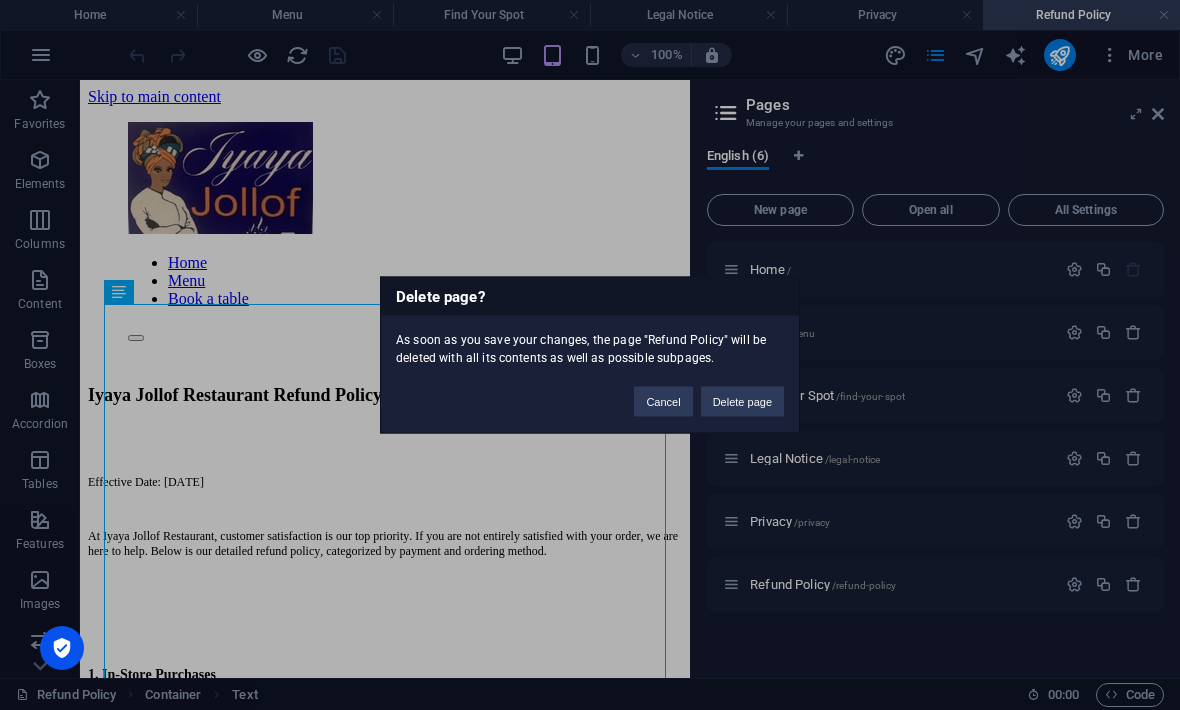 click on "Delete page" at bounding box center [742, 402] 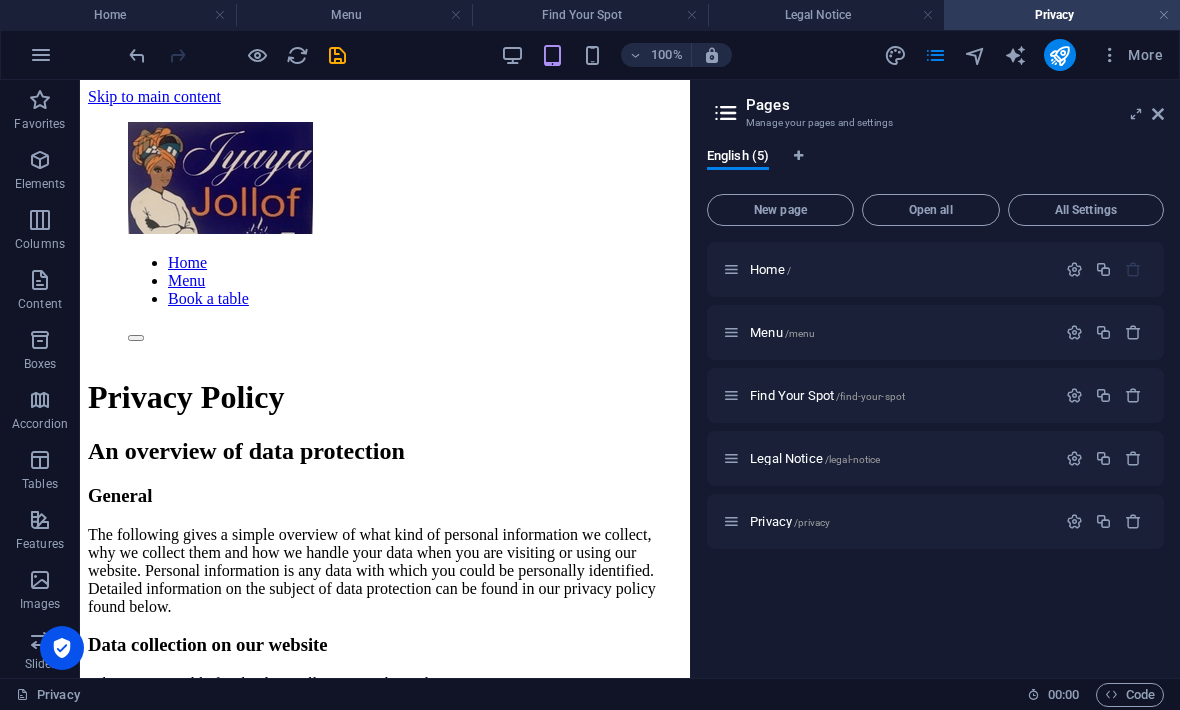 click on "New page" at bounding box center [780, 210] 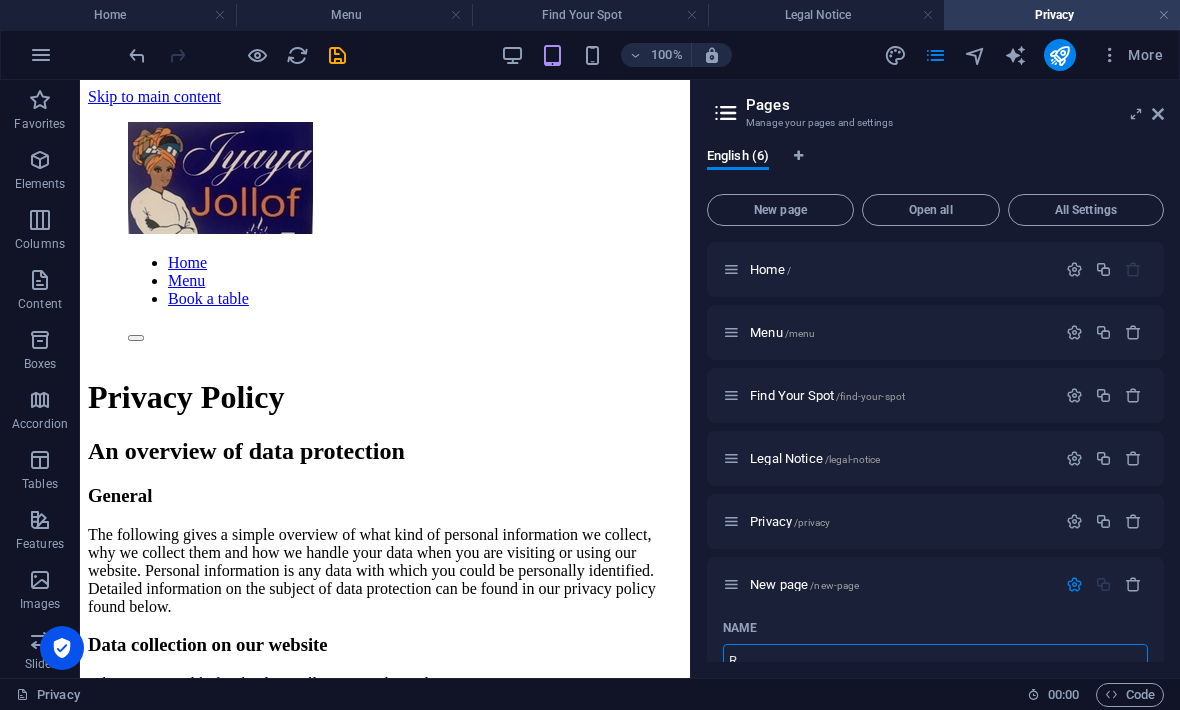 scroll, scrollTop: 7, scrollLeft: 0, axis: vertical 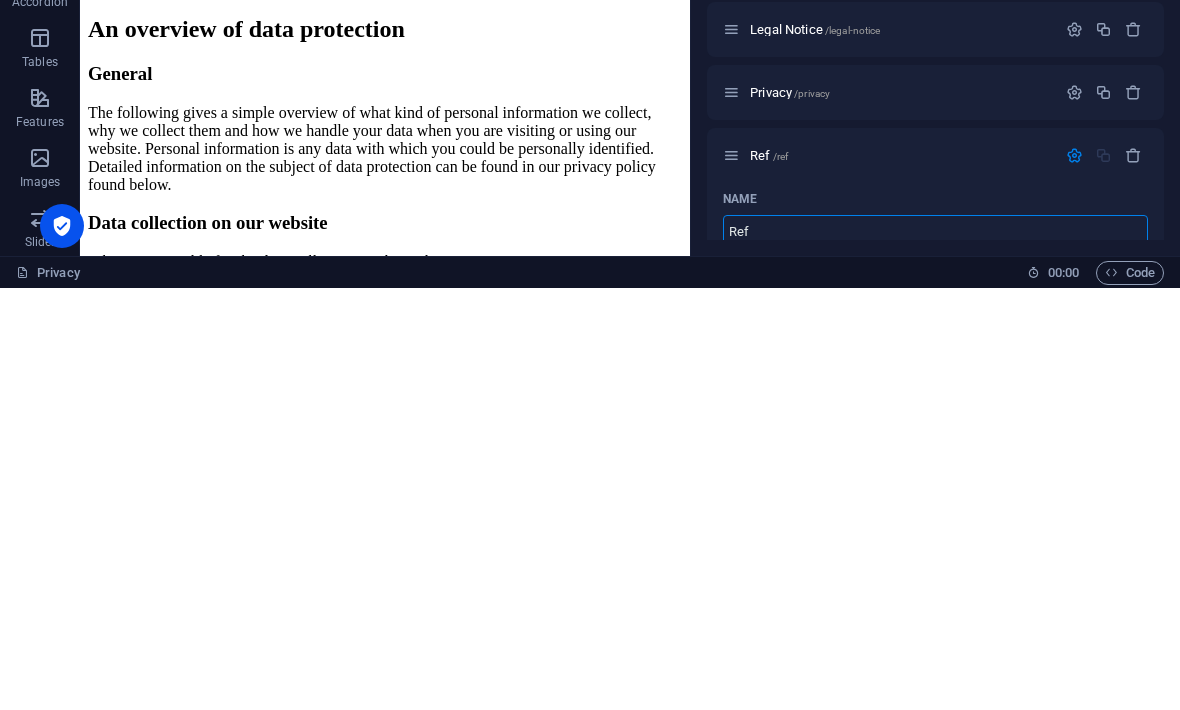 type on "Ref" 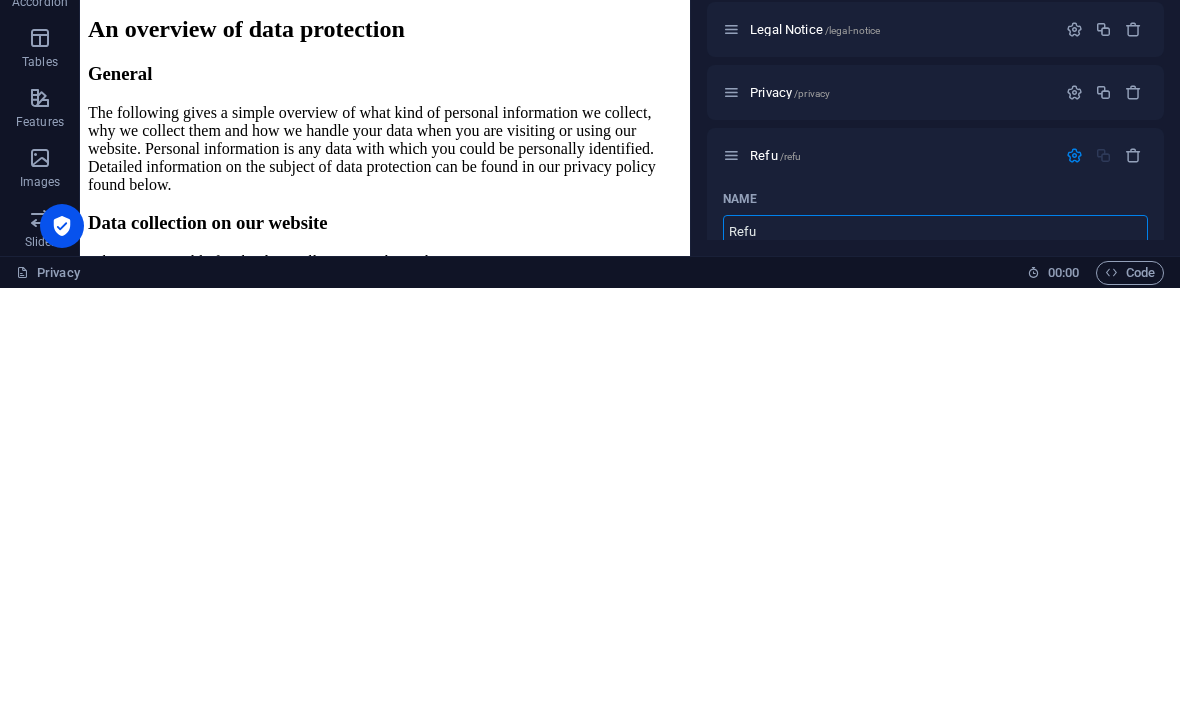 type on "Refu" 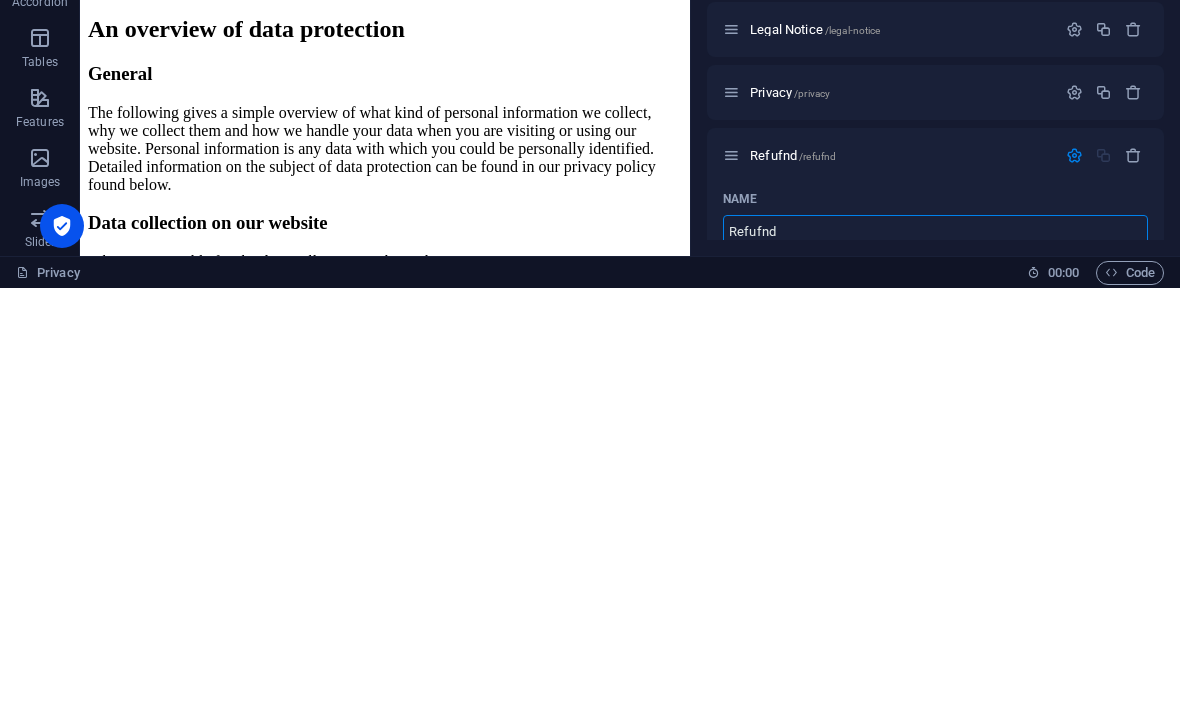 type on "Refufnd" 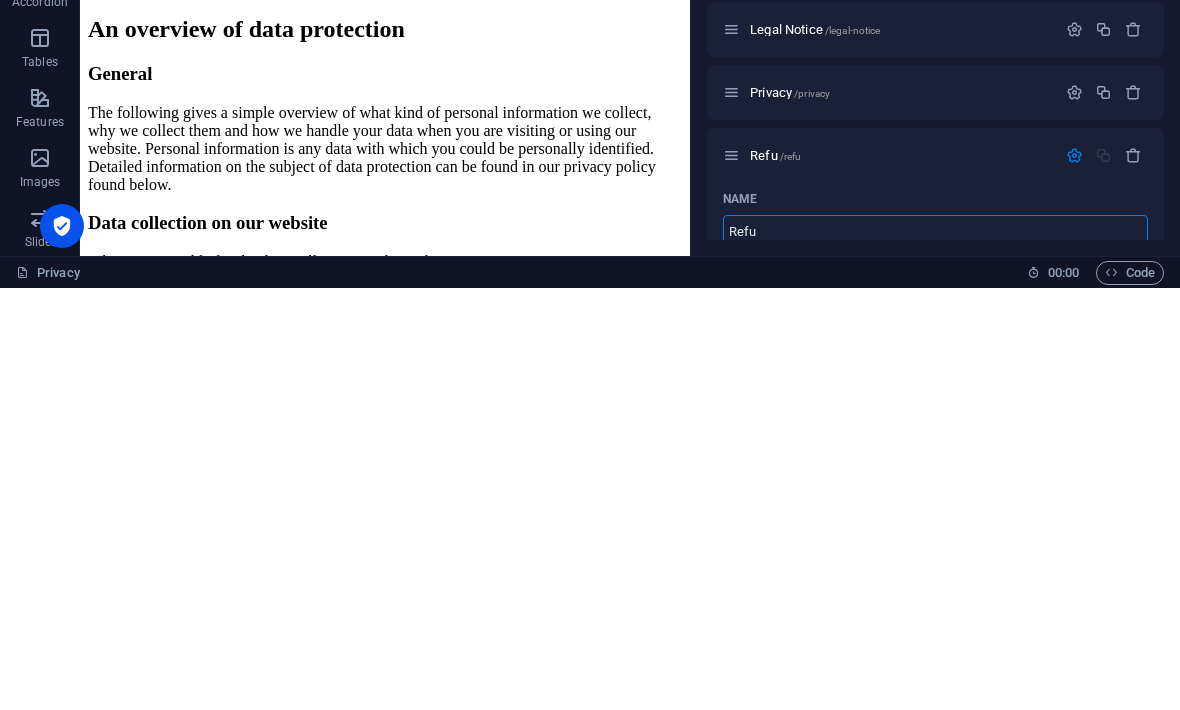 type on "Refu" 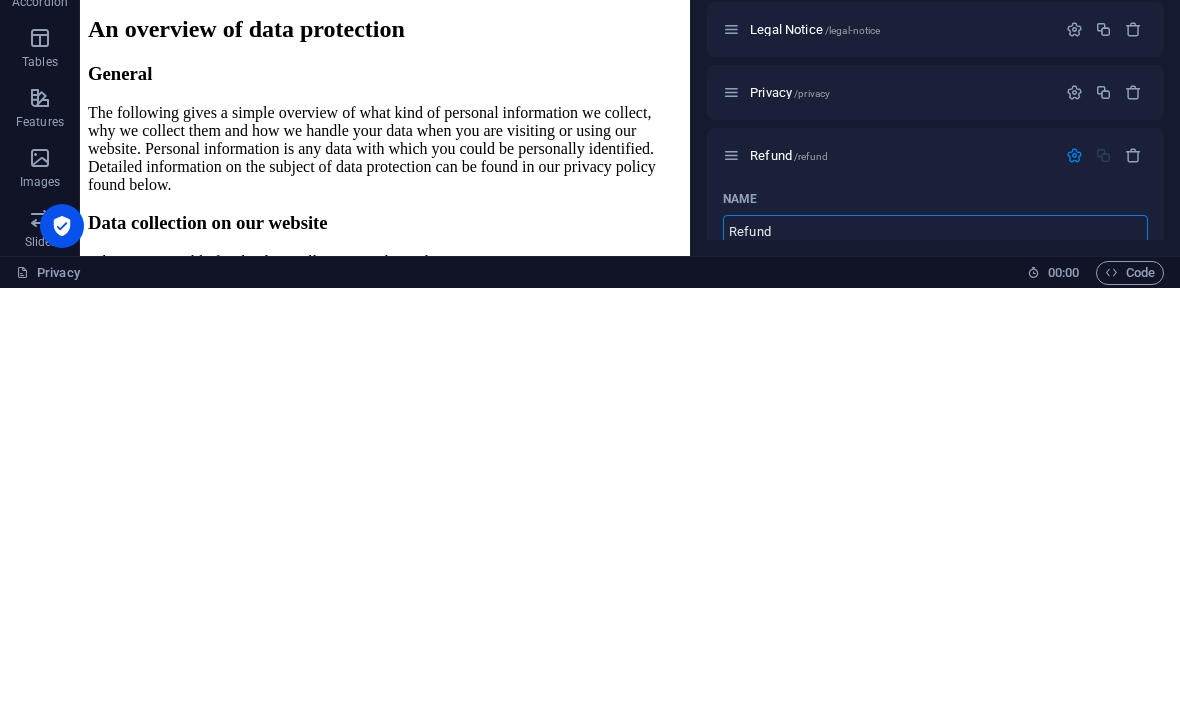 type on "Refund" 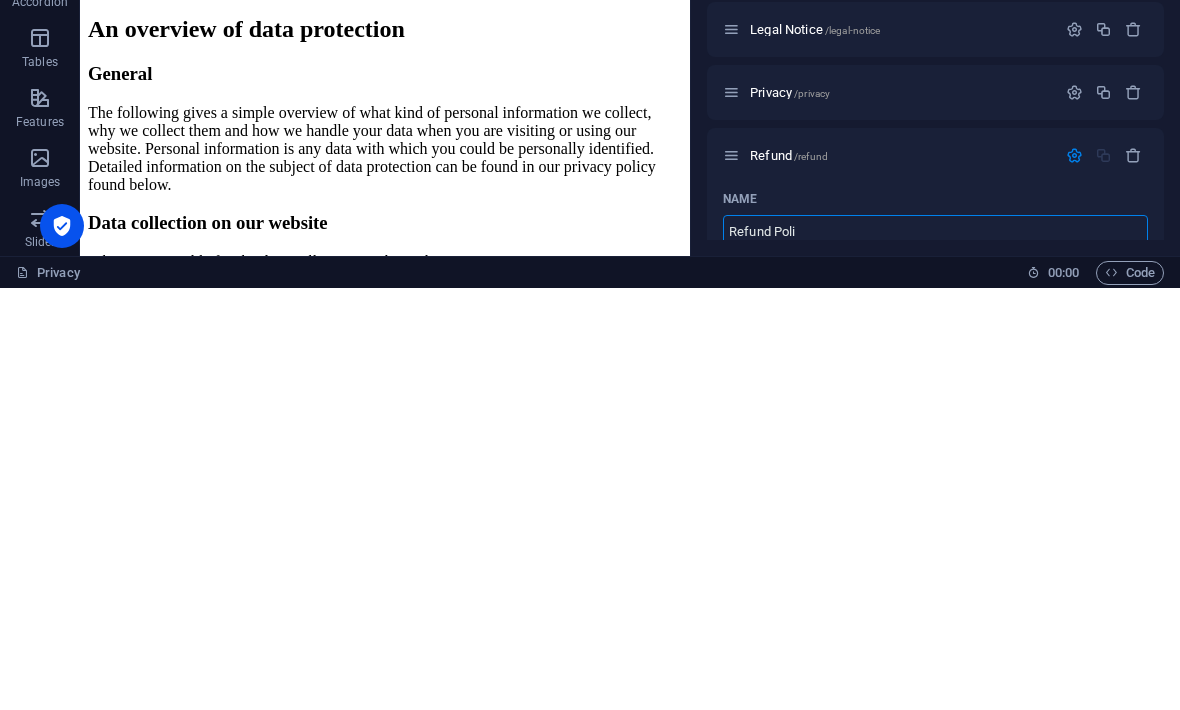 type on "Refund Poli" 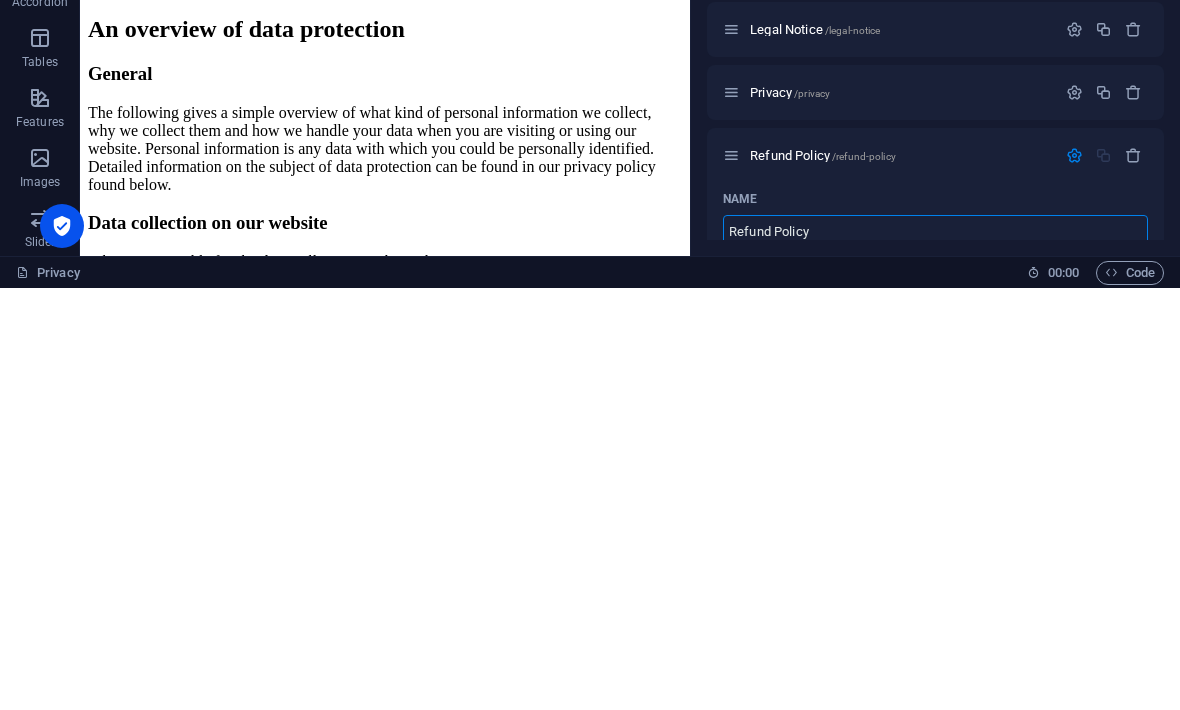 type on "Refund Policy" 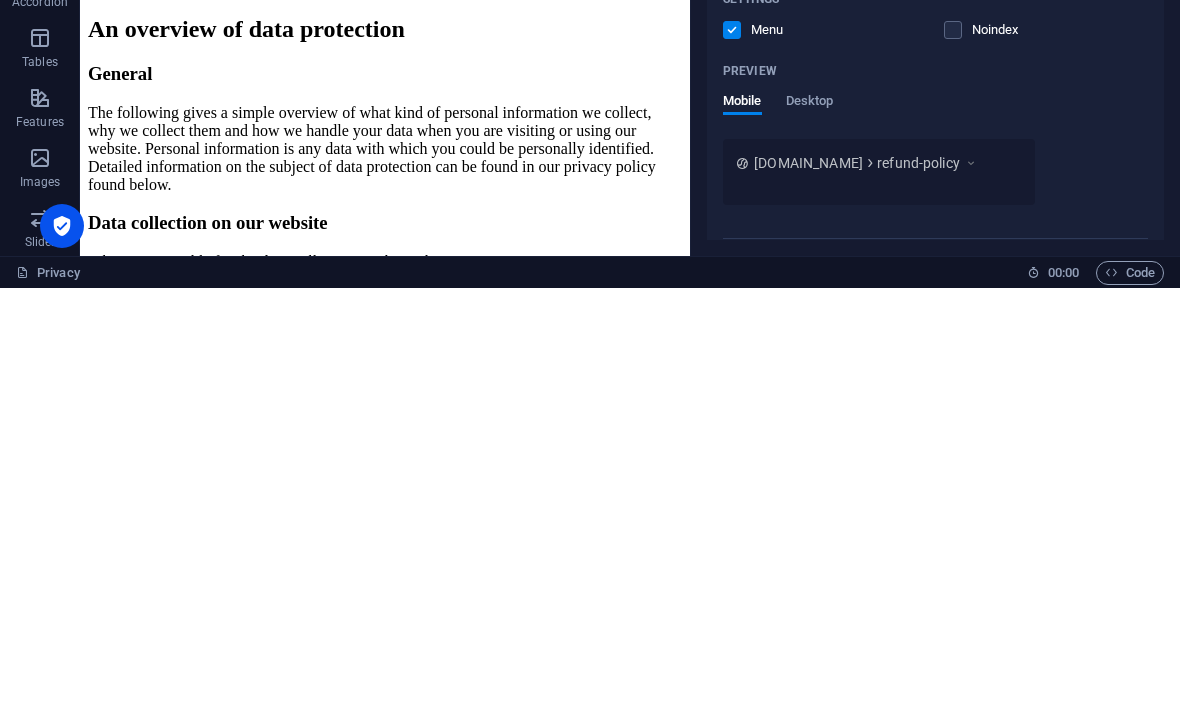 scroll, scrollTop: 601, scrollLeft: 0, axis: vertical 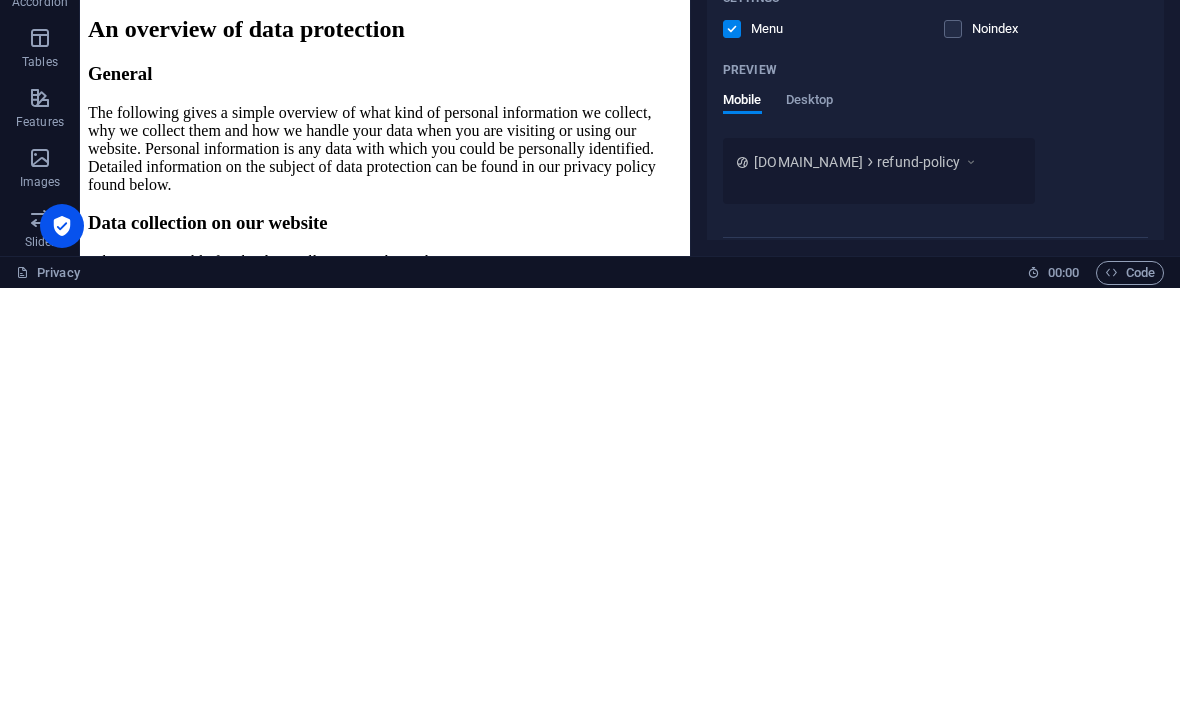 click on "Desktop" at bounding box center [810, 524] 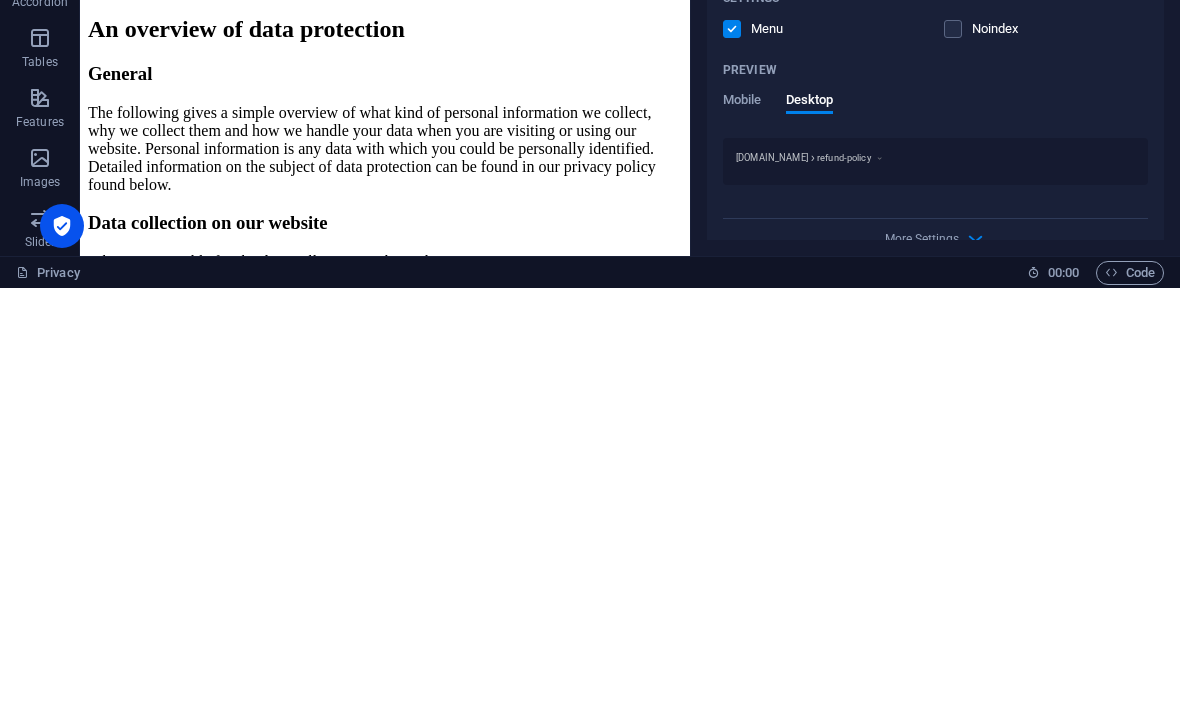click on "Desktop" at bounding box center [810, 525] 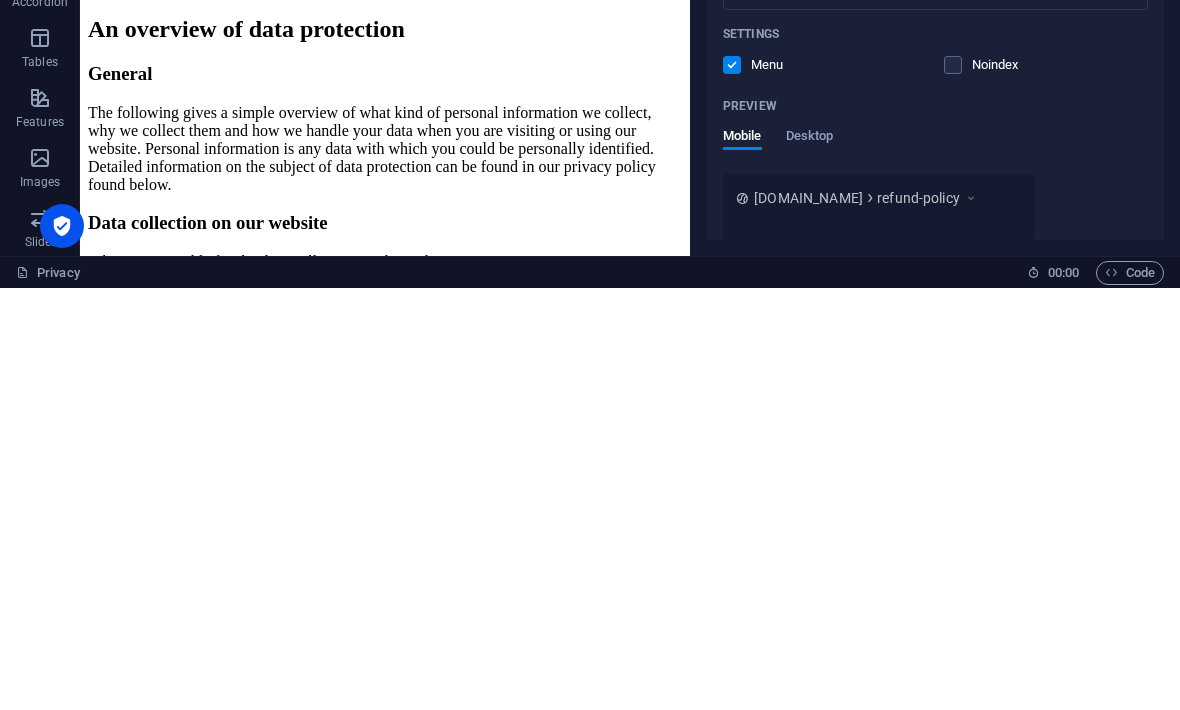 scroll, scrollTop: 560, scrollLeft: 0, axis: vertical 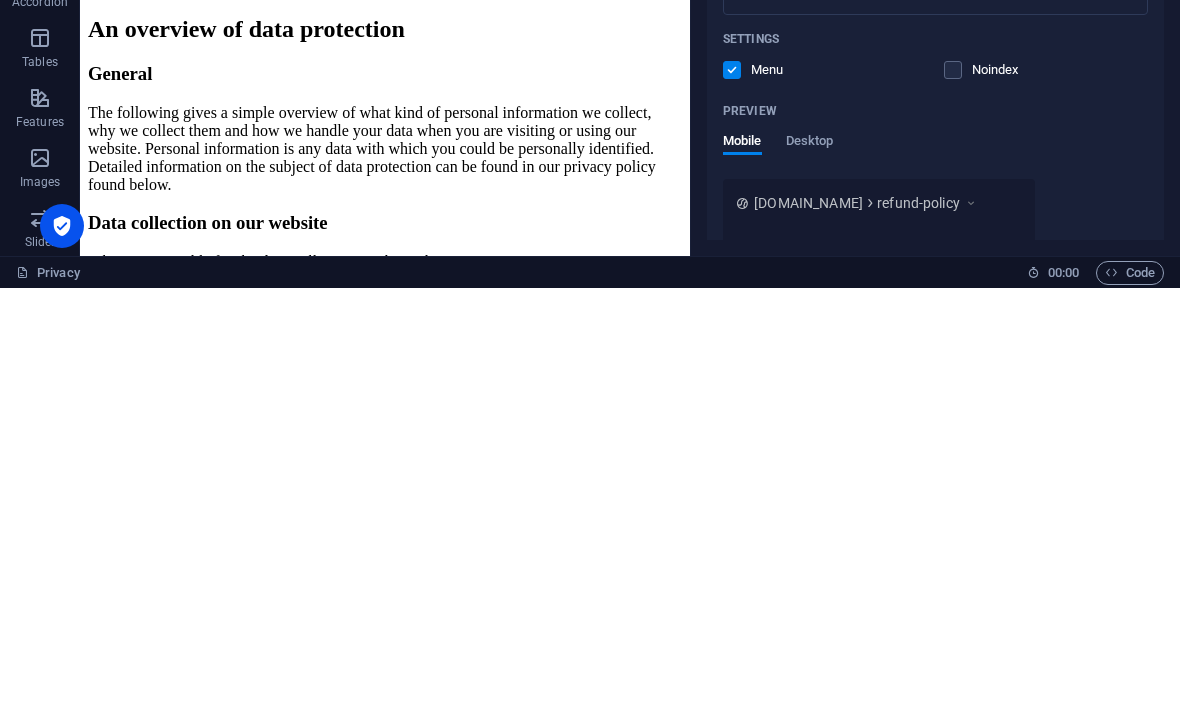 click at bounding box center [971, 625] 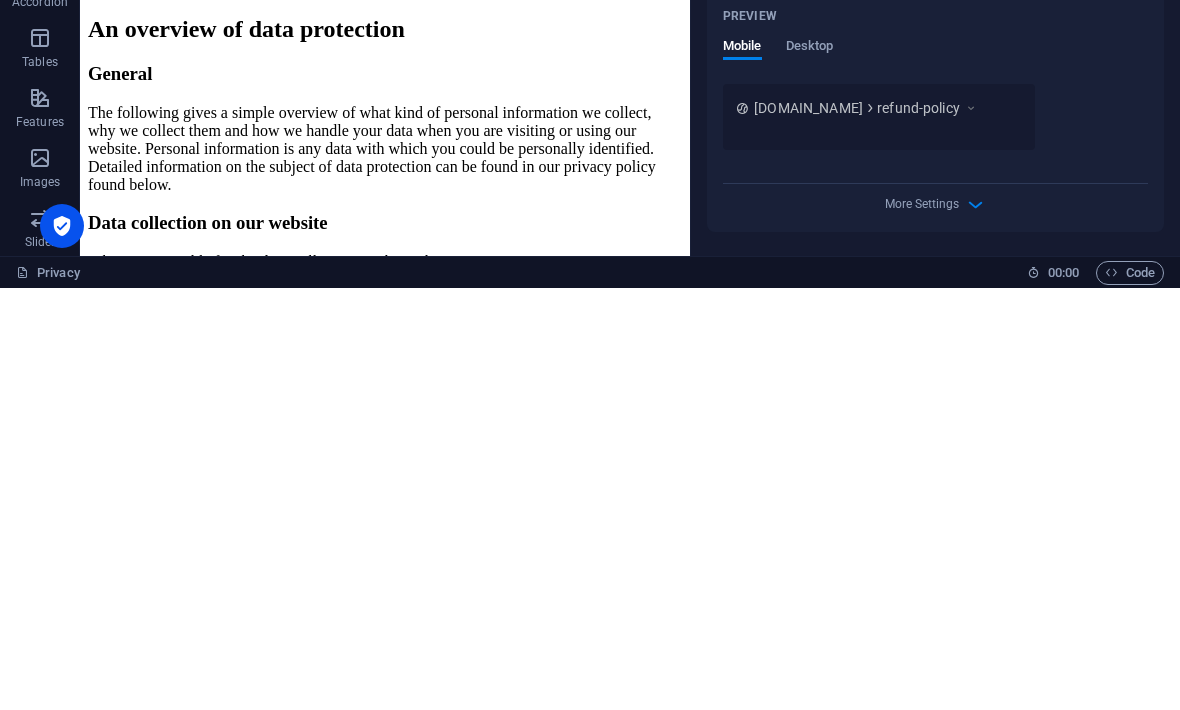 scroll, scrollTop: 655, scrollLeft: 0, axis: vertical 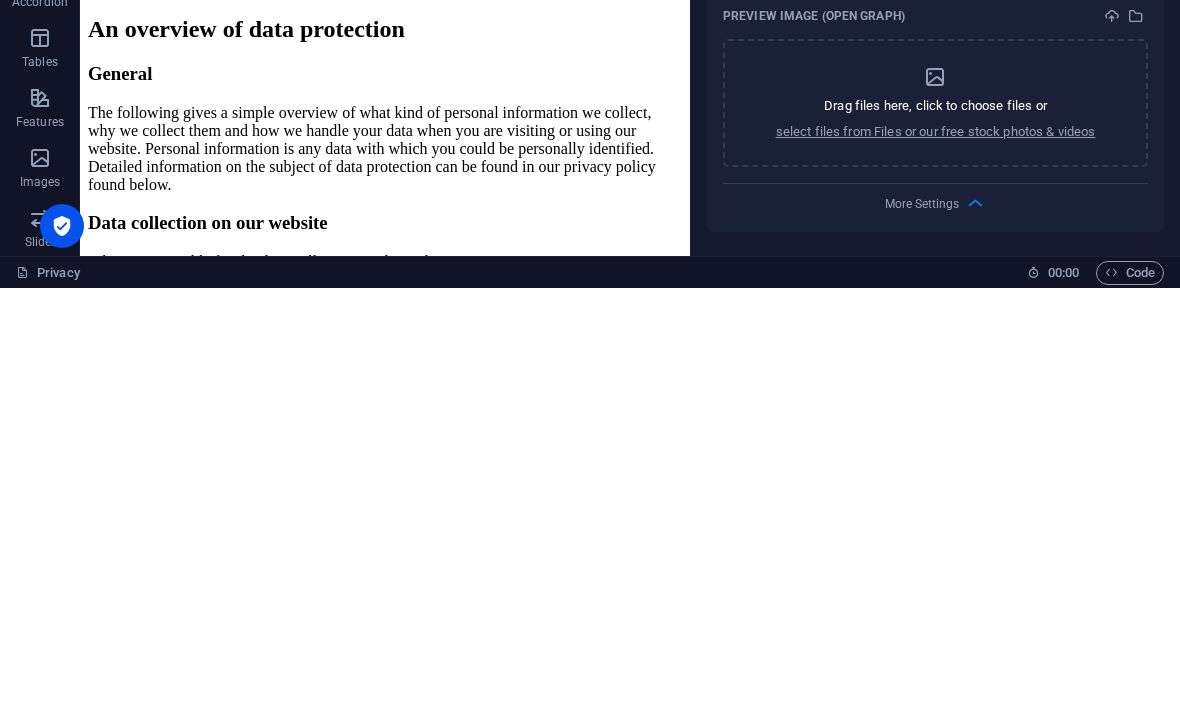 click on "select files from Files or our free stock photos & videos" at bounding box center [936, 554] 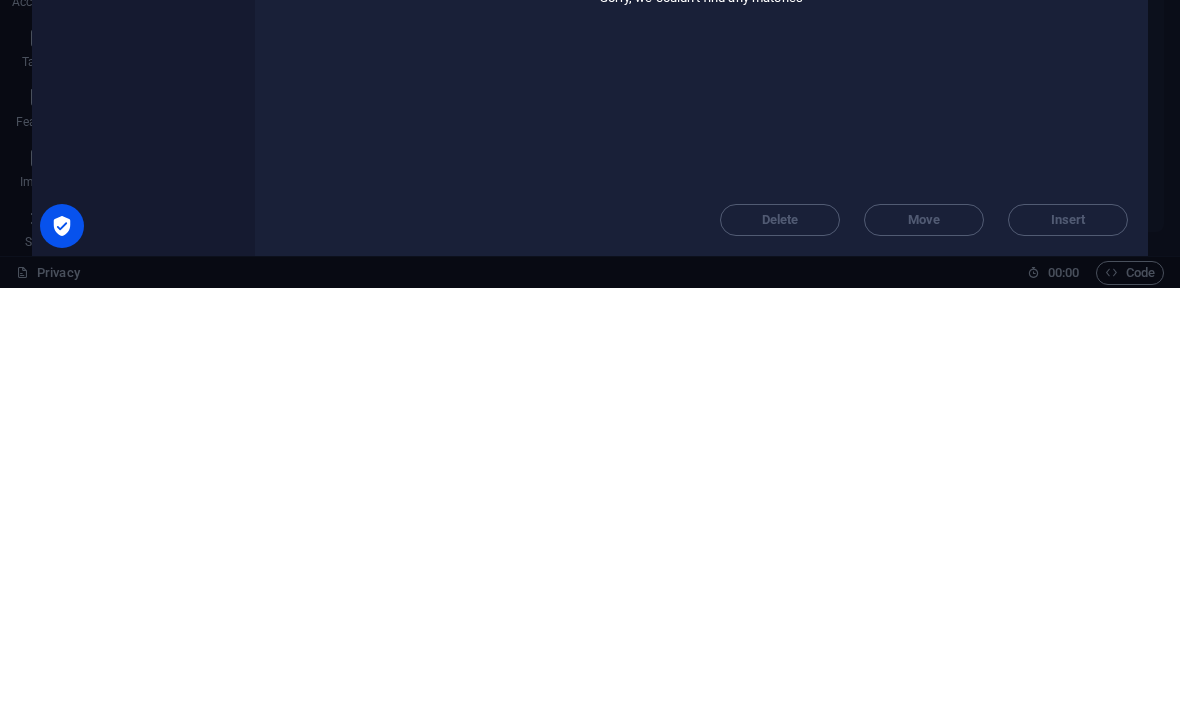 click on "All" at bounding box center [282, 146] 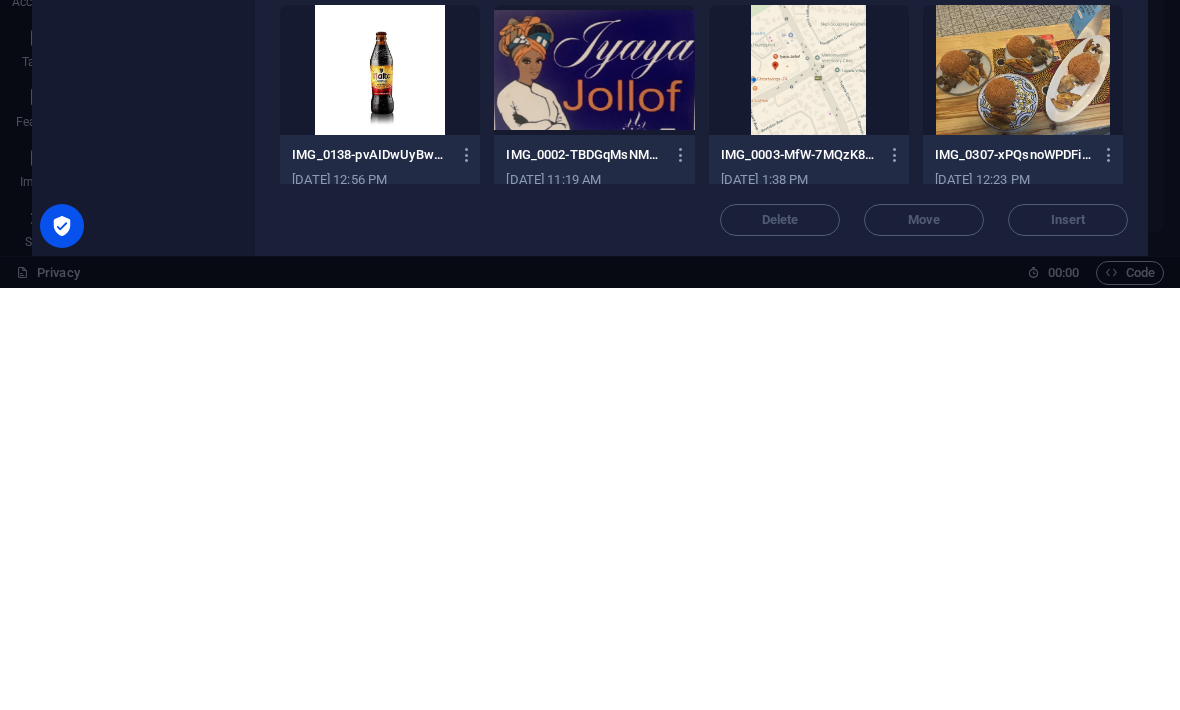 click at bounding box center [809, 492] 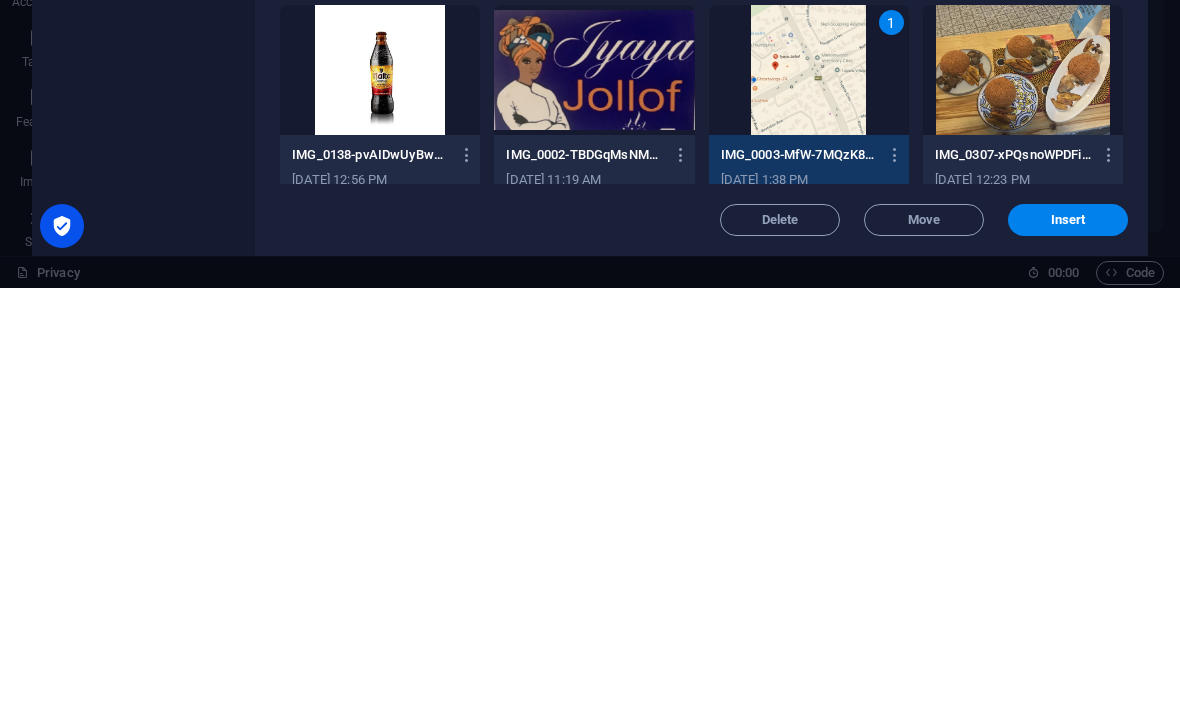 click on "Insert" at bounding box center [1068, 642] 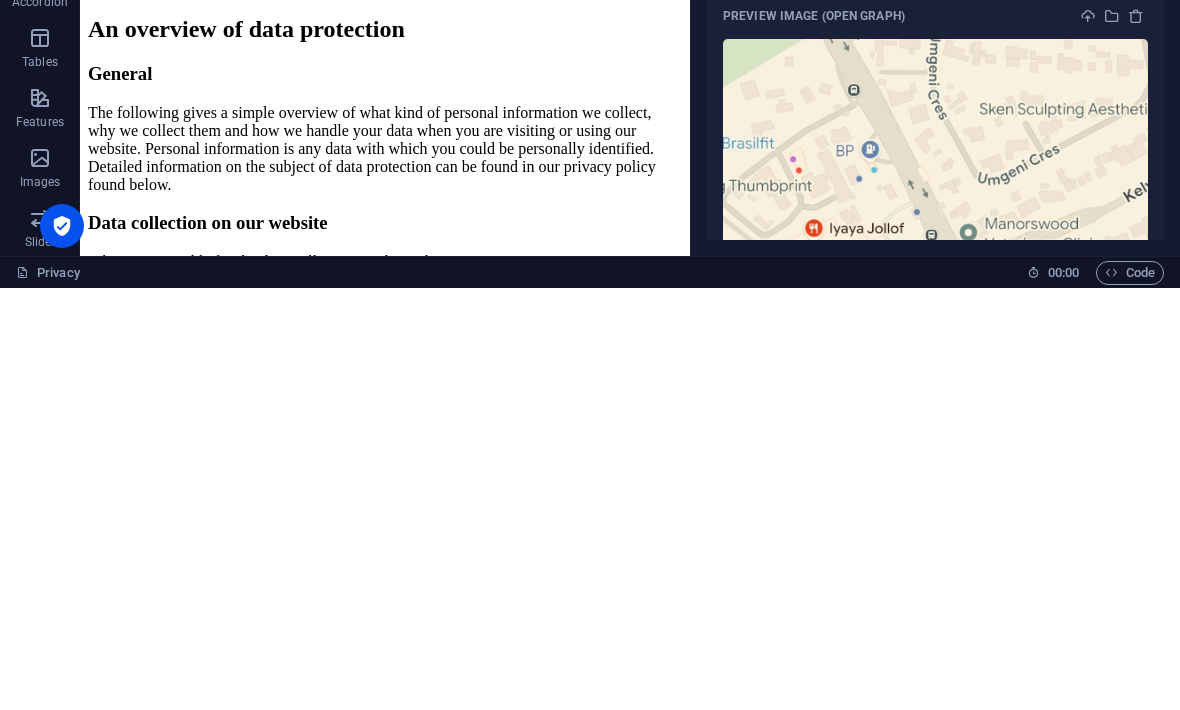 scroll, scrollTop: 815, scrollLeft: 0, axis: vertical 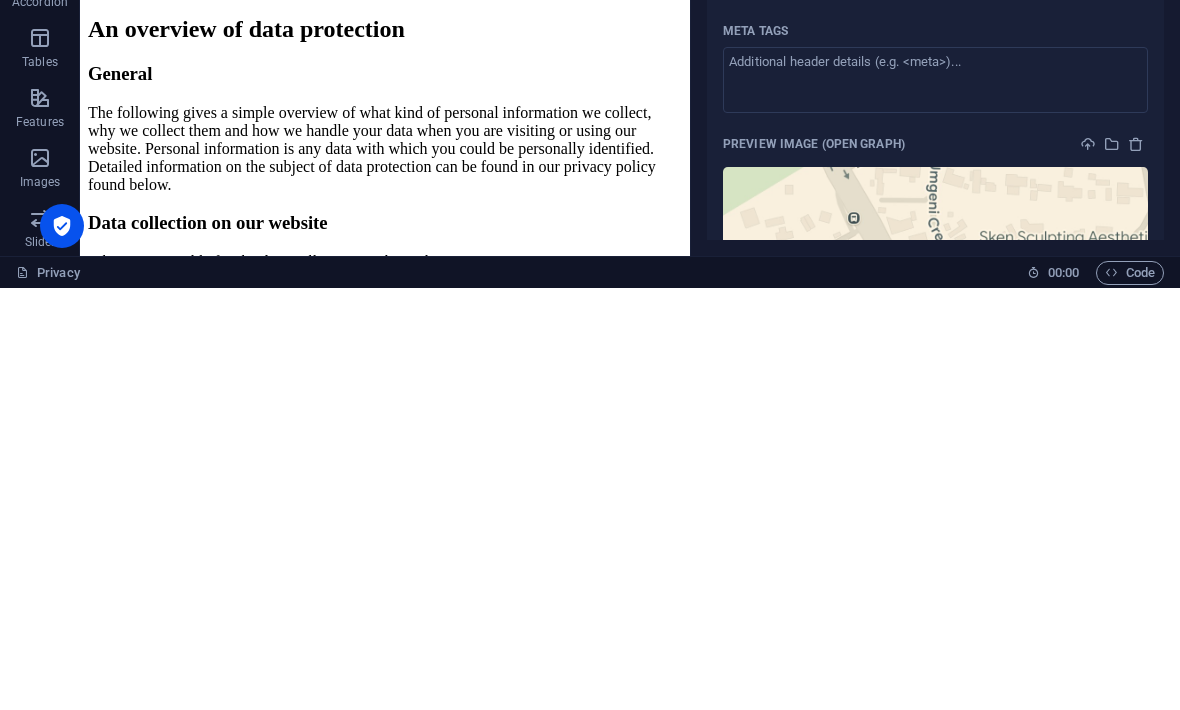 click at bounding box center [975, 1103] 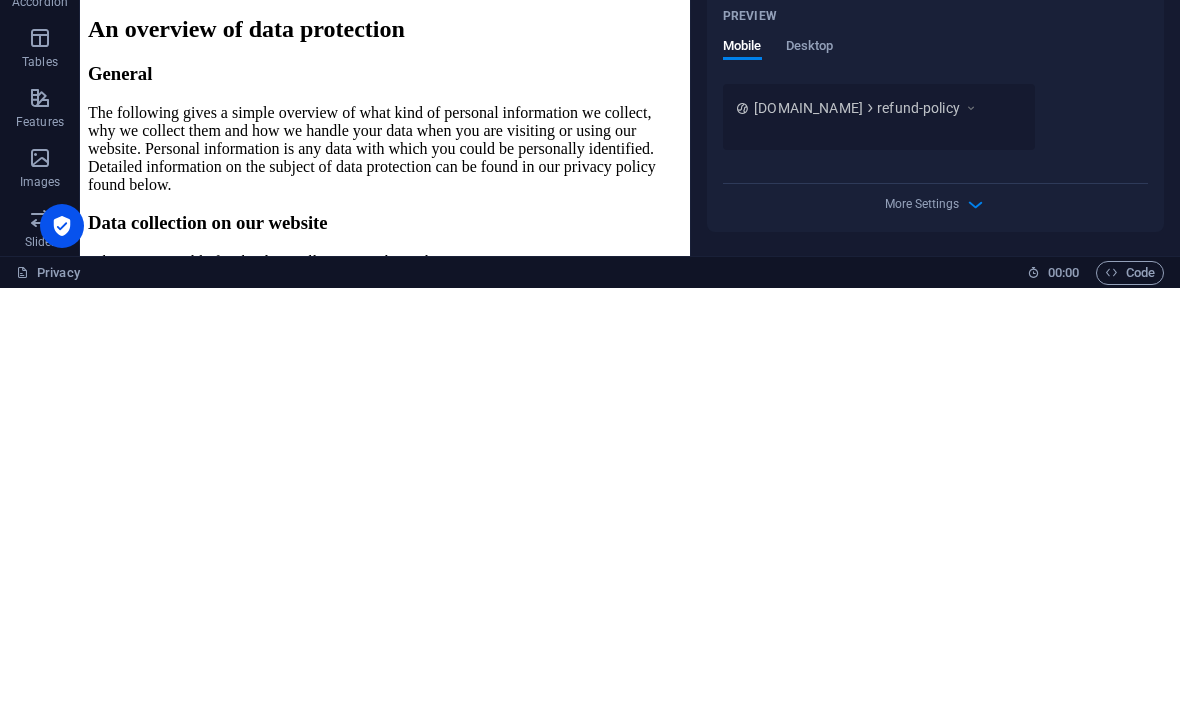 scroll, scrollTop: 655, scrollLeft: 0, axis: vertical 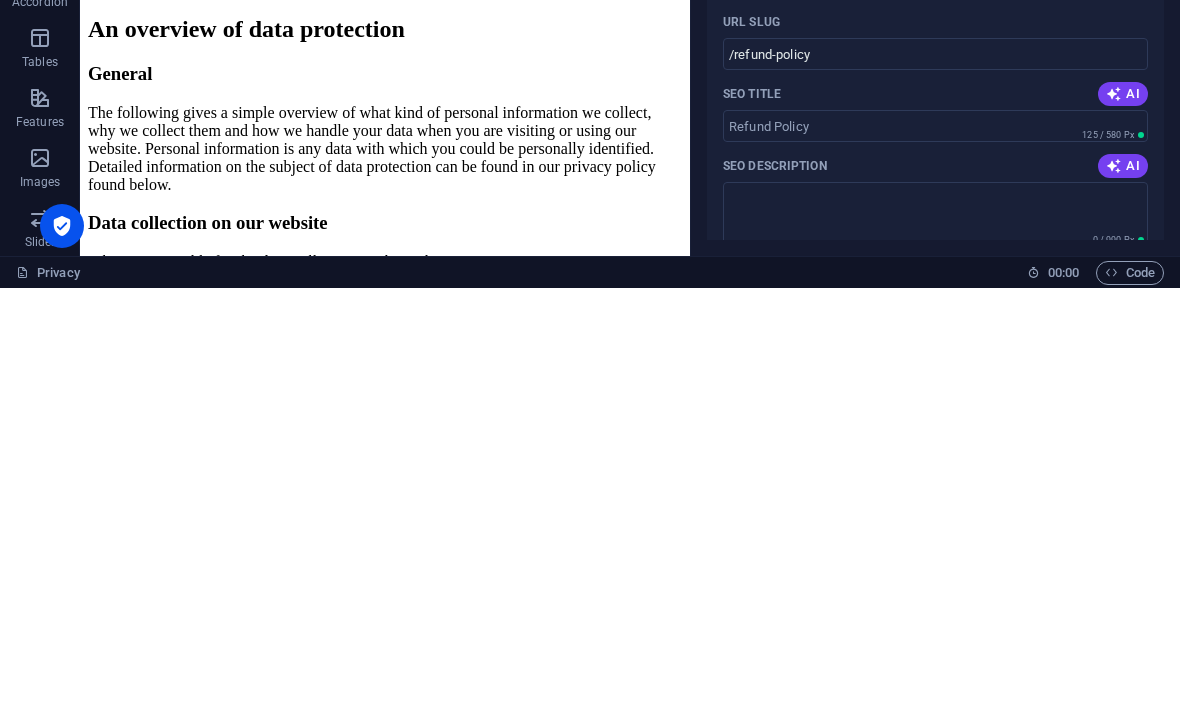 click on "/refund-policy" at bounding box center [935, 476] 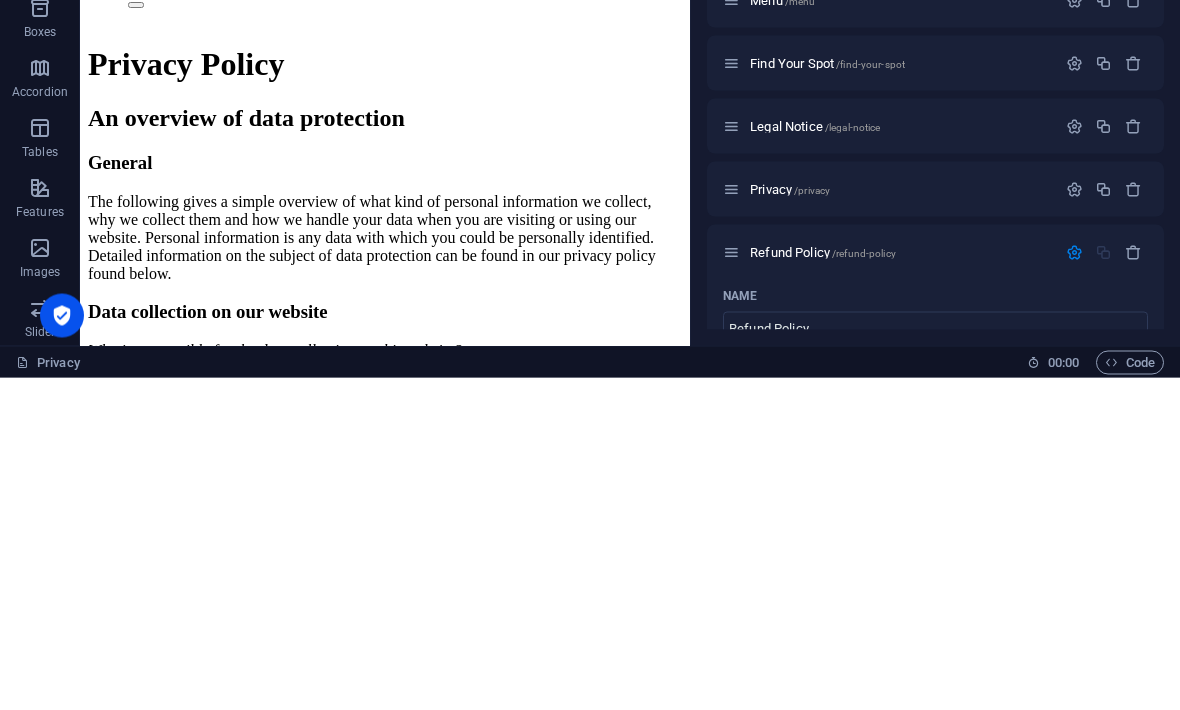 scroll, scrollTop: 62, scrollLeft: 0, axis: vertical 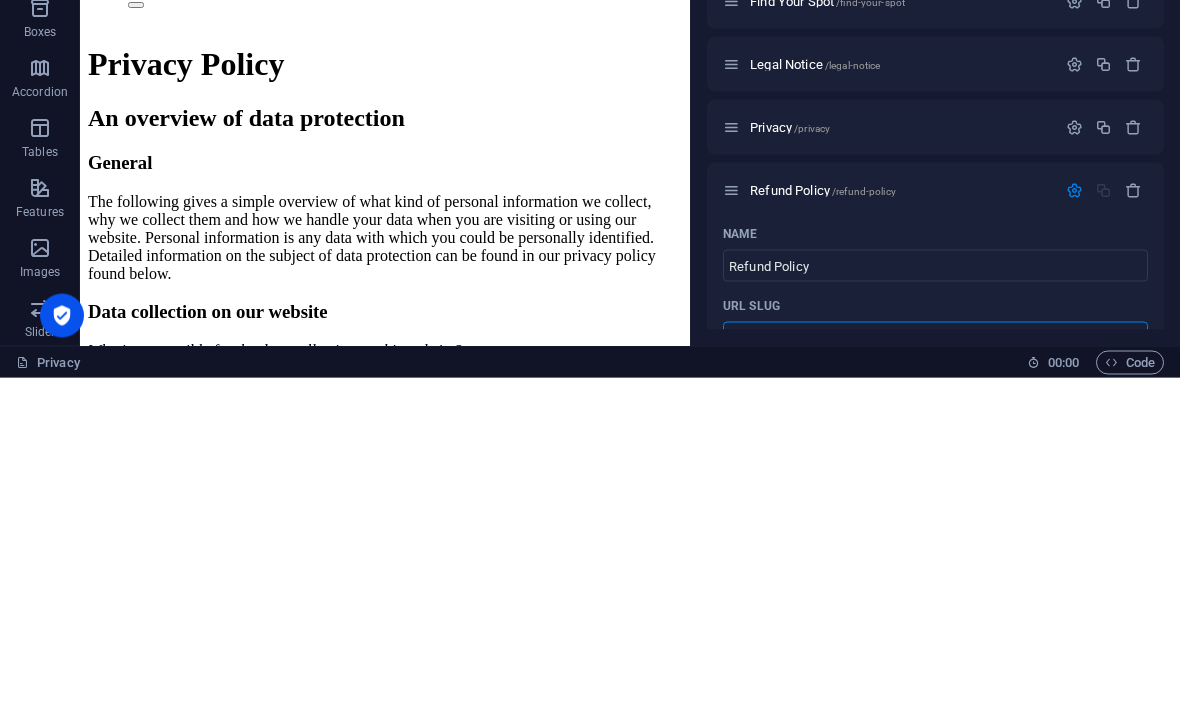 click on "Privacy Policy
An overview of data protection
General
The following gives a simple overview of what kind of personal information we collect, why we collect them and how we handle your data when you are visiting or using our website. Personal information is any data with which you could be personally identified. Detailed information on the subject of data protection can be found in our privacy policy found below.
Data collection on our website
Who is responsible for the data collection on this website?
The data collected on this website are processed by the website operator. The operator's contact details can be found in the website's required legal notice.
How do we collect your data?
Some data are collected when you provide them to us. This could, for example, be data you enter in a contact form.
What do we use your data for?
Part of the data is collected to ensure the proper functioning of the website. Other data can be used to analyze how visitors use the site." at bounding box center [385, 2414] 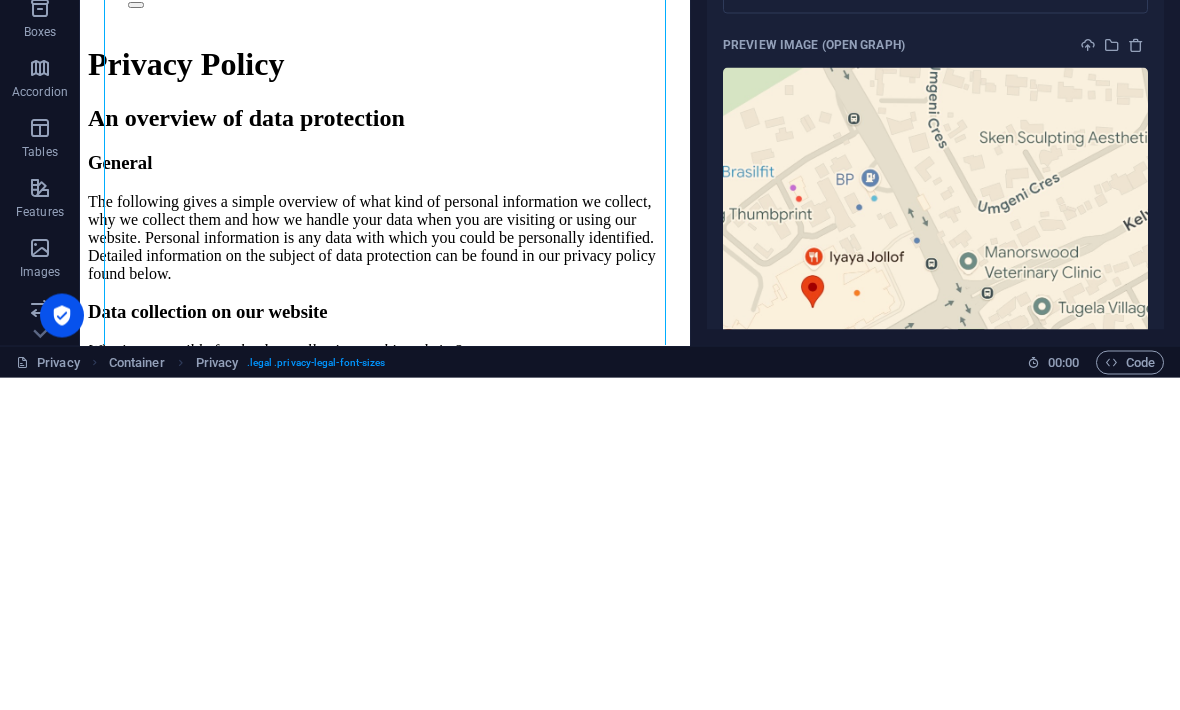 scroll, scrollTop: 990, scrollLeft: 0, axis: vertical 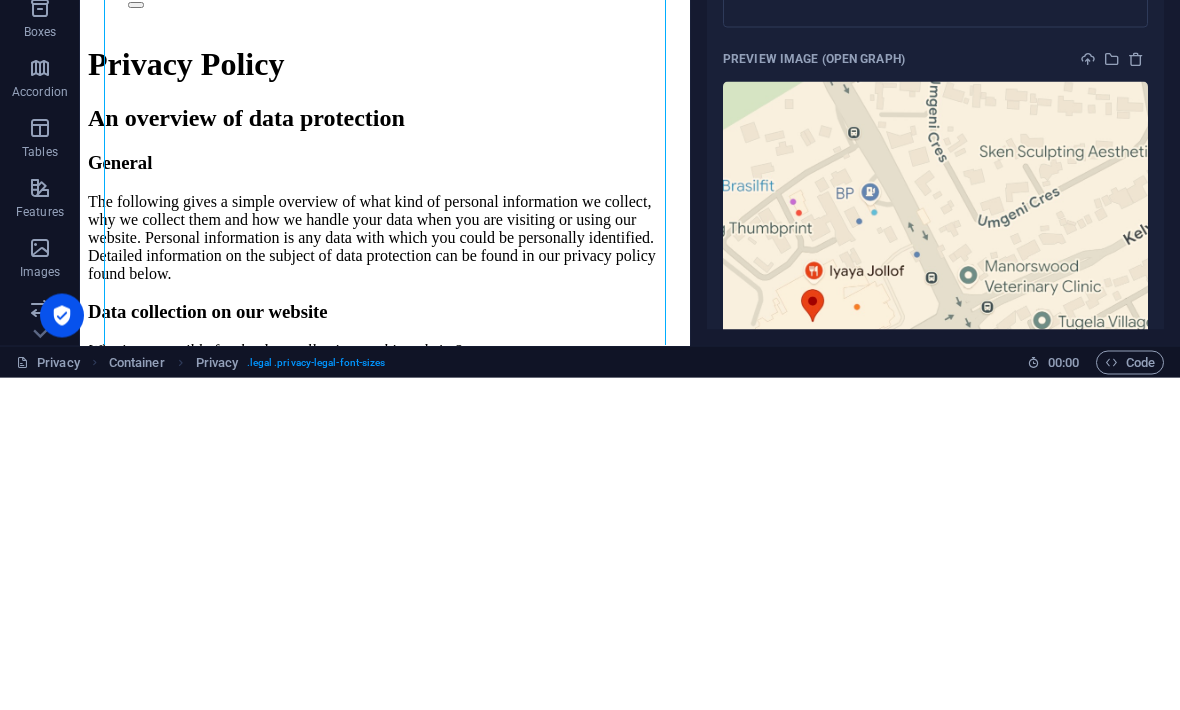 click at bounding box center [1136, 391] 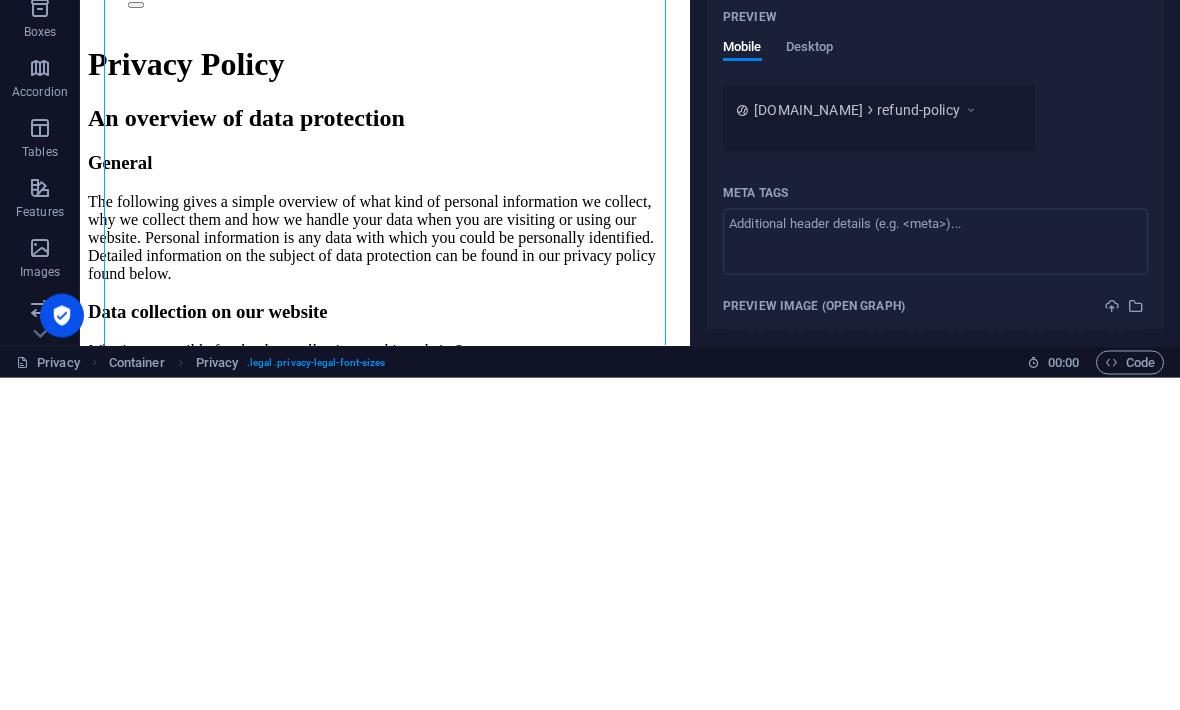scroll, scrollTop: 744, scrollLeft: 0, axis: vertical 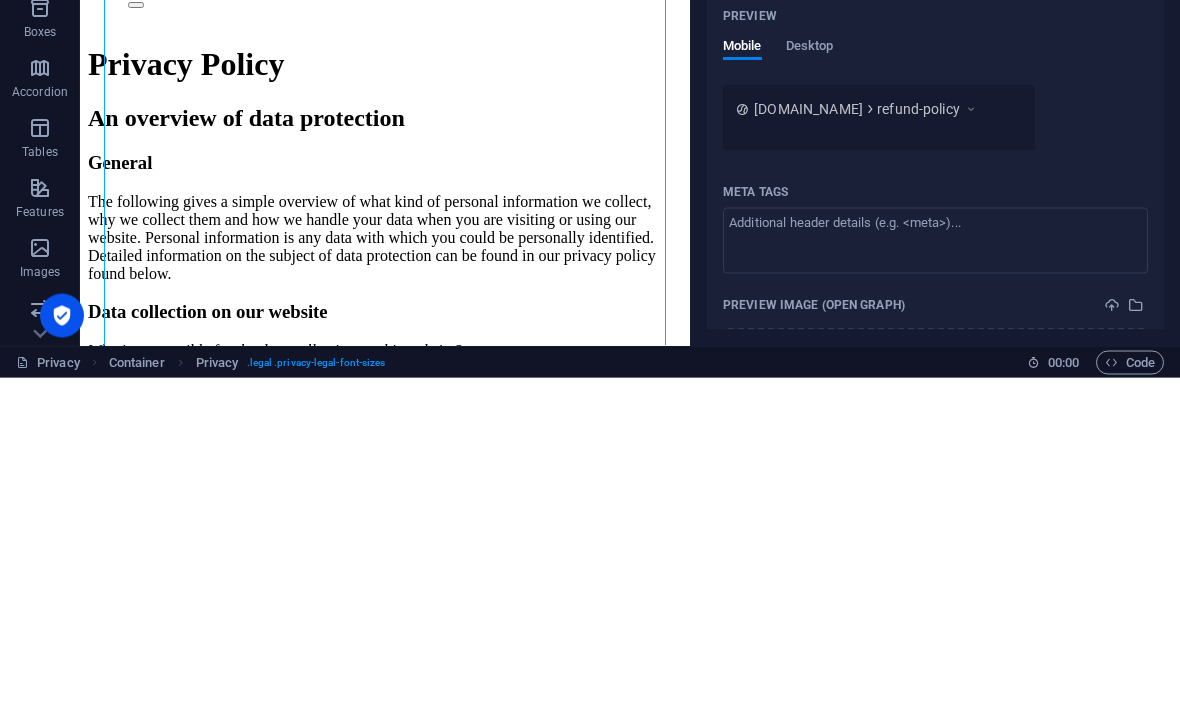 click on "refund-policy" at bounding box center [918, 441] 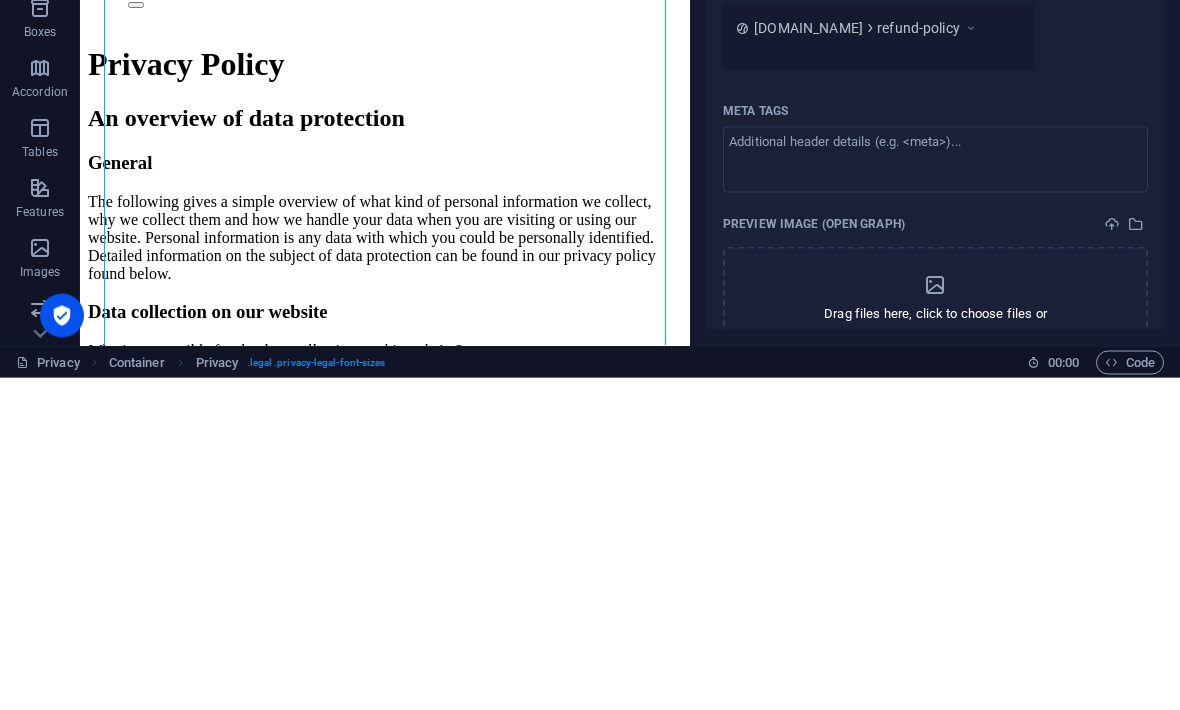 scroll, scrollTop: 822, scrollLeft: 0, axis: vertical 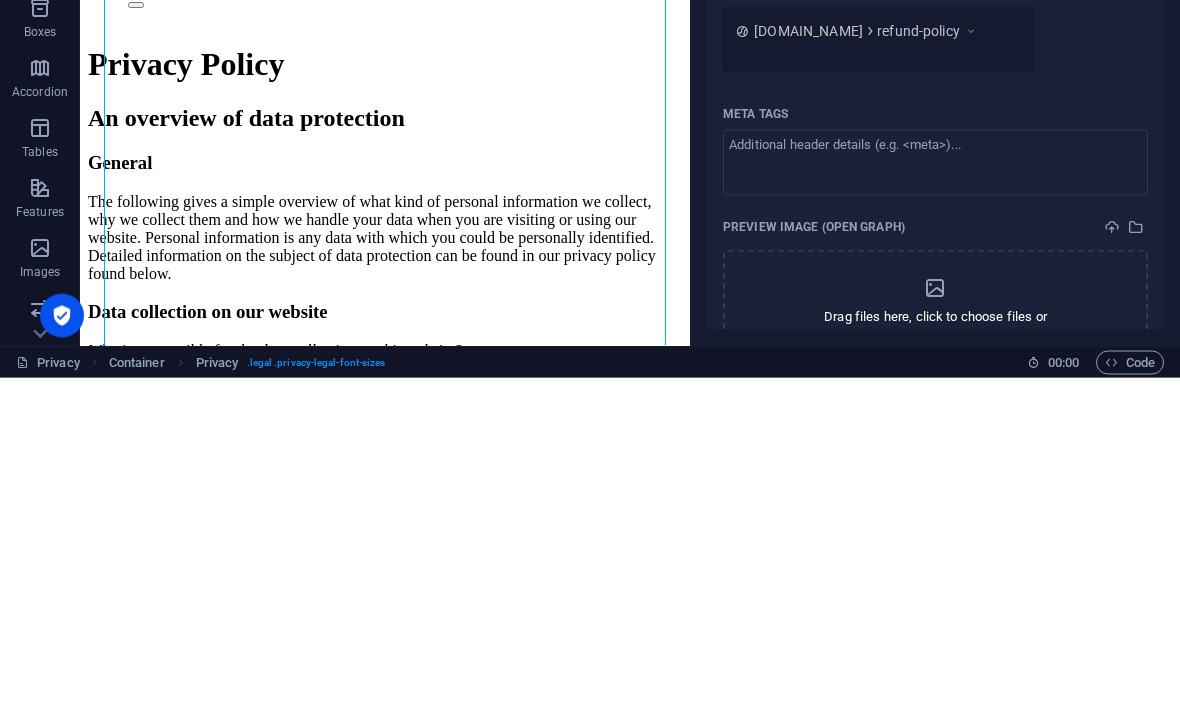 click on "Desktop" at bounding box center (810, 303) 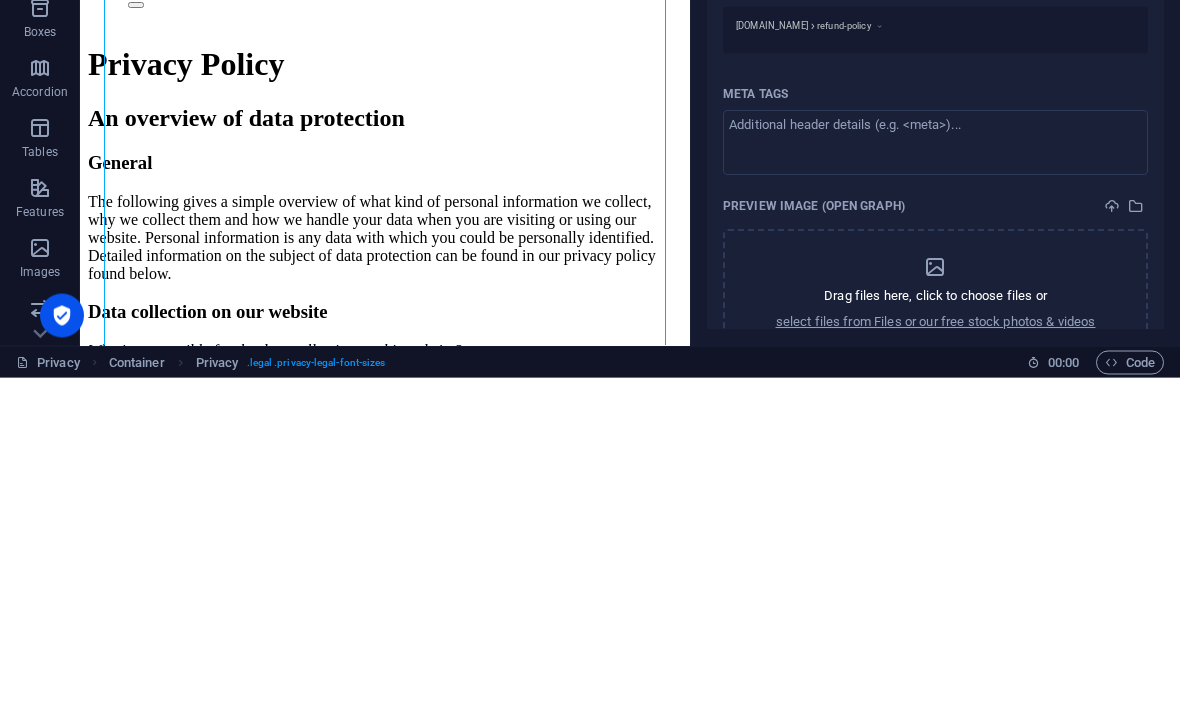 click on "refund-policy" at bounding box center [844, 359] 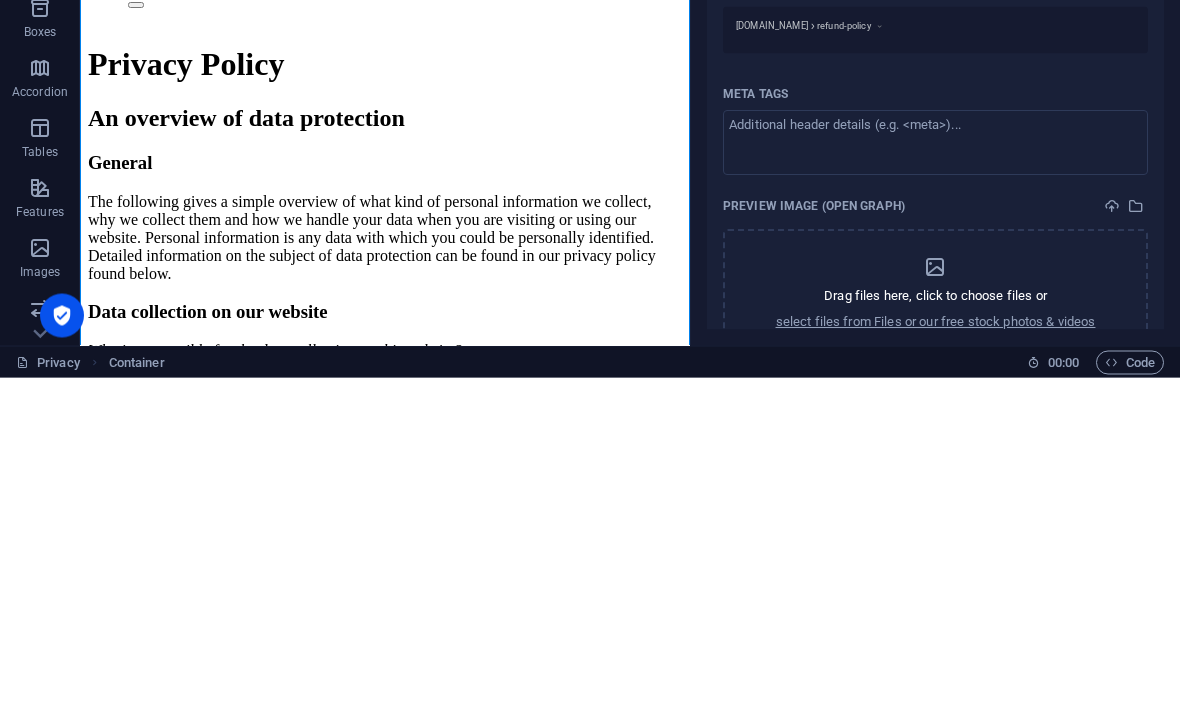 click on "Home Menu Book a table" at bounding box center (385, -100) 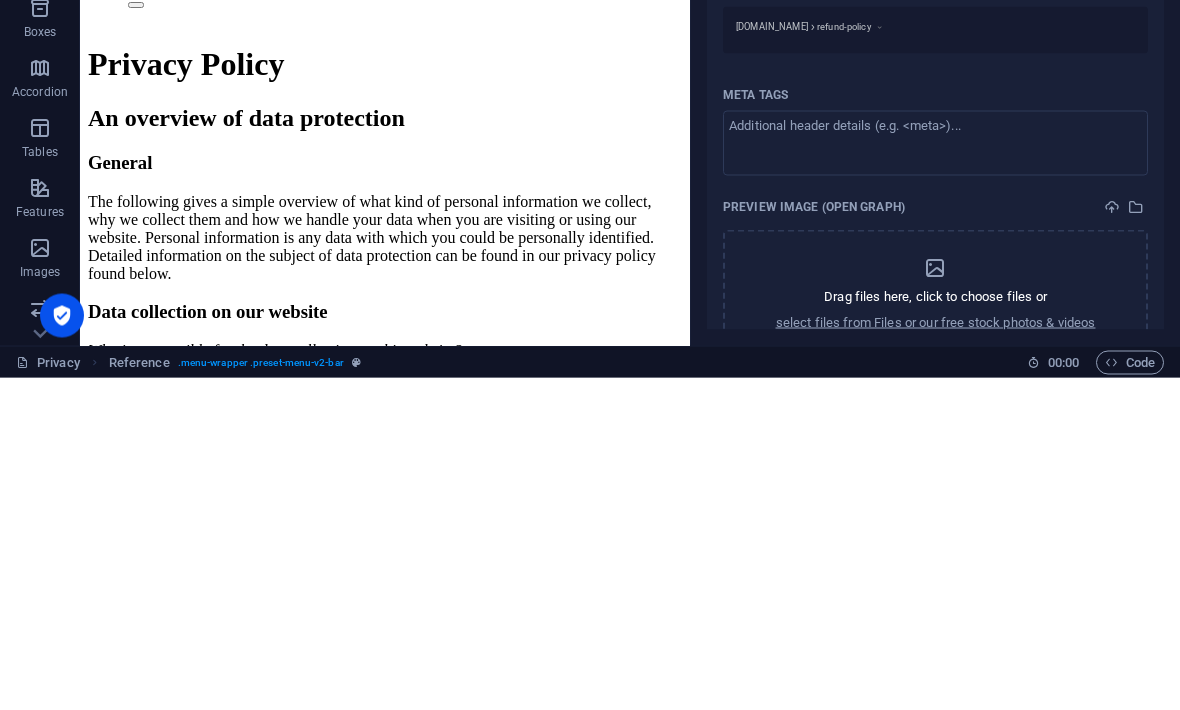 click on "Privacy Policy
An overview of data protection
General
The following gives a simple overview of what kind of personal information we collect, why we collect them and how we handle your data when you are visiting or using our website. Personal information is any data with which you could be personally identified. Detailed information on the subject of data protection can be found in our privacy policy found below.
Data collection on our website
Who is responsible for the data collection on this website?
The data collected on this website are processed by the website operator. The operator's contact details can be found in the website's required legal notice.
How do we collect your data?
Some data are collected when you provide them to us. This could, for example, be data you enter in a contact form.
What do we use your data for?
Part of the data is collected to ensure the proper functioning of the website. Other data can be used to analyze how visitors use the site." at bounding box center [385, 2414] 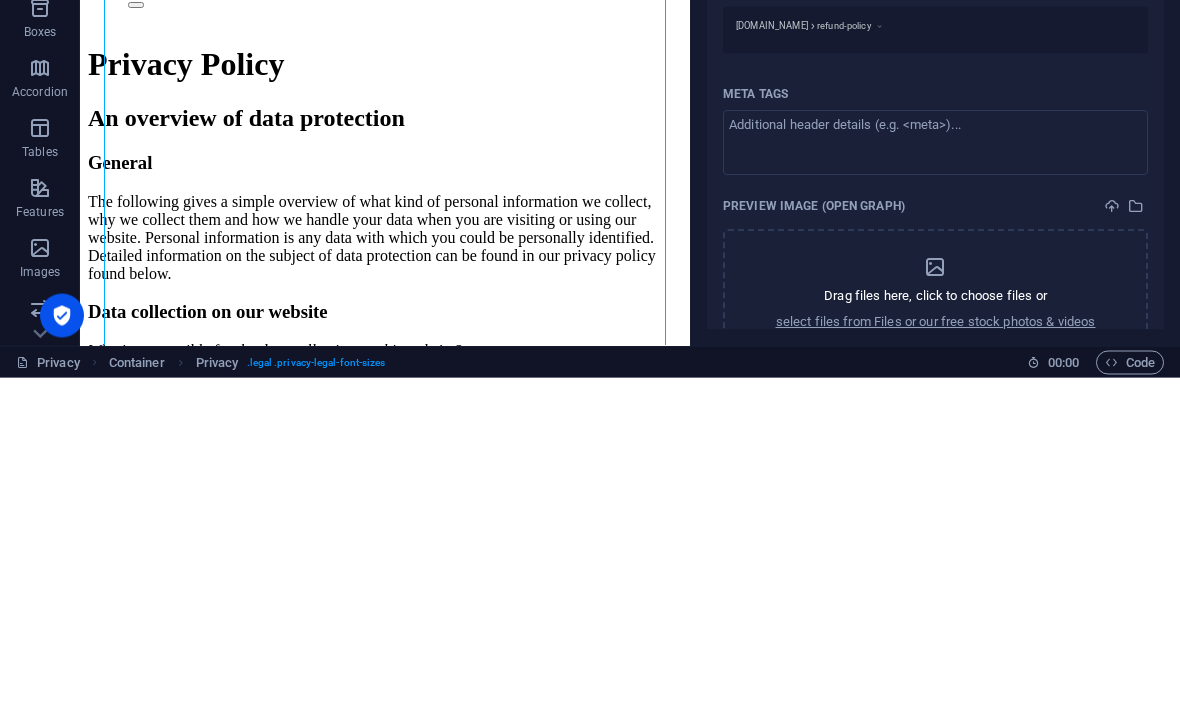 click at bounding box center (337, 55) 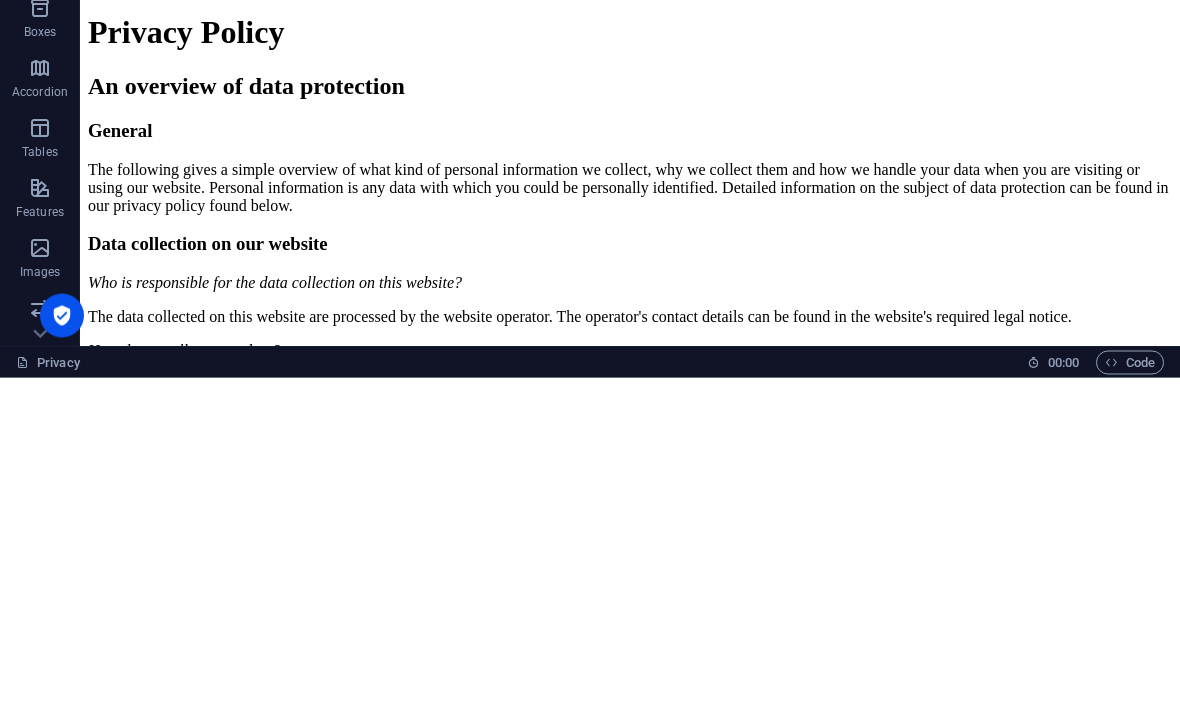 click at bounding box center [935, 55] 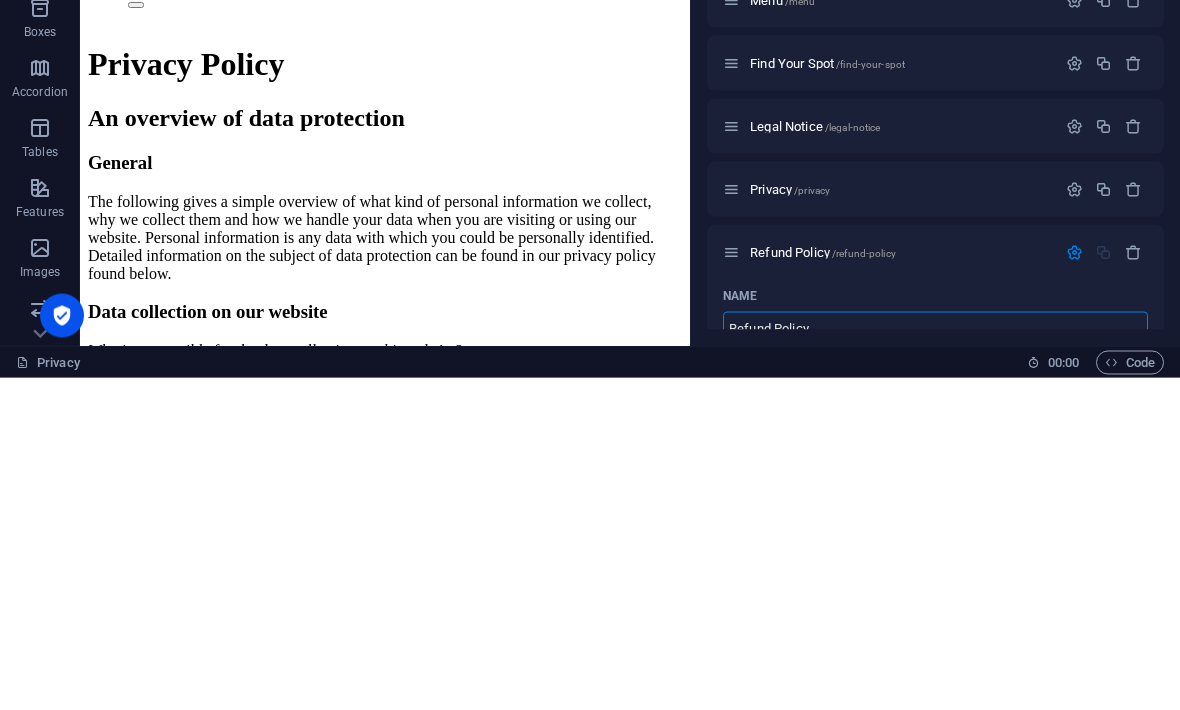 click on "Open all" at bounding box center [931, 210] 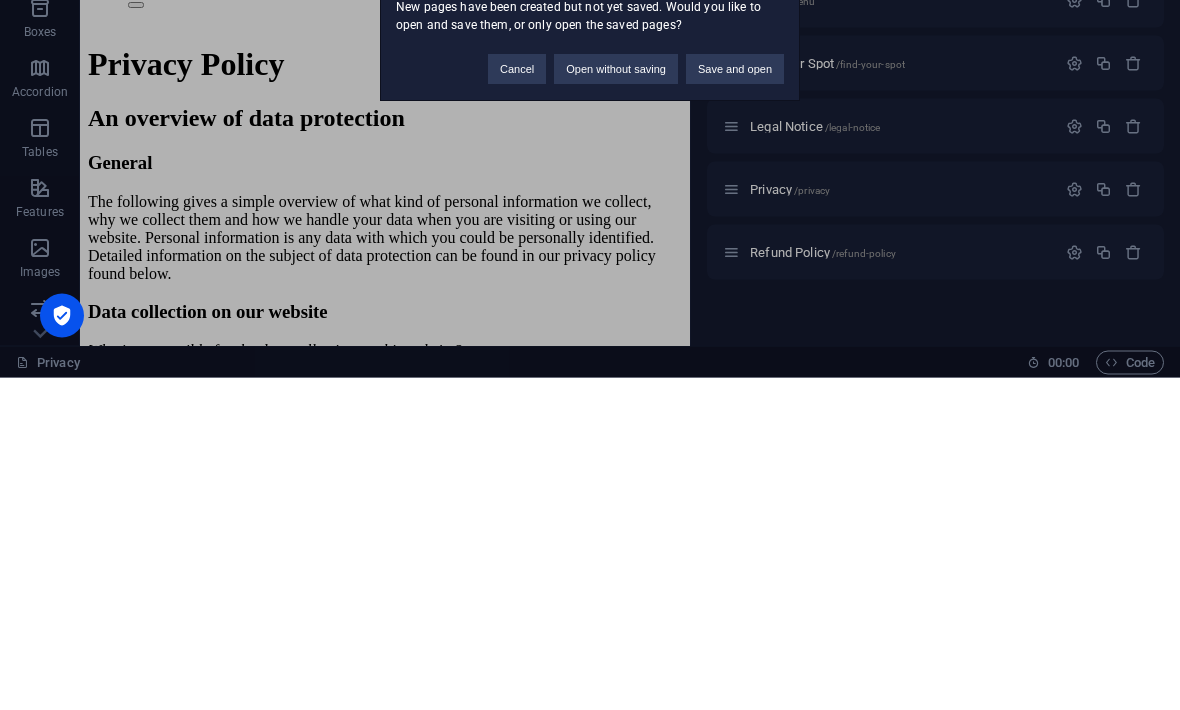 click on "Save and open" at bounding box center [735, 402] 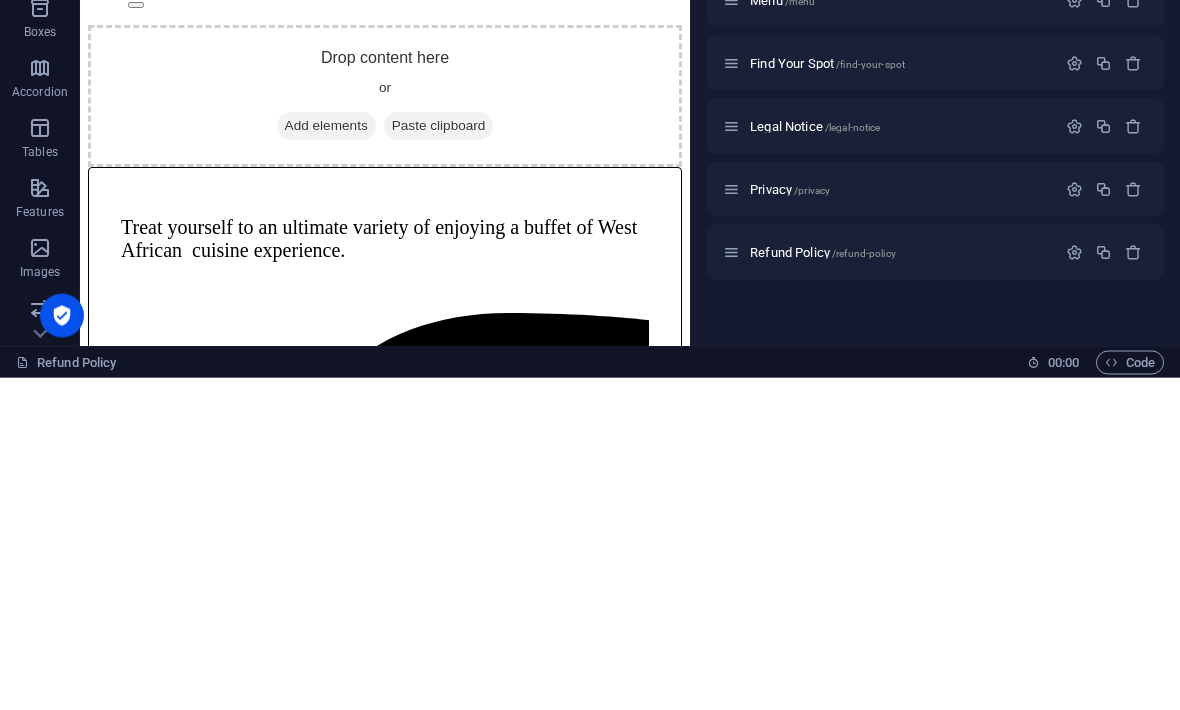 scroll, scrollTop: 0, scrollLeft: 0, axis: both 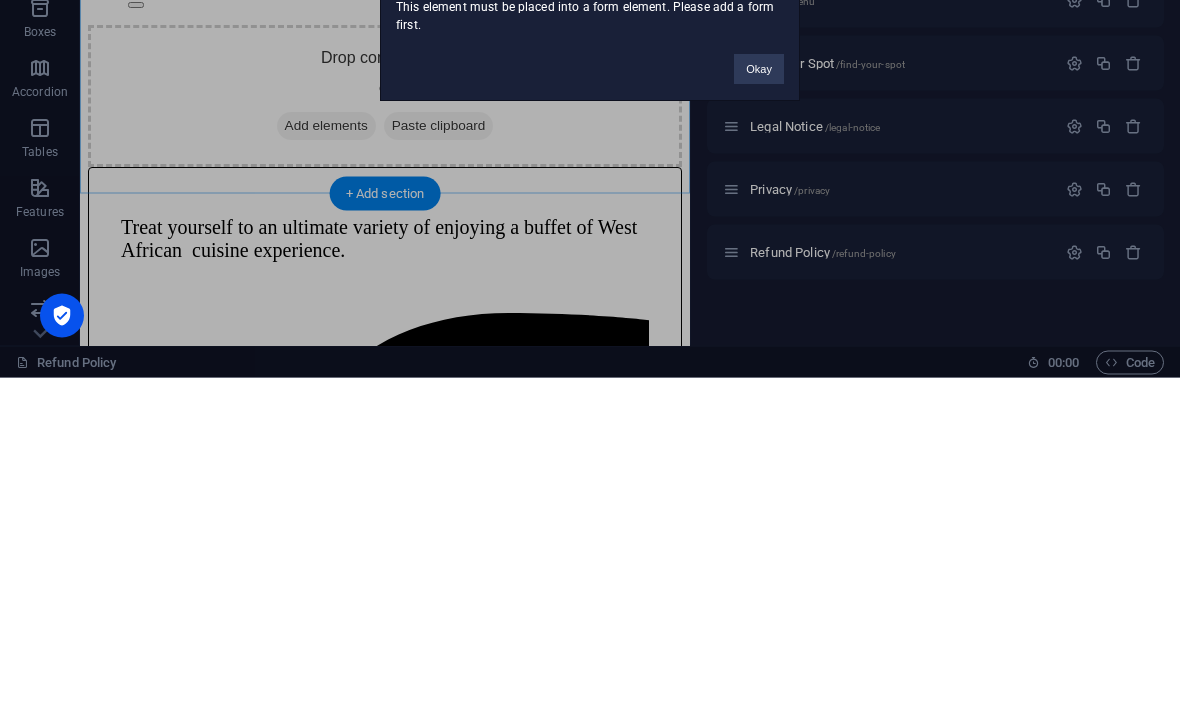 click on "Okay" at bounding box center [759, 402] 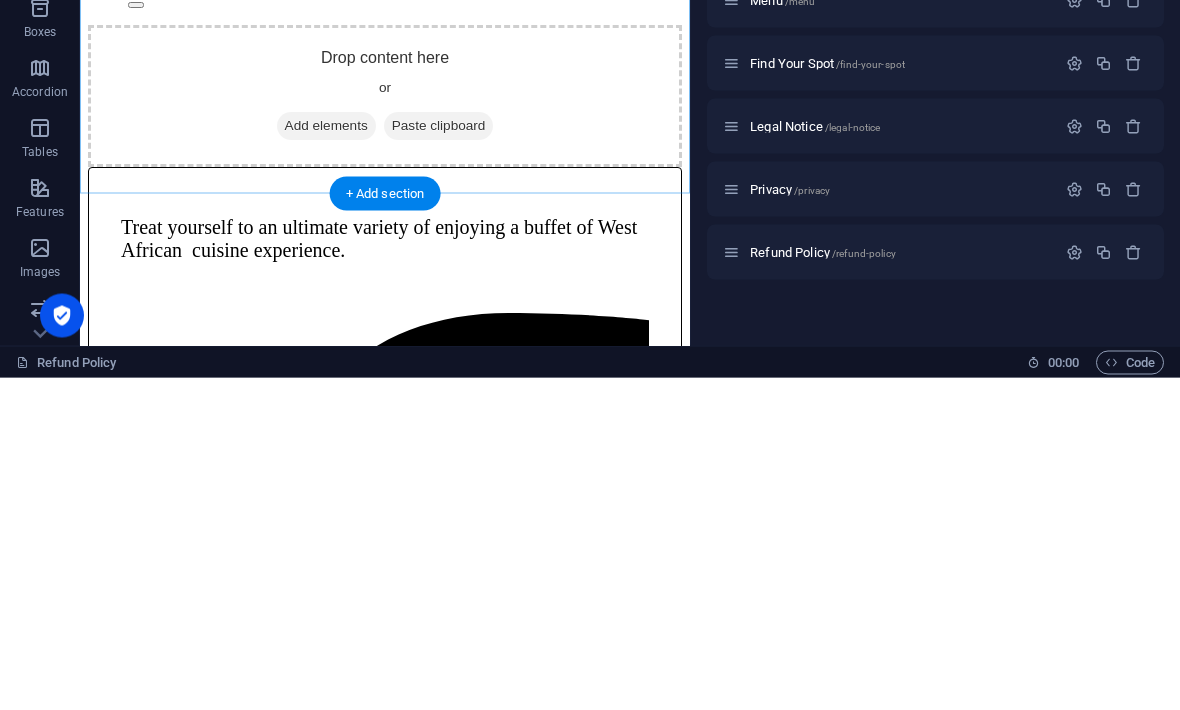 click on "Drop content here or  Add elements  Paste clipboard" at bounding box center (385, 97) 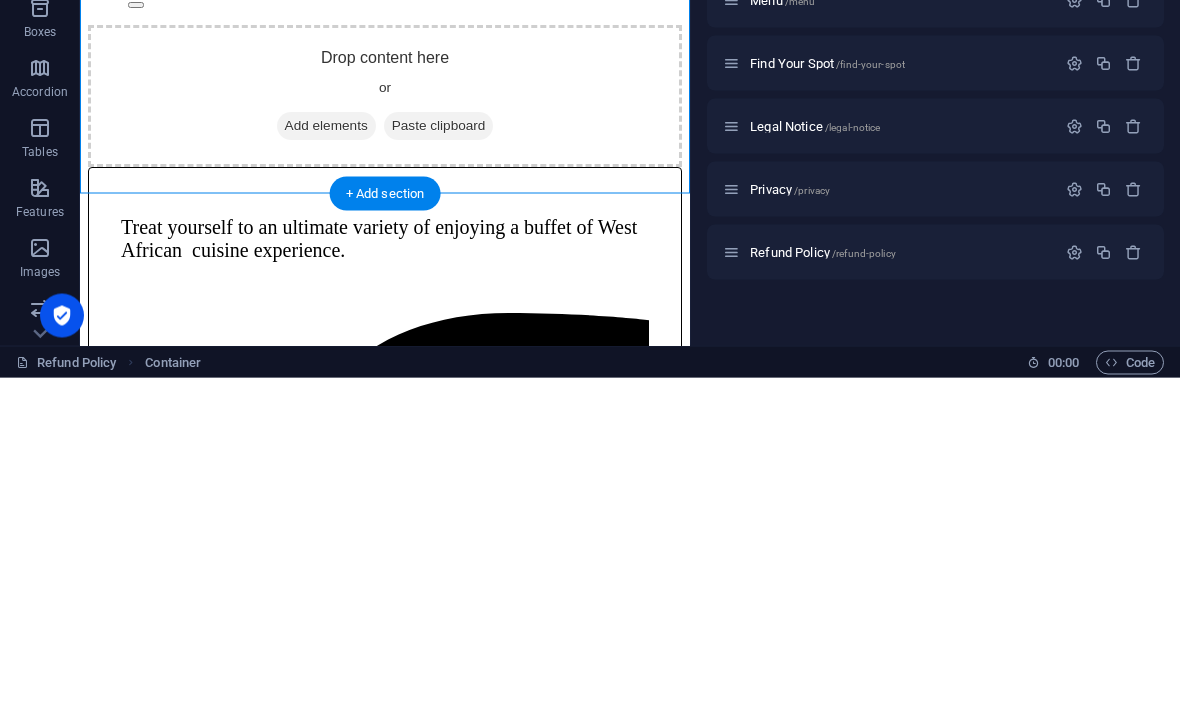 click on "Add elements" at bounding box center (326, 127) 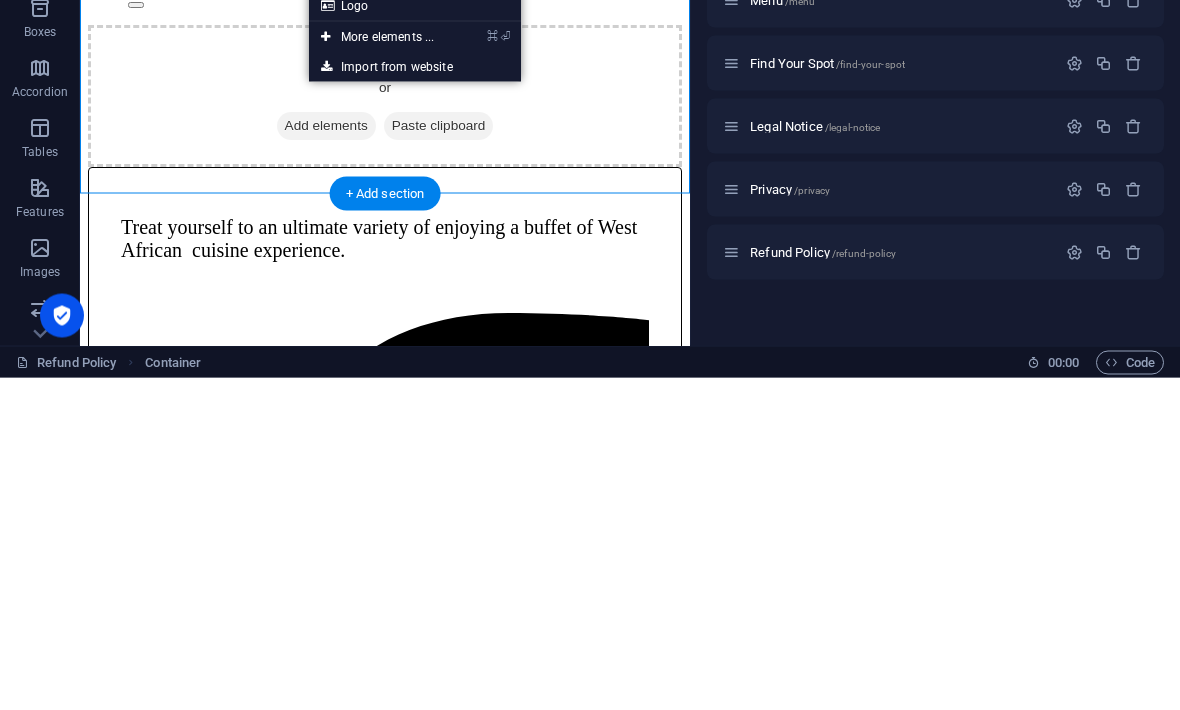 click on "⌘ ⏎  More elements ..." at bounding box center [377, 369] 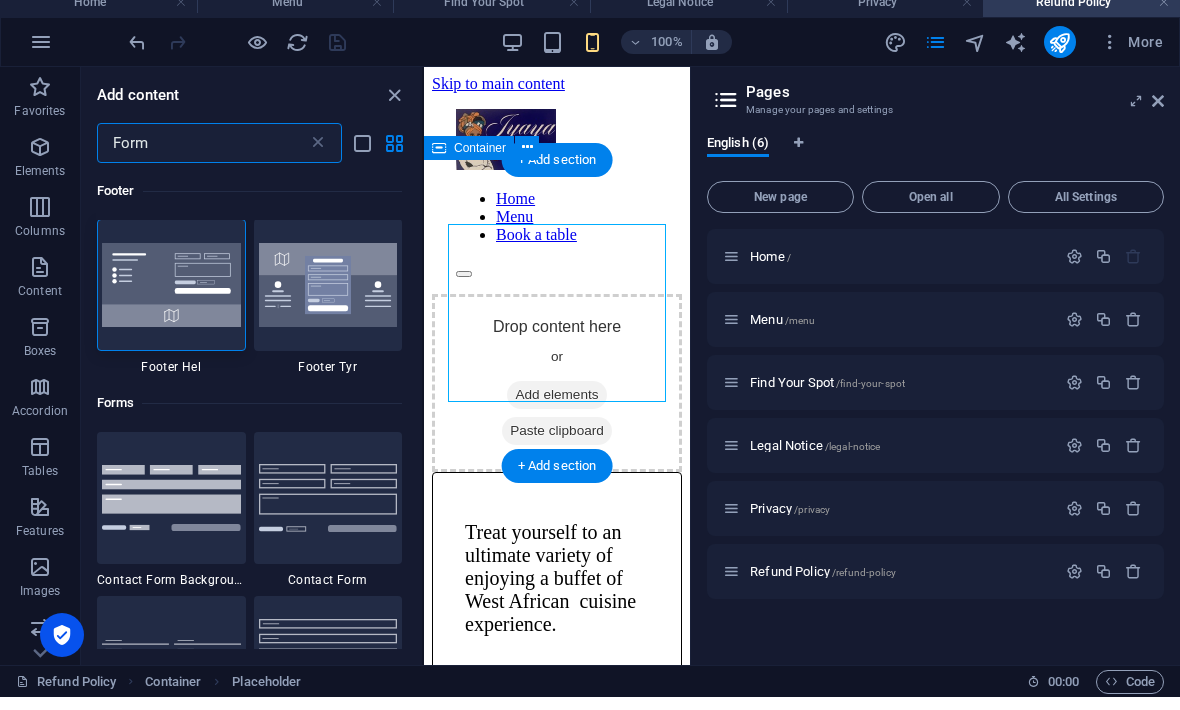 scroll, scrollTop: 0, scrollLeft: 0, axis: both 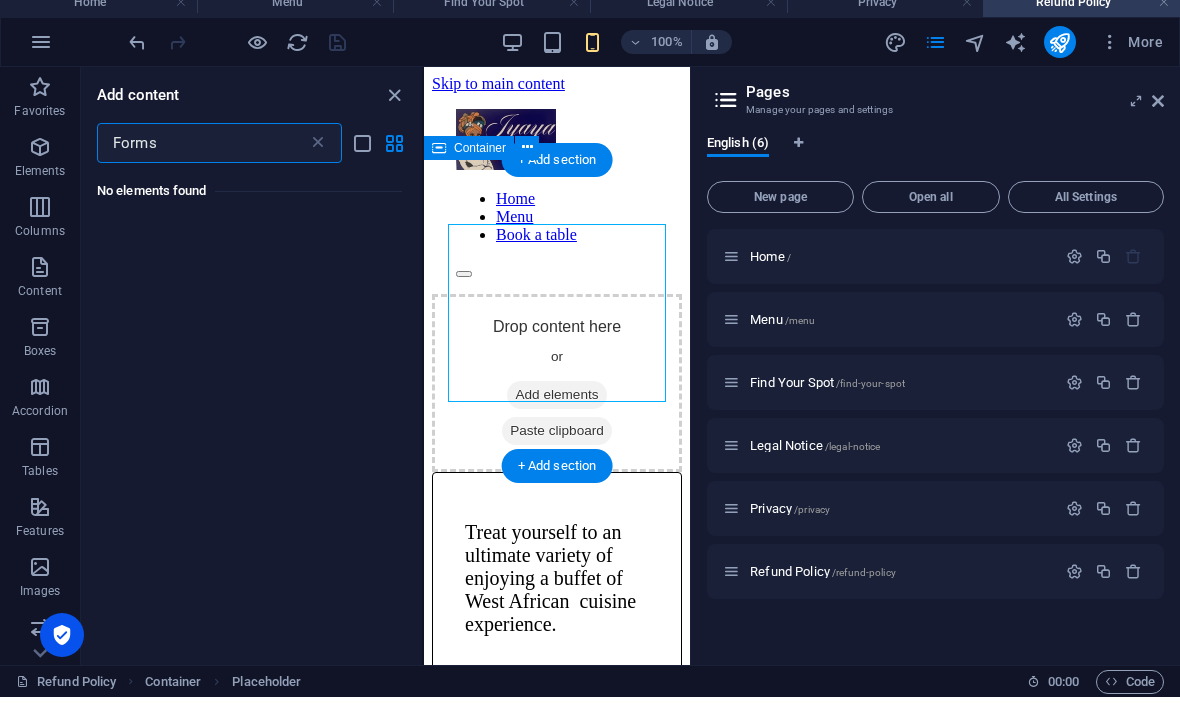 type on "Form" 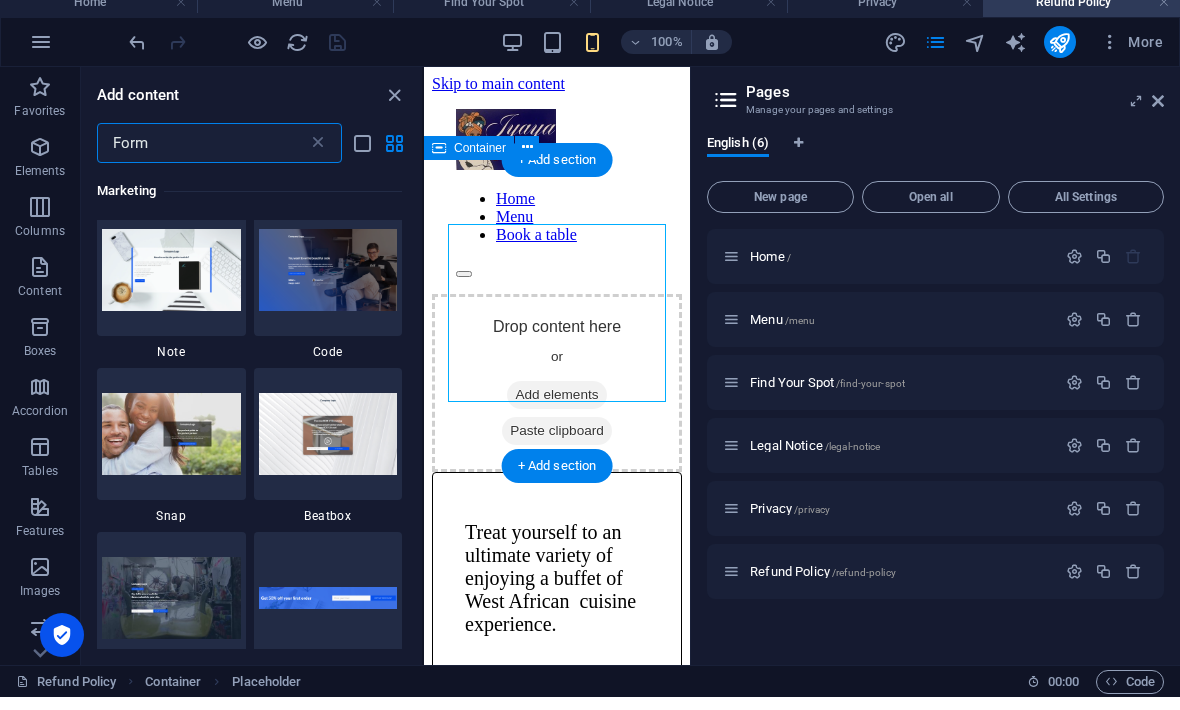 scroll, scrollTop: 1958, scrollLeft: 0, axis: vertical 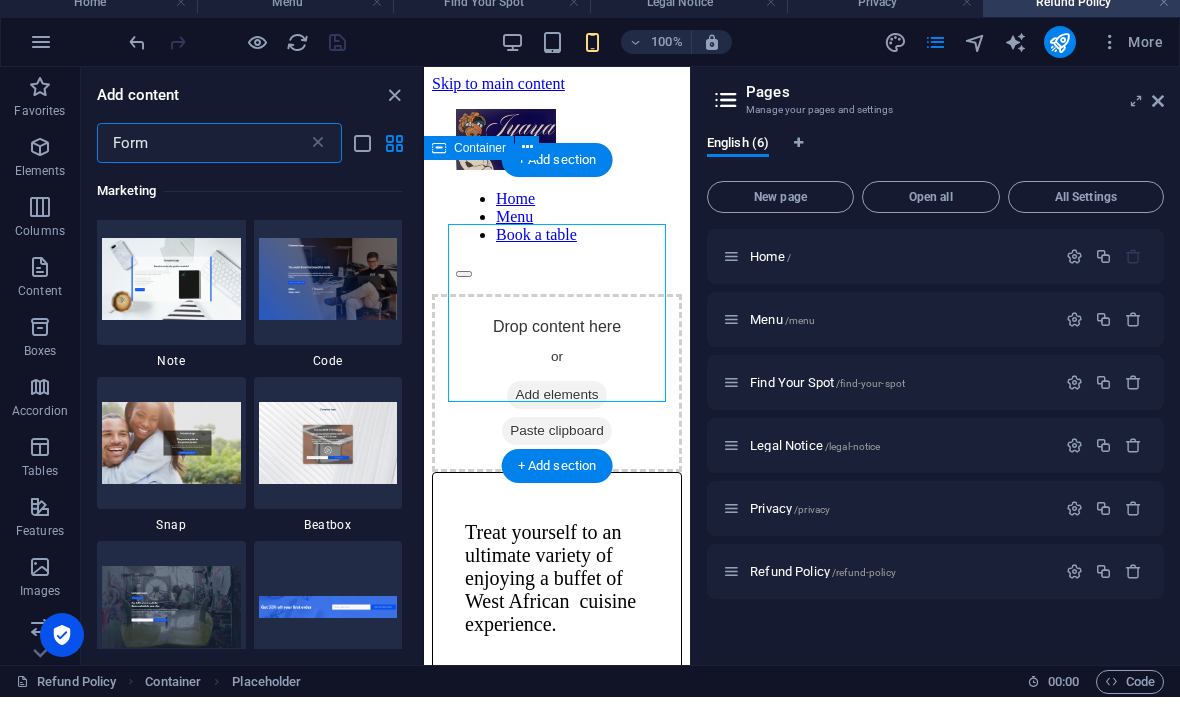 click at bounding box center [171, 291] 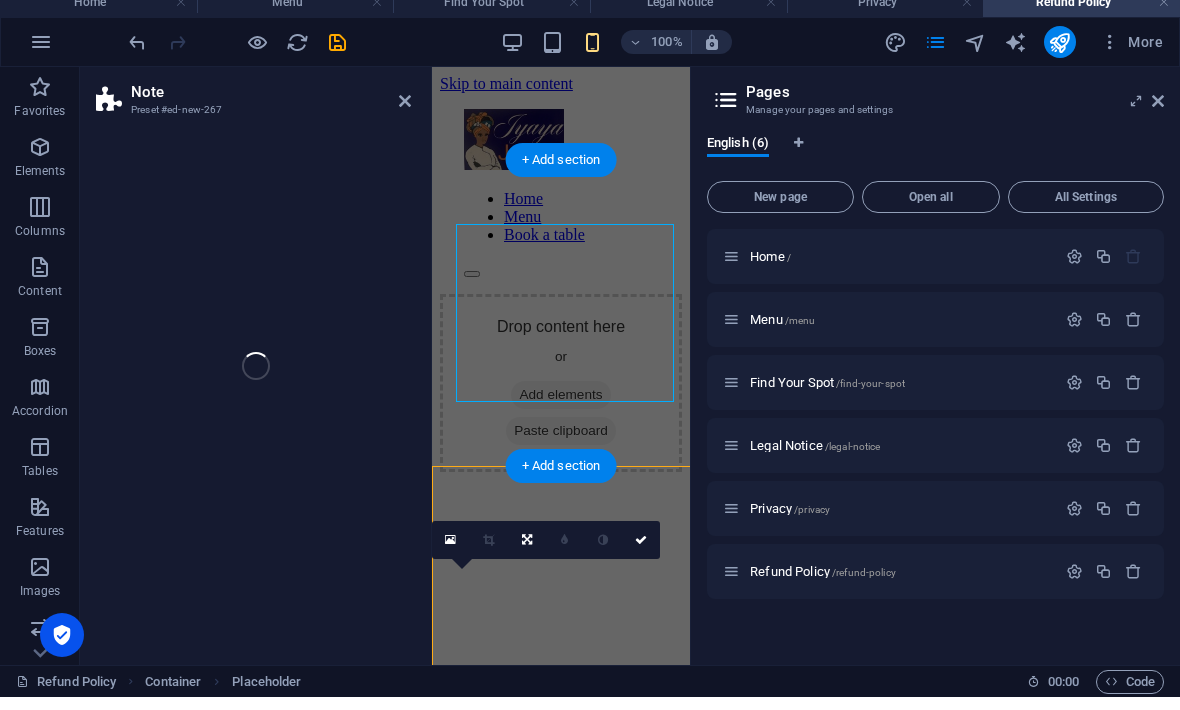 select on "rem" 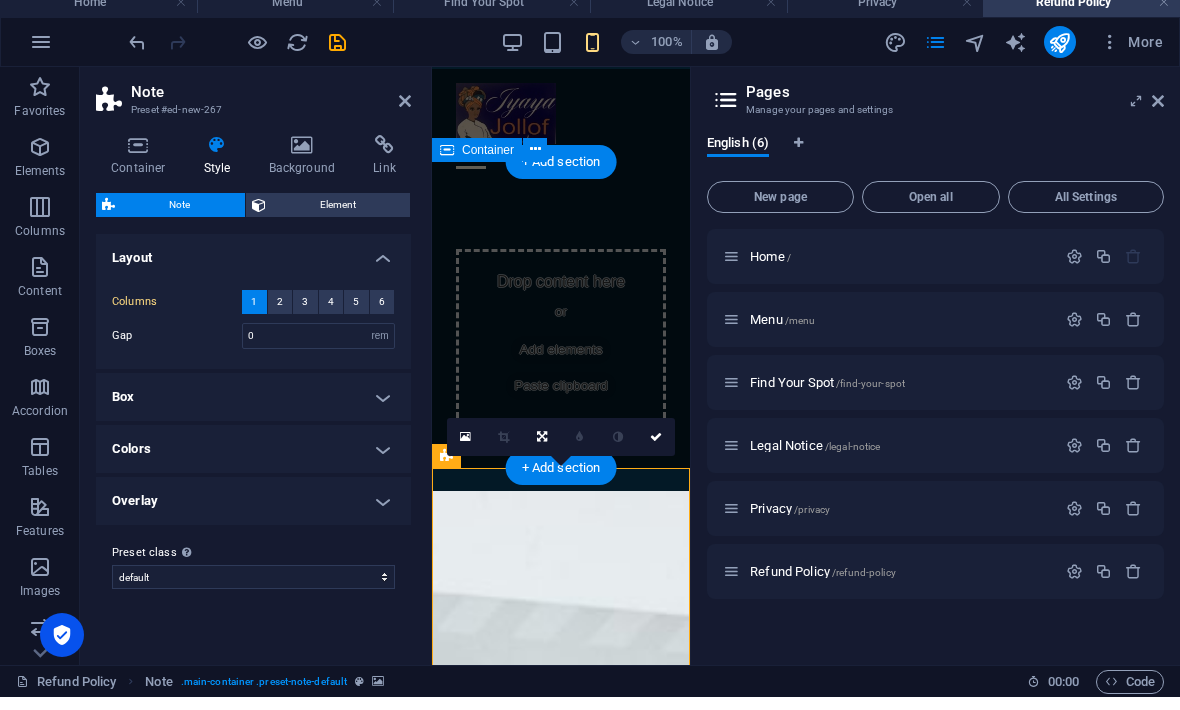 scroll, scrollTop: 0, scrollLeft: 0, axis: both 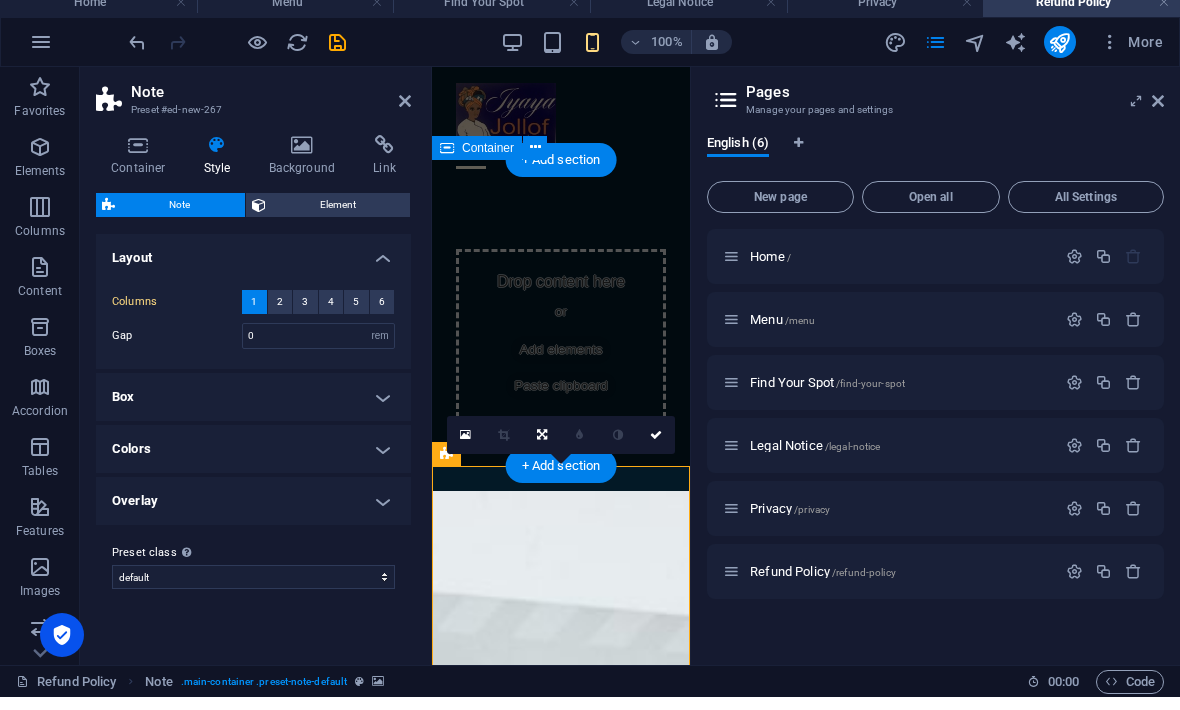click on "Paste clipboard" at bounding box center [561, 386] 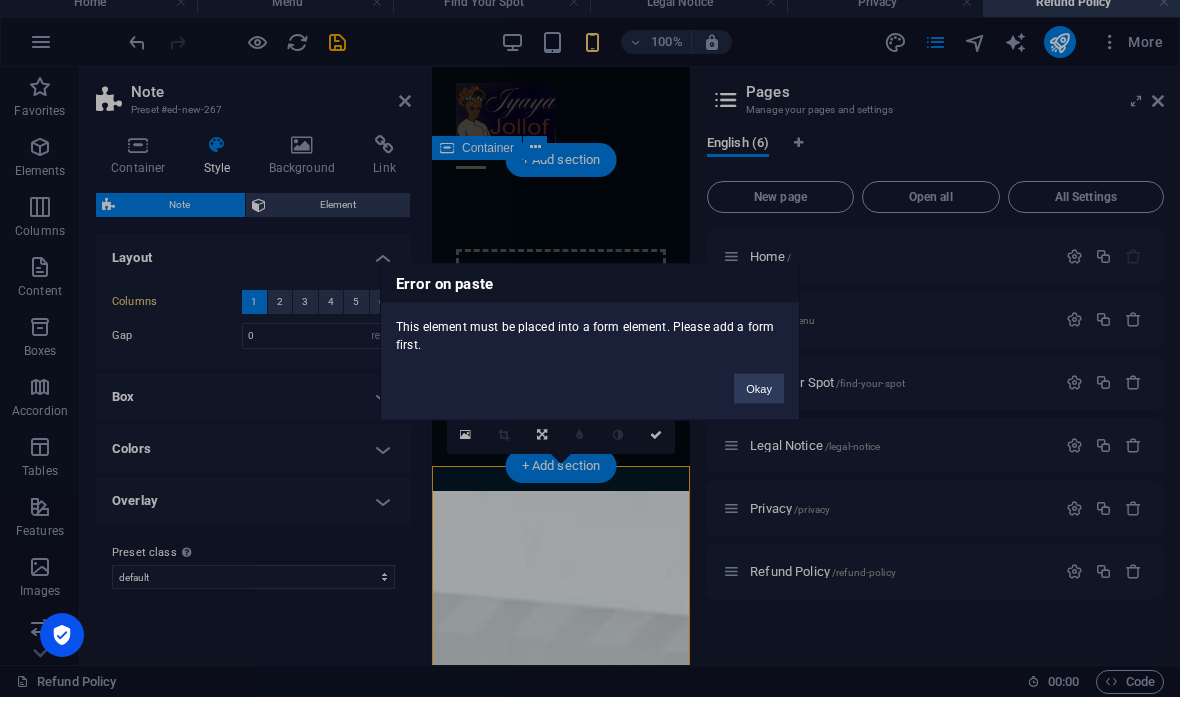 click on "Okay" at bounding box center [759, 402] 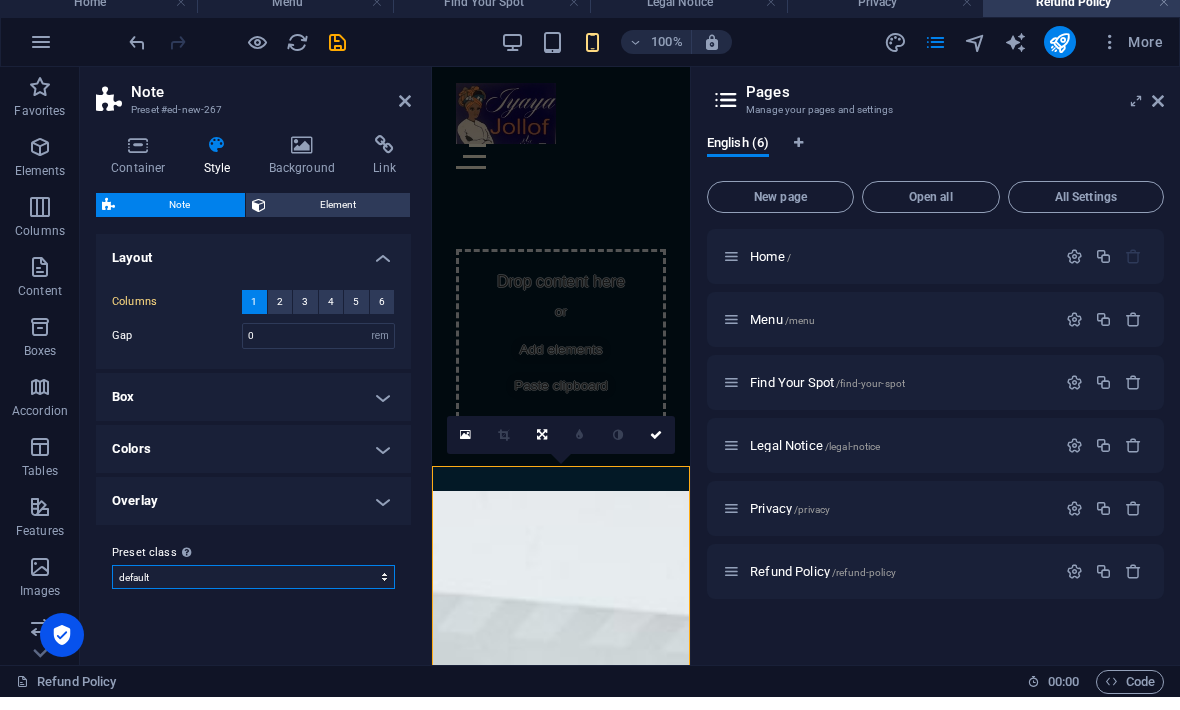 click on "default Add preset class" at bounding box center (253, 590) 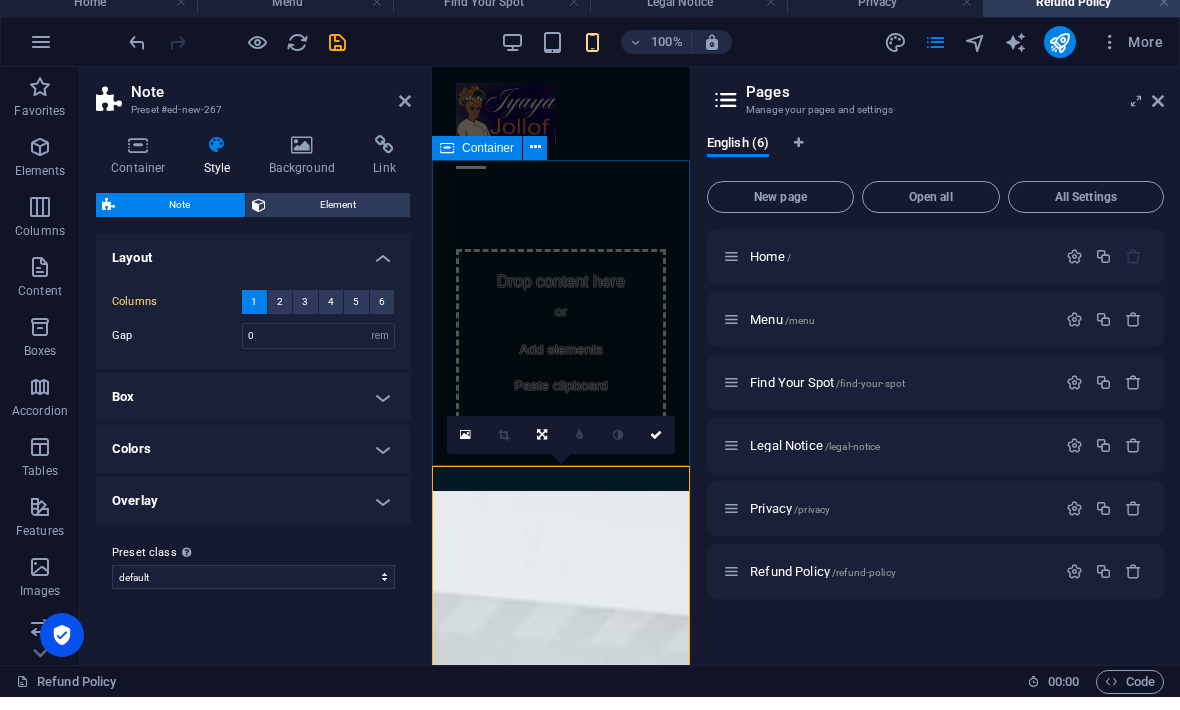 click on "Drop content here or  Add elements  Paste clipboard" at bounding box center (561, 338) 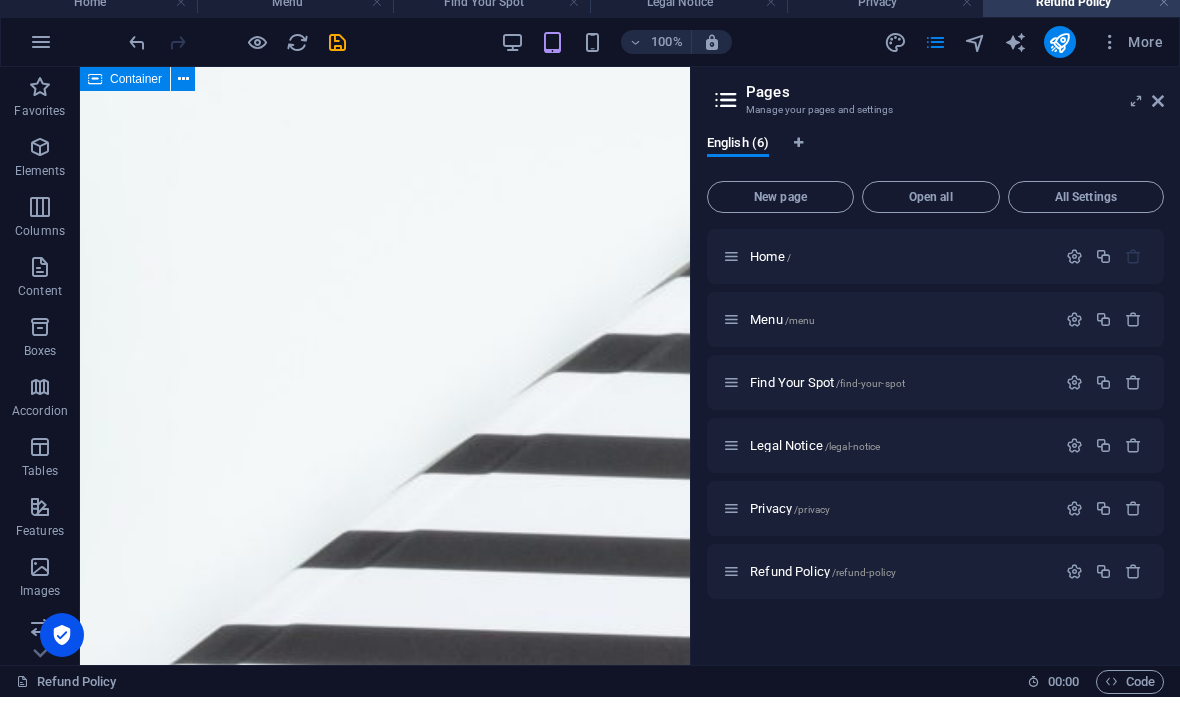 scroll, scrollTop: 1724, scrollLeft: 0, axis: vertical 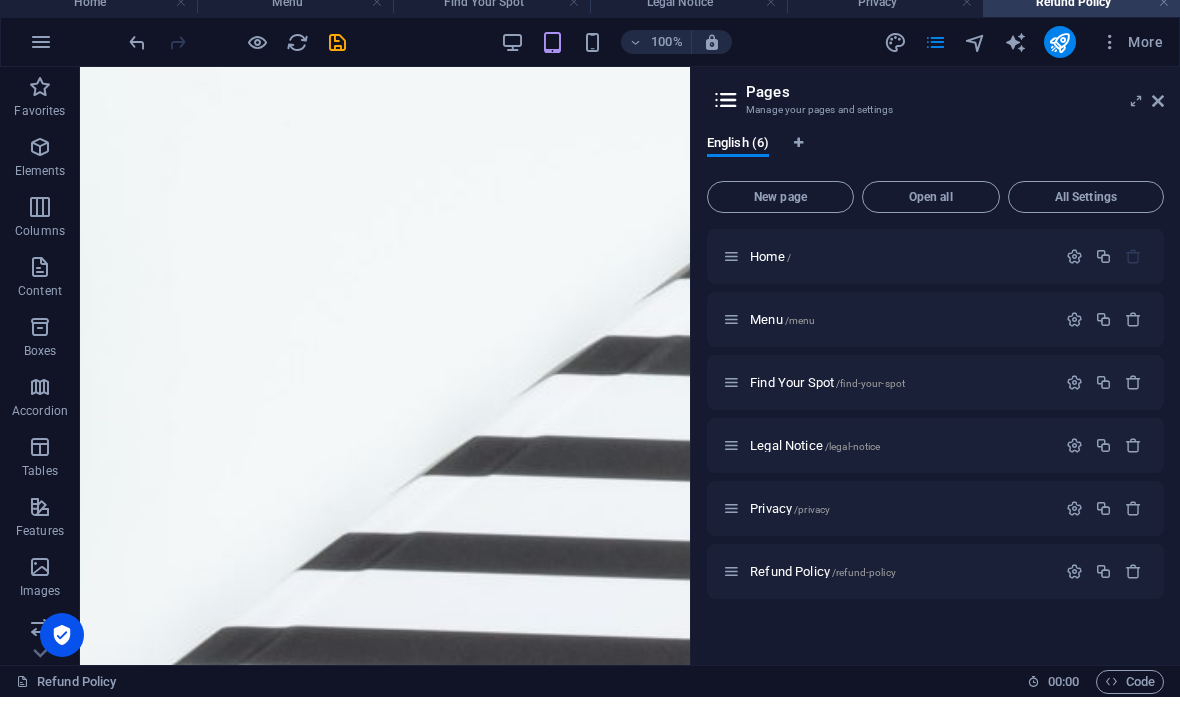 click on "Pages Manage your pages and settings English (6) New page Open all All Settings Home / Menu /menu Find Your Spot /find-your-spot Legal Notice /legal-notice Privacy /privacy Refund Policy /refund-policy" at bounding box center [935, 379] 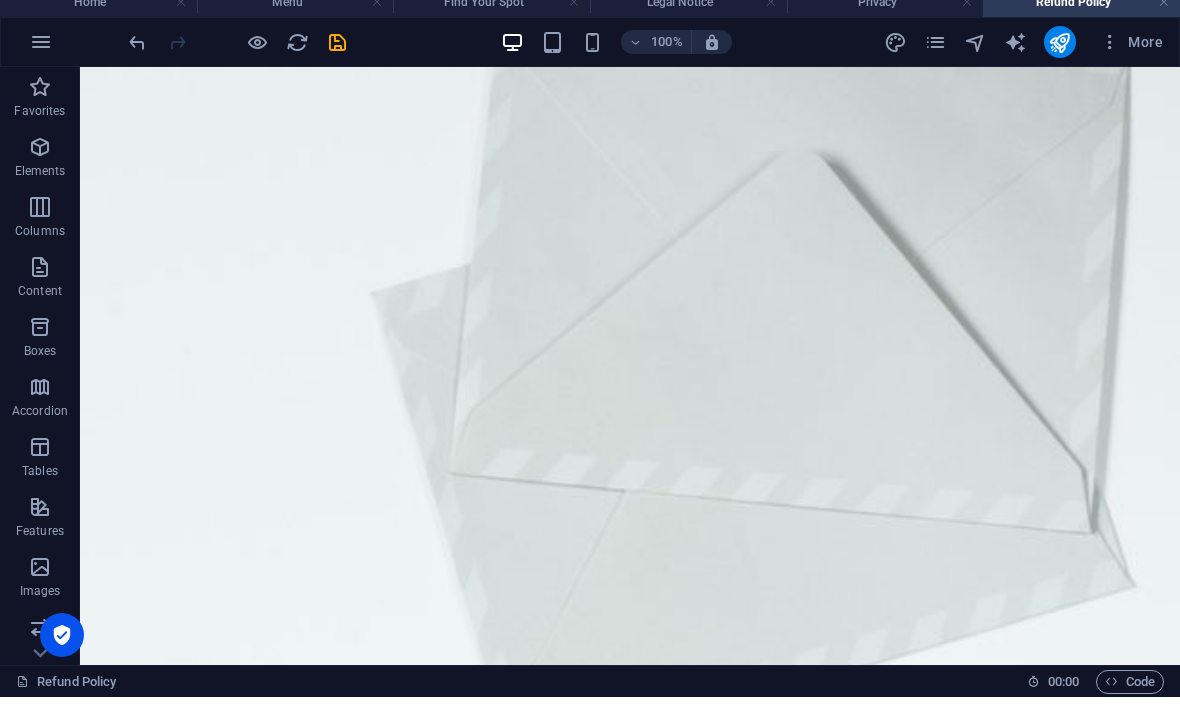 scroll, scrollTop: 631, scrollLeft: 0, axis: vertical 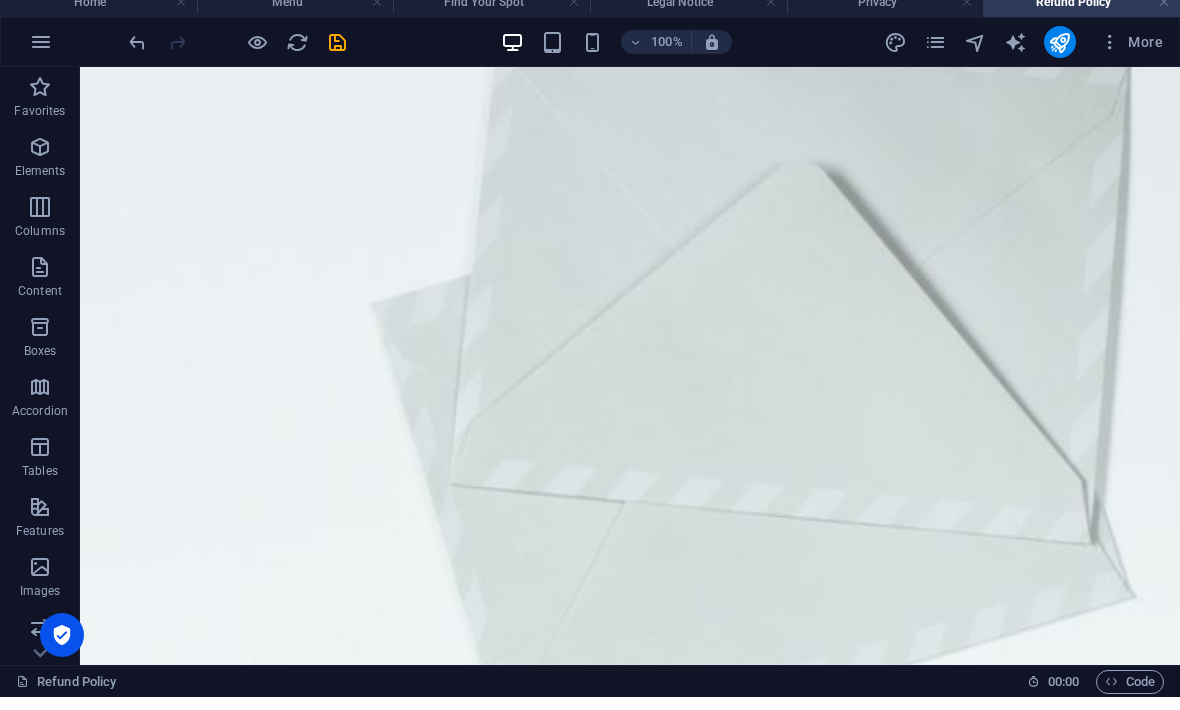 click on "Need to write the perfect article?" at bounding box center [630, 2521] 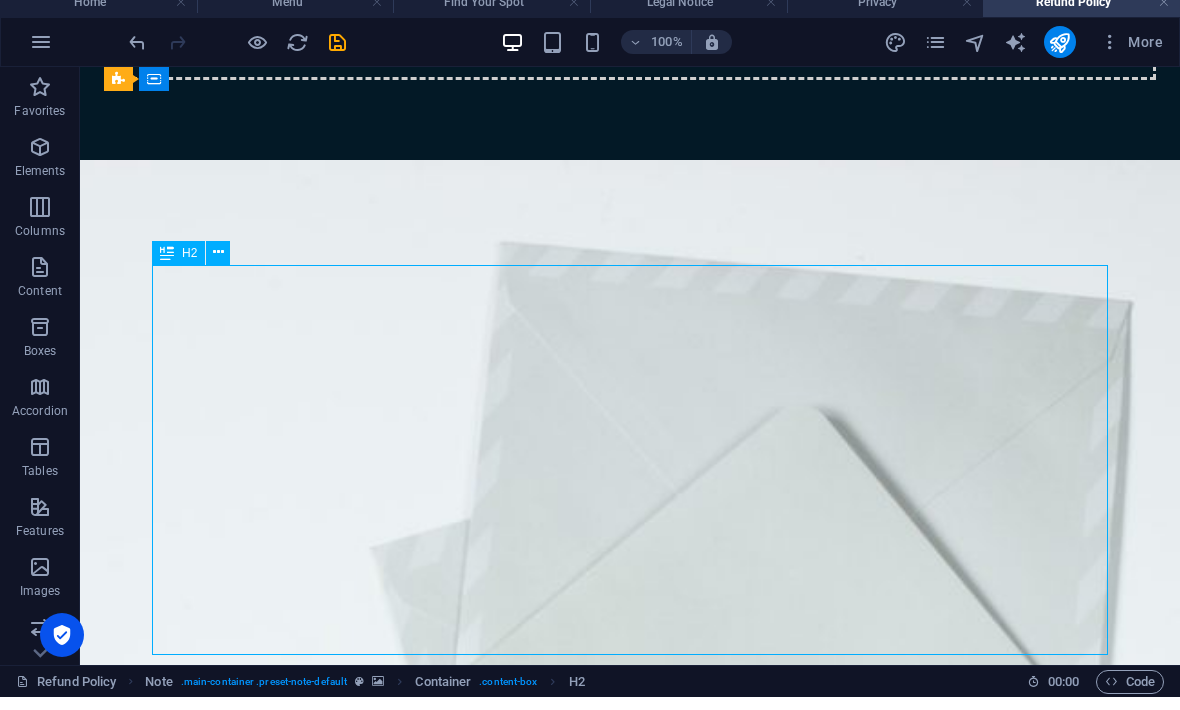 click at bounding box center [137, 55] 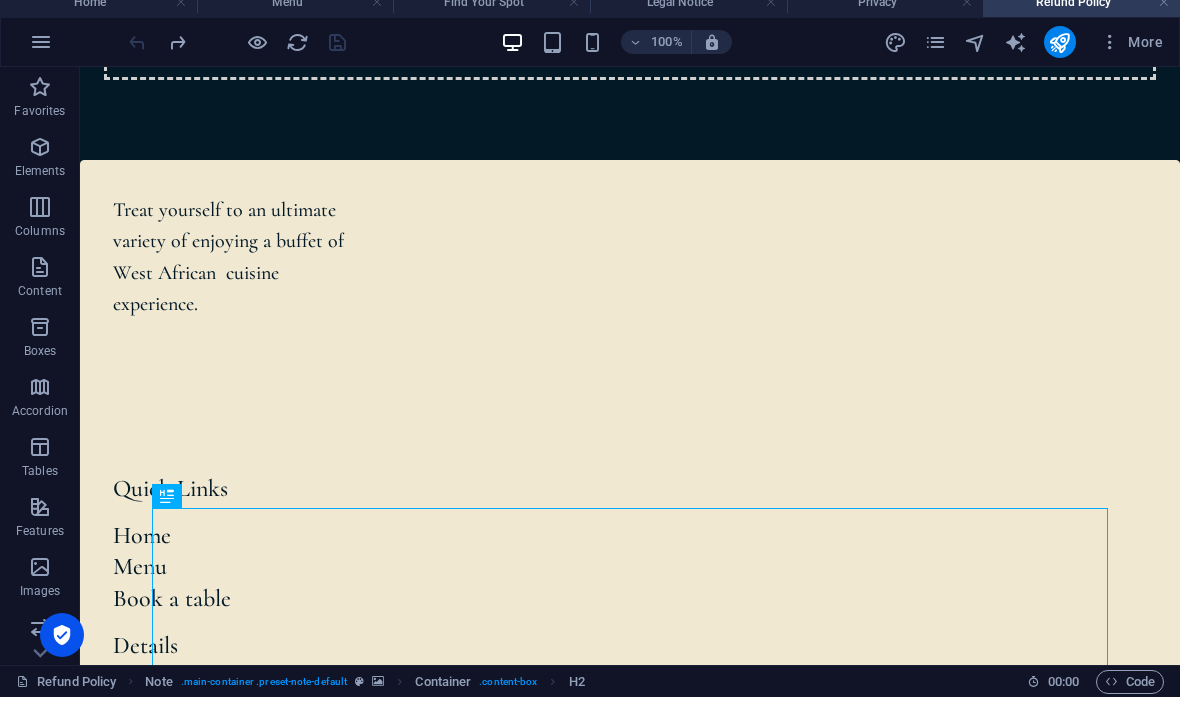 scroll, scrollTop: 105, scrollLeft: 0, axis: vertical 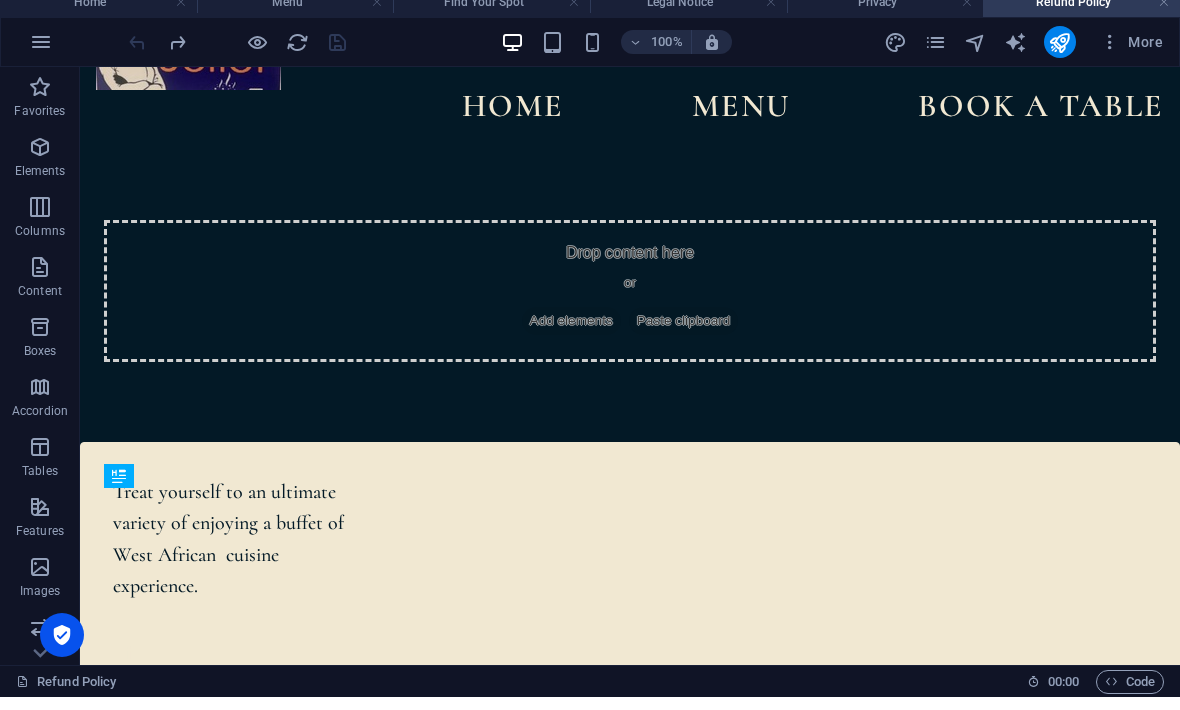 click on "Add elements" at bounding box center (571, 321) 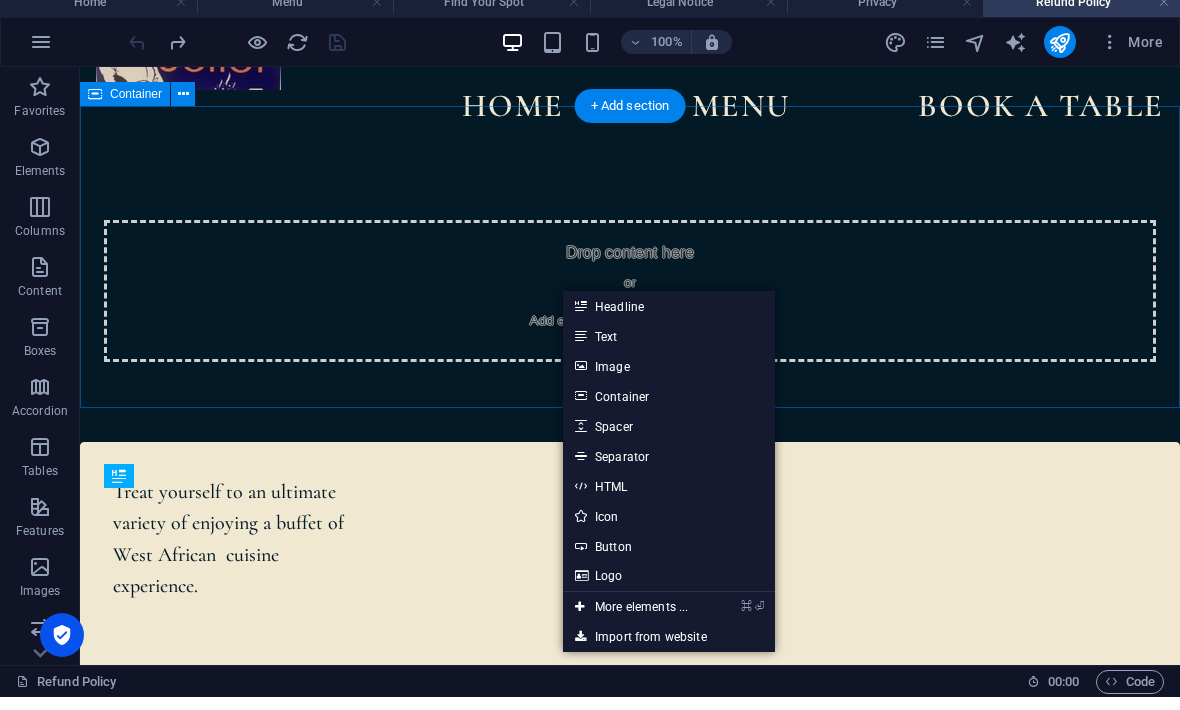 click on "Spacer" at bounding box center [669, 439] 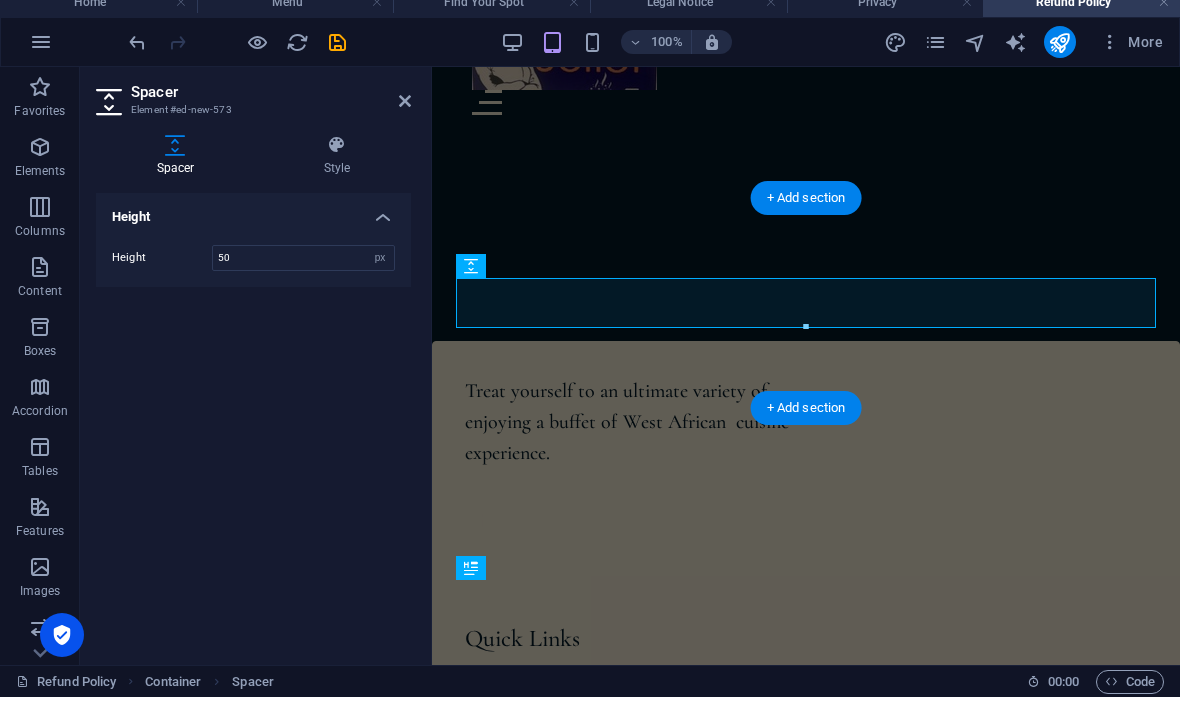 scroll, scrollTop: 13, scrollLeft: 0, axis: vertical 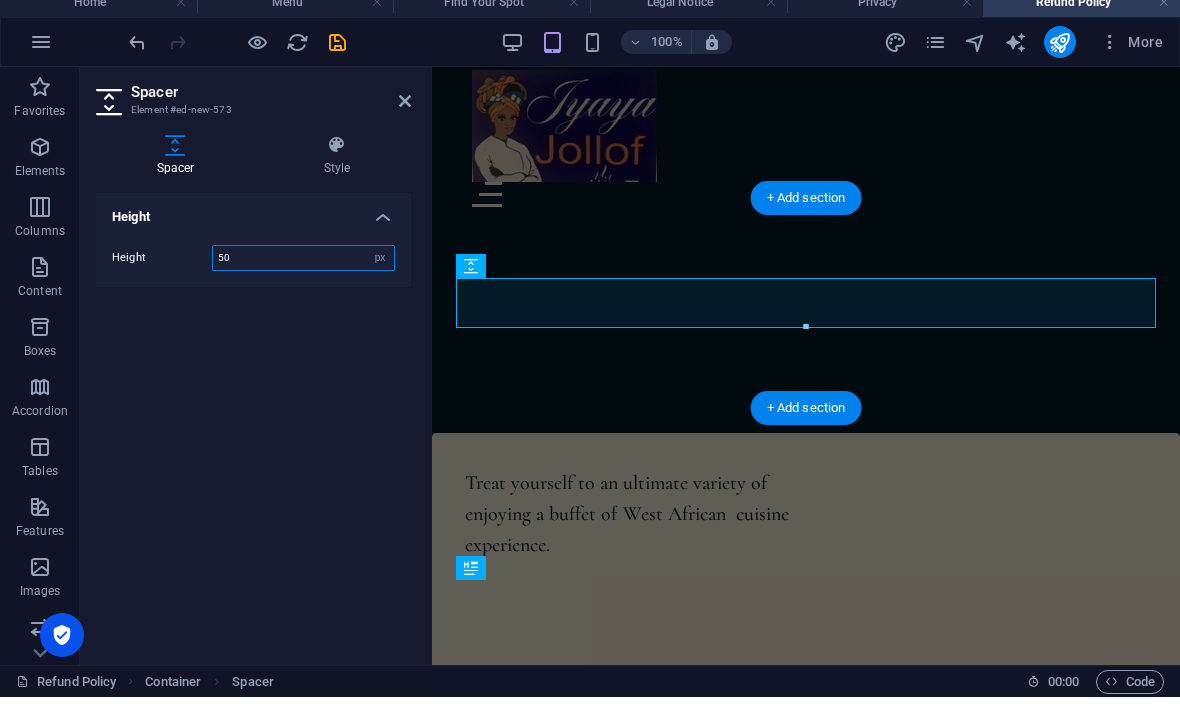 click on "px rem vh vw" at bounding box center (380, 271) 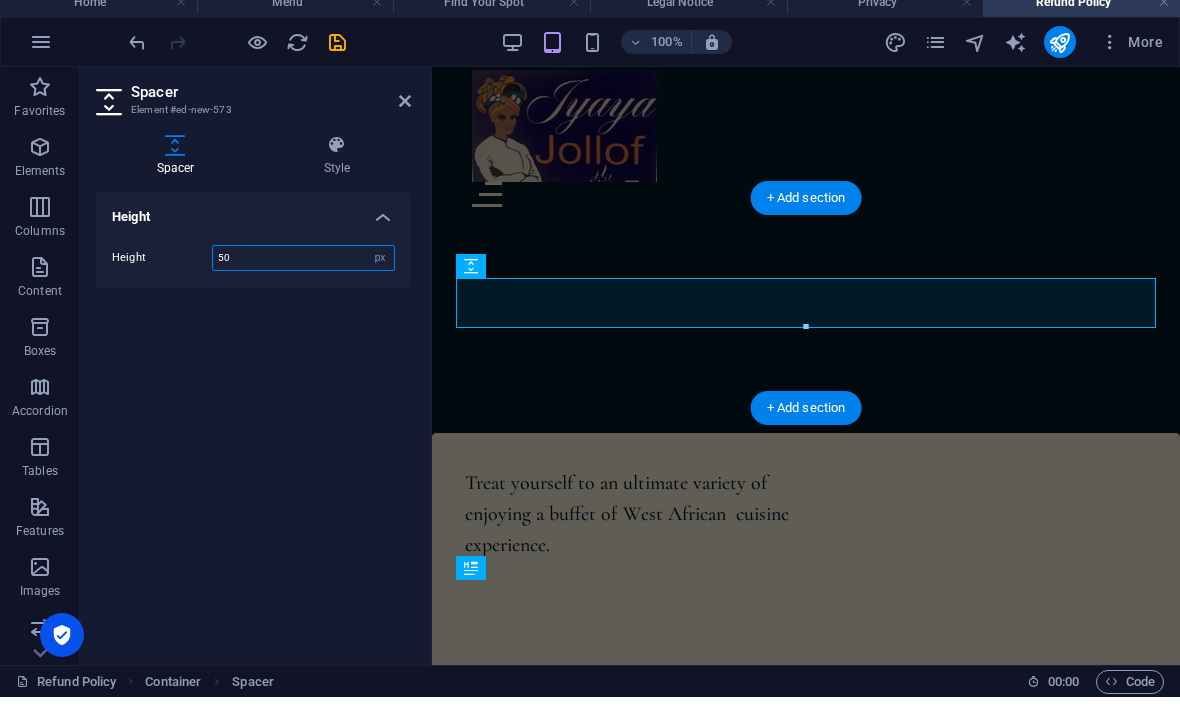 click on "50" at bounding box center (303, 271) 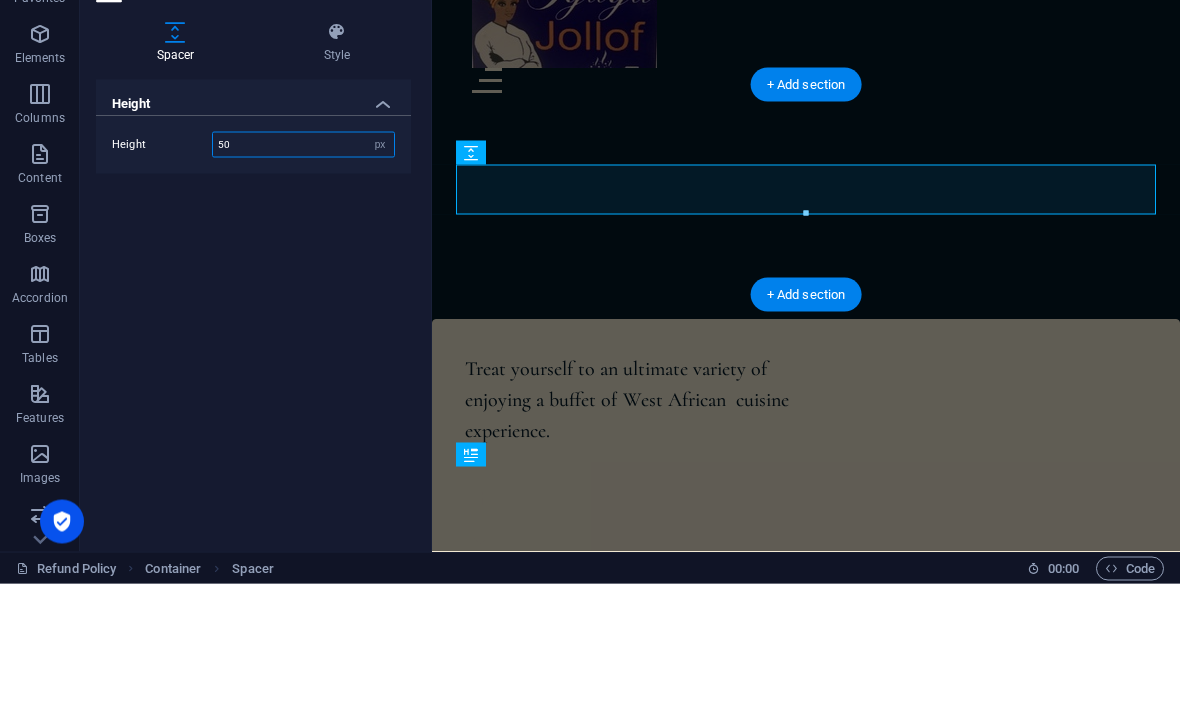 type on "5" 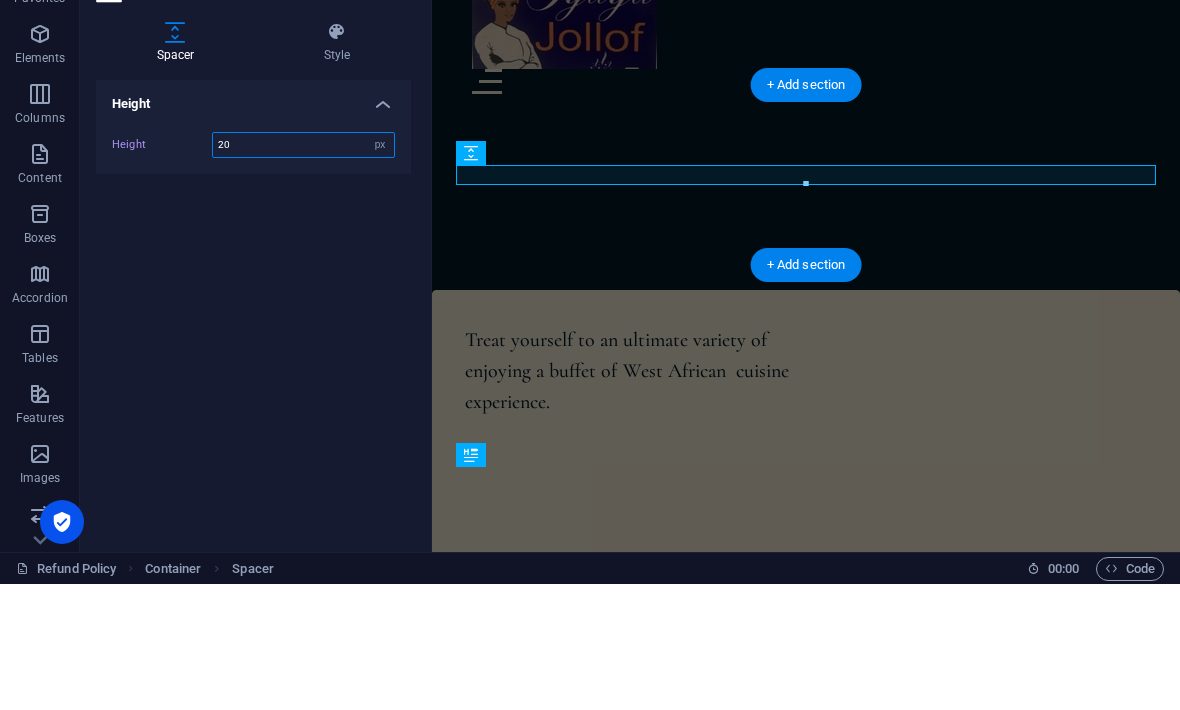 type on "20" 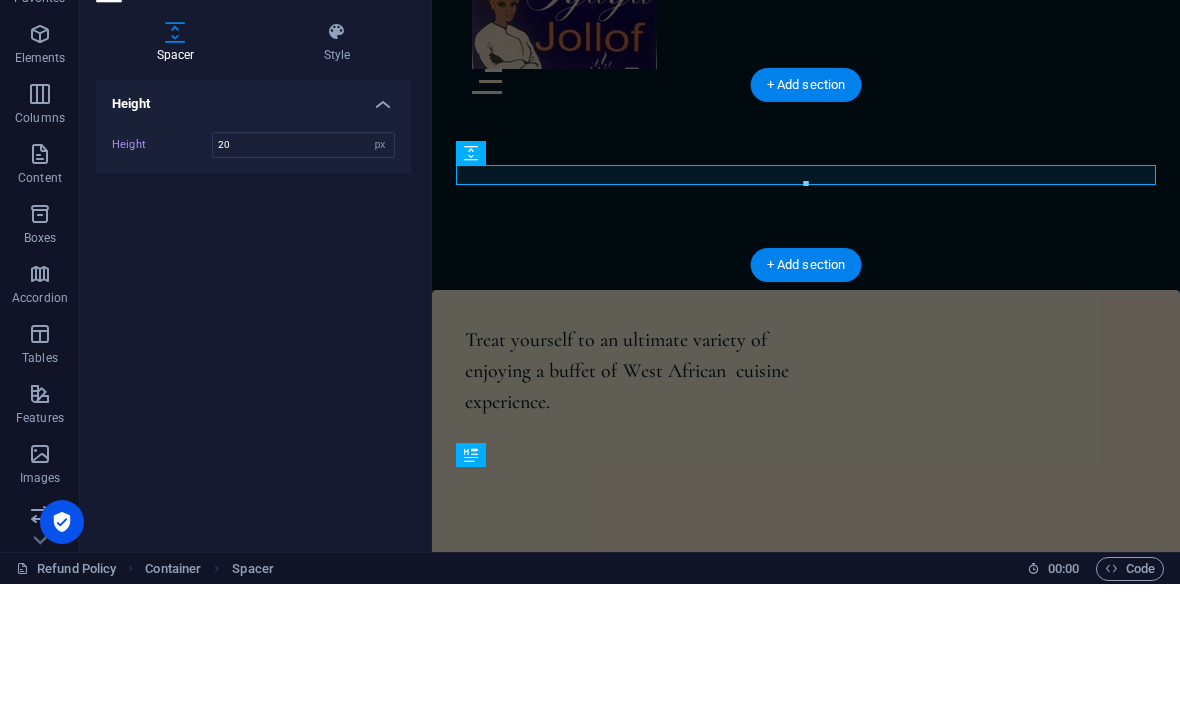 click at bounding box center (806, 200) 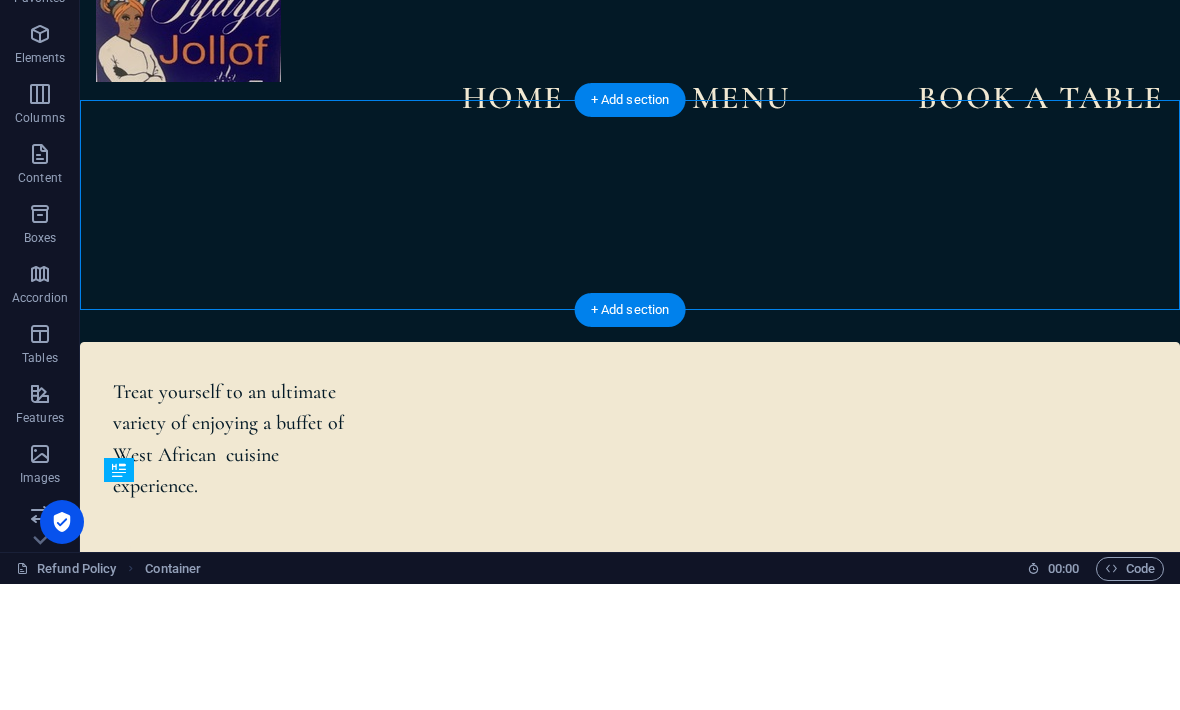 scroll, scrollTop: 0, scrollLeft: 0, axis: both 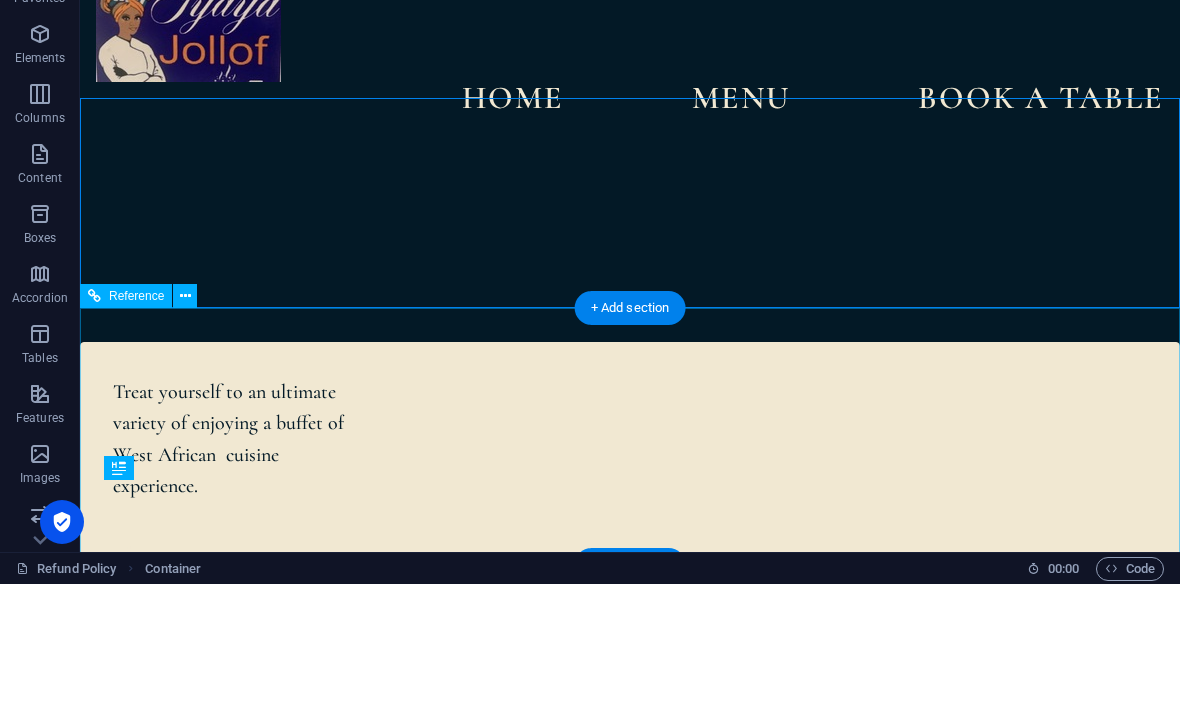 click on "+ Add section" at bounding box center [630, 434] 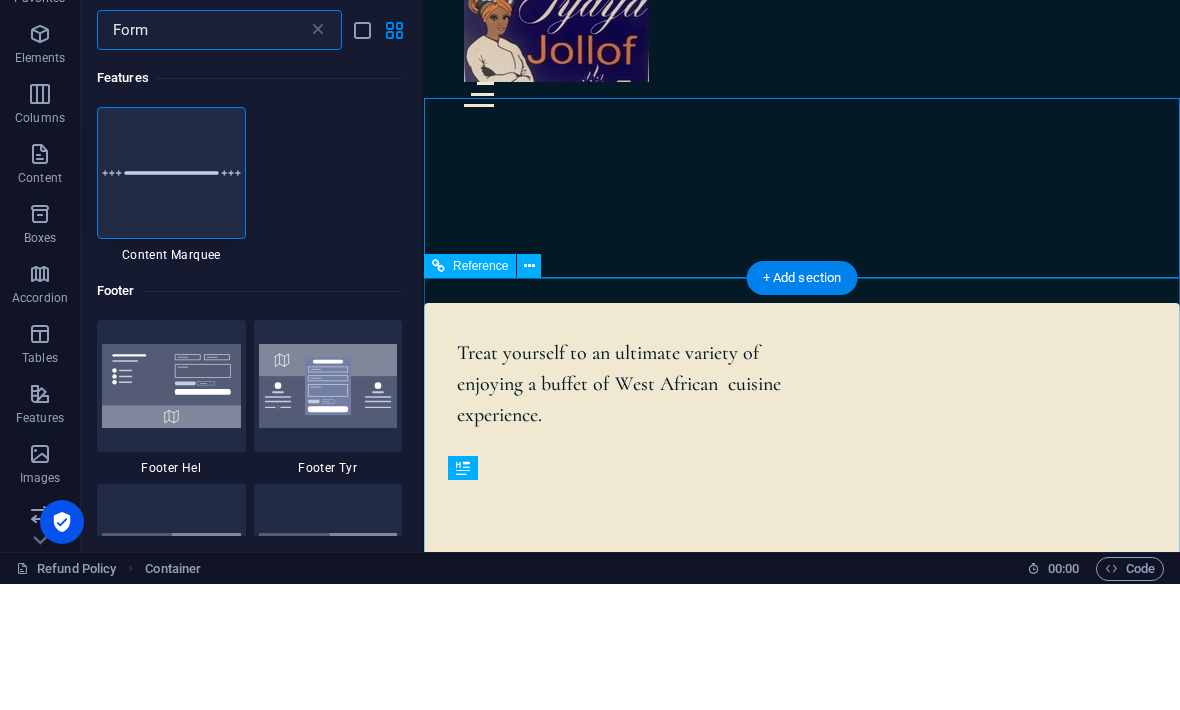 scroll, scrollTop: 0, scrollLeft: 0, axis: both 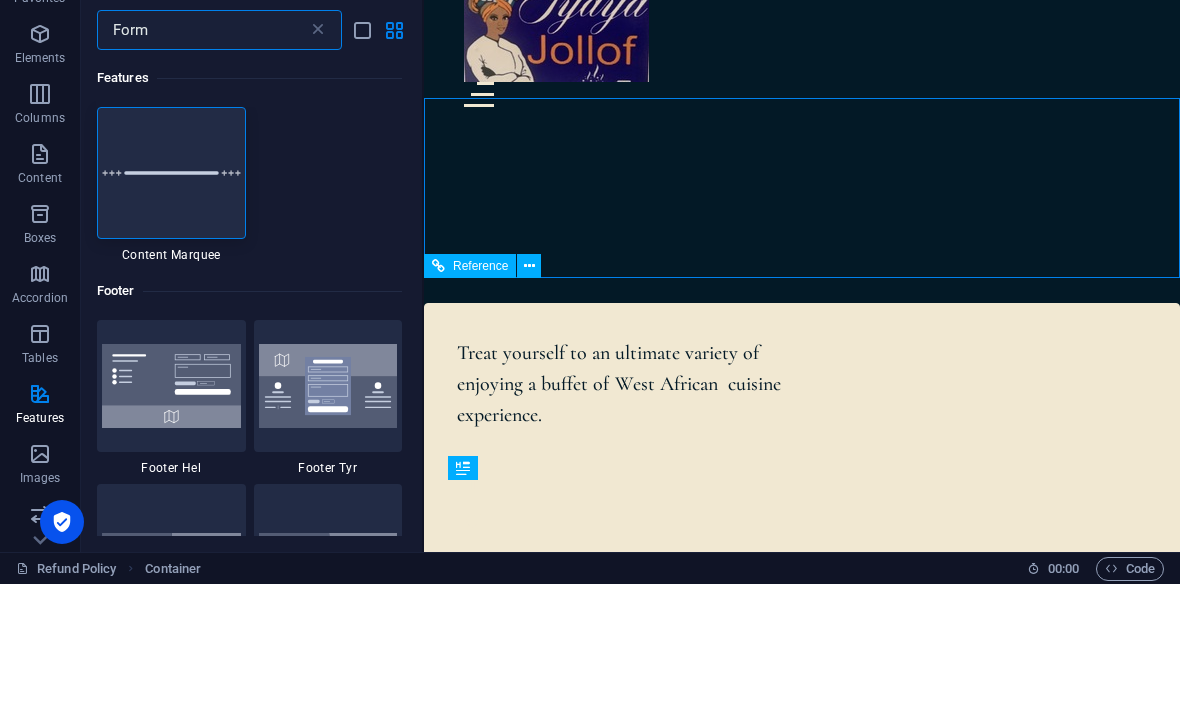 click at bounding box center (318, 156) 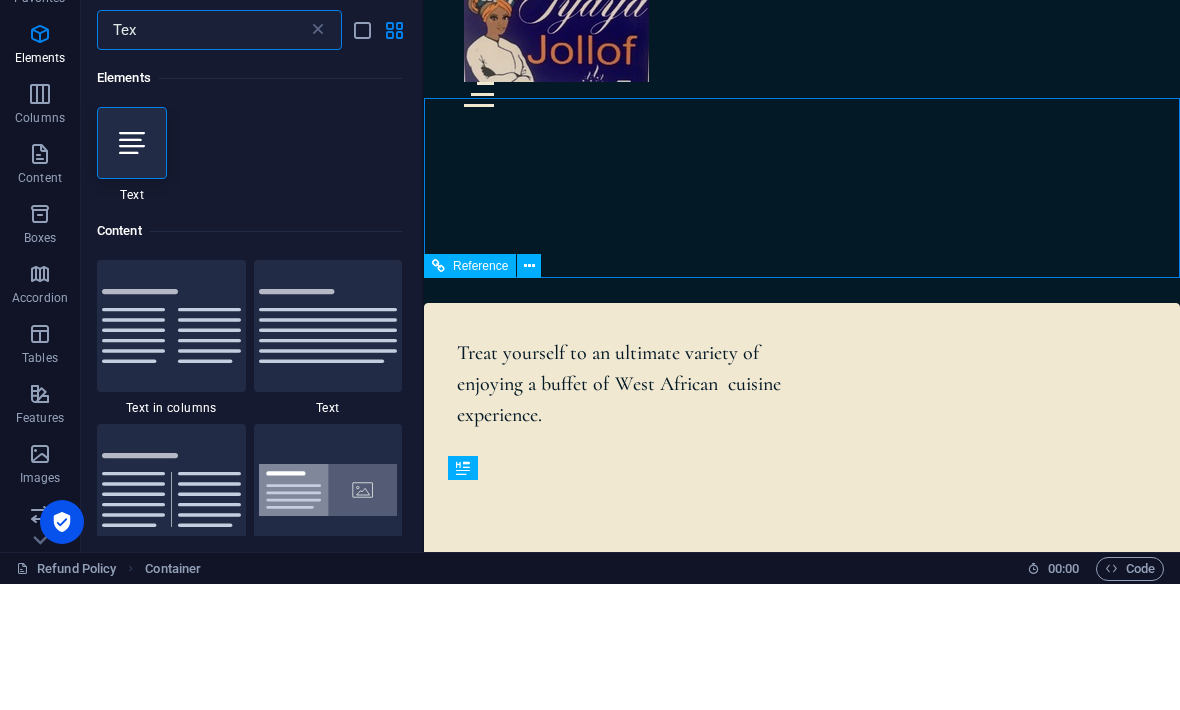 type on "Text" 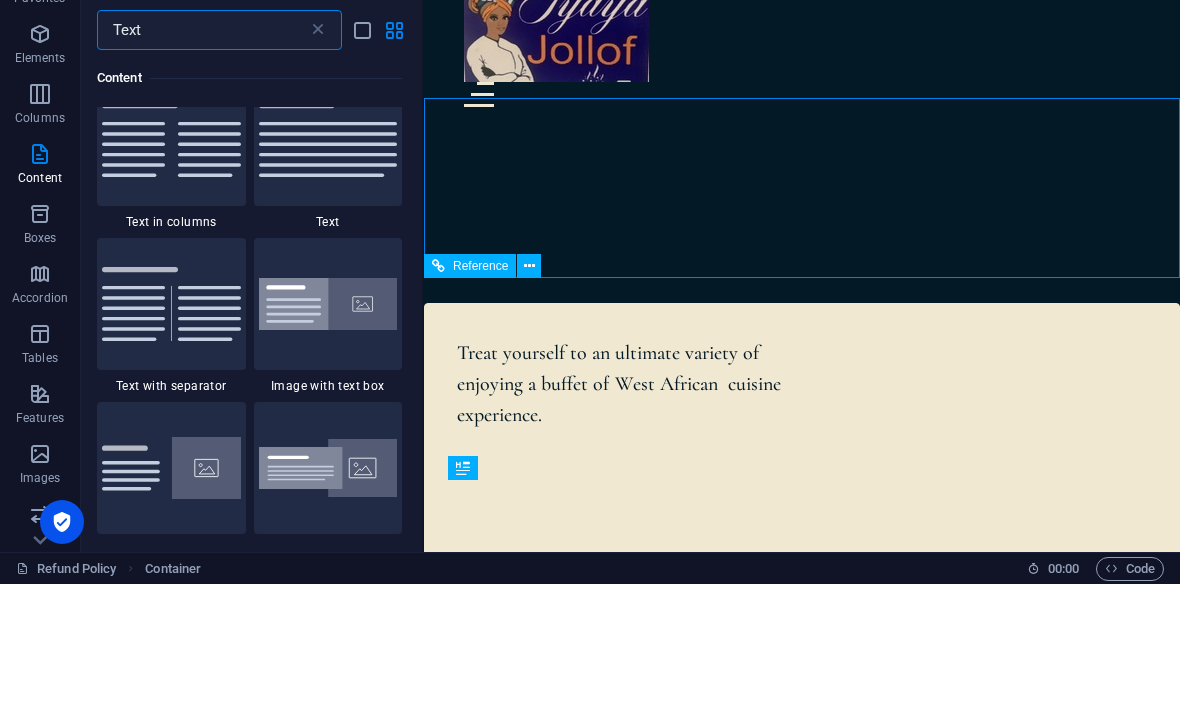 scroll, scrollTop: 187, scrollLeft: 0, axis: vertical 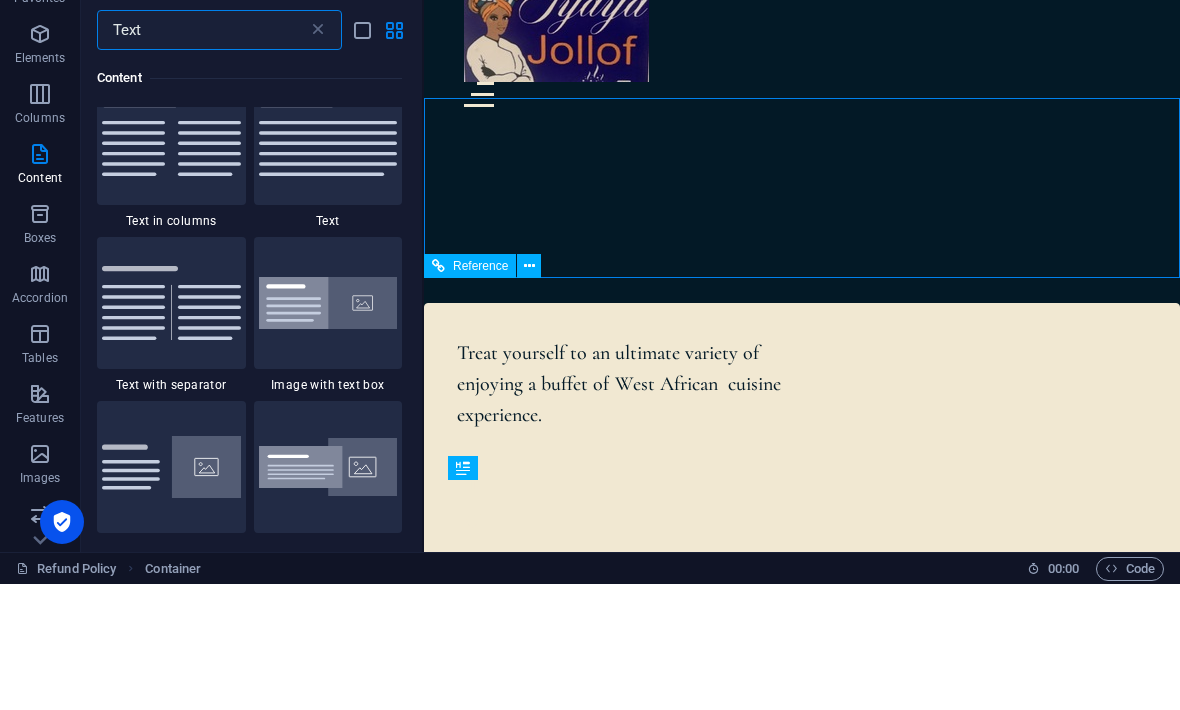 click at bounding box center (171, 265) 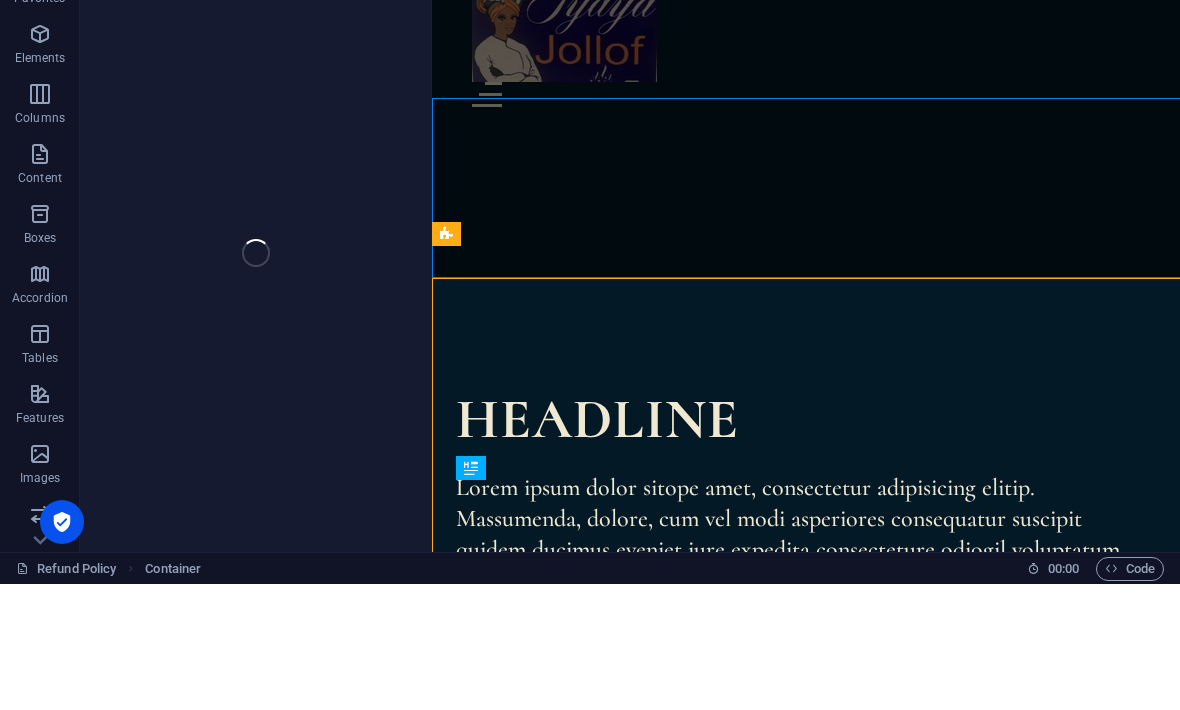 select on "rem" 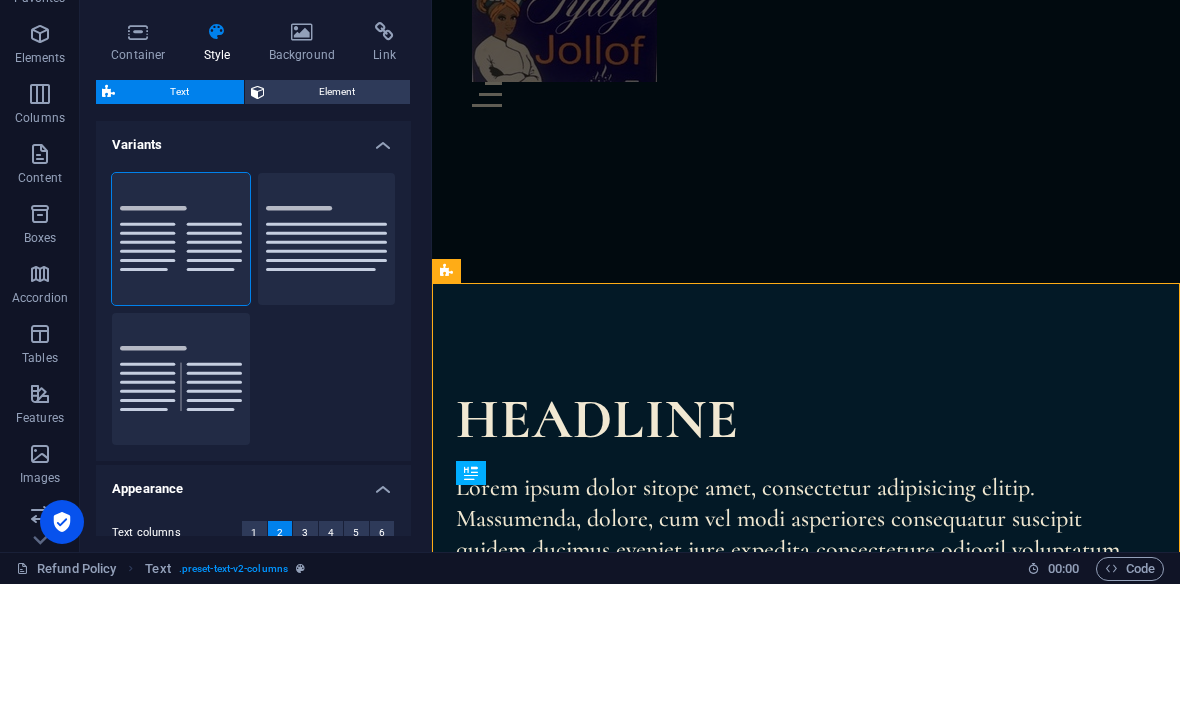 scroll, scrollTop: 0, scrollLeft: 0, axis: both 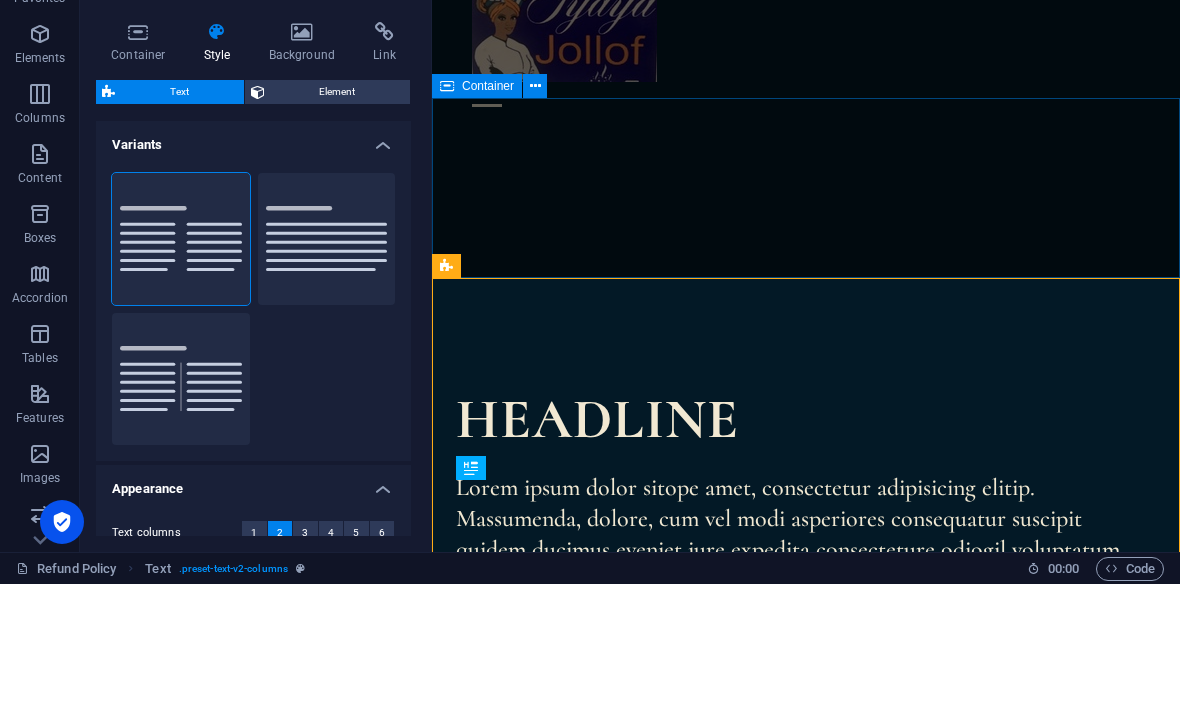 click at bounding box center [806, 213] 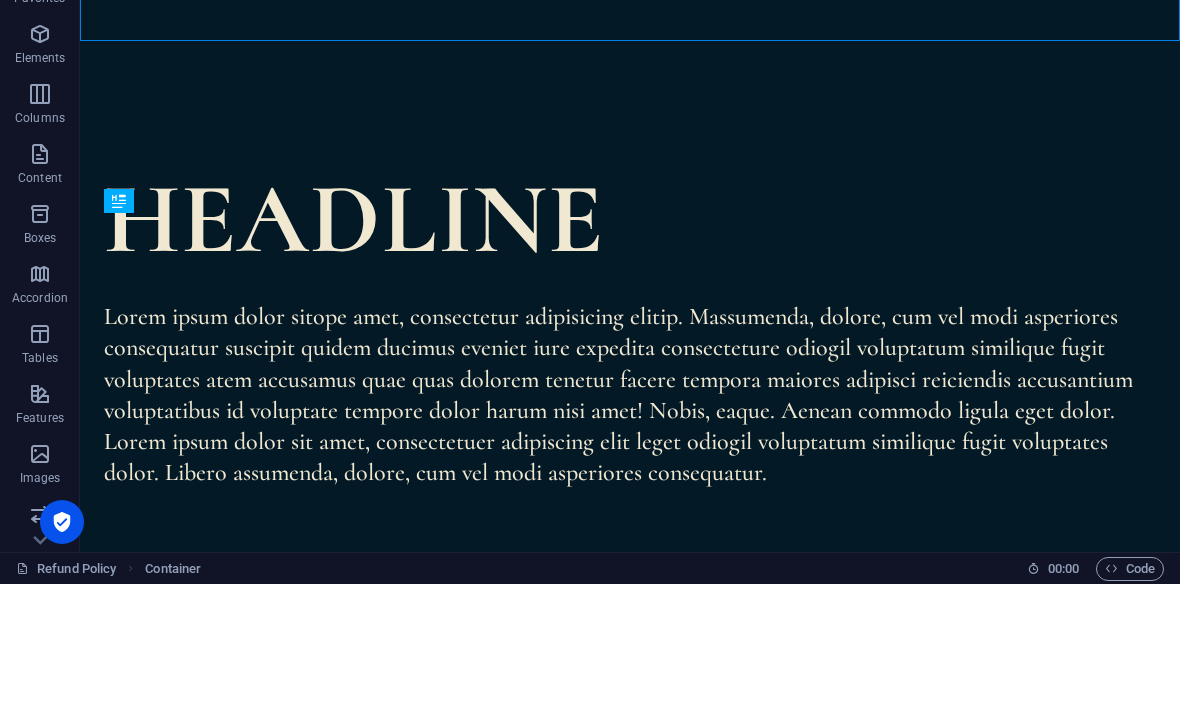 click on "Lorem ipsum dolor sitope amet, consectetur adipisicing elitip. Massumenda, dolore, cum vel modi asperiores consequatur suscipit quidem ducimus eveniet iure expedita consecteture odiogil voluptatum similique fugit voluptates atem accusamus quae quas dolorem tenetur facere tempora maiores adipisci reiciendis accusantium voluptatibus id voluptate tempore dolor harum nisi amet! Nobis, eaque. Aenean commodo ligula eget dolor. Lorem ipsum dolor sit amet, consectetuer adipiscing elit leget odiogil voluptatum similique fugit voluptates dolor. Libero assumenda, dolore, cum vel modi asperiores consequatur." at bounding box center (630, 394) 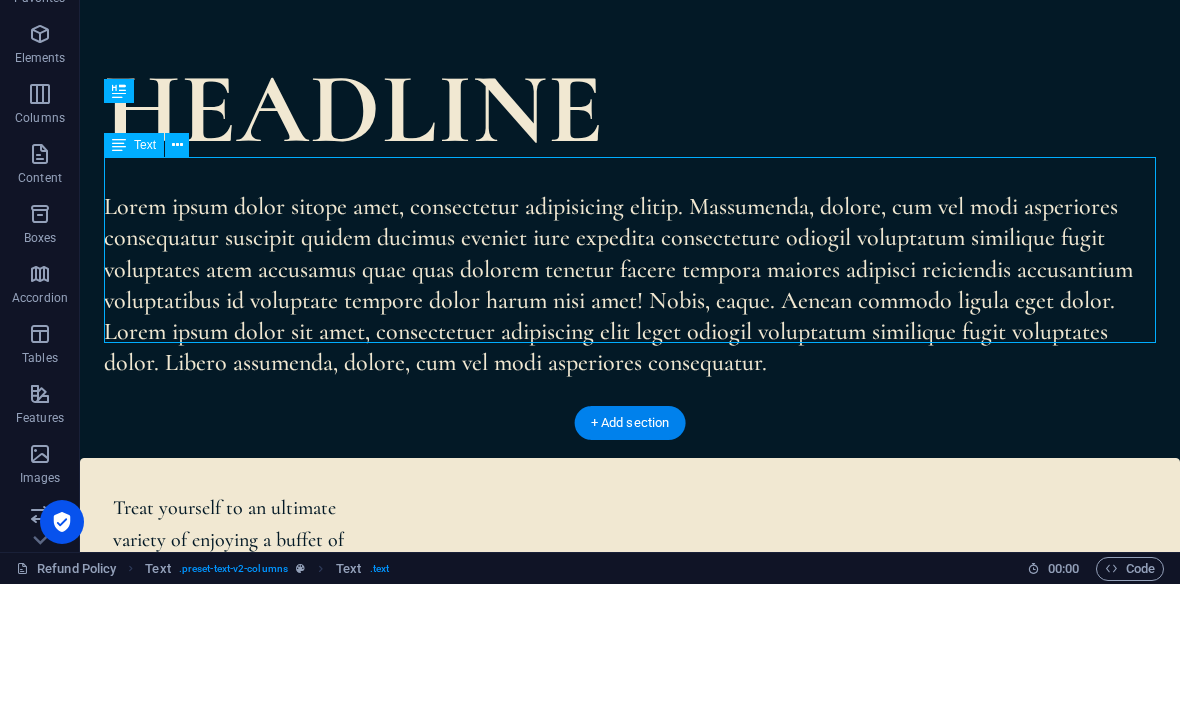 scroll, scrollTop: 379, scrollLeft: 0, axis: vertical 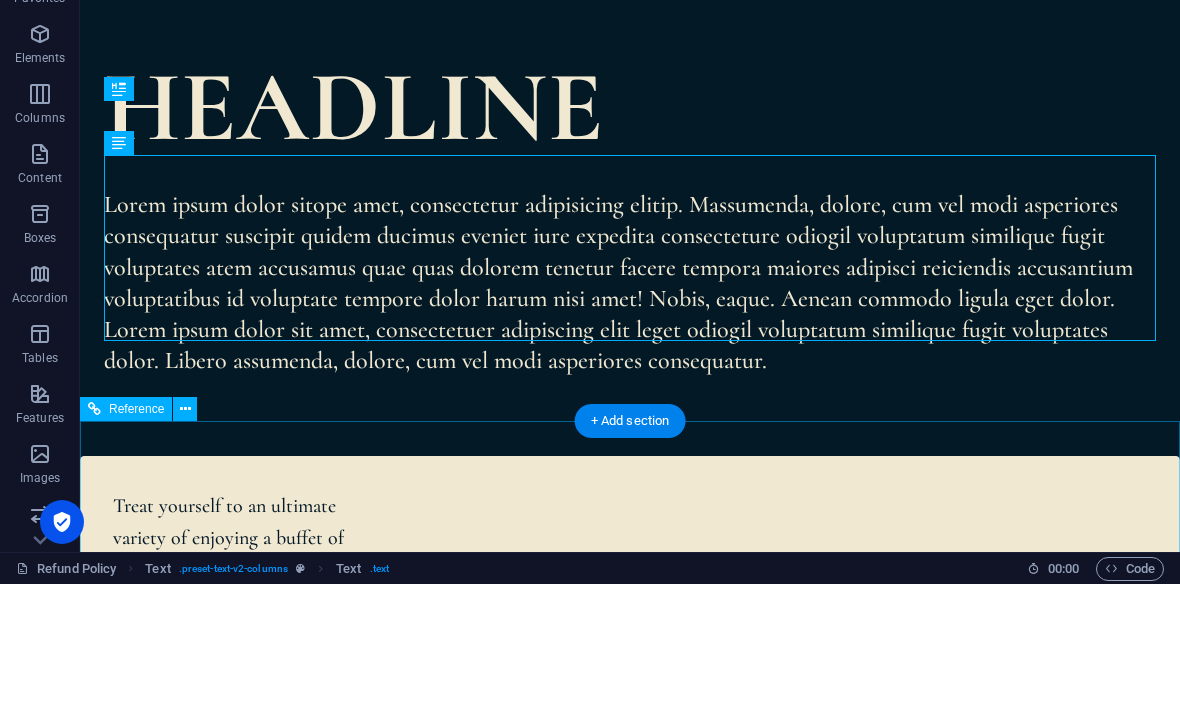 click on "Headline Lorem ipsum dolor sitope amet, consectetur adipisicing elitip. Massumenda, dolore, cum vel modi asperiores consequatur suscipit quidem ducimus eveniet iure expedita consecteture odiogil voluptatum similique fugit voluptates atem accusamus quae quas dolorem tenetur facere tempora maiores adipisci reiciendis accusantium voluptatibus id voluptate tempore dolor harum nisi amet! Nobis, eaque. Aenean commodo ligula eget dolor. Lorem ipsum dolor sit amet, consectetuer adipiscing elit leget odiogil voluptatum similique fugit voluptates dolor. Libero assumenda, dolore, cum vel modi asperiores consequatur." at bounding box center [630, 209] 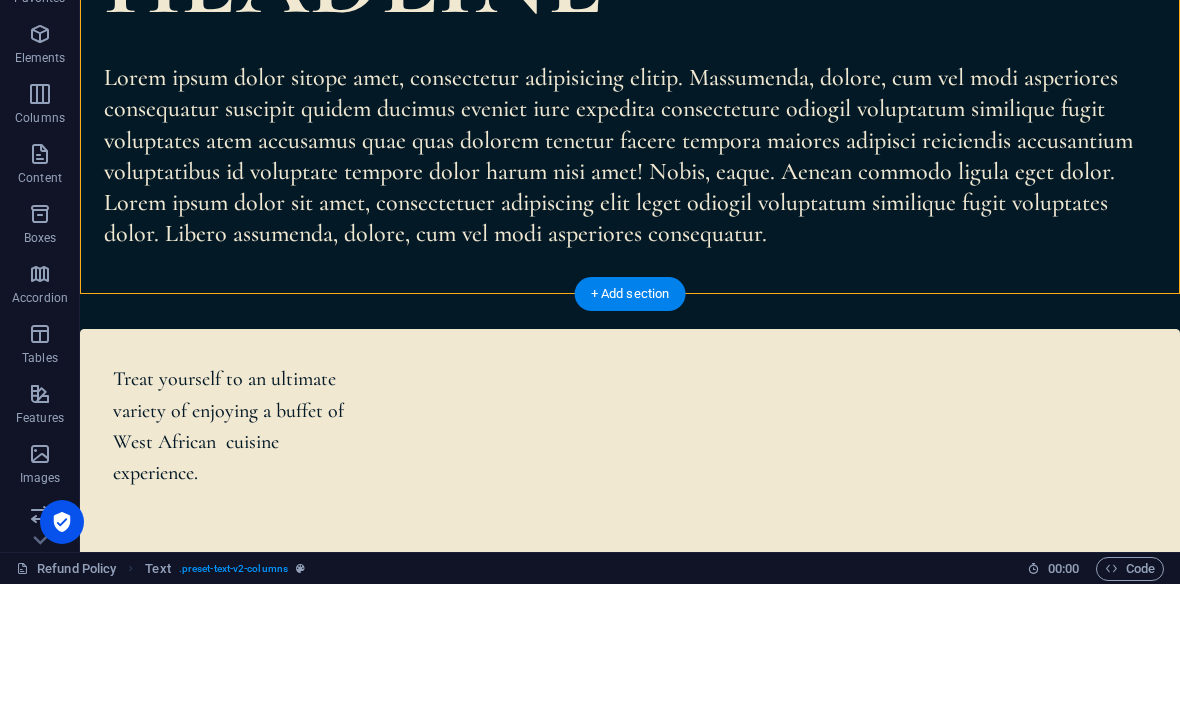 scroll, scrollTop: 505, scrollLeft: 0, axis: vertical 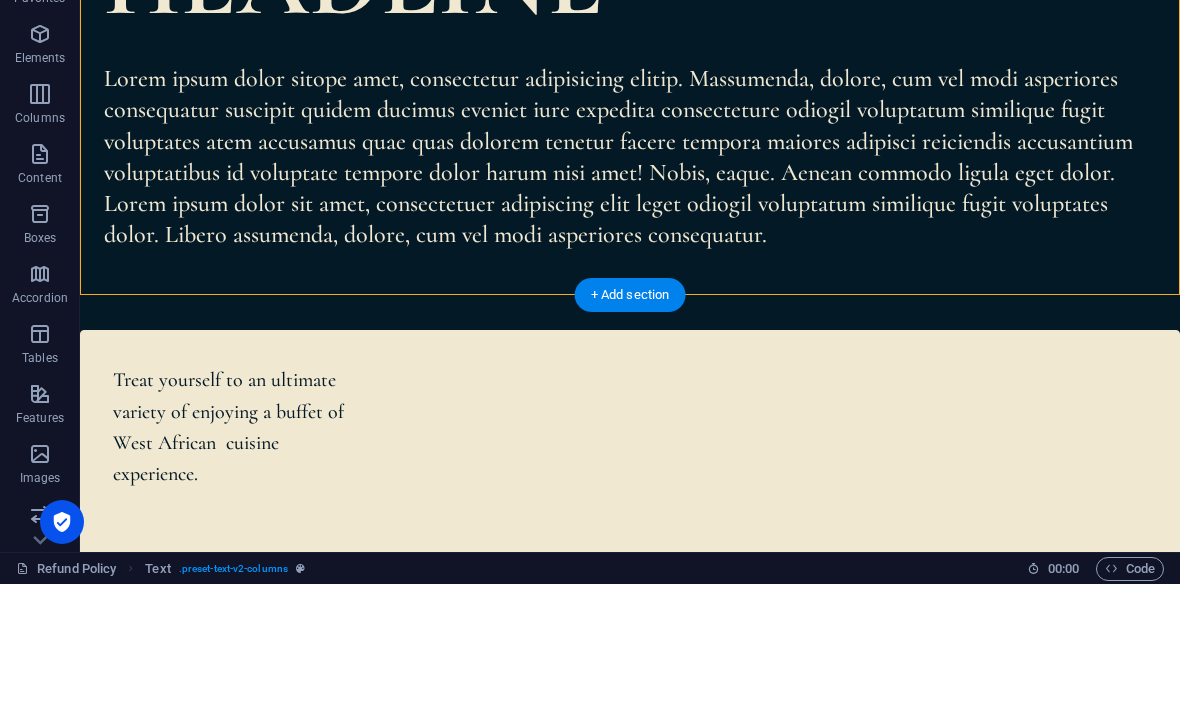 click on "+ Add section" at bounding box center (630, 421) 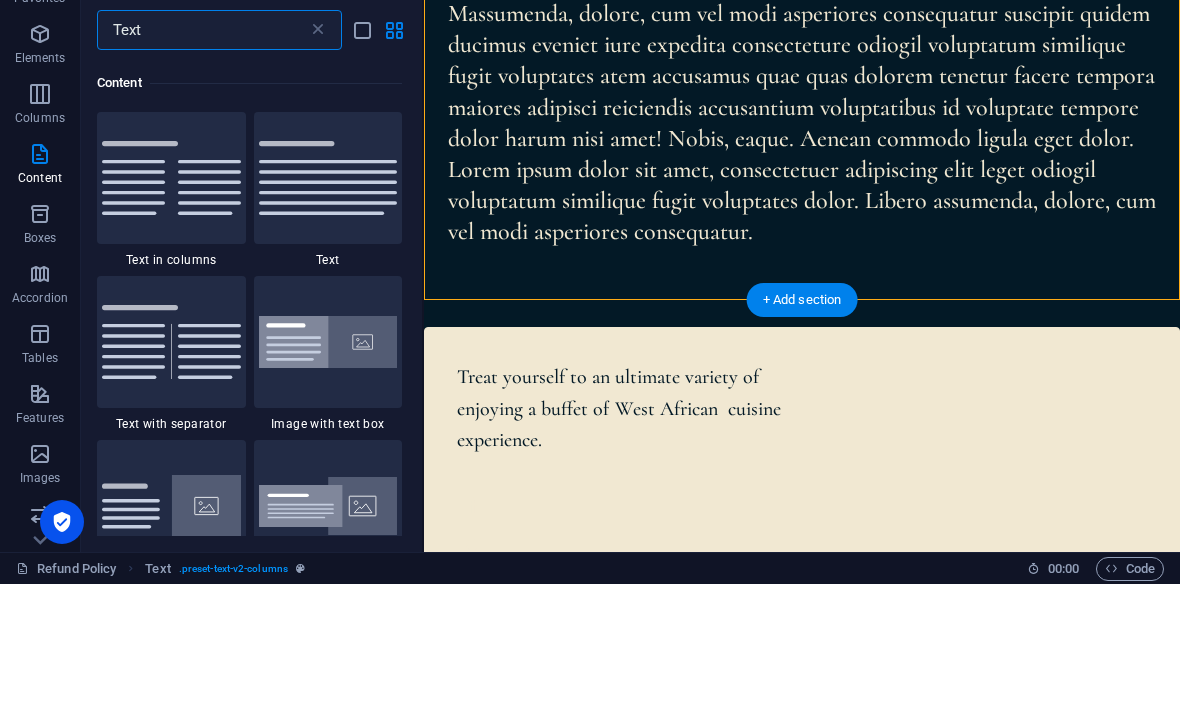 scroll, scrollTop: 153, scrollLeft: 0, axis: vertical 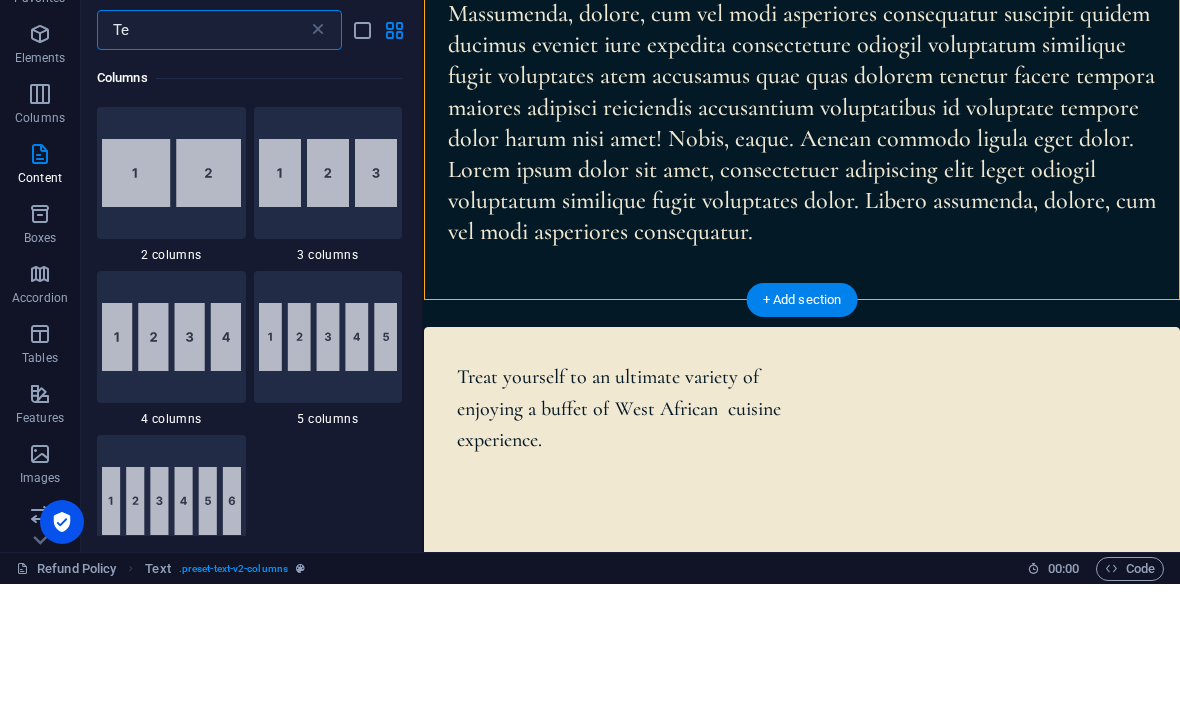 type on "T" 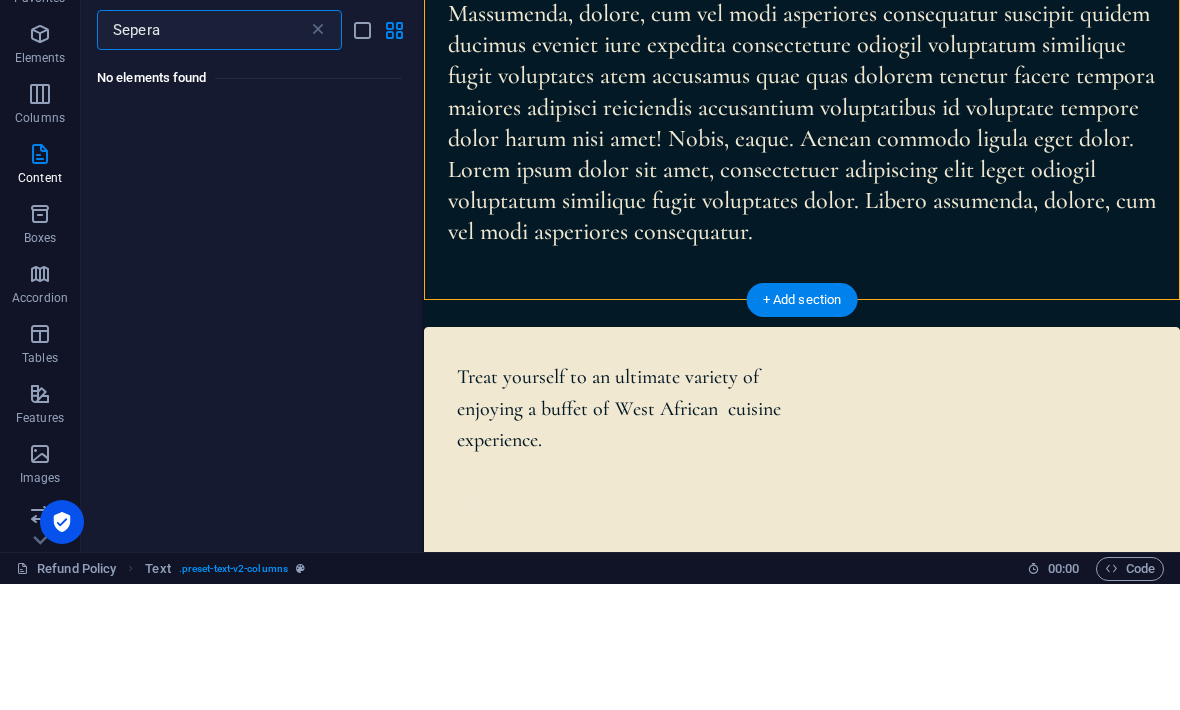 scroll, scrollTop: 0, scrollLeft: 0, axis: both 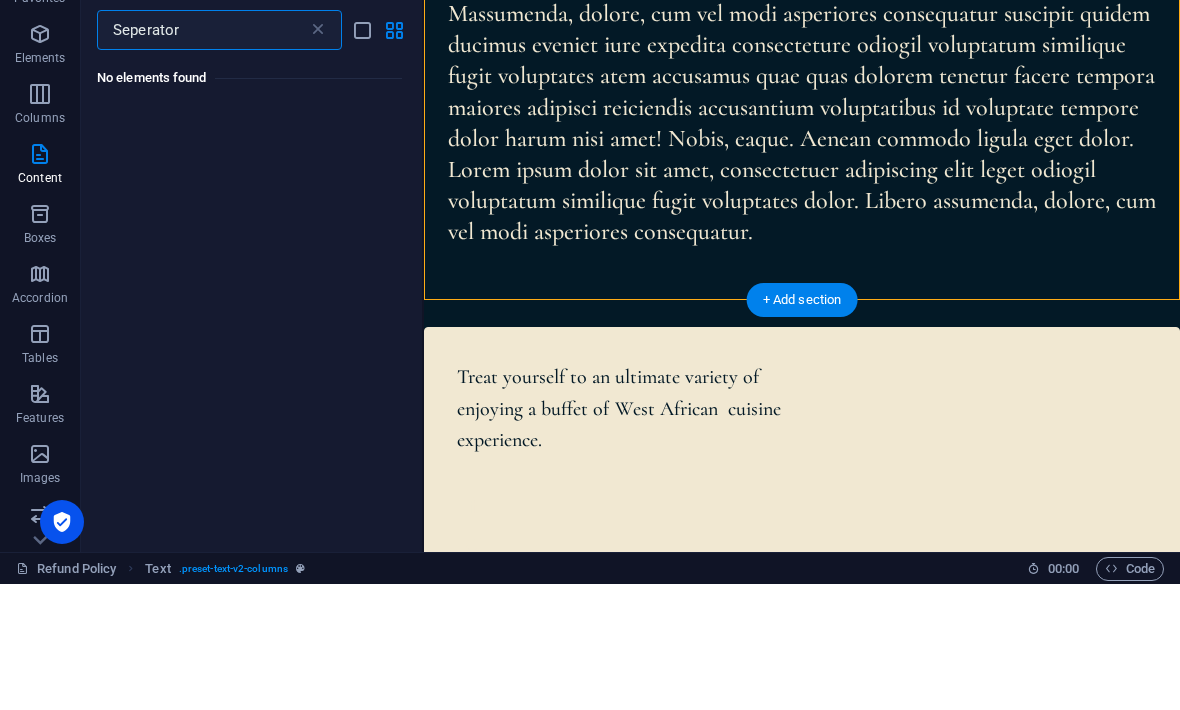 type on "Seperator" 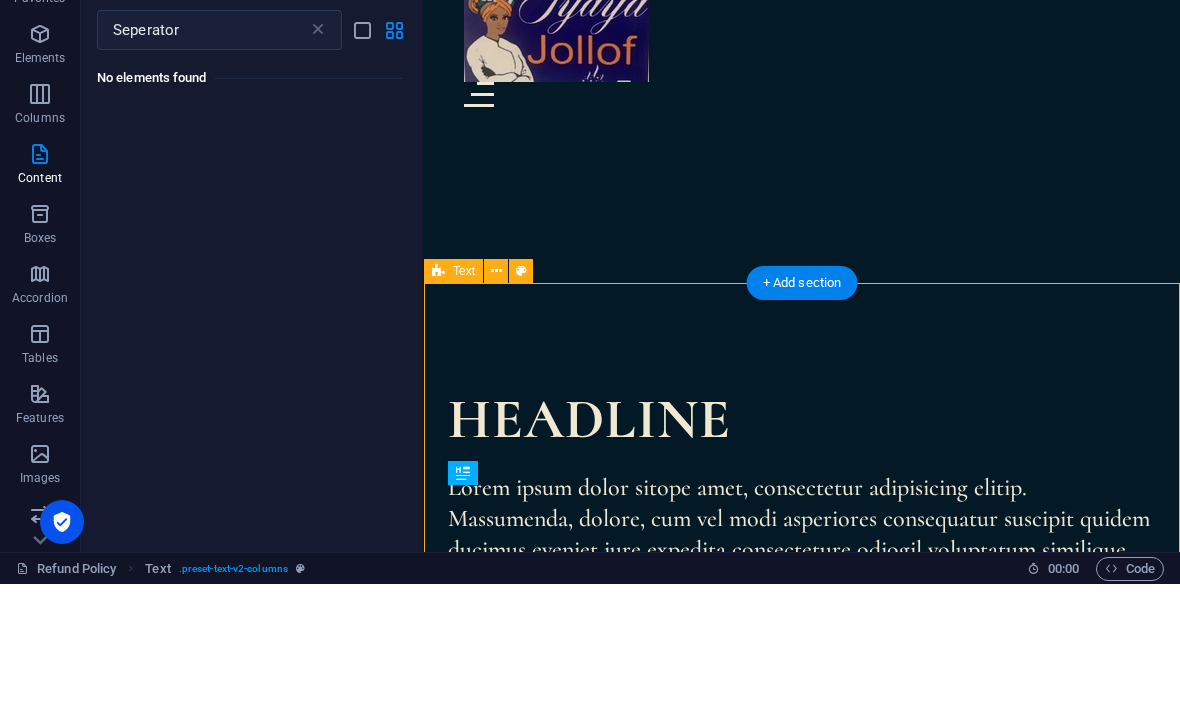 scroll, scrollTop: 0, scrollLeft: 0, axis: both 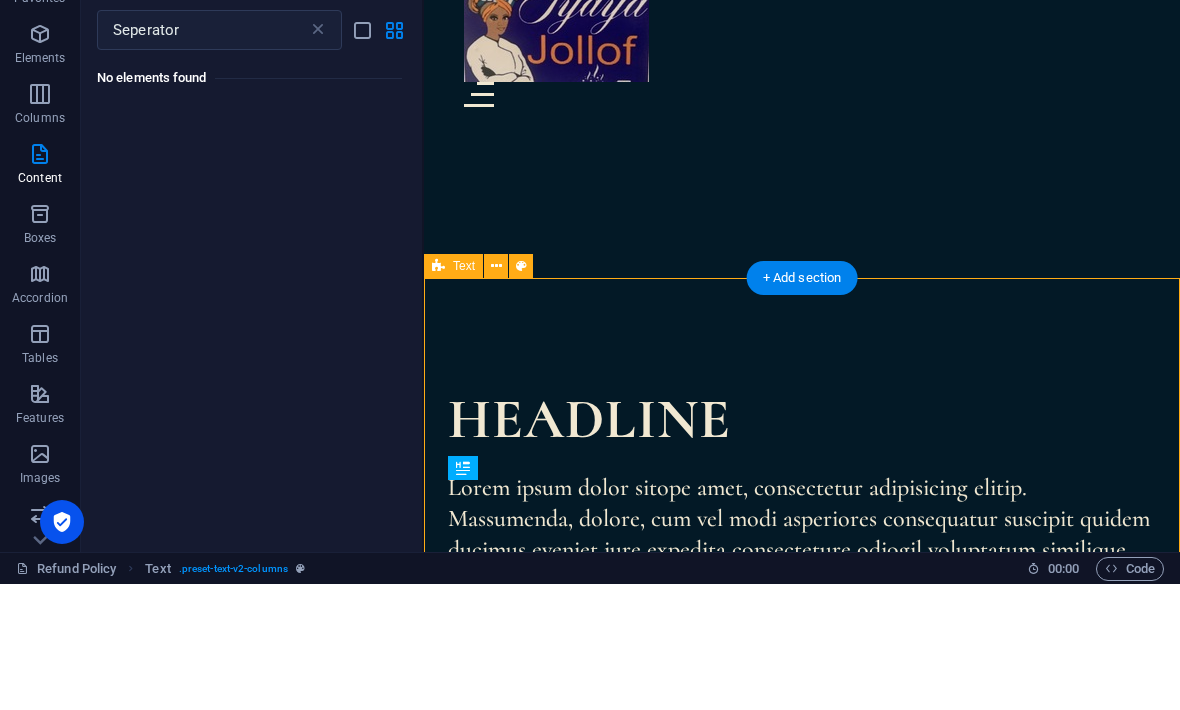 click at bounding box center [394, 108] 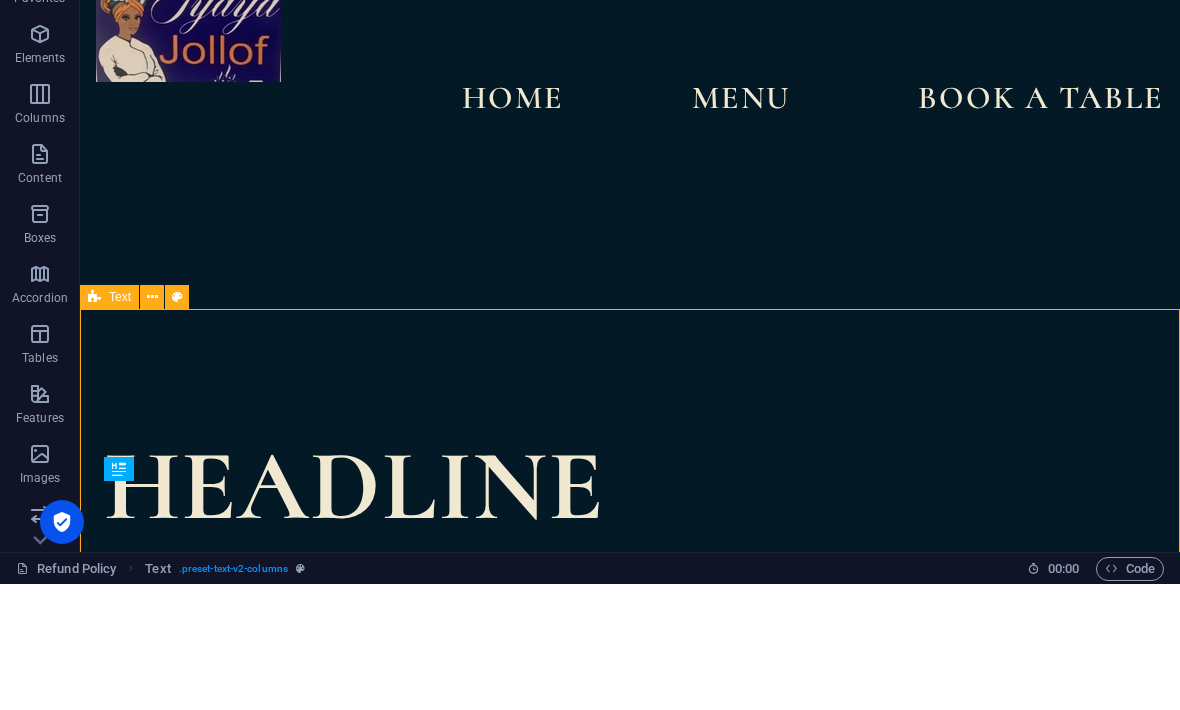 scroll, scrollTop: 0, scrollLeft: 0, axis: both 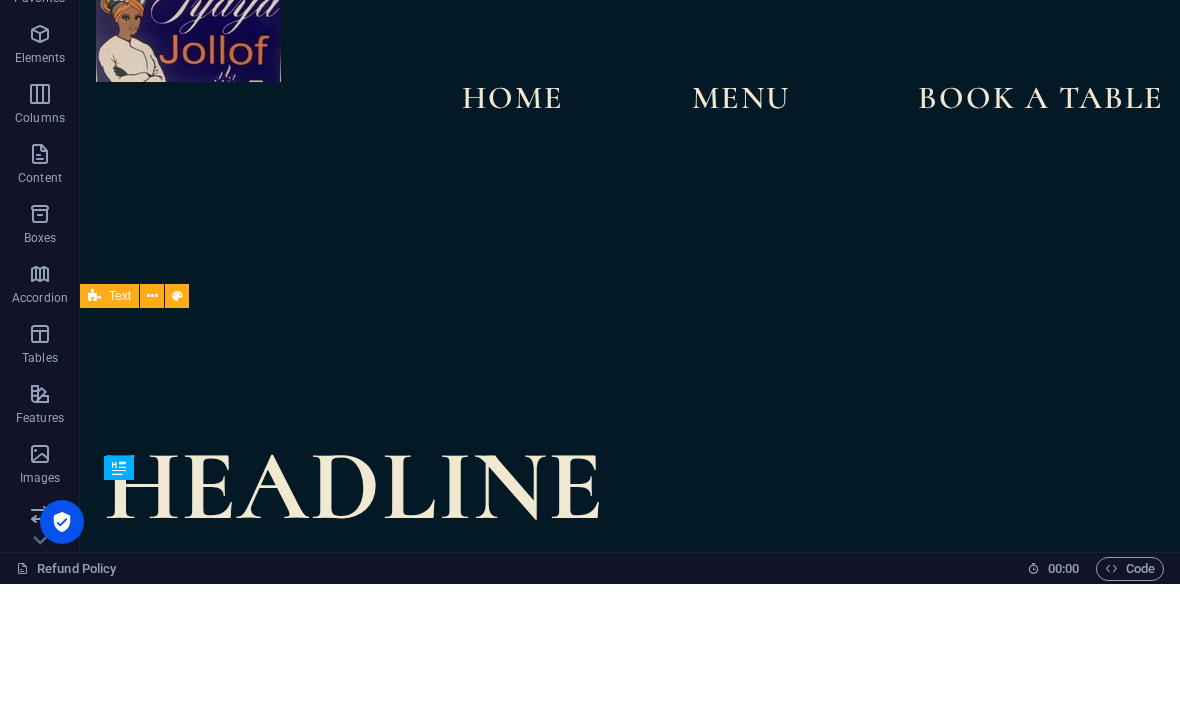 click at bounding box center (935, 55) 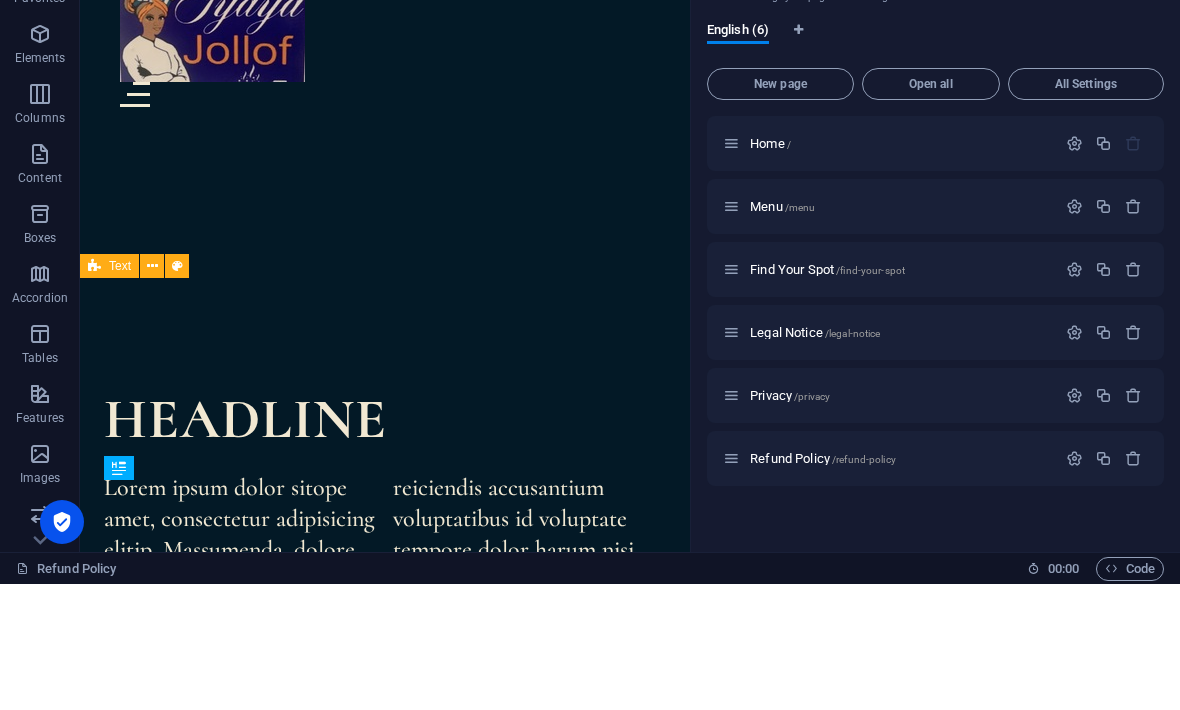 click at bounding box center (1074, 584) 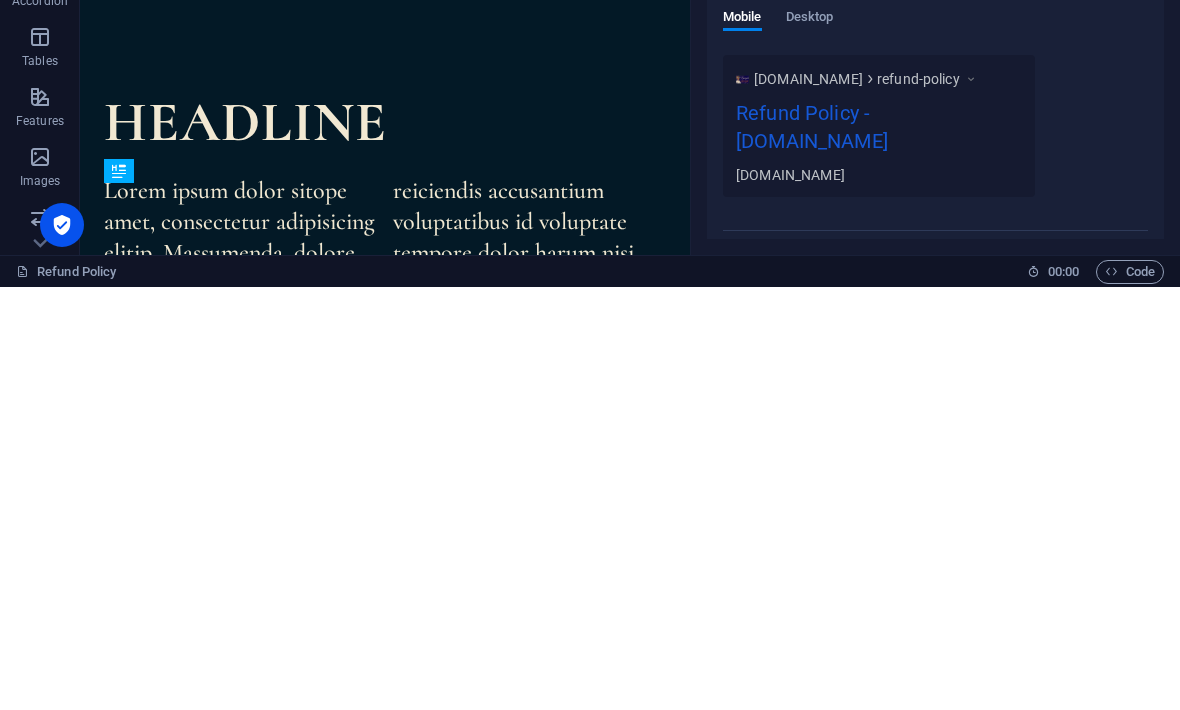 scroll, scrollTop: 690, scrollLeft: 0, axis: vertical 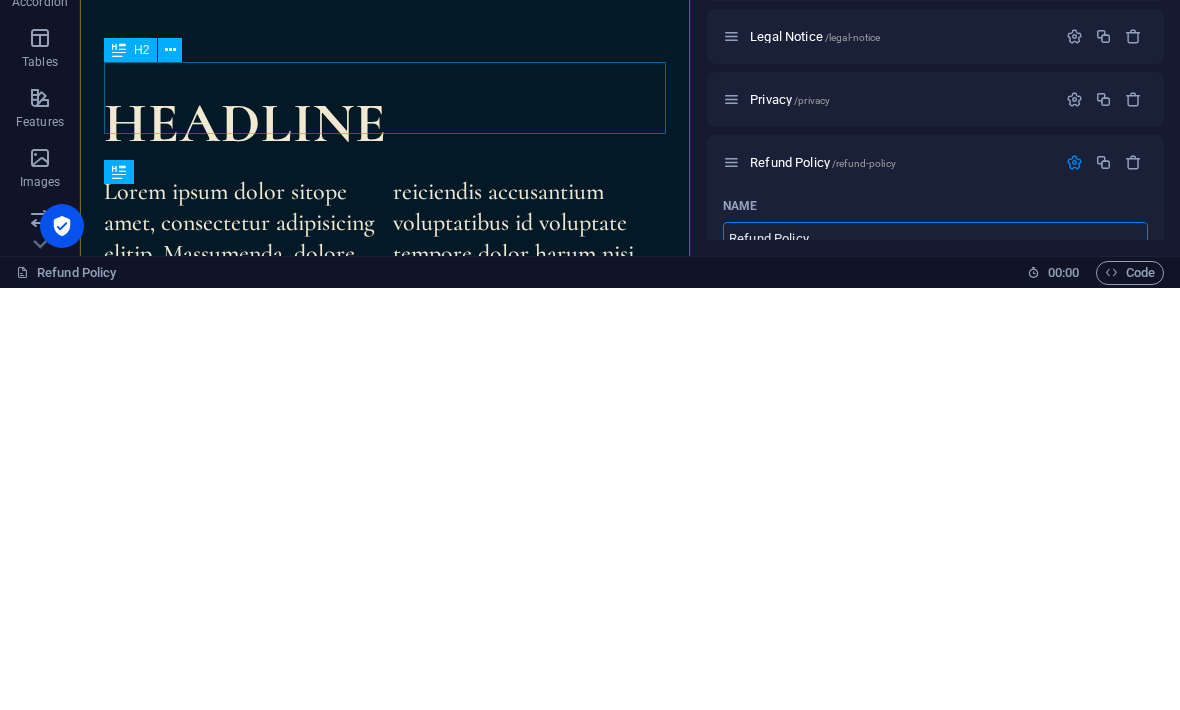 click on "Headline" at bounding box center [385, 123] 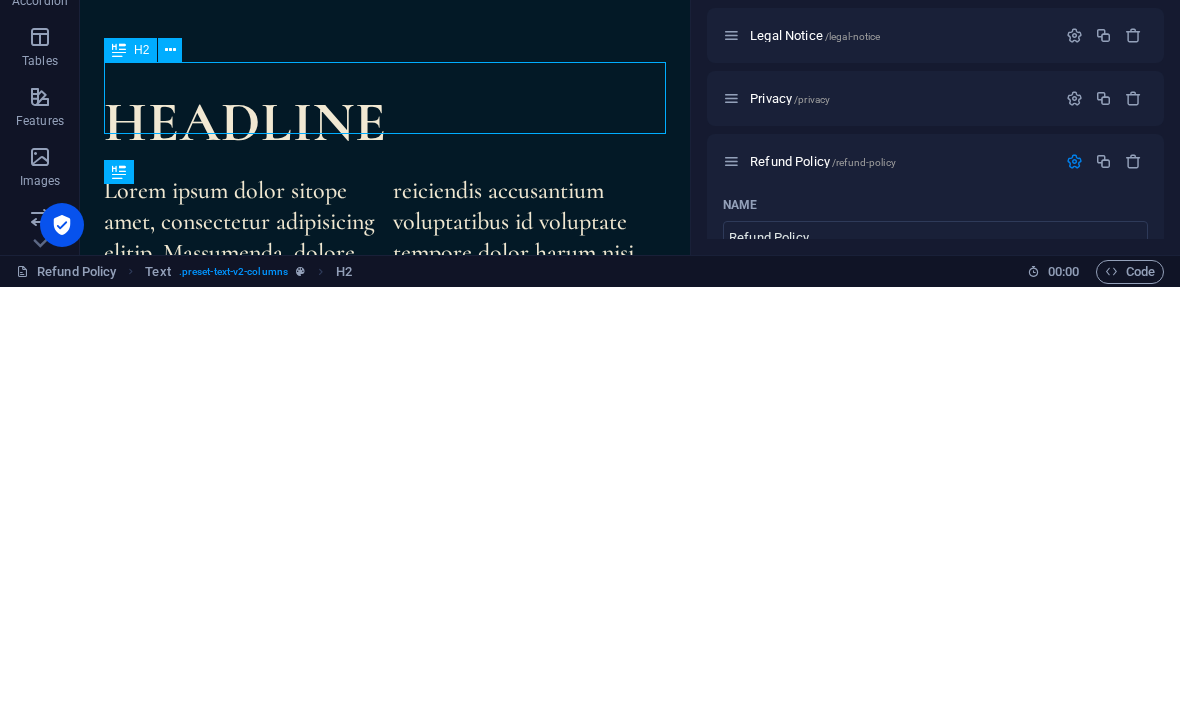 scroll, scrollTop: 0, scrollLeft: 0, axis: both 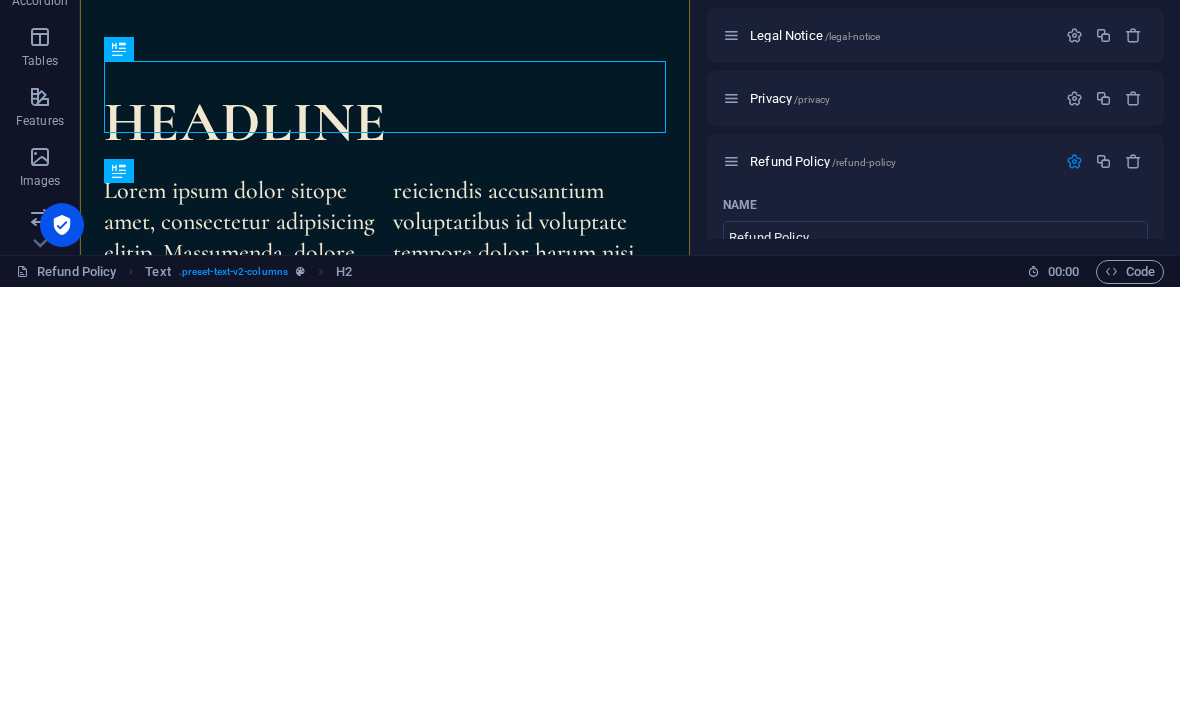 click on "Headline Lorem ipsum dolor sitope amet, consectetur adipisicing elitip. Massumenda, dolore, cum vel modi asperiores consequatur suscipit quidem ducimus eveniet iure expedita consecteture odiogil voluptatum similique fugit voluptates atem accusamus quae quas dolorem tenetur facere tempora maiores adipisci reiciendis accusantium voluptatibus id voluptate tempore dolor harum nisi amet! Nobis, eaque. Aenean commodo ligula eget dolor. Lorem ipsum dolor sit amet, consectetuer adipiscing elit leget odiogil voluptatum similique fugit voluptates dolor. Libero assumenda, dolore, cum vel modi asperiores consequatur." at bounding box center [385, 317] 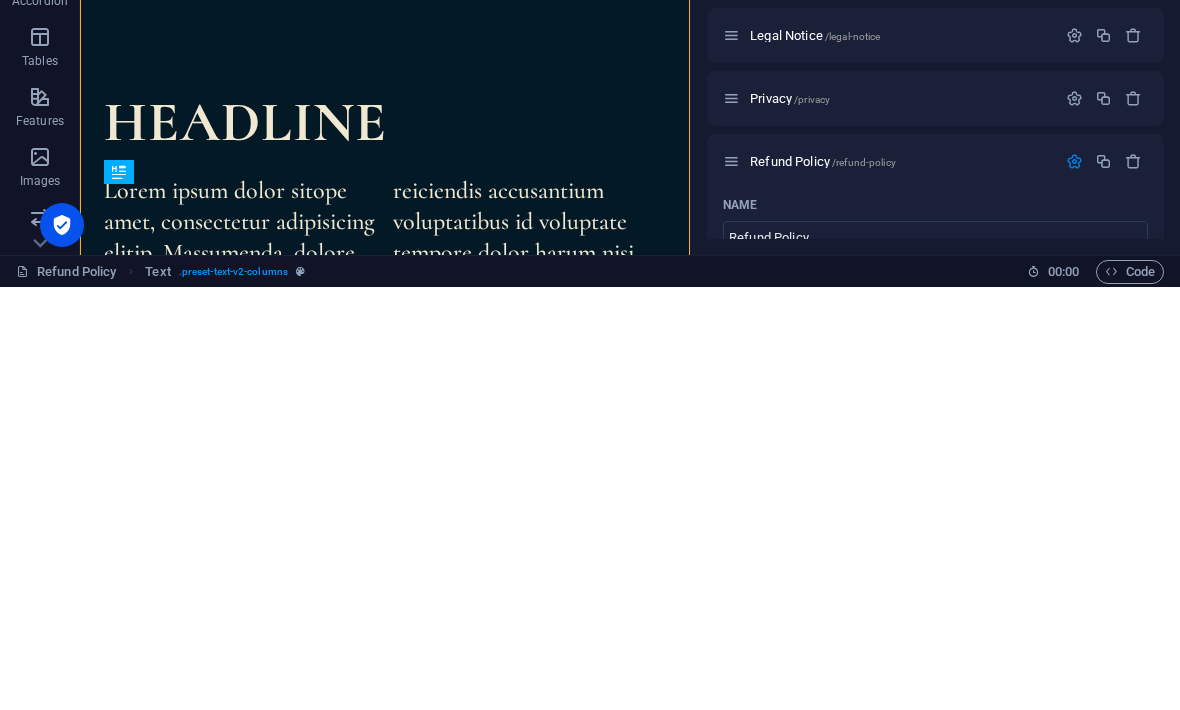 scroll, scrollTop: 0, scrollLeft: 0, axis: both 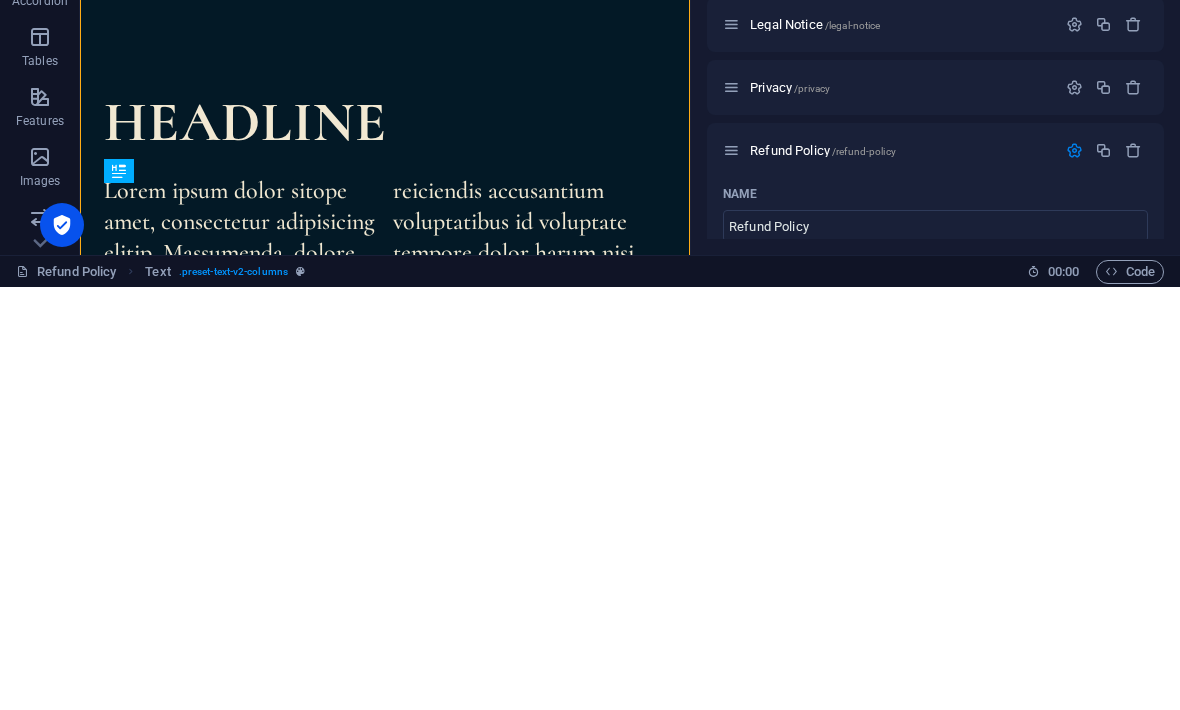 click at bounding box center [1074, 573] 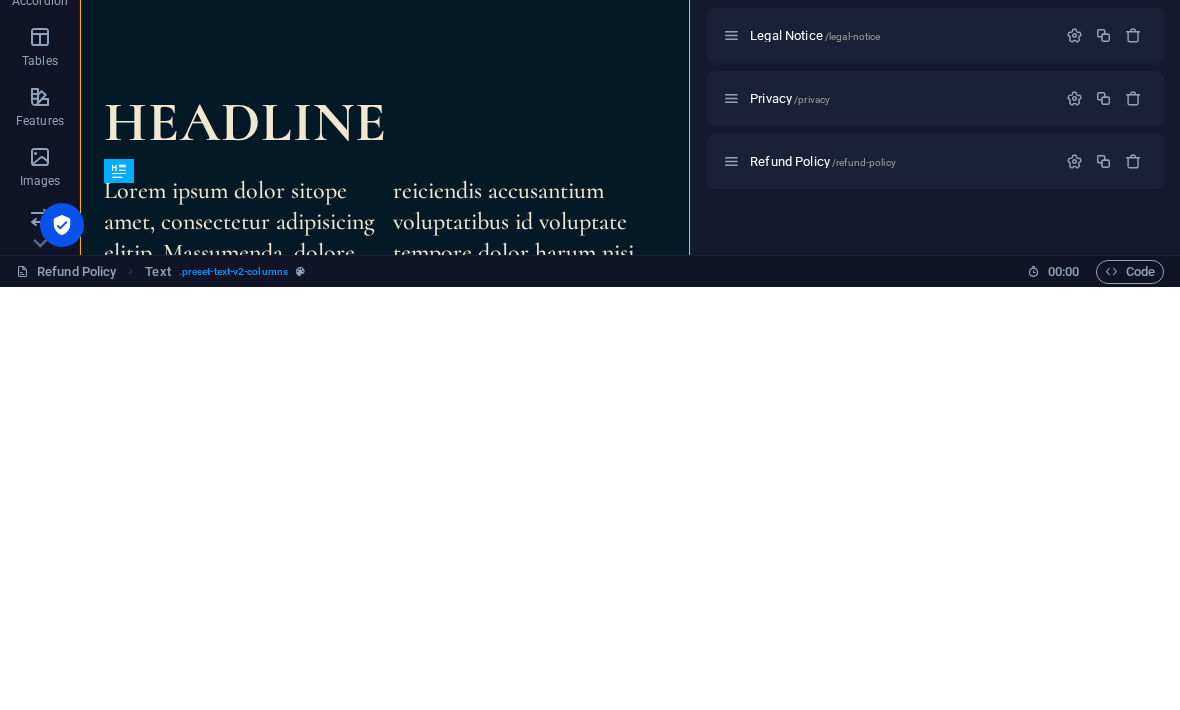 scroll, scrollTop: 0, scrollLeft: 0, axis: both 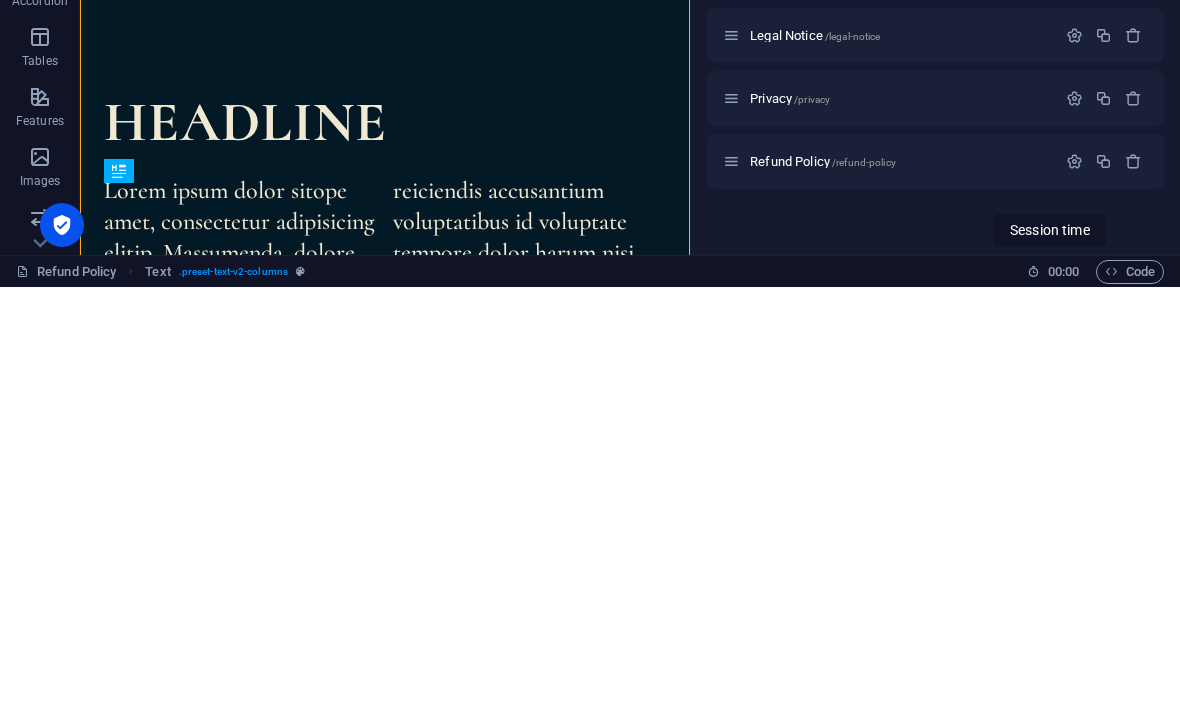 click on "Home / Menu /menu Find Your Spot /find-your-spot Legal Notice /legal-notice Privacy /privacy Refund Policy /refund-policy" at bounding box center (935, 452) 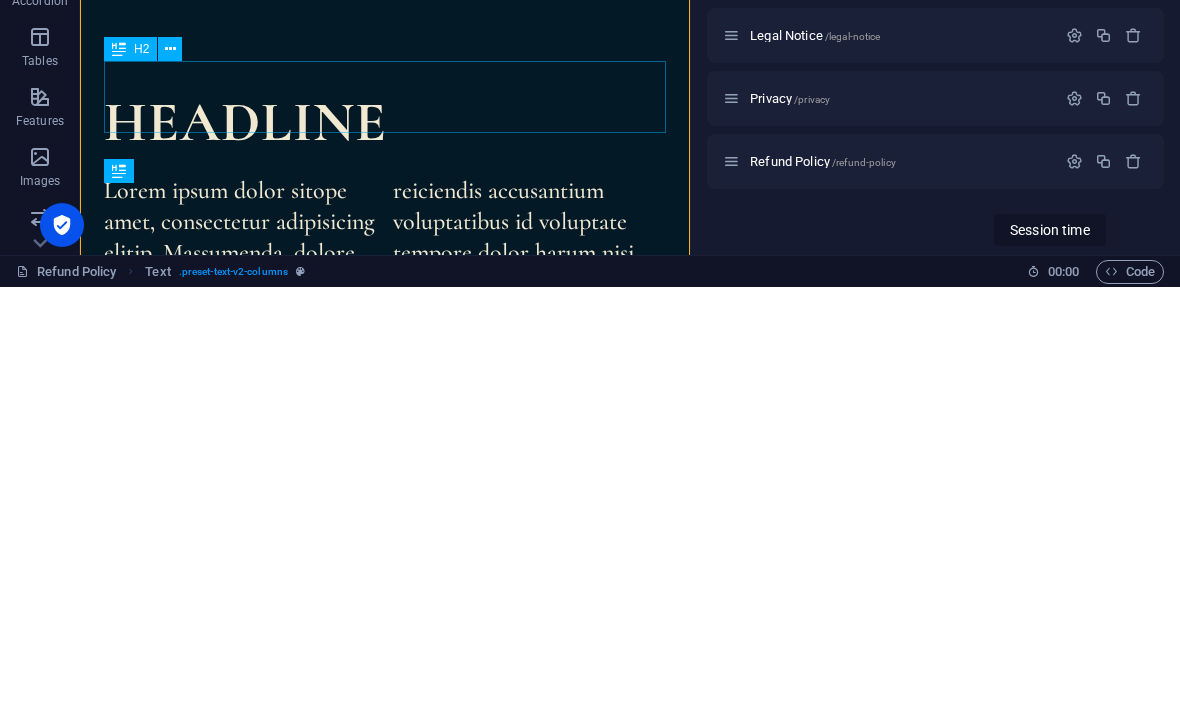 click on "Headline" at bounding box center [385, 122] 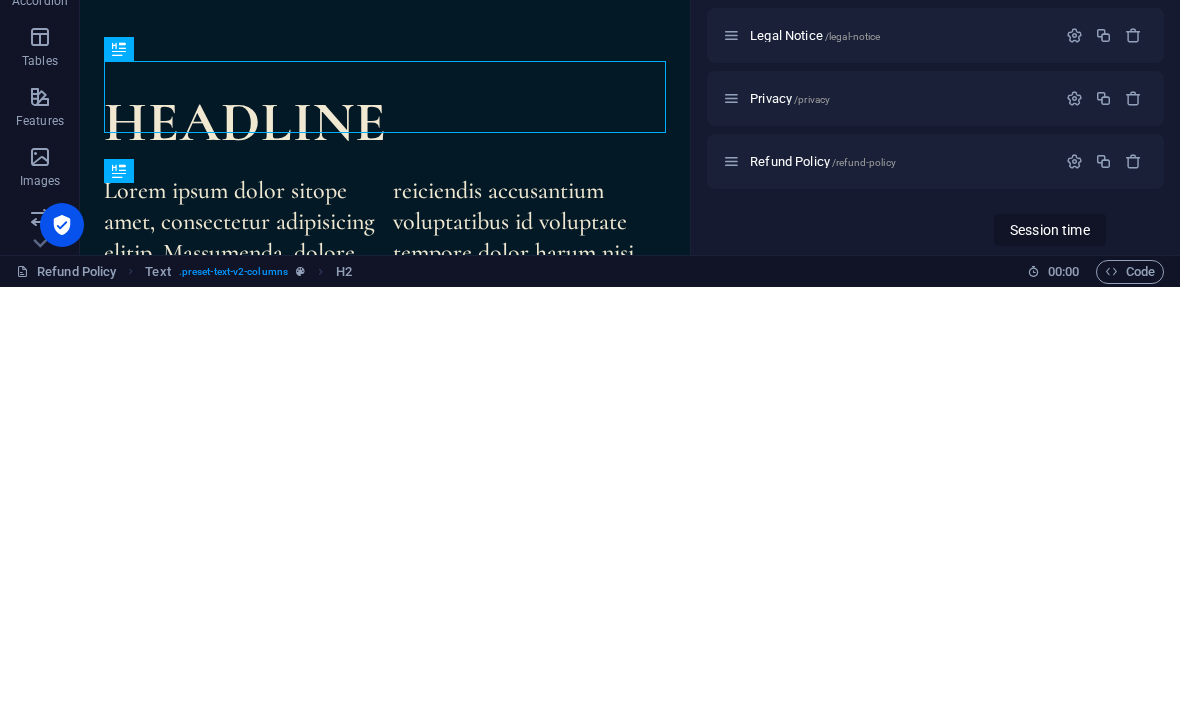 click on "Home / Menu /menu Find Your Spot /find-your-spot Legal Notice /legal-notice Privacy /privacy Refund Policy /refund-policy" at bounding box center [935, 452] 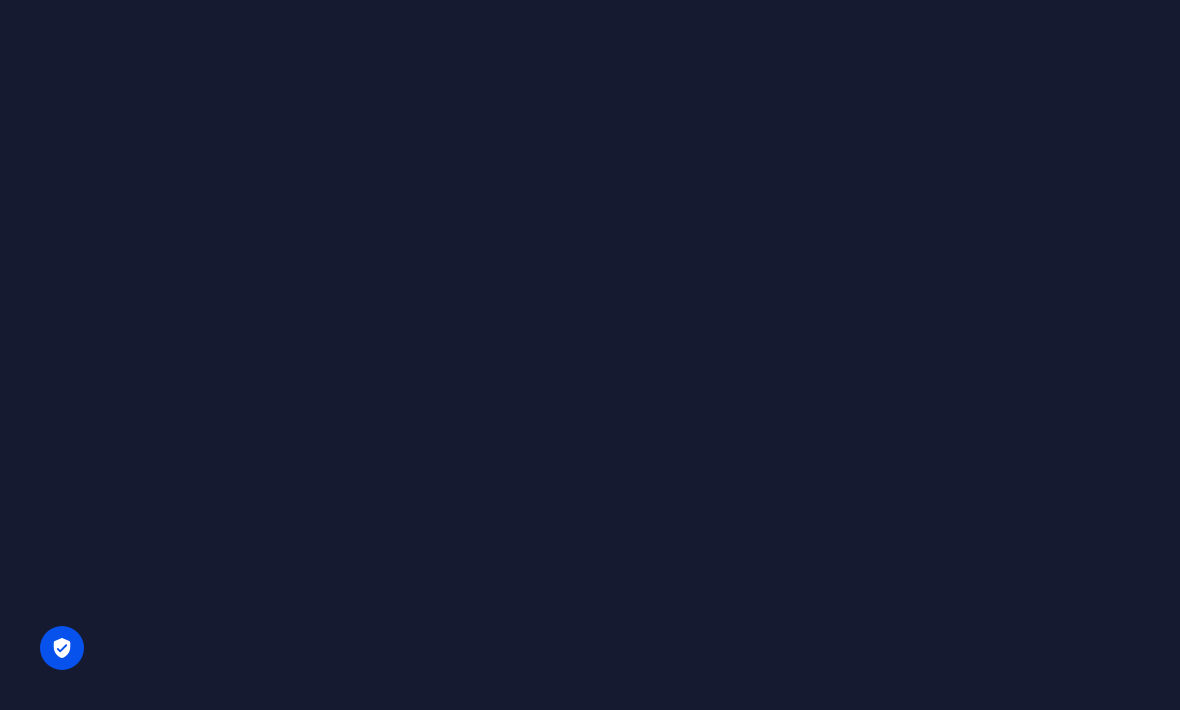 scroll, scrollTop: 1, scrollLeft: 0, axis: vertical 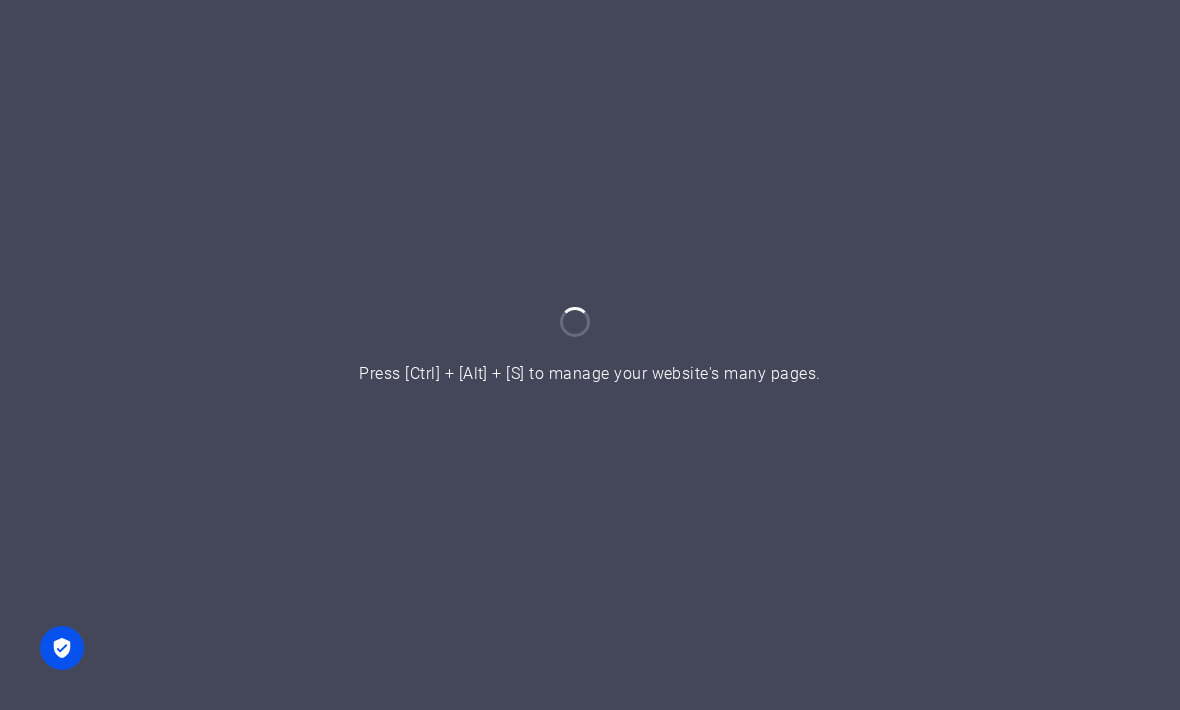click at bounding box center (590, 355) 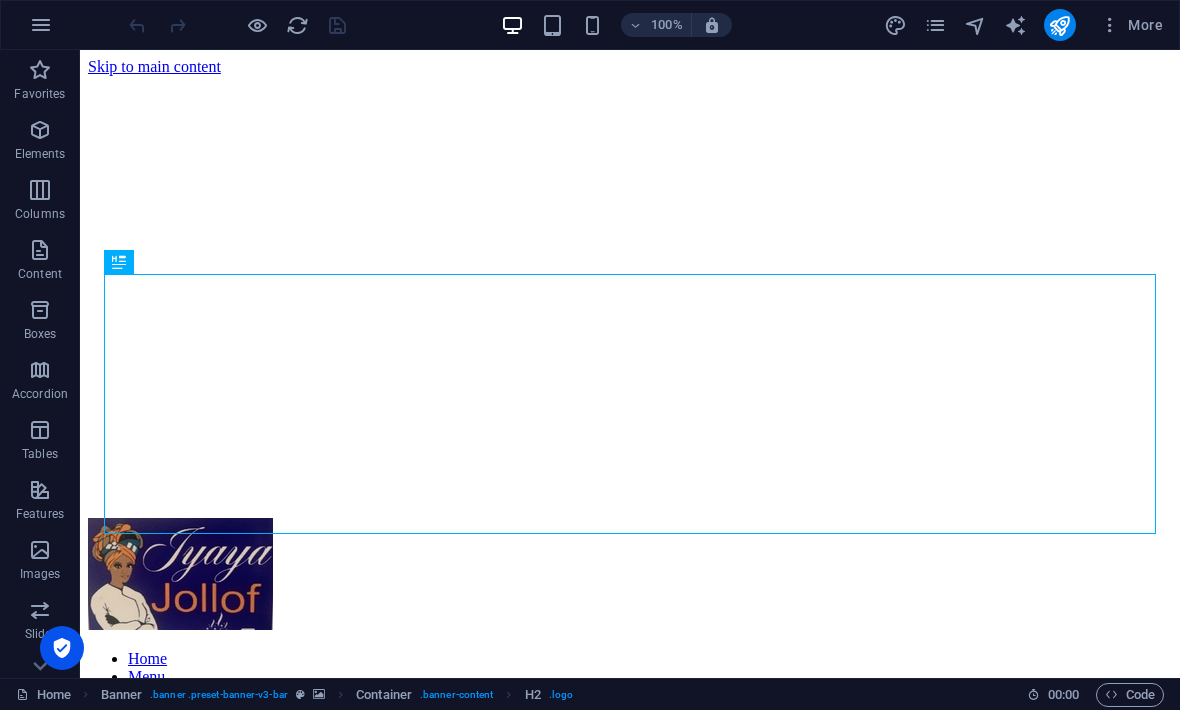 scroll, scrollTop: 0, scrollLeft: 0, axis: both 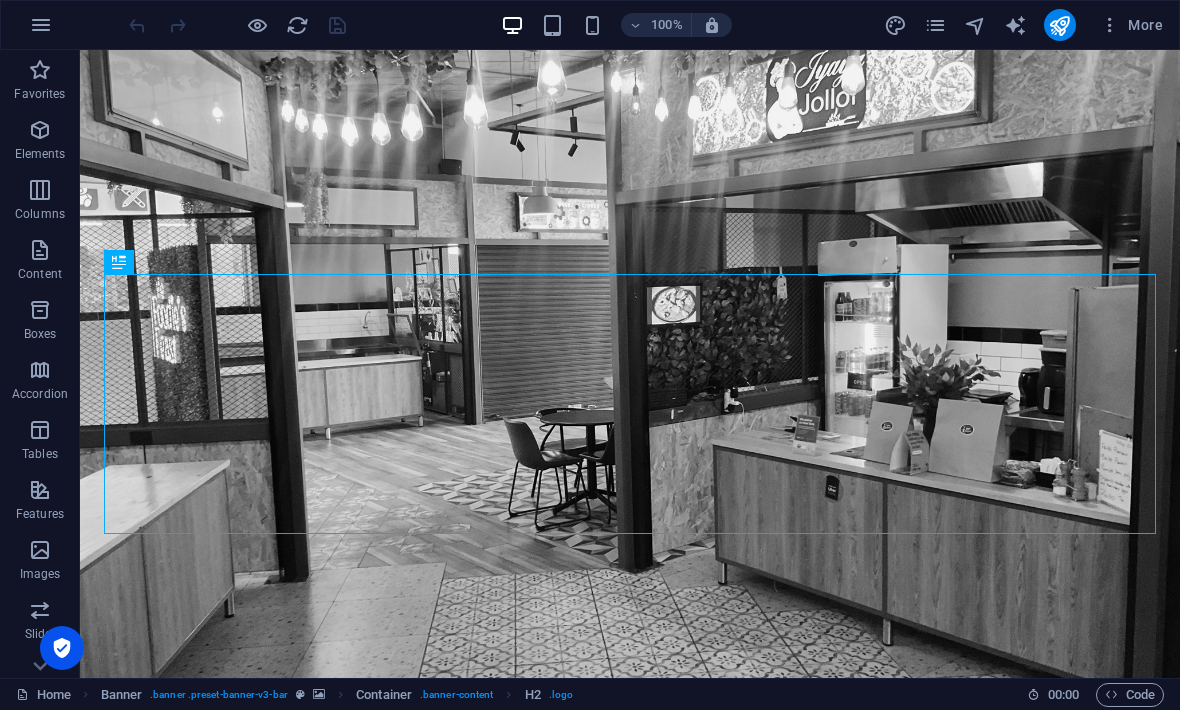 click at bounding box center (935, 25) 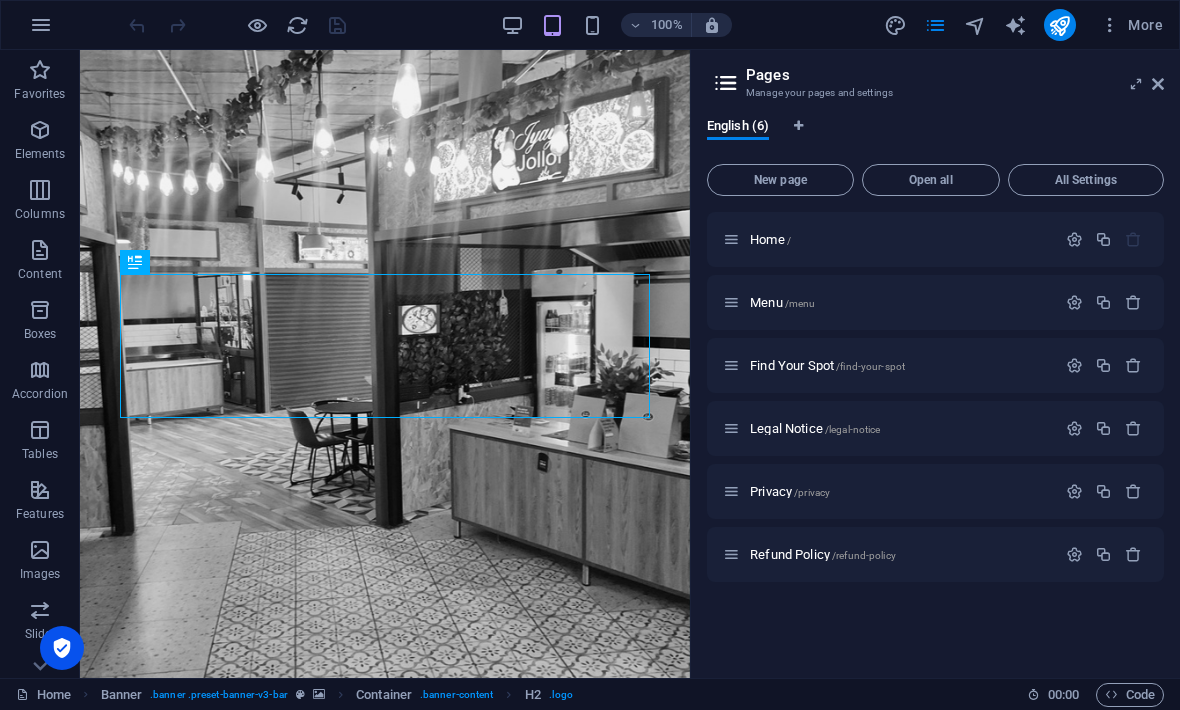 click on "Open all" at bounding box center [931, 180] 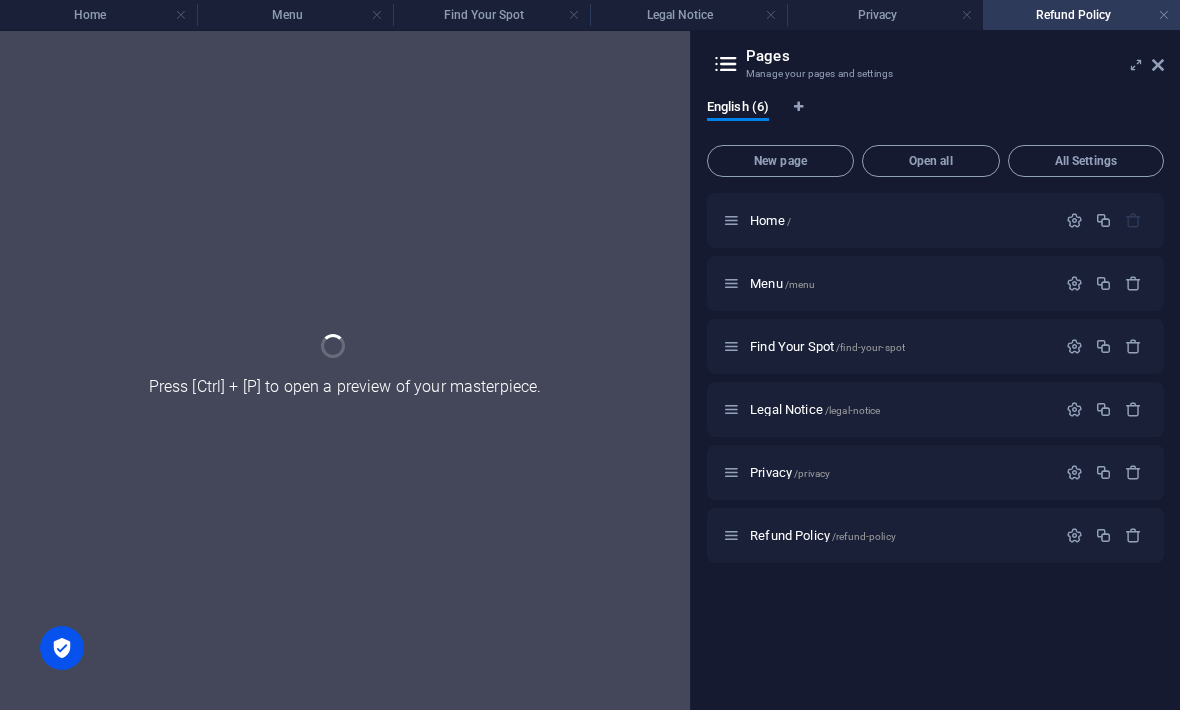 click at bounding box center [1158, 65] 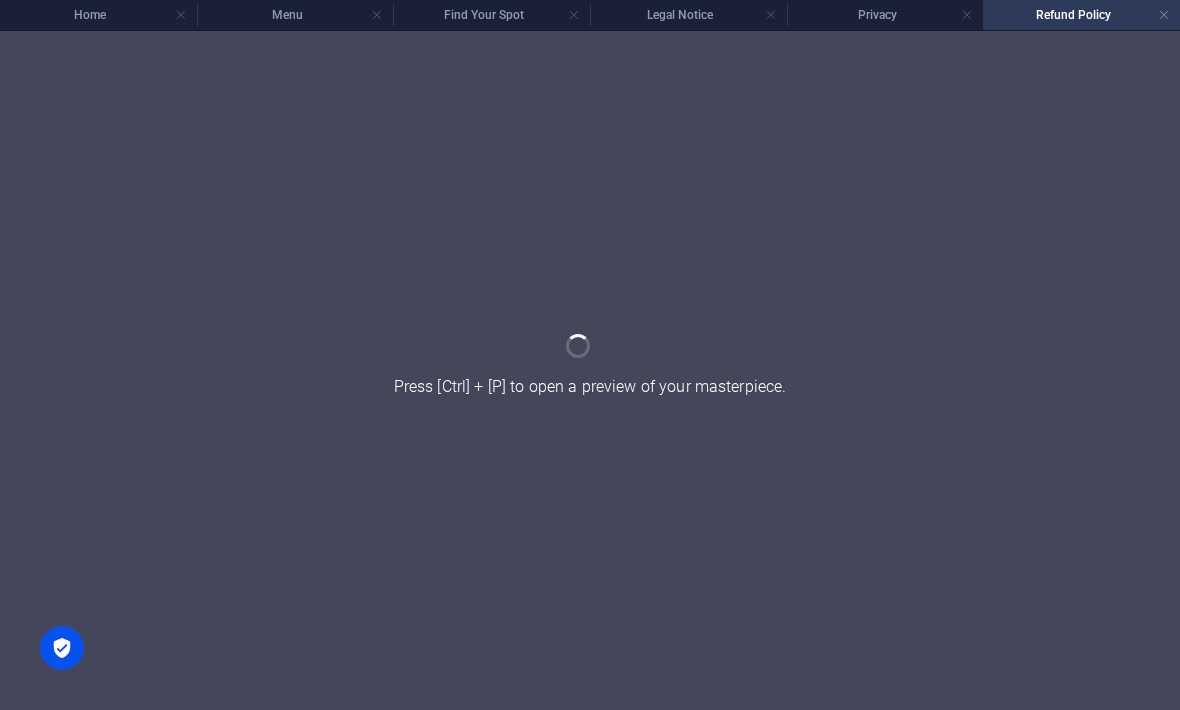 click on "Home" at bounding box center [98, 15] 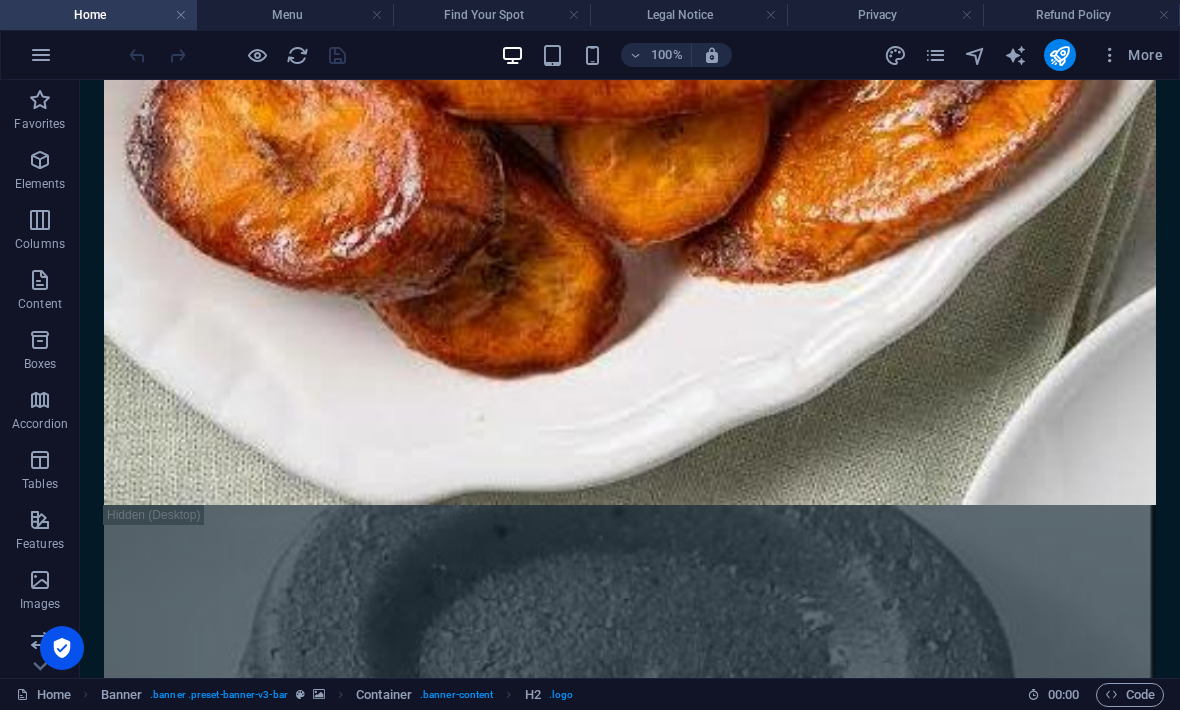 scroll, scrollTop: 6398, scrollLeft: 0, axis: vertical 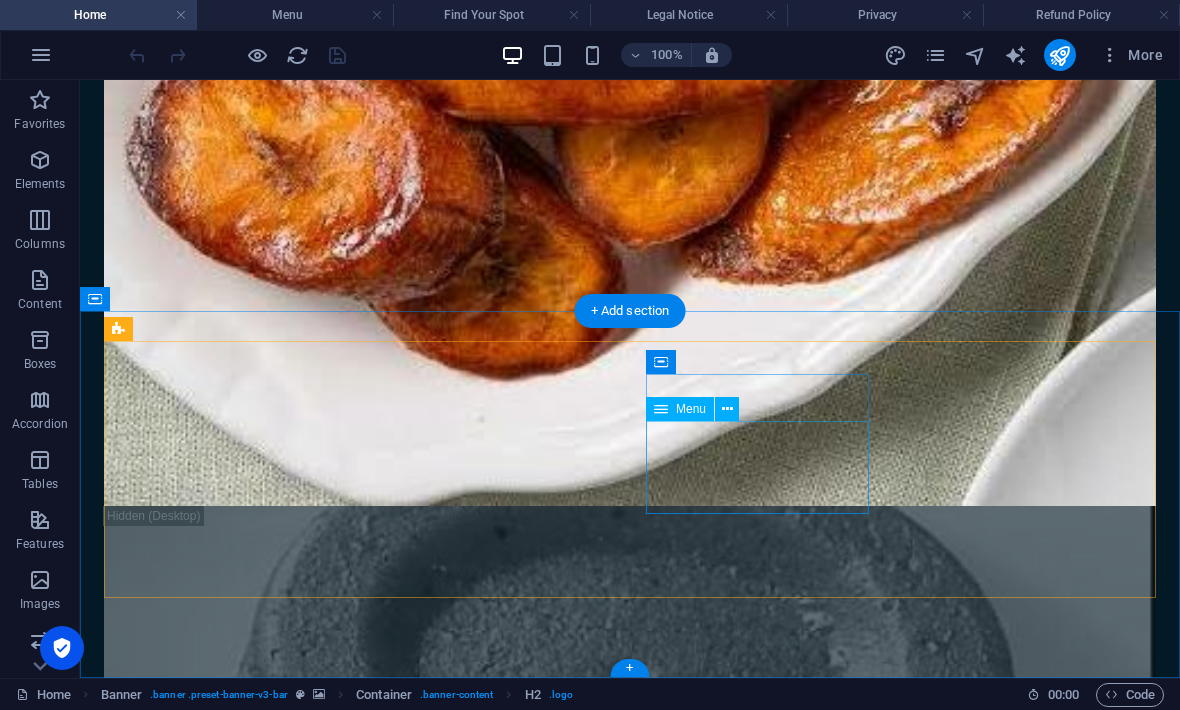 click on "Legal Notice Privacy Policy Refund Policy" at bounding box center [248, 12735] 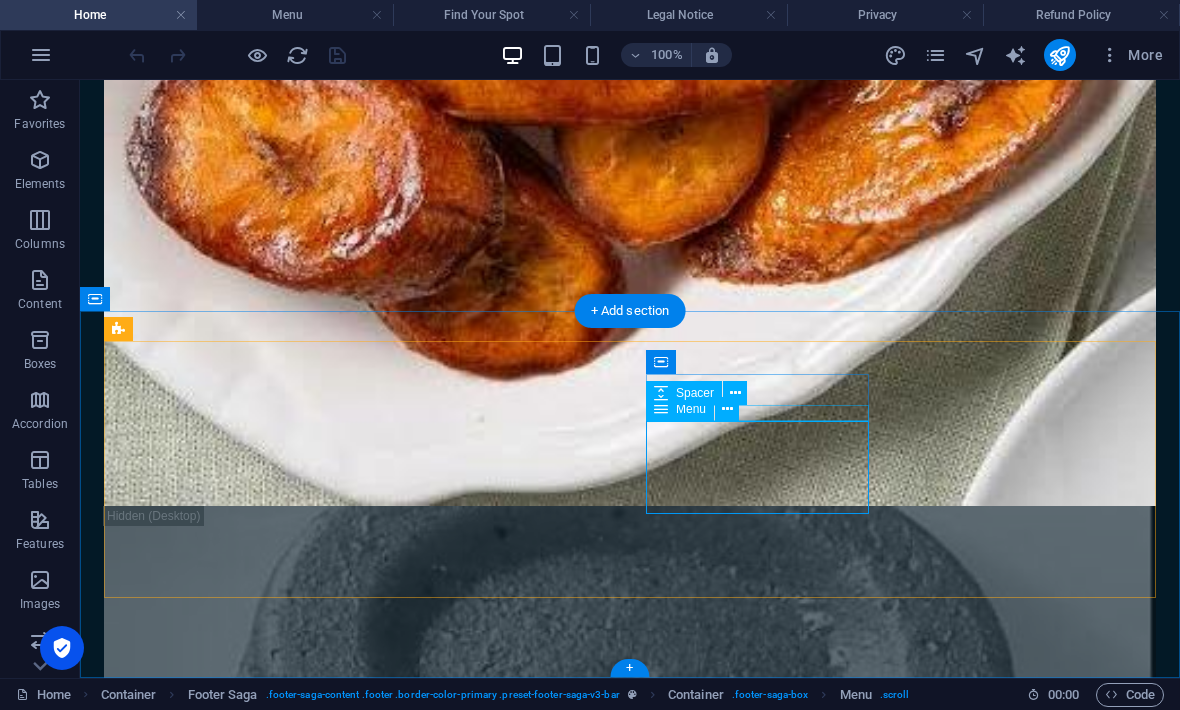 click at bounding box center [727, 409] 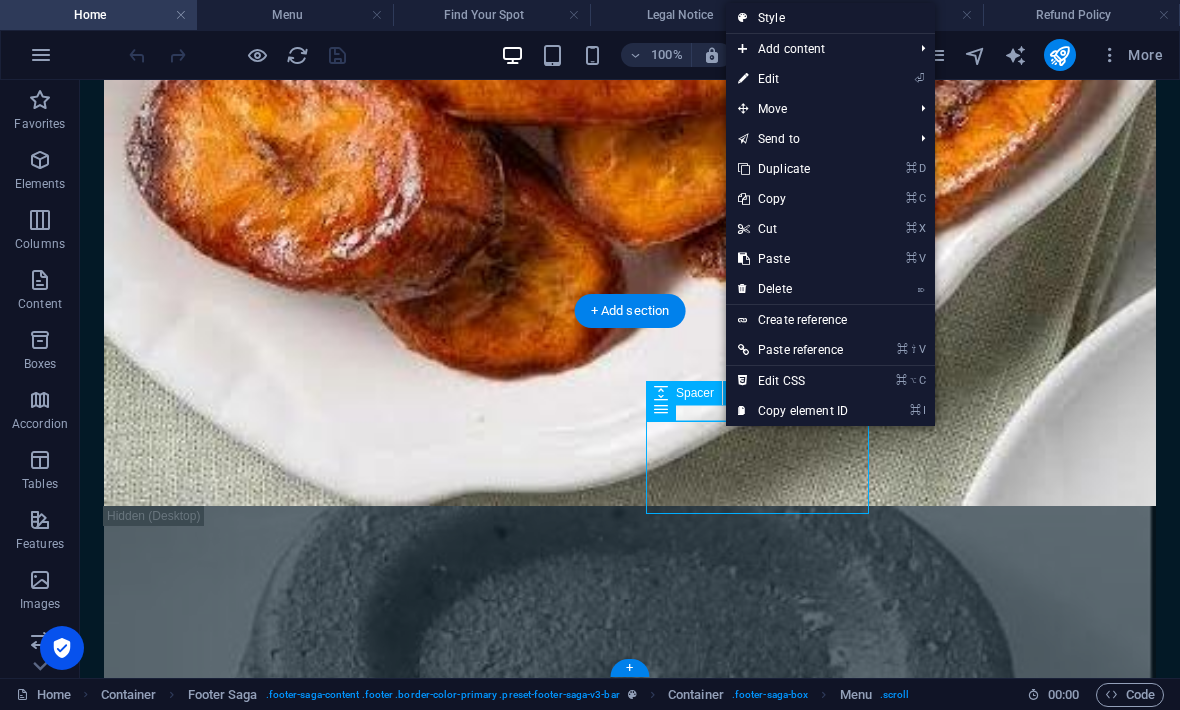 click on "⏎  Edit" at bounding box center (793, 79) 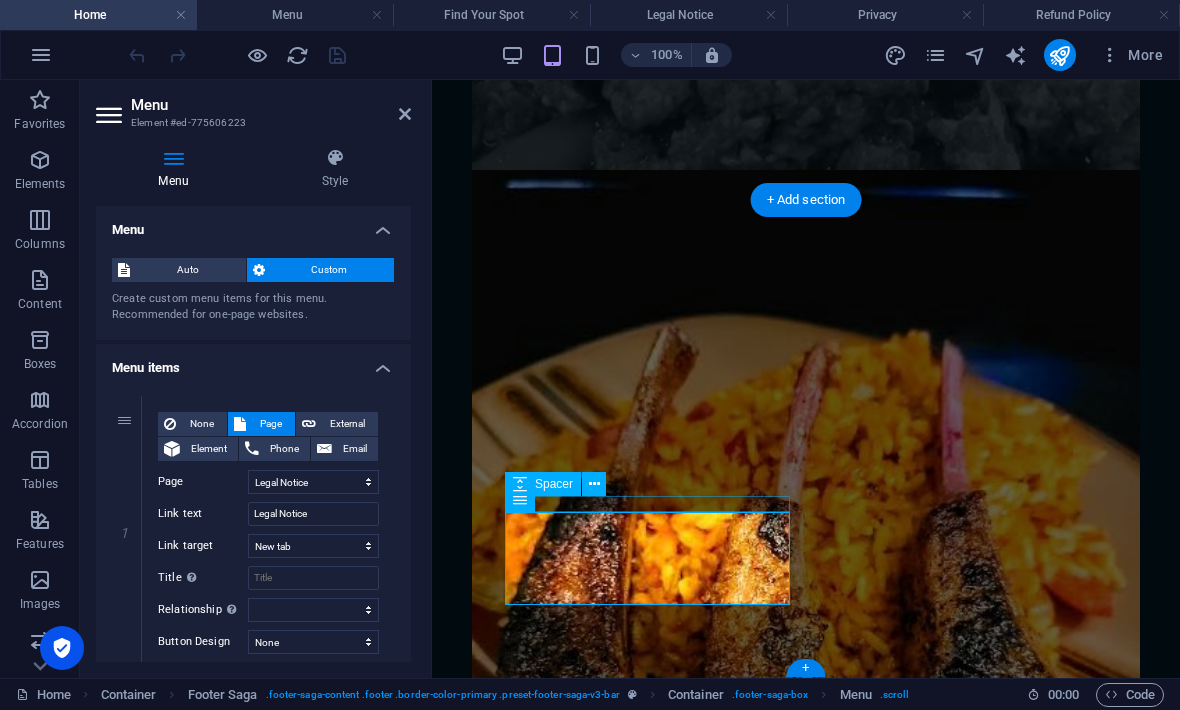 scroll, scrollTop: 10048, scrollLeft: 0, axis: vertical 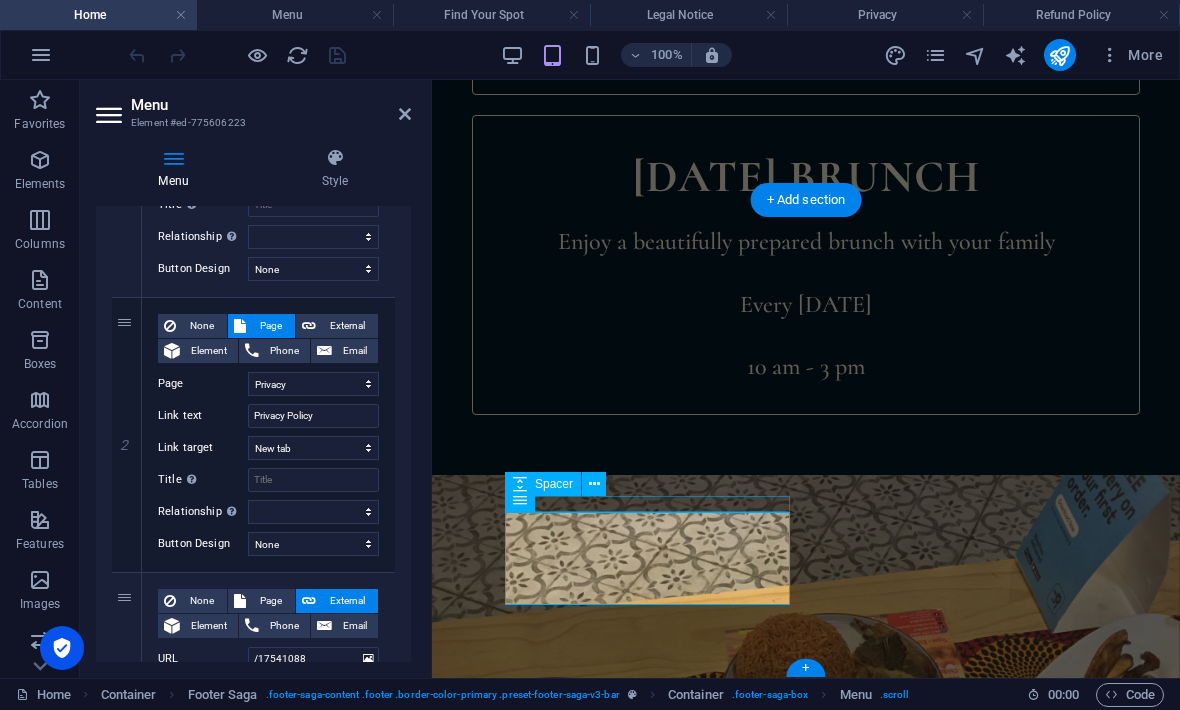 click on "External" at bounding box center [347, 326] 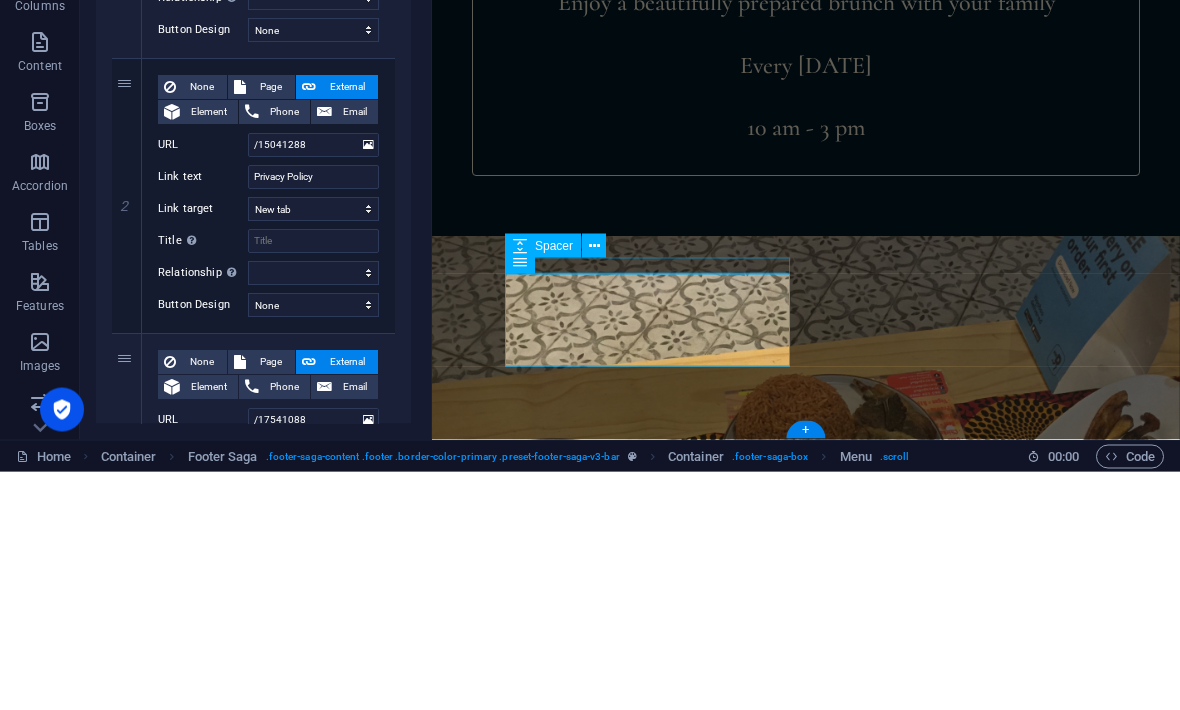 click on "Treat yourself to an ultimate variety of enjoying a buffet of West African  cuisine experience. Quick Links Home Menu Book a table Details Legal Notice Privacy Policy Refund Policy Contact [PHONE_NUMBER] [EMAIL_ADDRESS][DOMAIN_NAME] 10:00 AM - 21:00 PM" at bounding box center (806, 3832) 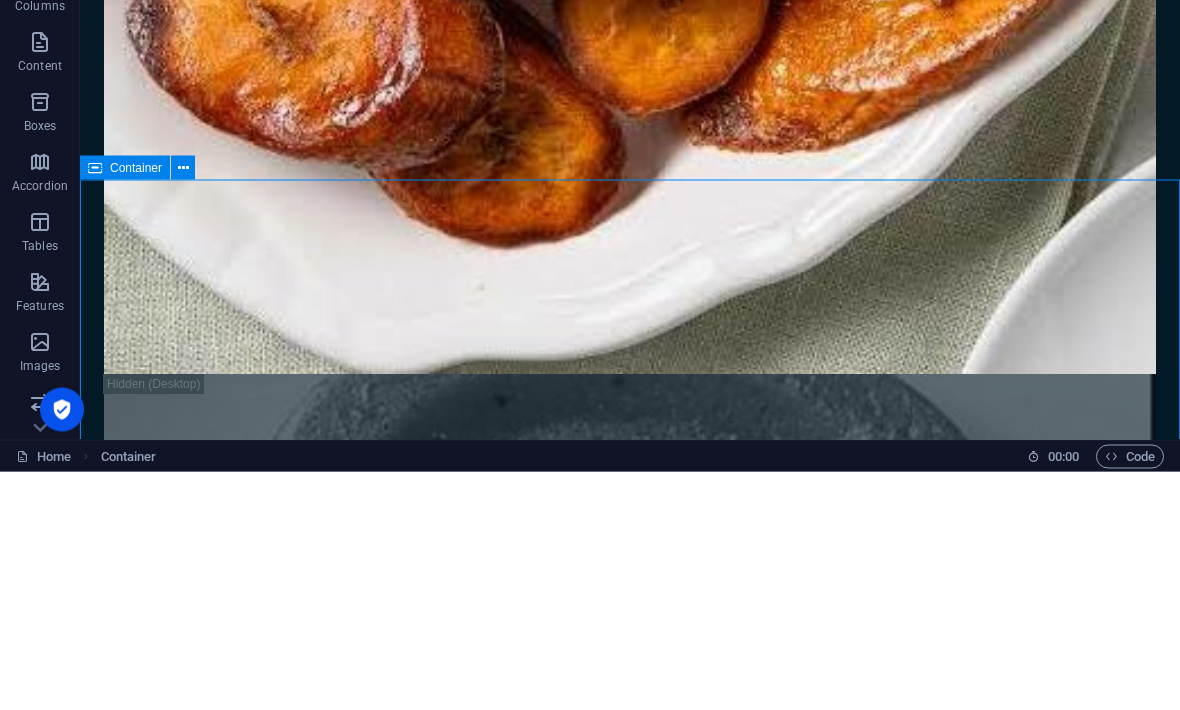 scroll, scrollTop: 6288, scrollLeft: 0, axis: vertical 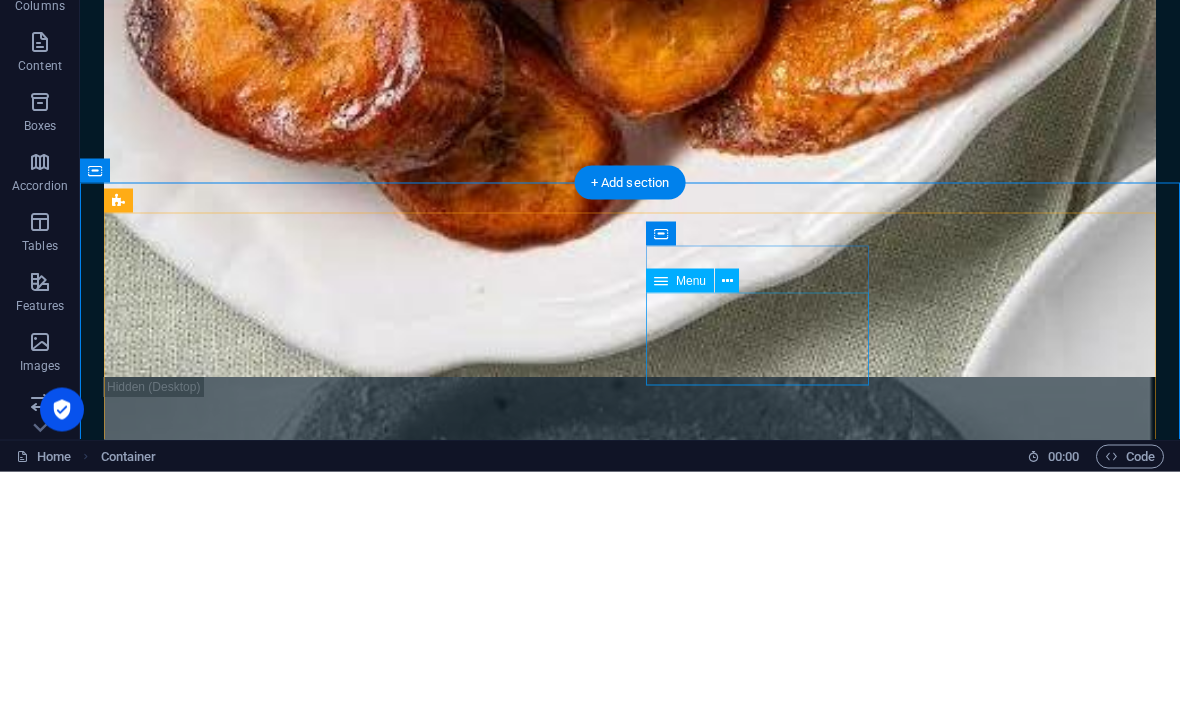 click on "Legal Notice Privacy Policy Refund Policy" at bounding box center [248, 12607] 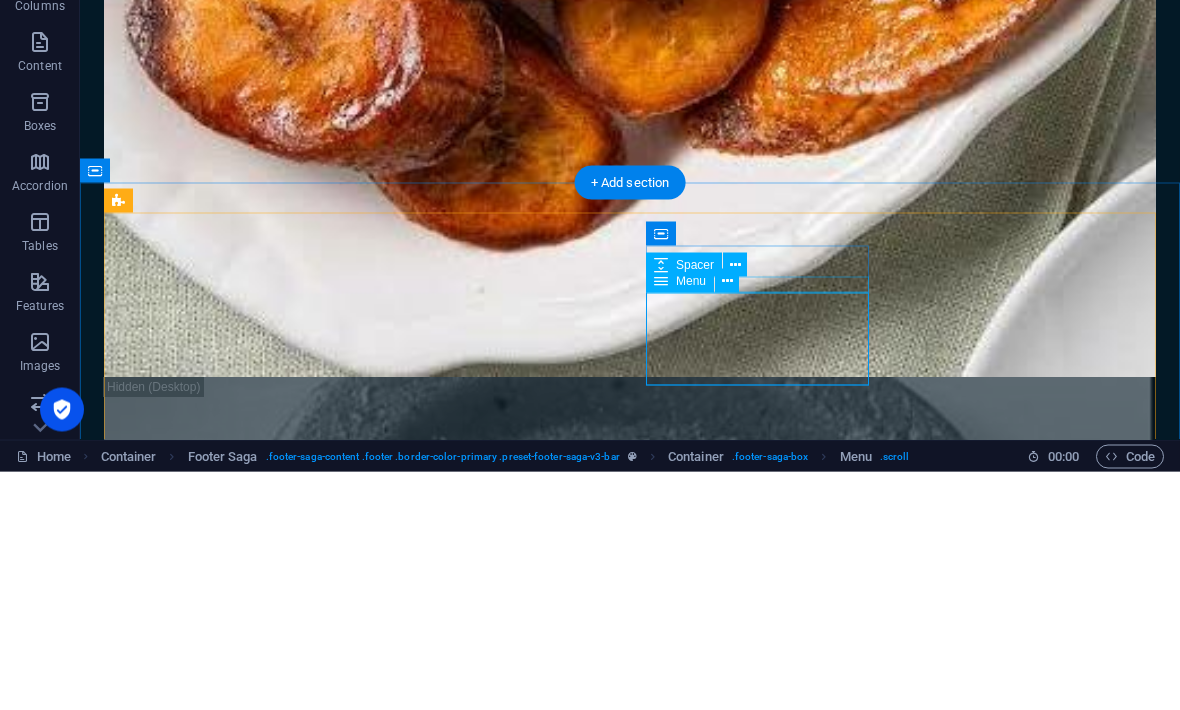 click at bounding box center [727, 519] 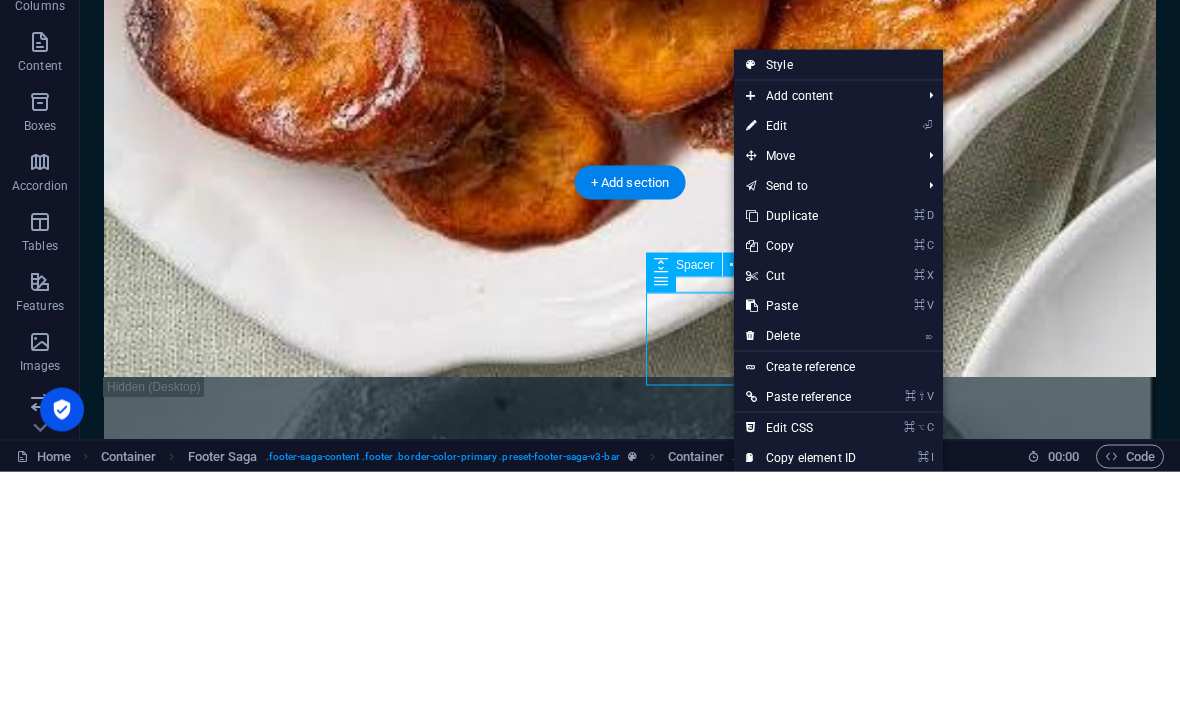 scroll, scrollTop: 1, scrollLeft: 0, axis: vertical 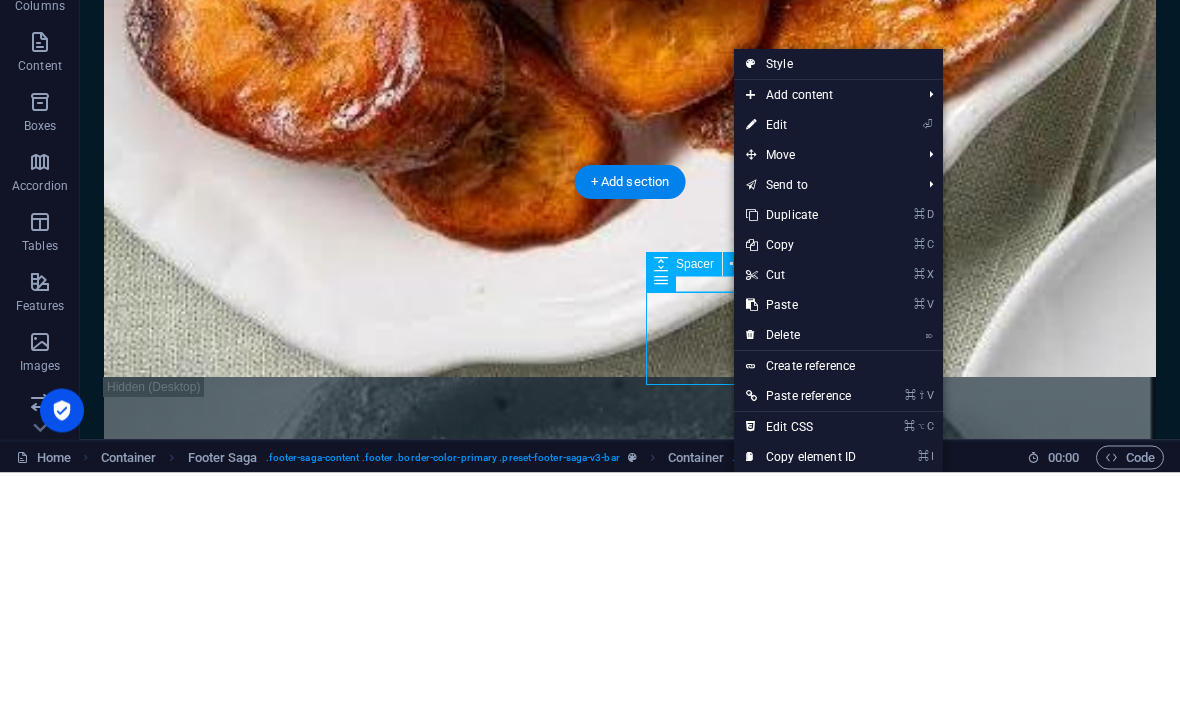click on "⏎  Edit" at bounding box center [801, 363] 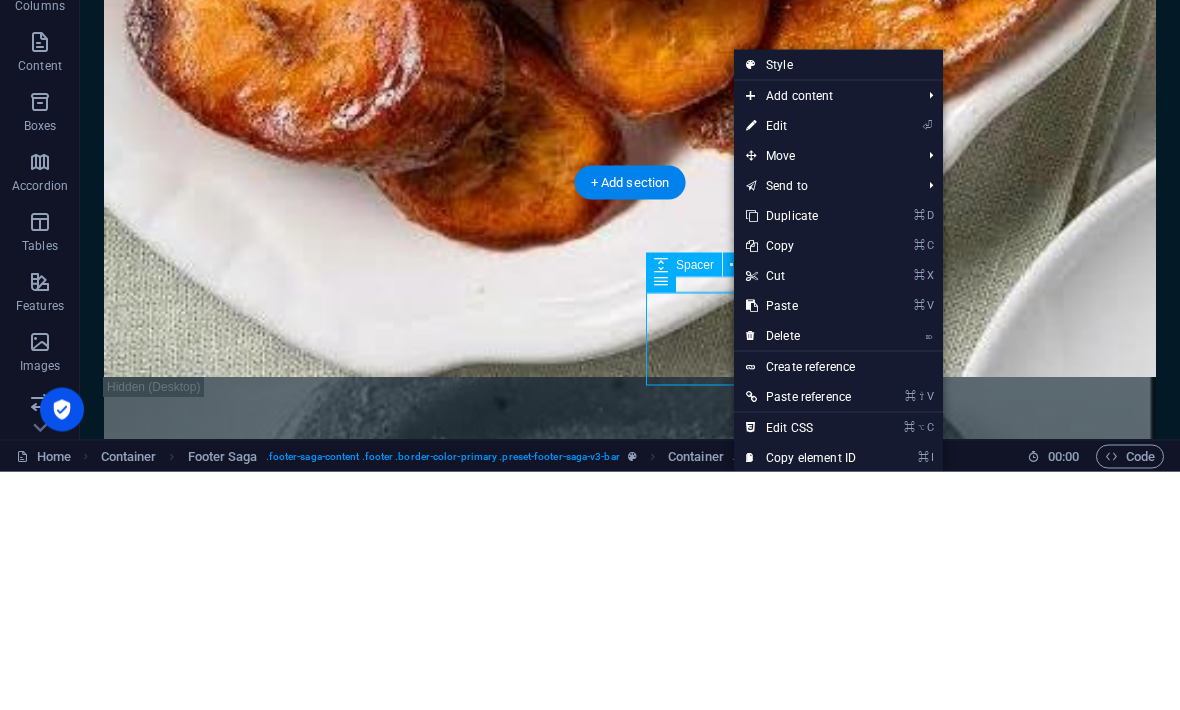 select on "3" 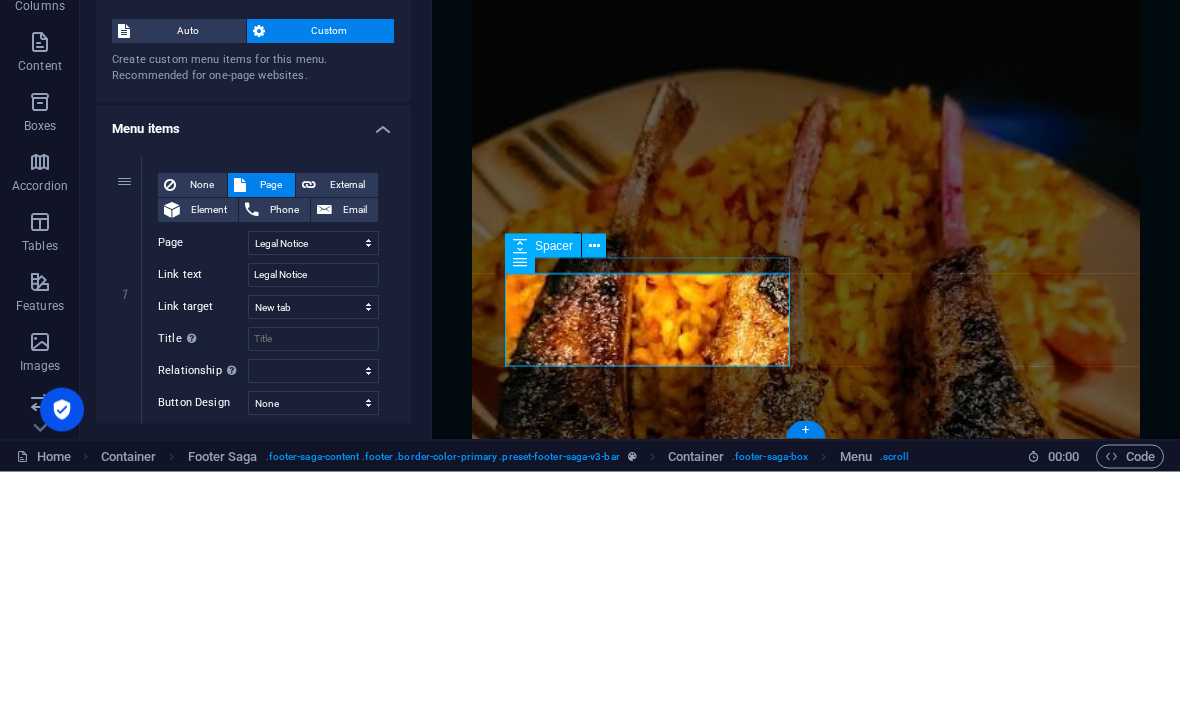 scroll, scrollTop: 10048, scrollLeft: 0, axis: vertical 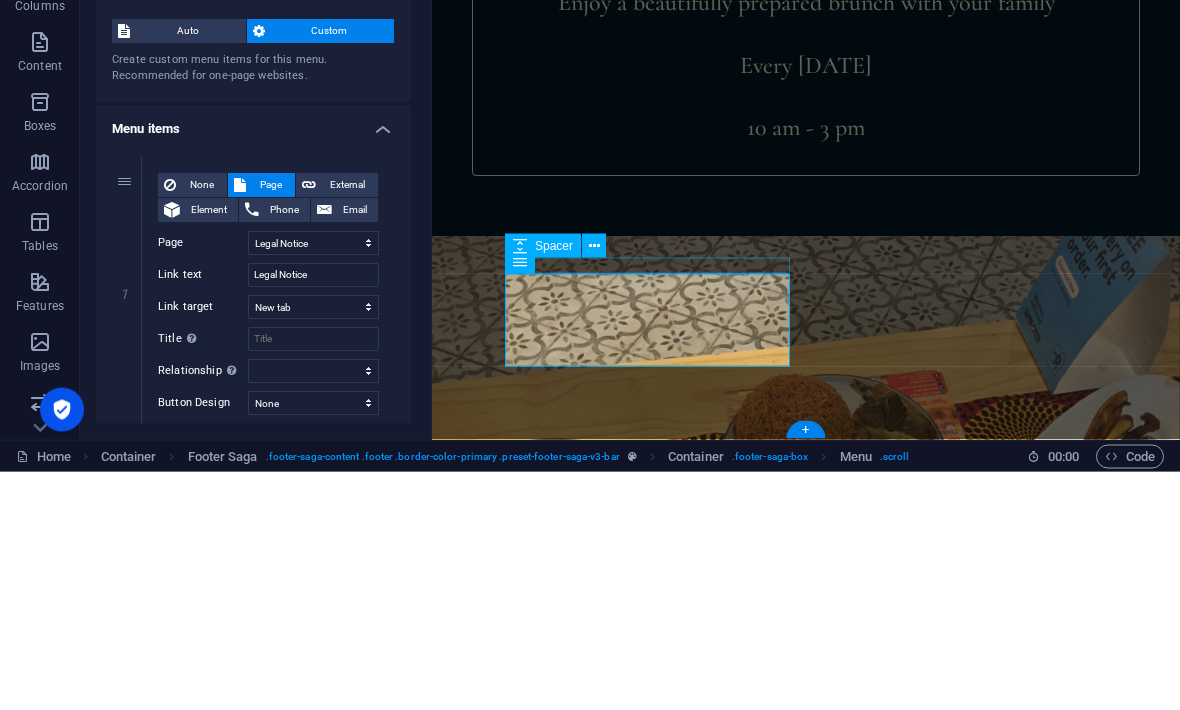 click on "Refund Policy" at bounding box center (1081, 15) 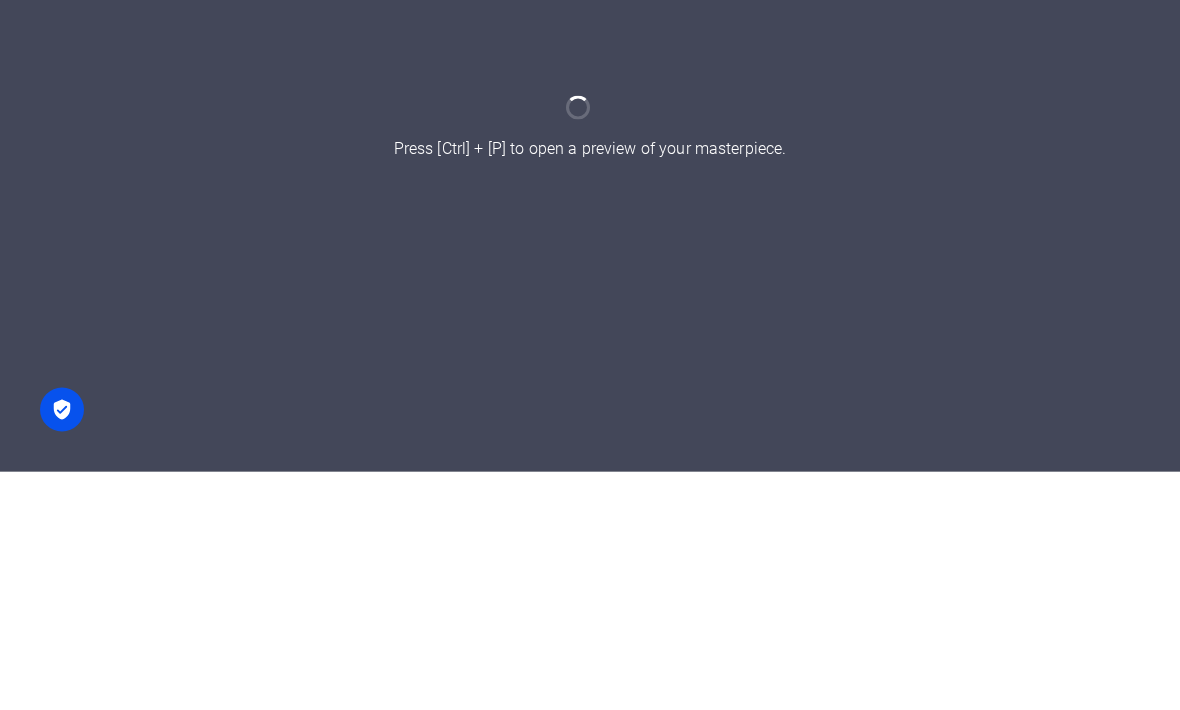 click on "Home" at bounding box center [98, 15] 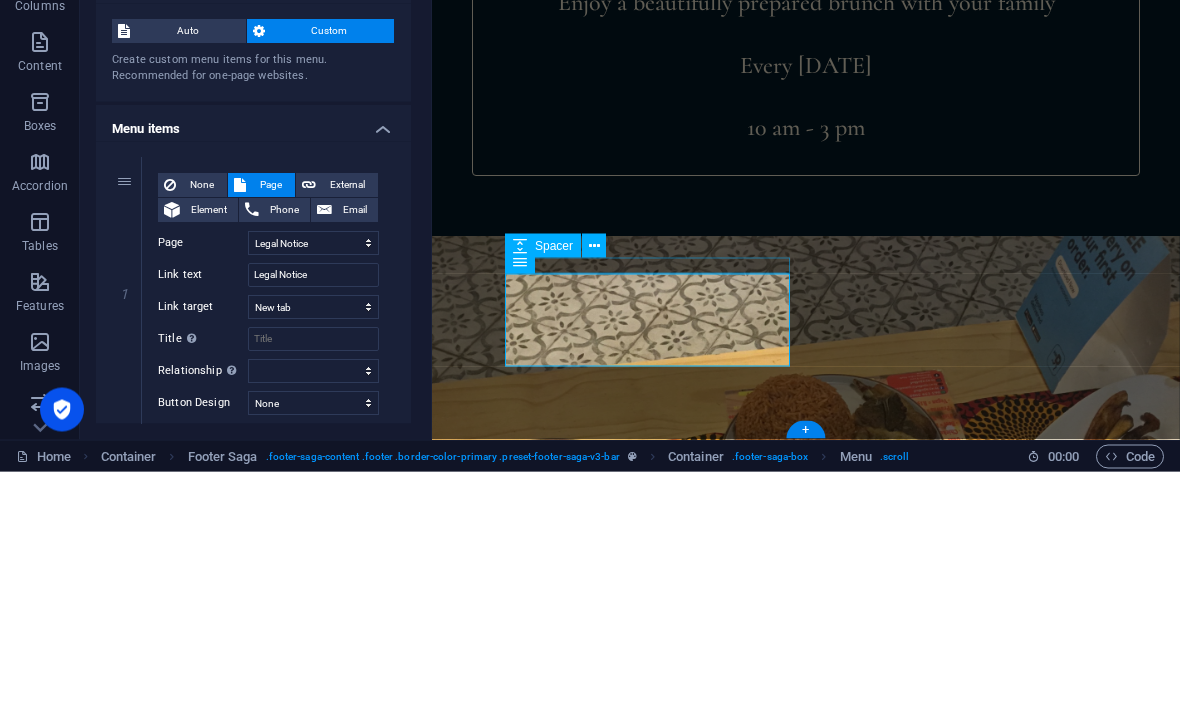 click on "Refund Policy" at bounding box center (1081, 15) 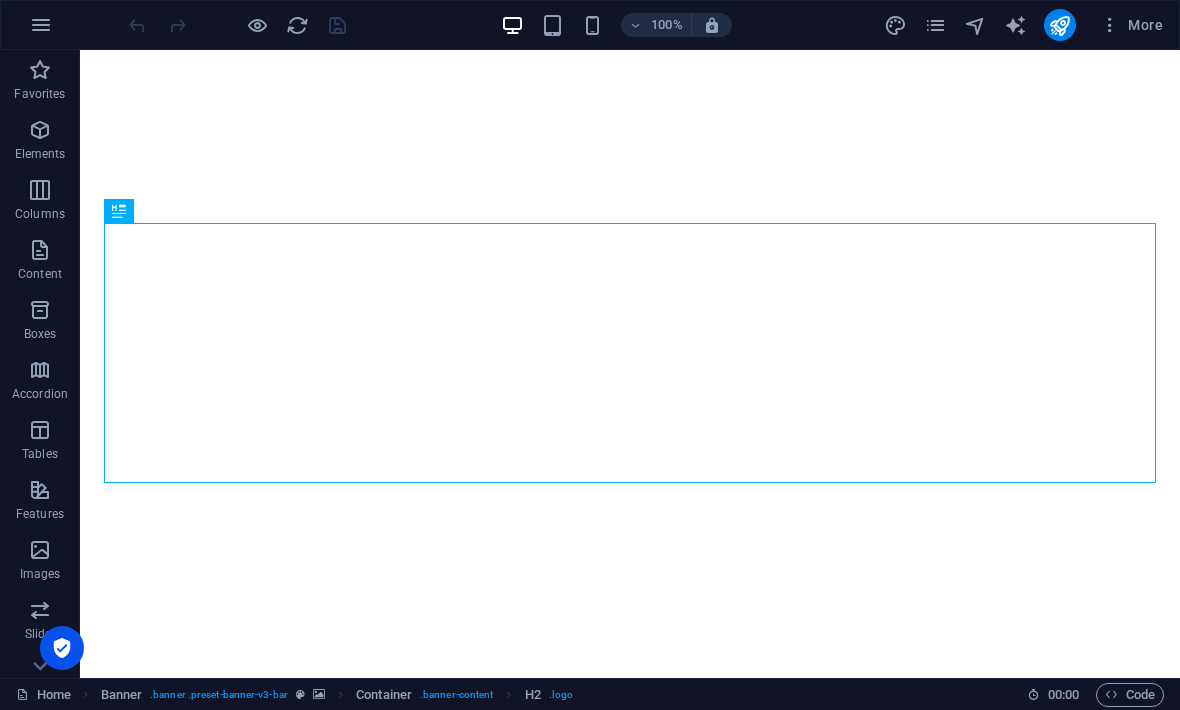 scroll, scrollTop: 0, scrollLeft: 0, axis: both 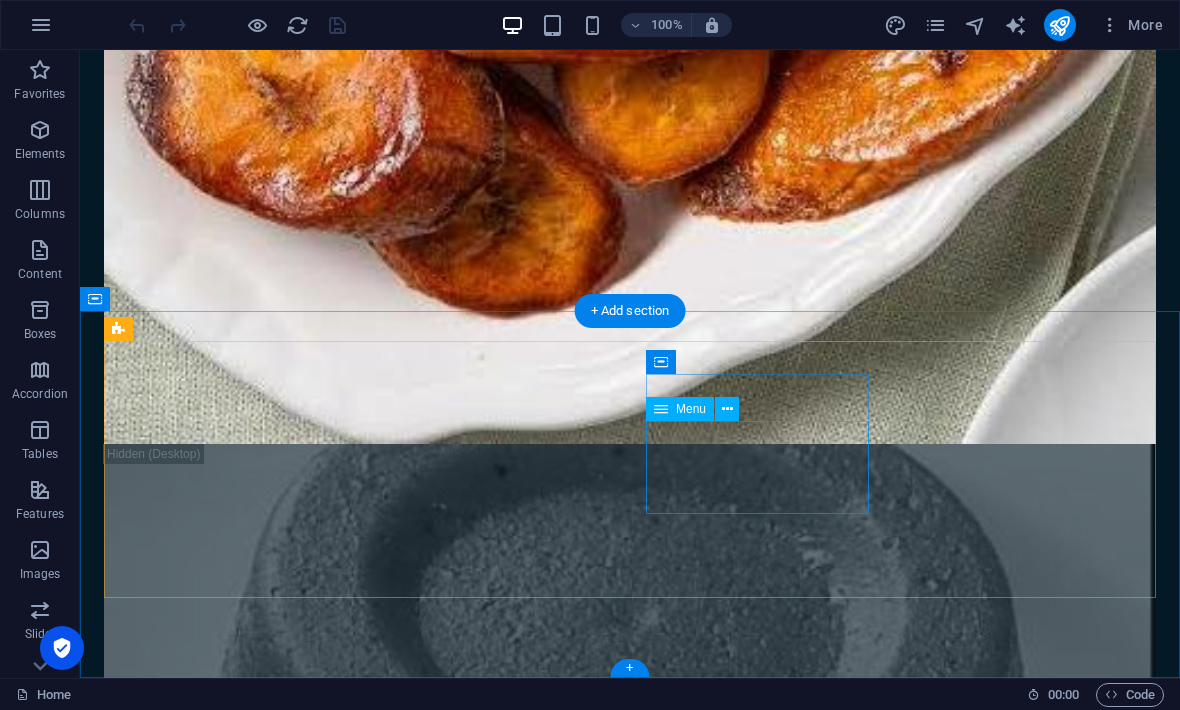 click on "Legal Notice Privacy Policy Refund Policy" at bounding box center (248, 12673) 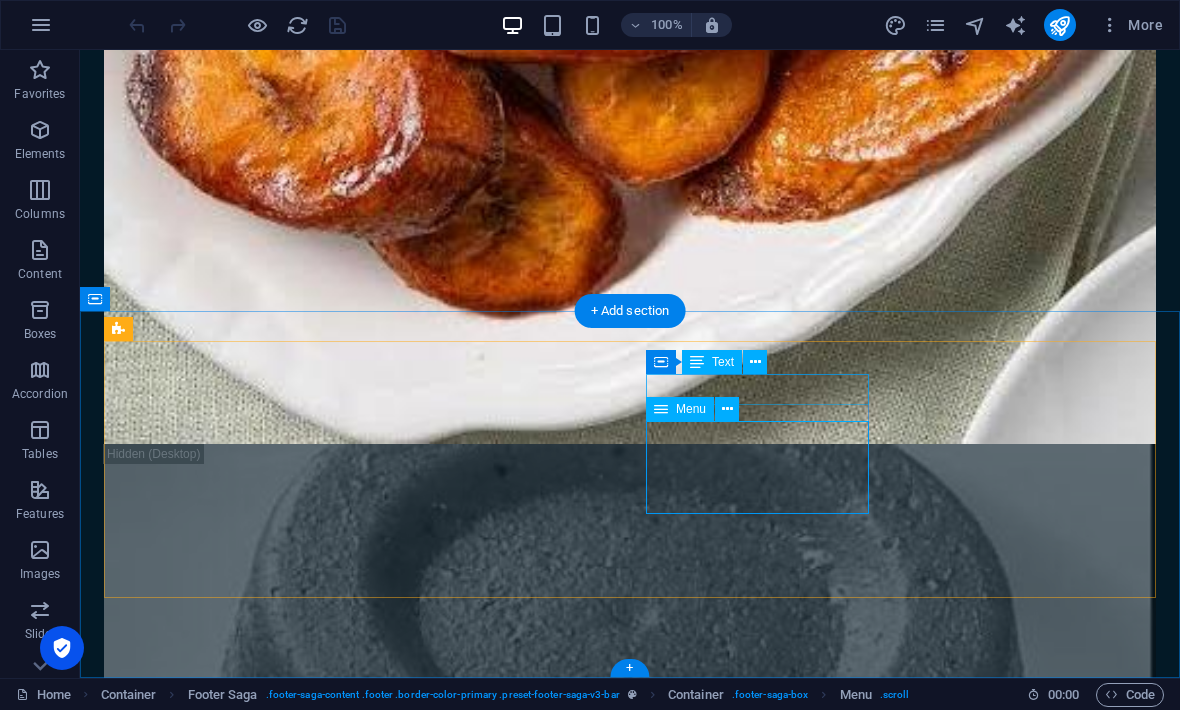 click at bounding box center [727, 409] 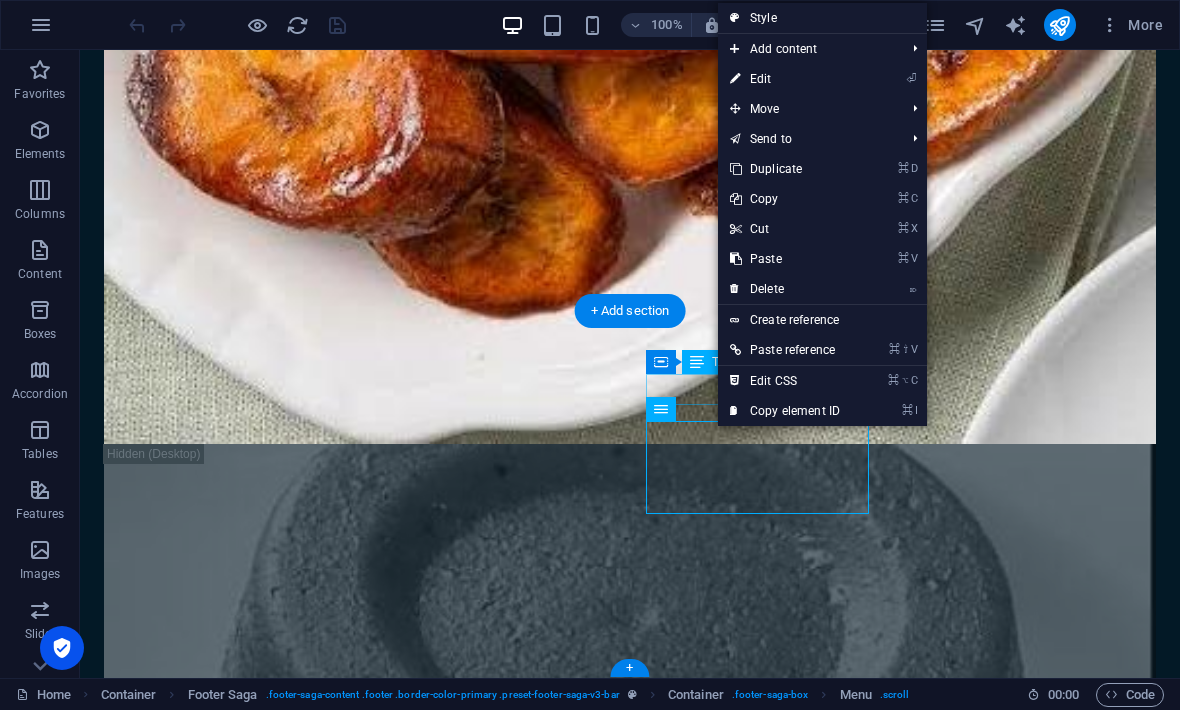 click on "⏎  Edit" at bounding box center [785, 79] 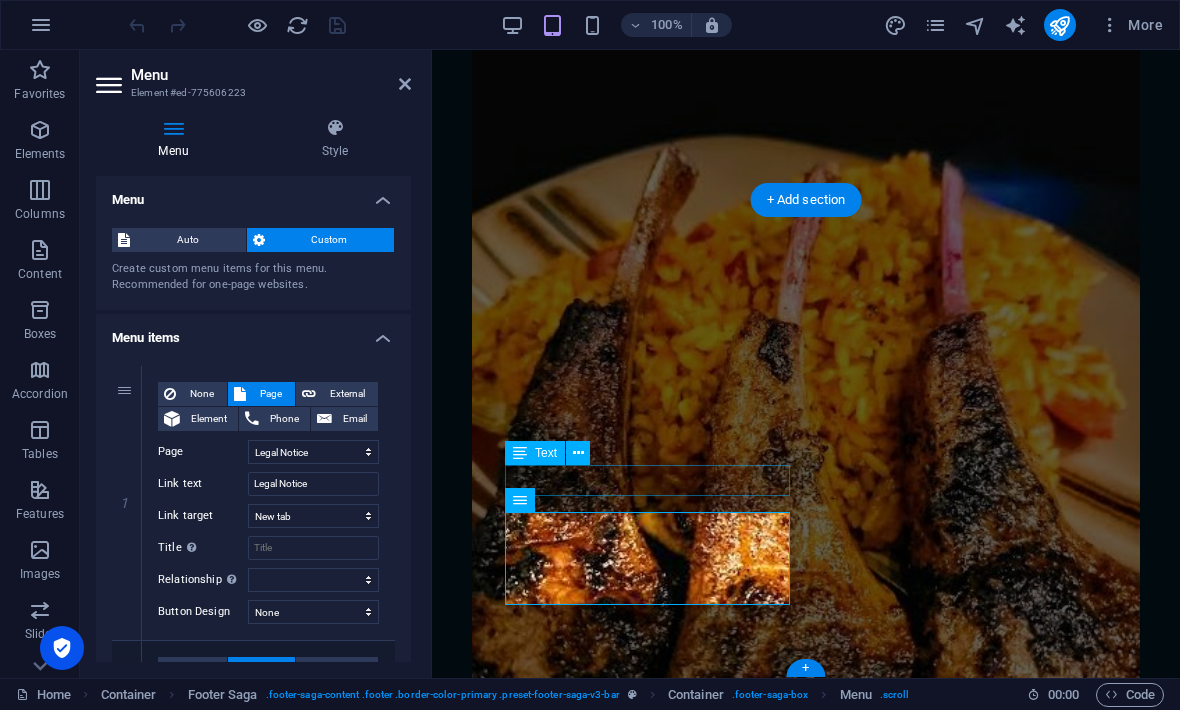 scroll, scrollTop: 10018, scrollLeft: 0, axis: vertical 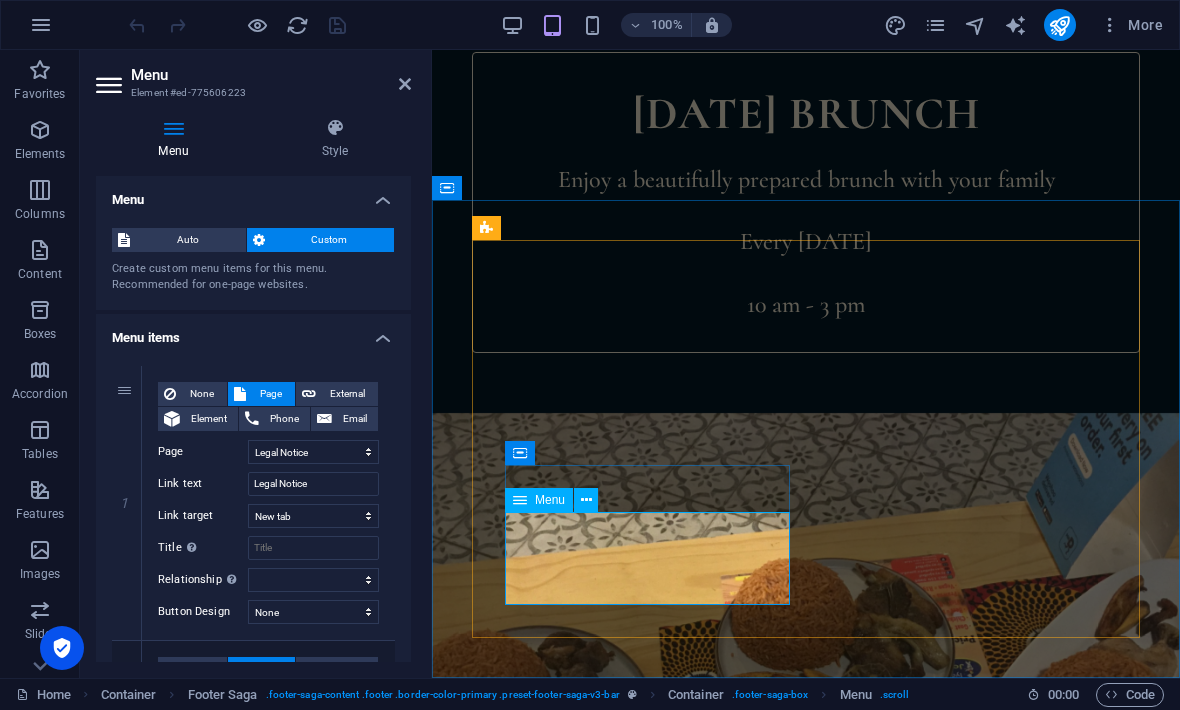 click on "Legal Notice Privacy Policy Refund Policy" at bounding box center [647, 4093] 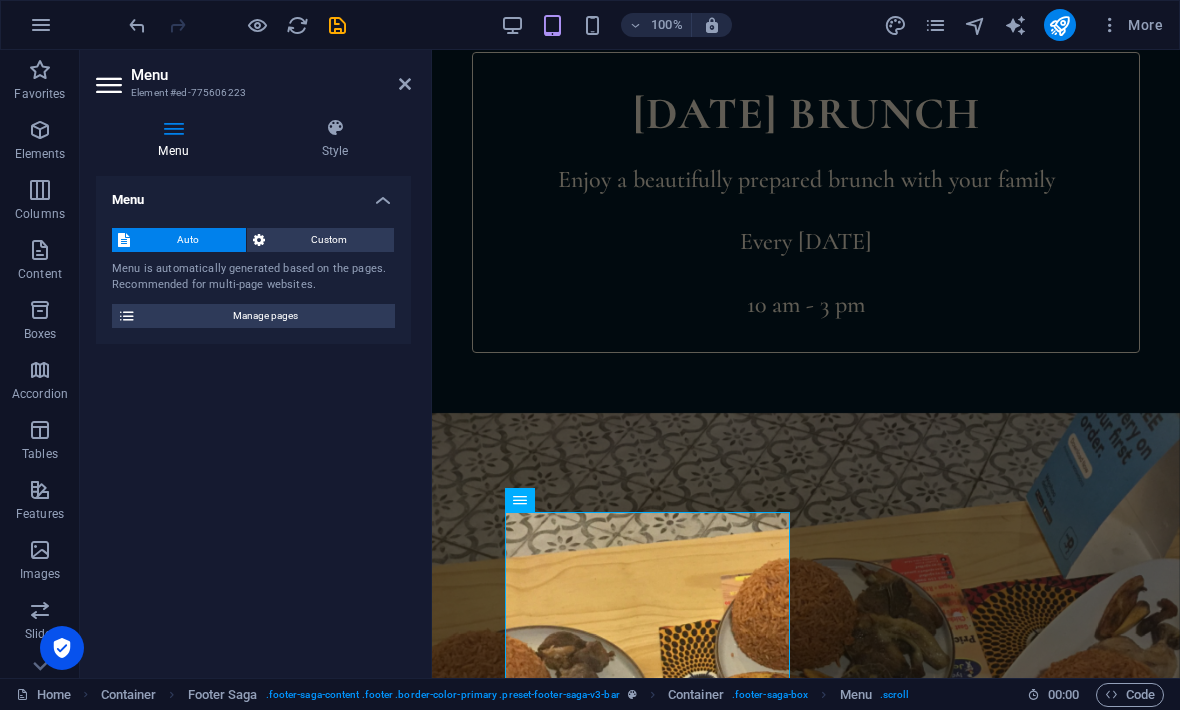 click on "Manage pages" at bounding box center [265, 316] 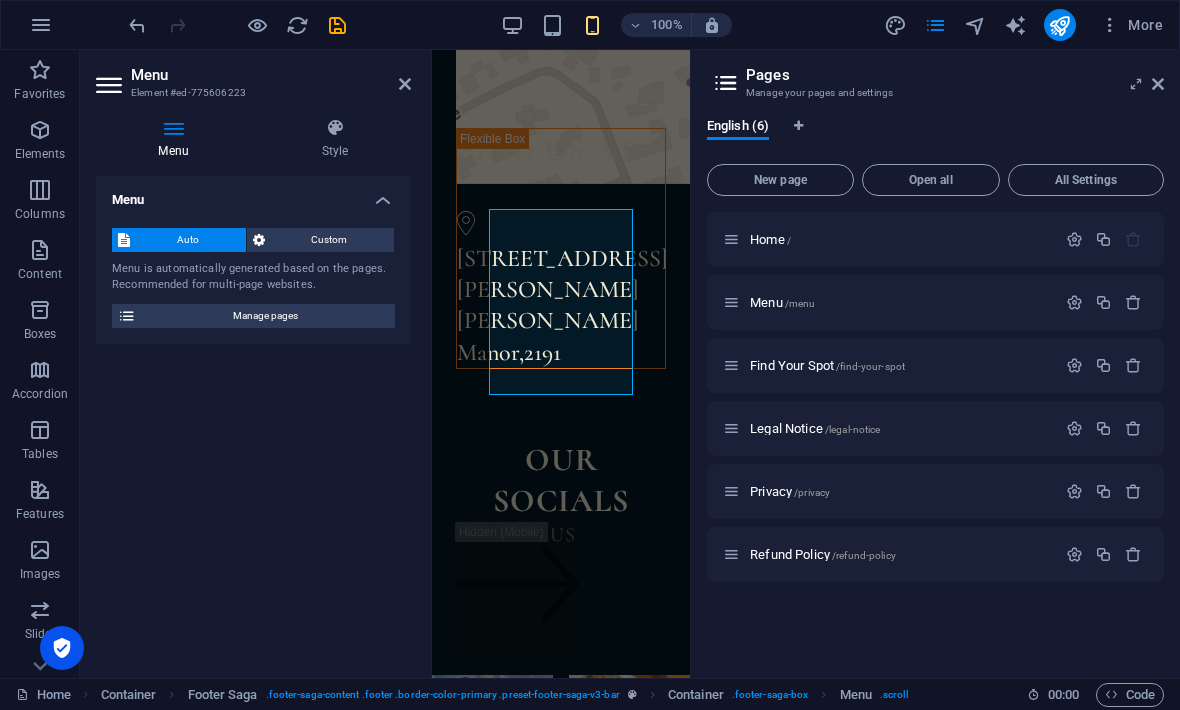 scroll, scrollTop: 8080, scrollLeft: 0, axis: vertical 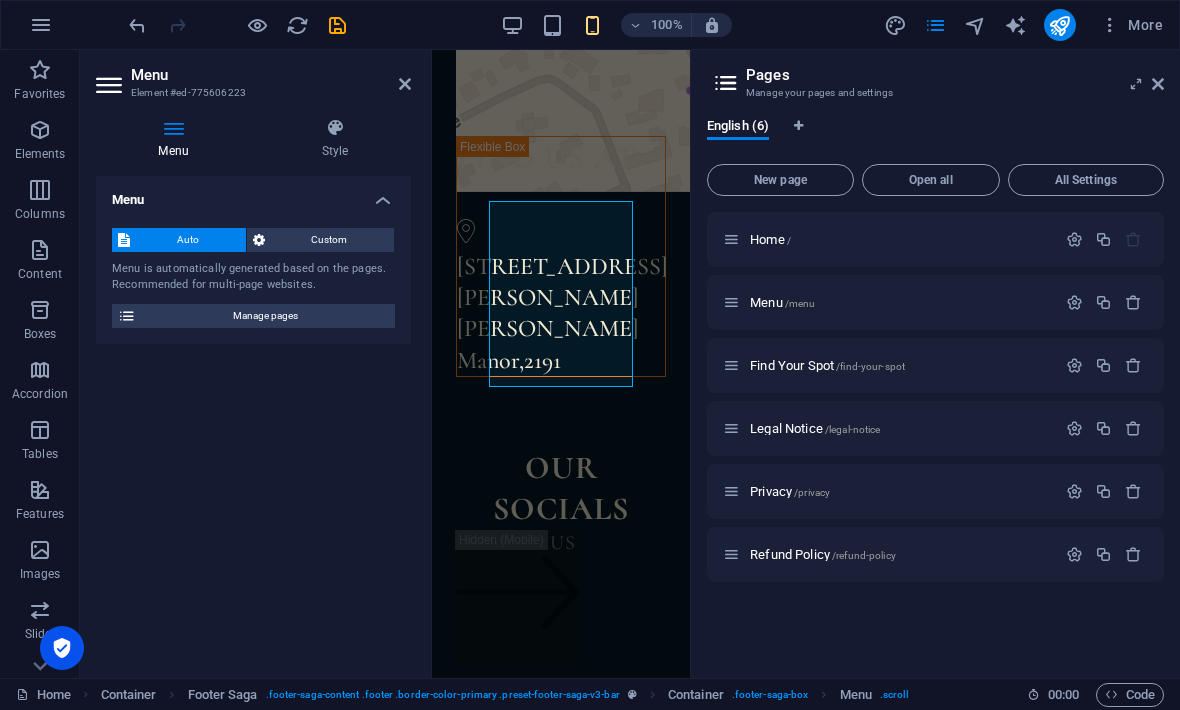 click on "Home Menu Find Your Spot Legal Notice Privacy Refund Policy" at bounding box center [561, 2141] 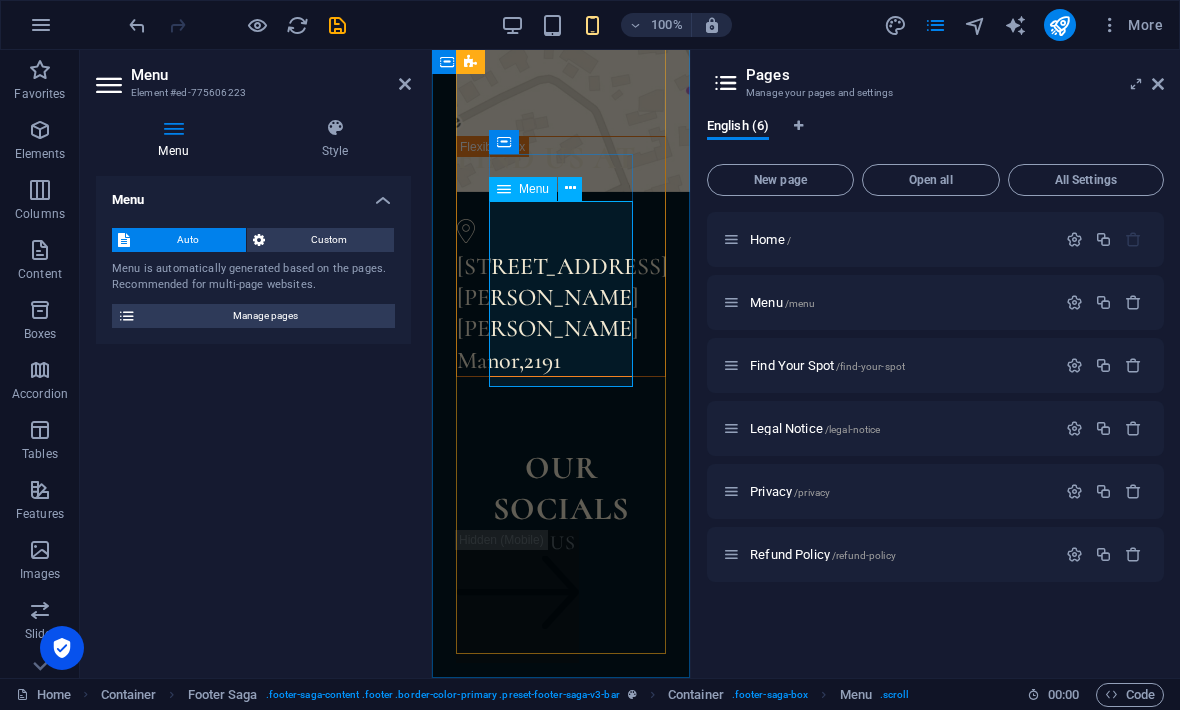 click on "Custom" at bounding box center (330, 240) 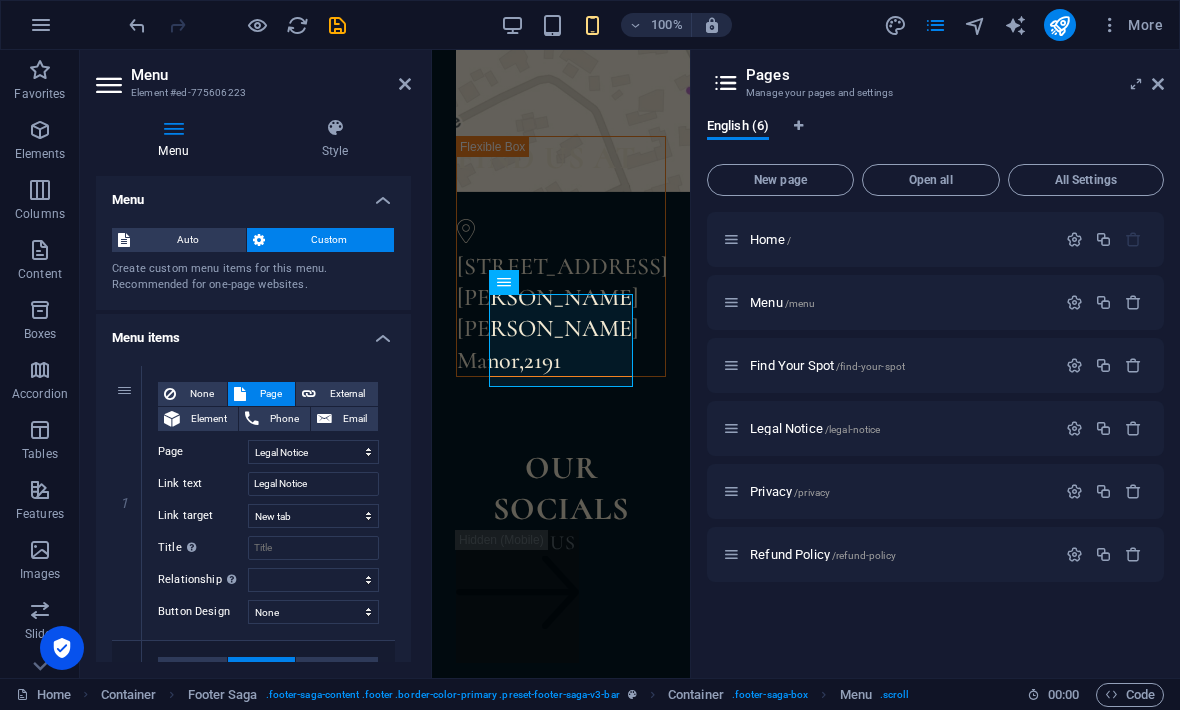 scroll, scrollTop: 7987, scrollLeft: 0, axis: vertical 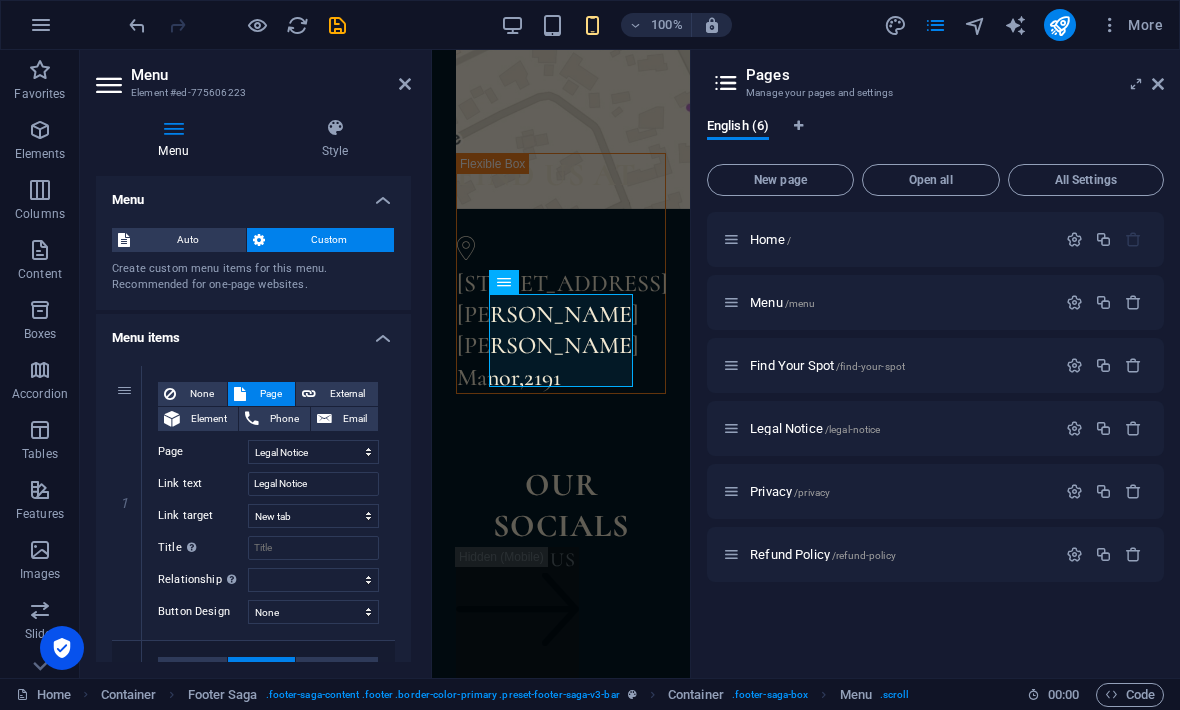 click on "Auto" at bounding box center (188, 240) 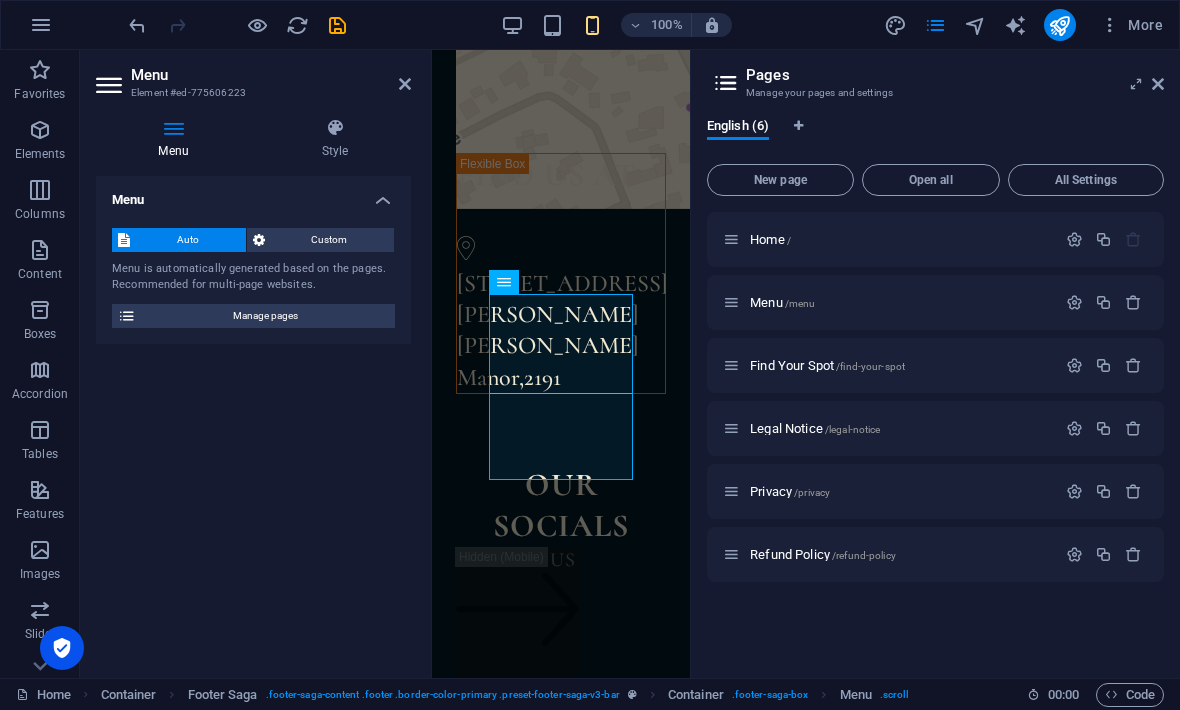 click on "Custom" at bounding box center [330, 240] 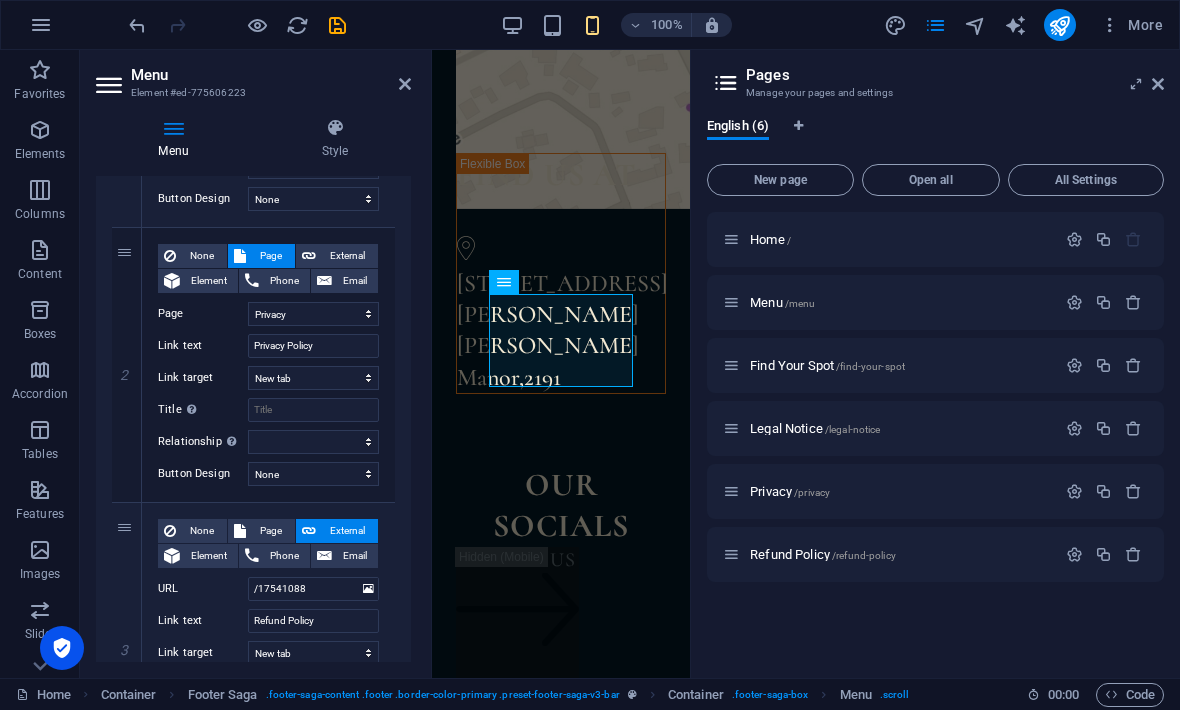 scroll, scrollTop: 415, scrollLeft: 0, axis: vertical 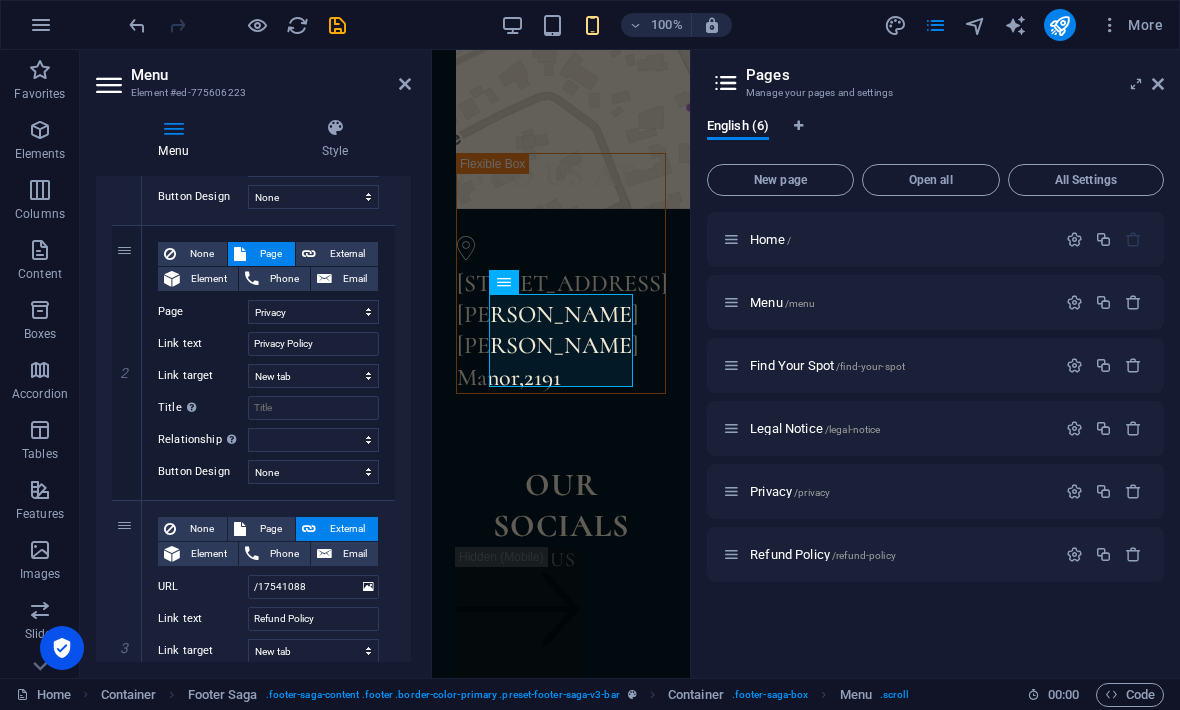 click on "None" at bounding box center [201, 254] 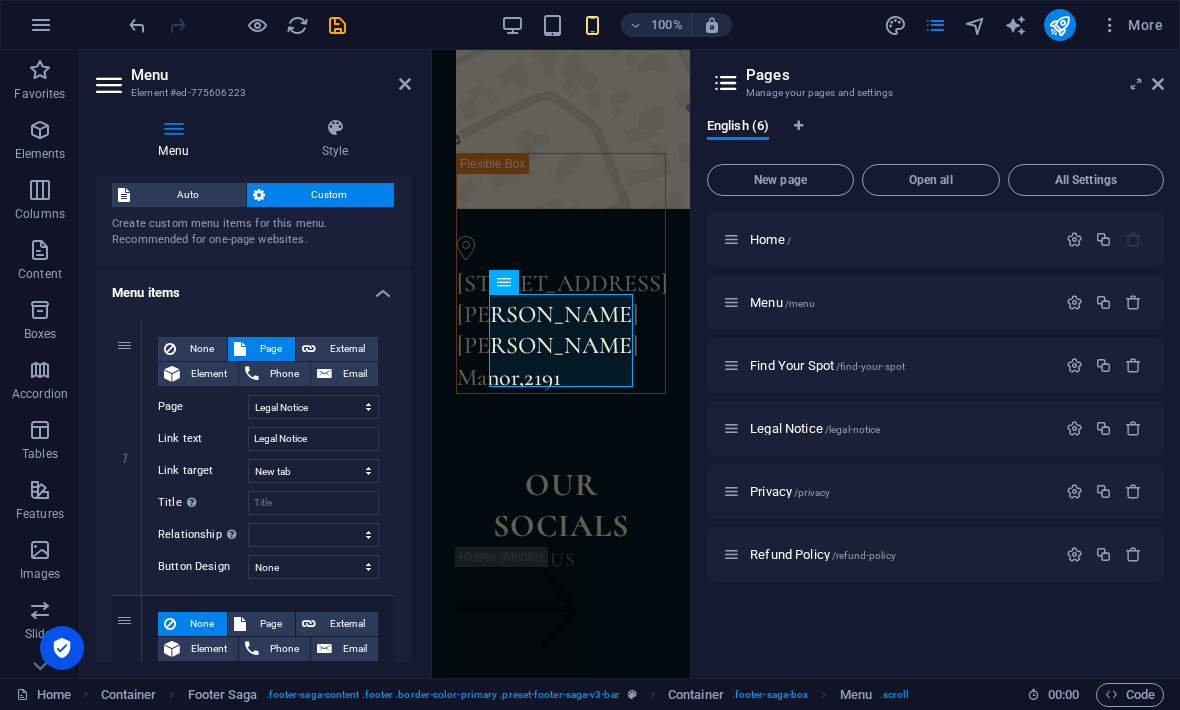 scroll, scrollTop: 58, scrollLeft: 0, axis: vertical 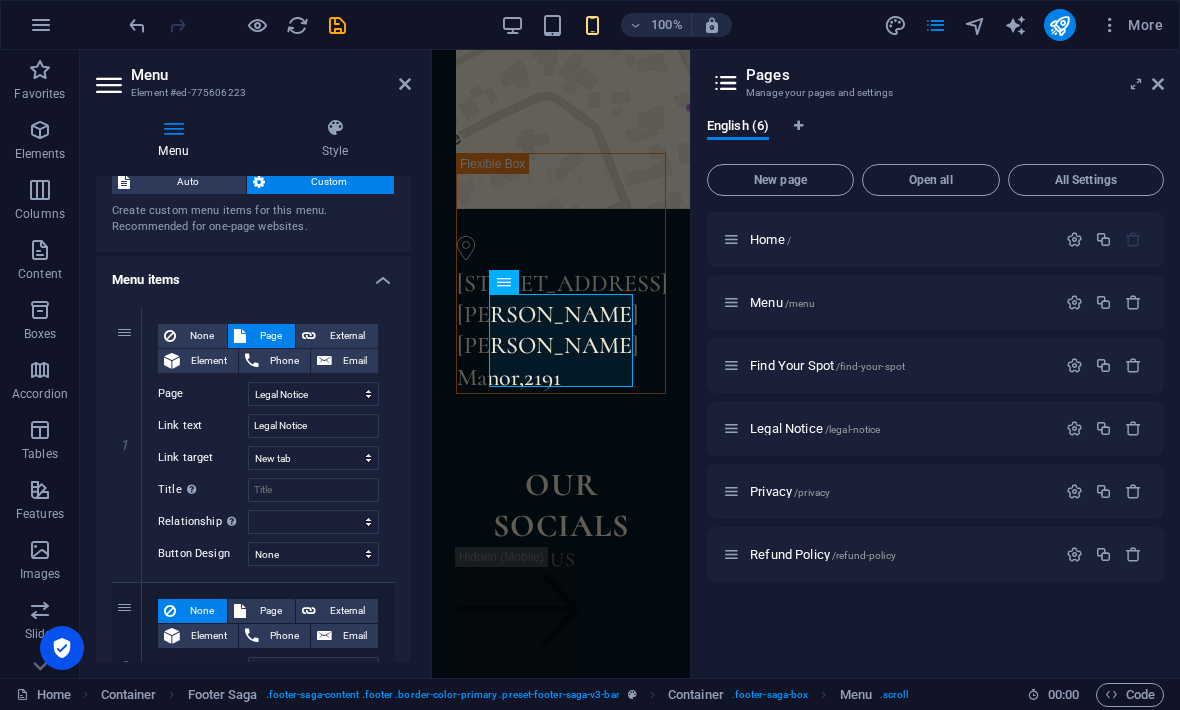 click on "None" at bounding box center [201, 336] 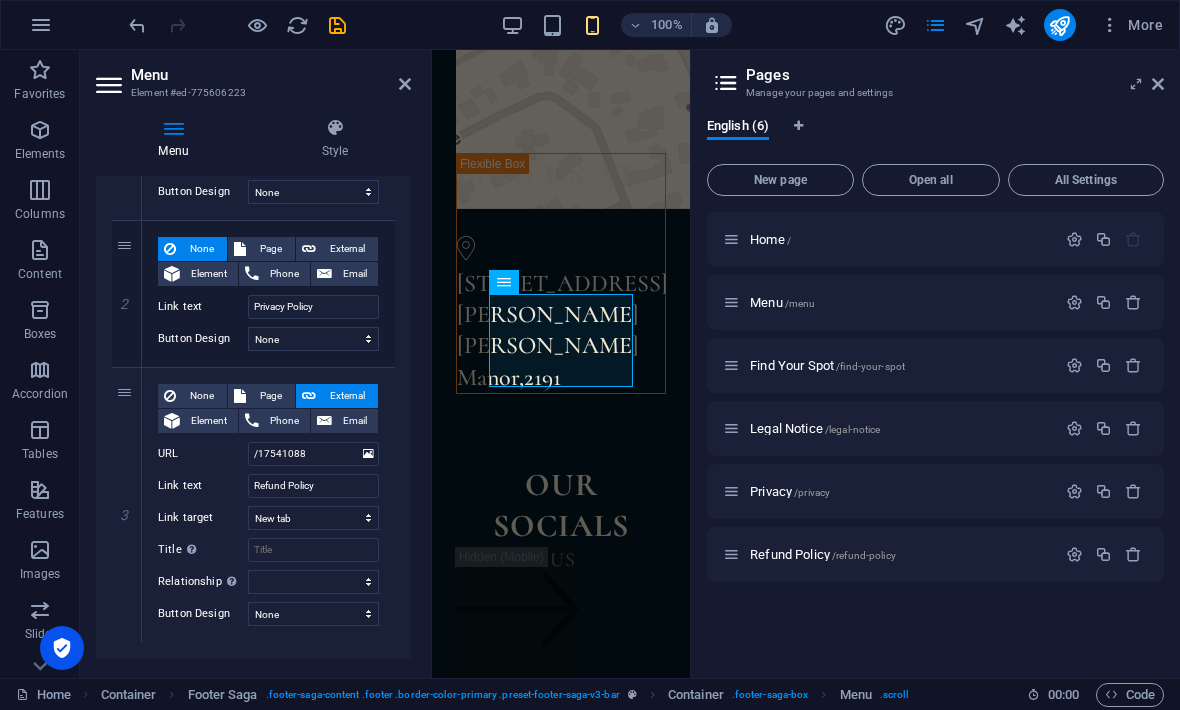 scroll, scrollTop: 295, scrollLeft: 0, axis: vertical 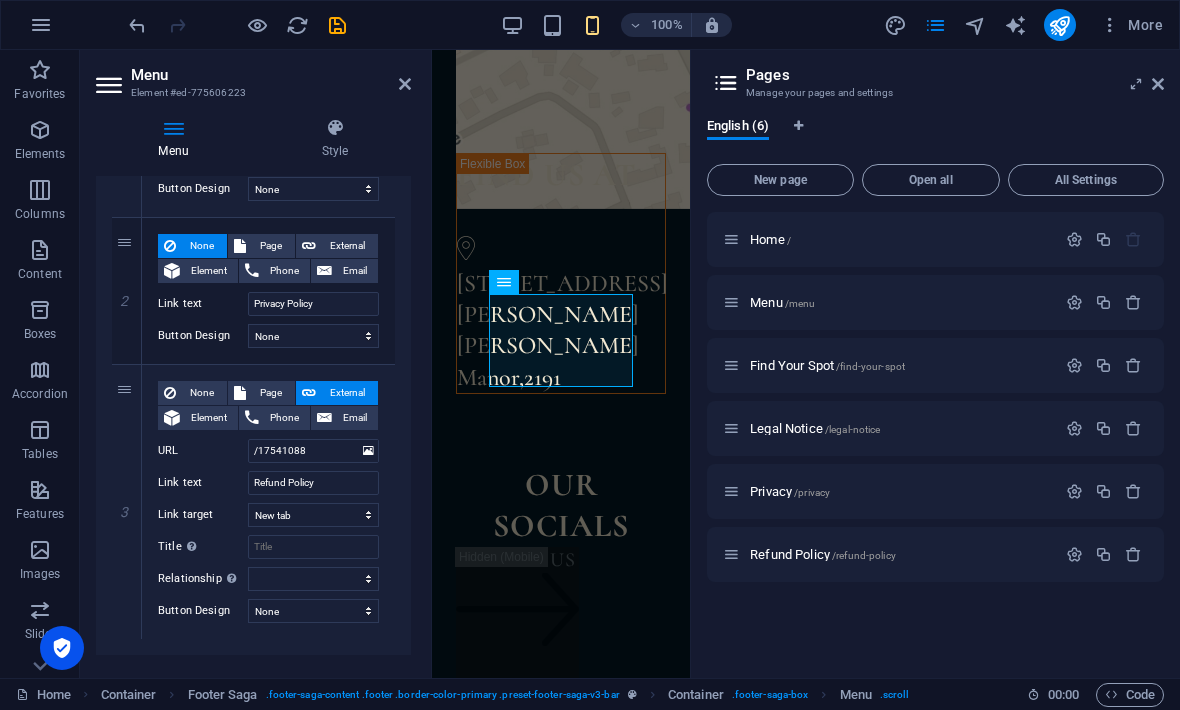 click on "None" at bounding box center [192, 393] 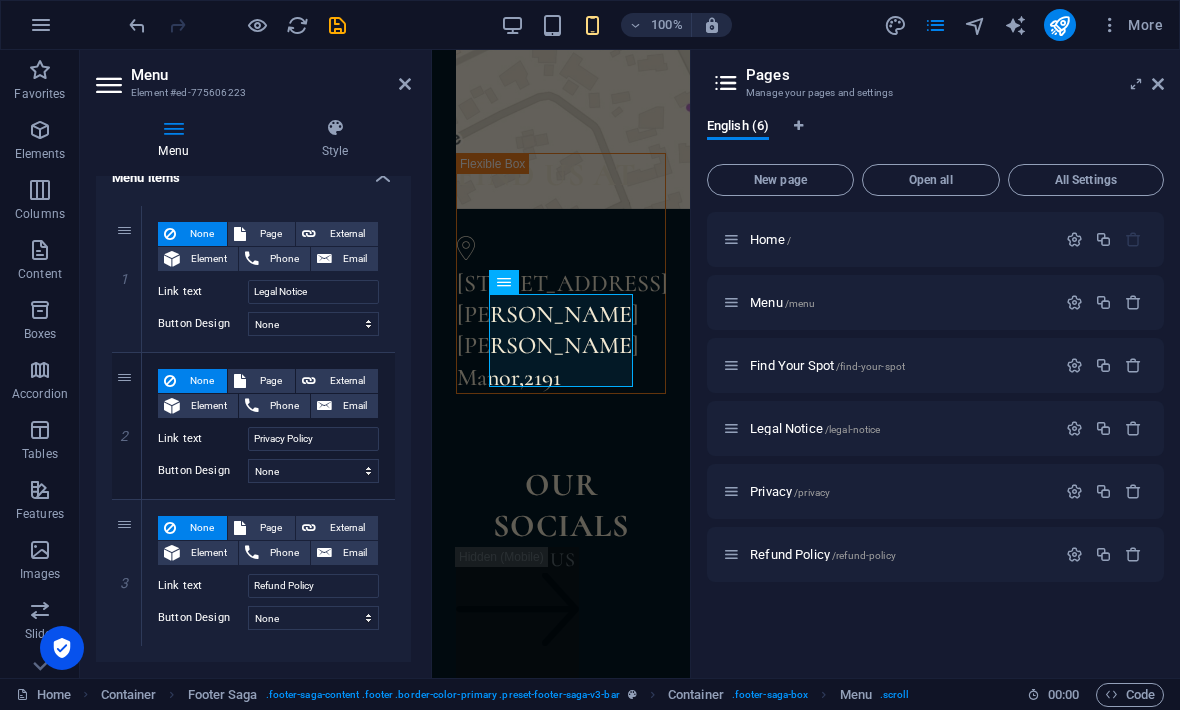 scroll, scrollTop: 158, scrollLeft: 0, axis: vertical 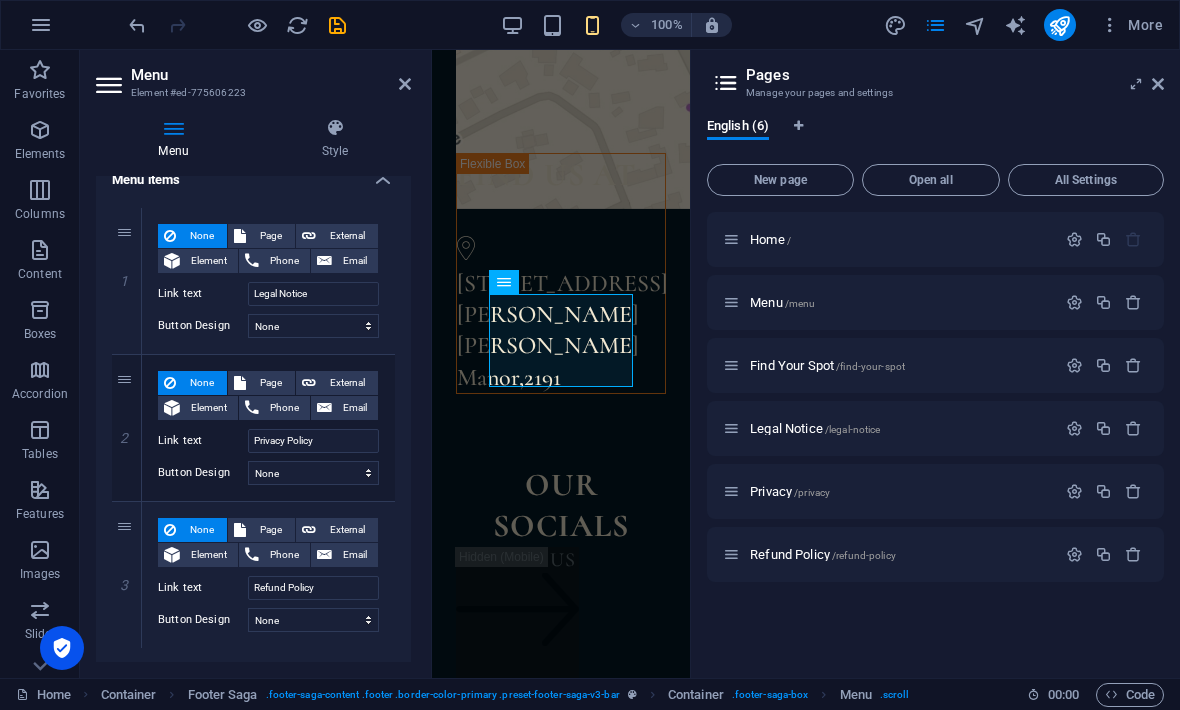 click on "Page" at bounding box center (270, 530) 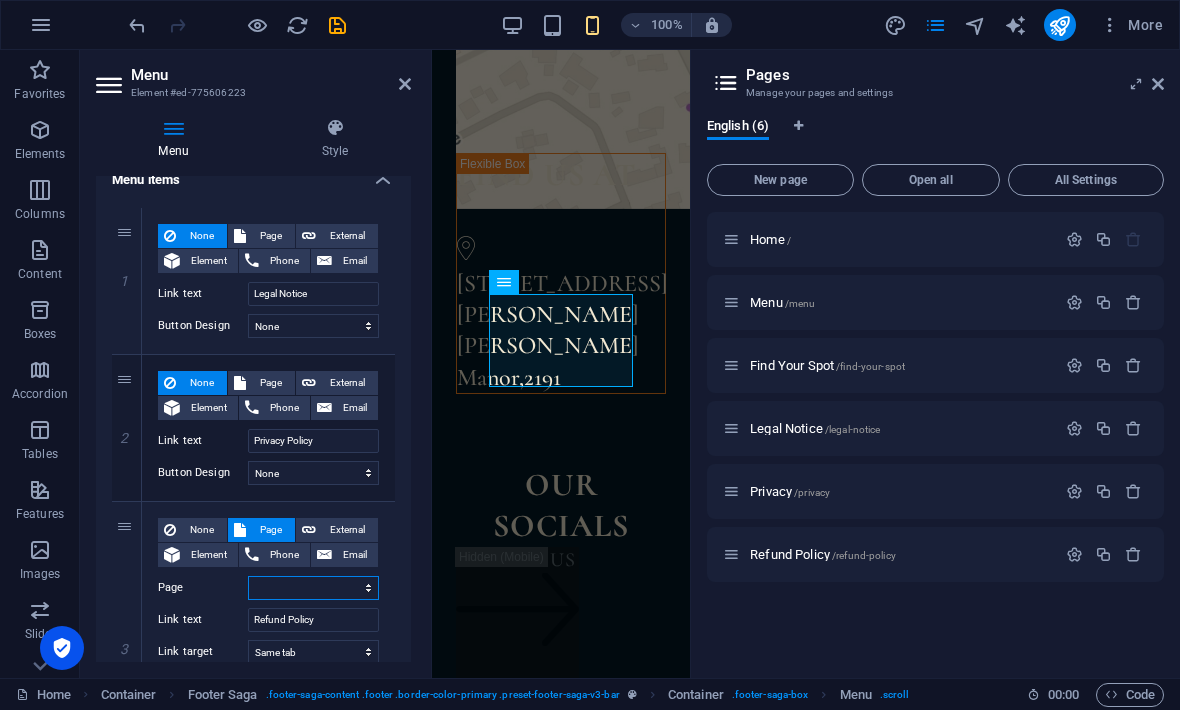 select on "5" 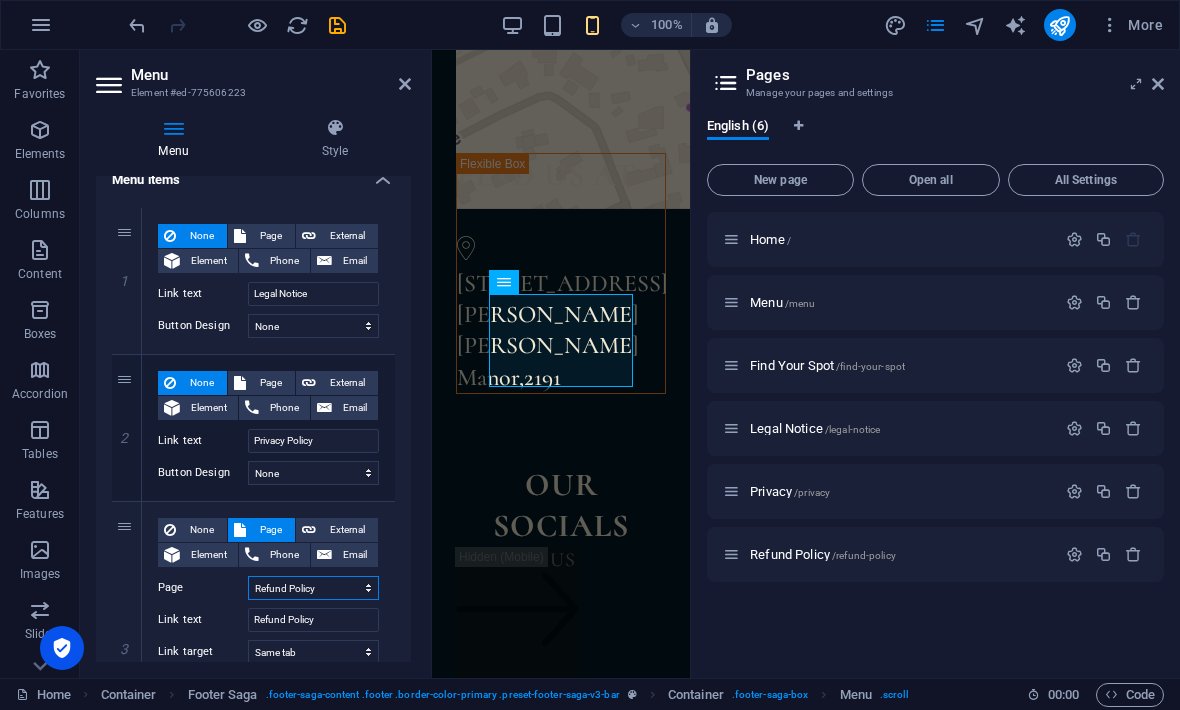 select 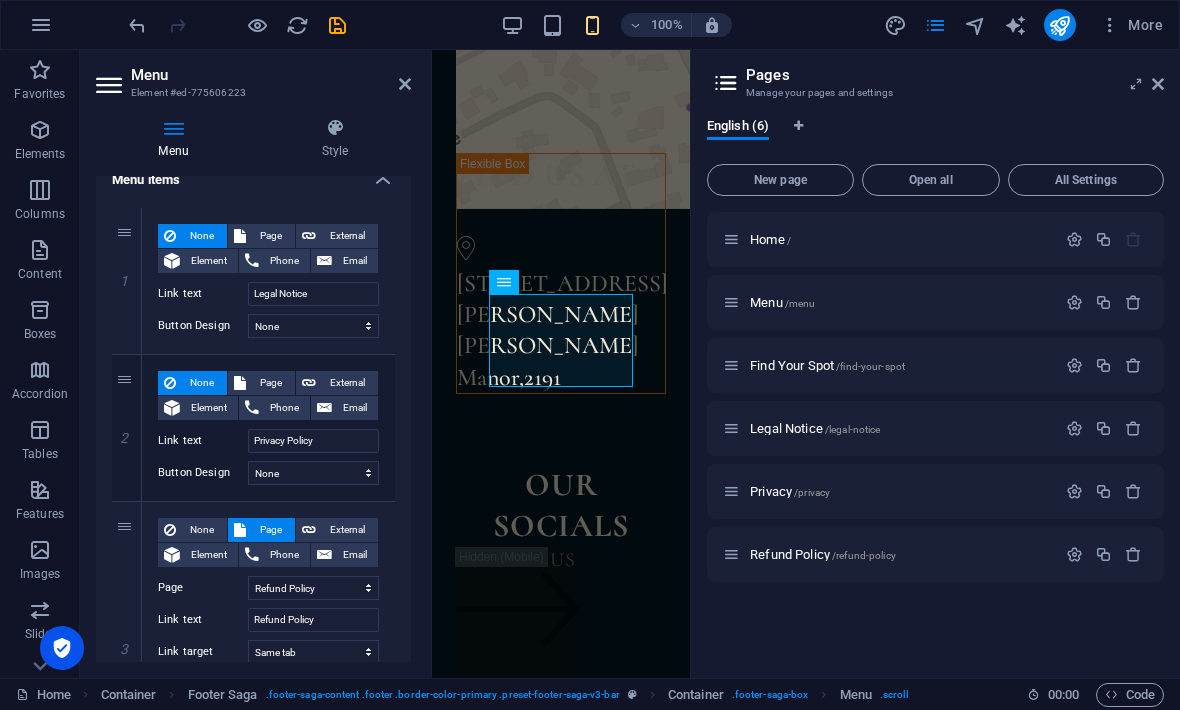 click on "External" at bounding box center [347, 530] 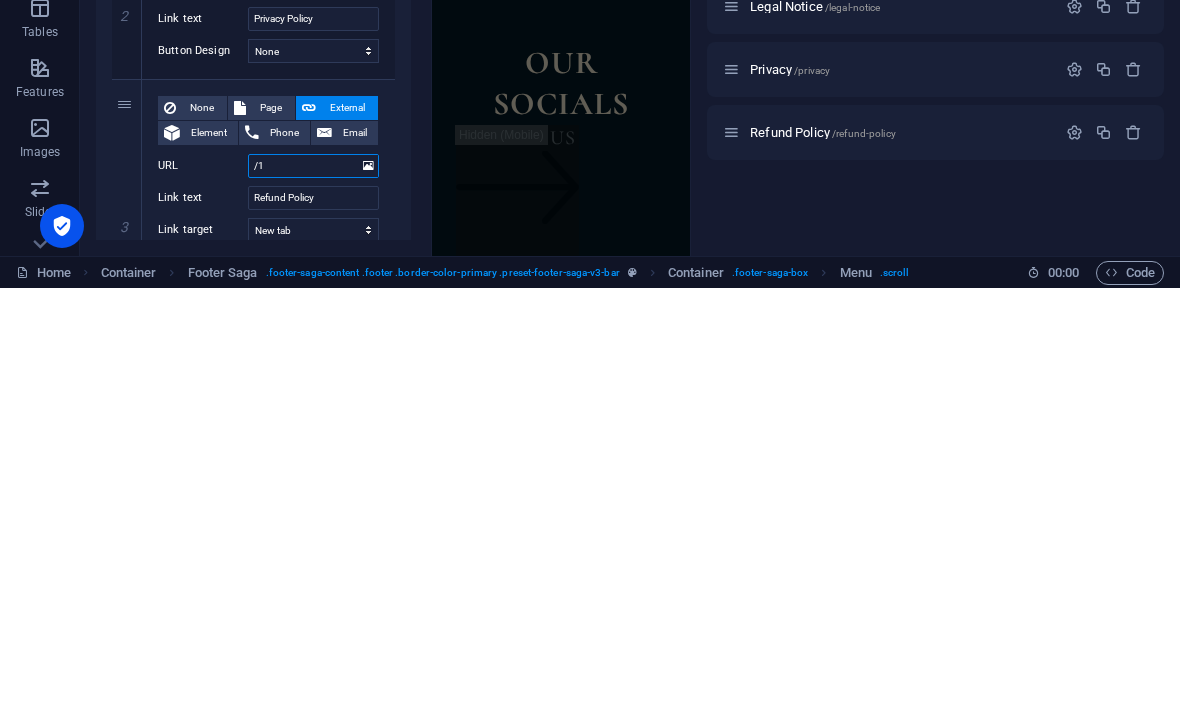 type on "/" 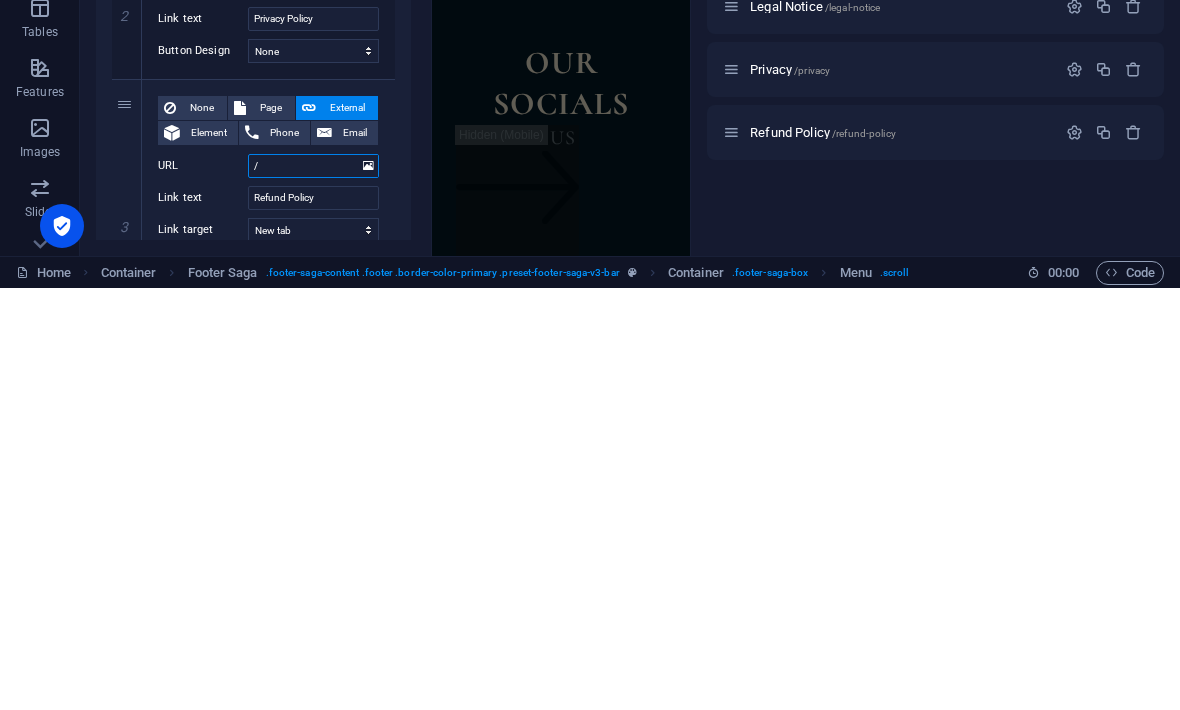 type 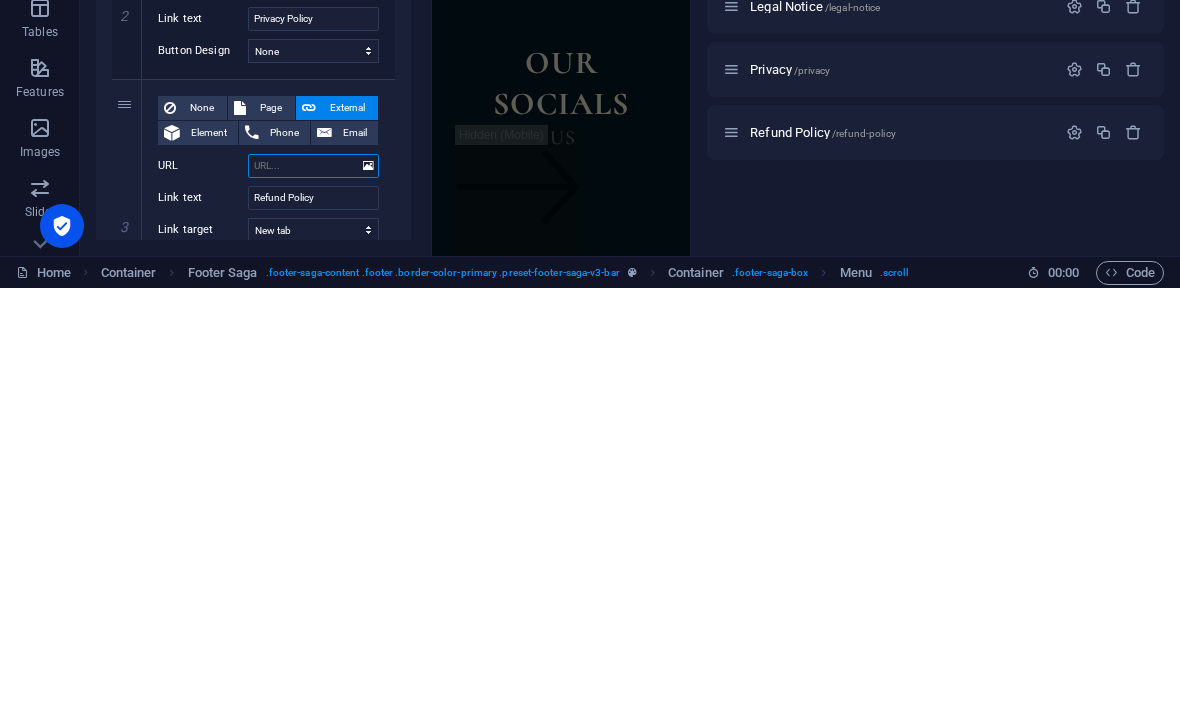 select 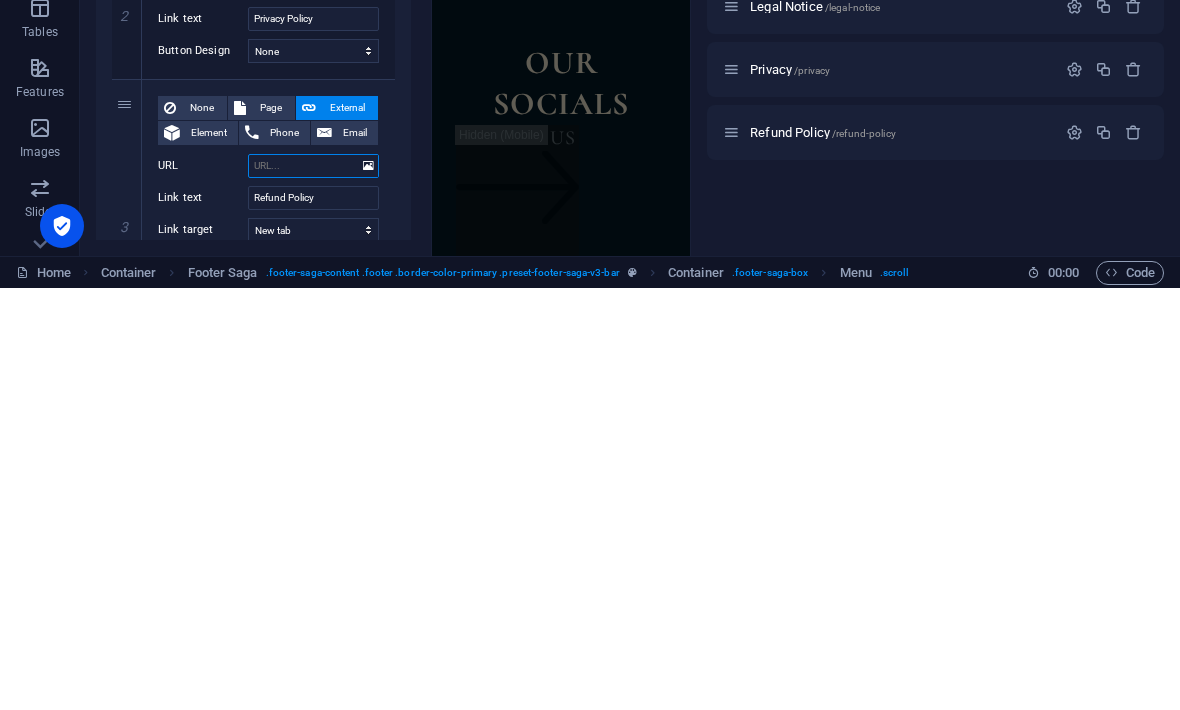 type 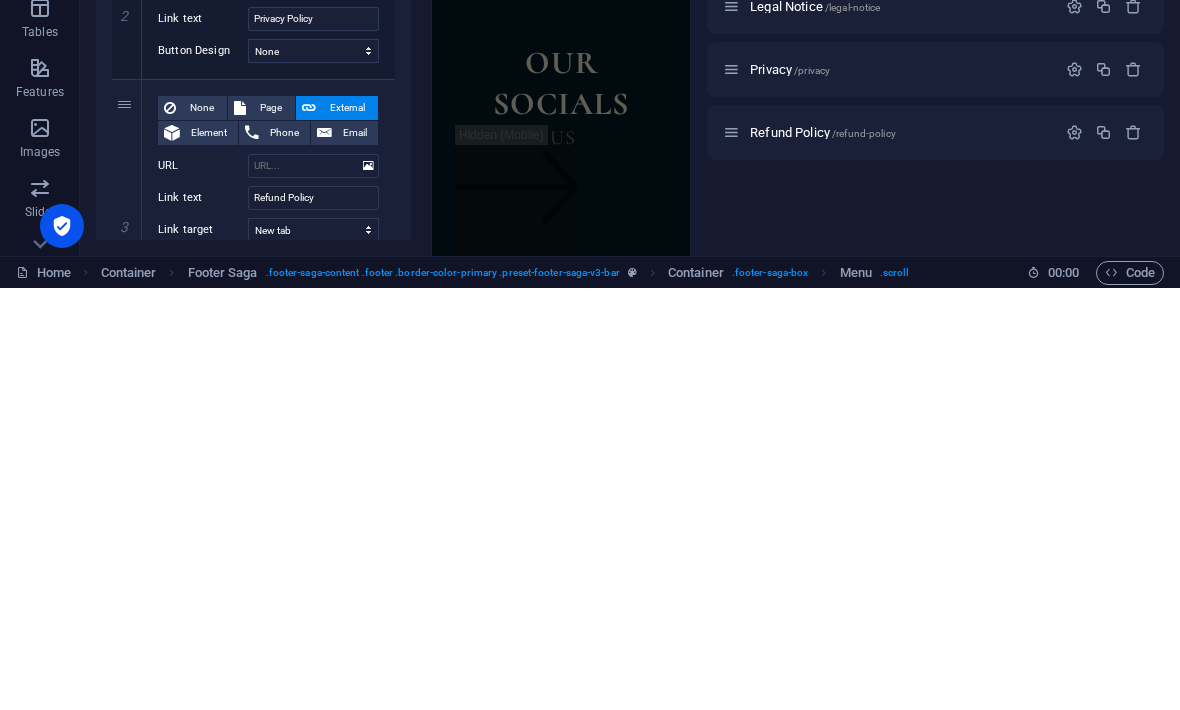 click on "Treat yourself to an ultimate variety of enjoying a buffet of West African  cuisine experience. Quick Links Home Menu Book a table Details Legal Notice Privacy Policy Refund Policy Contact [PHONE_NUMBER] [EMAIL_ADDRESS][DOMAIN_NAME] 10:00 AM - 21:00 PM" at bounding box center [561, 1557] 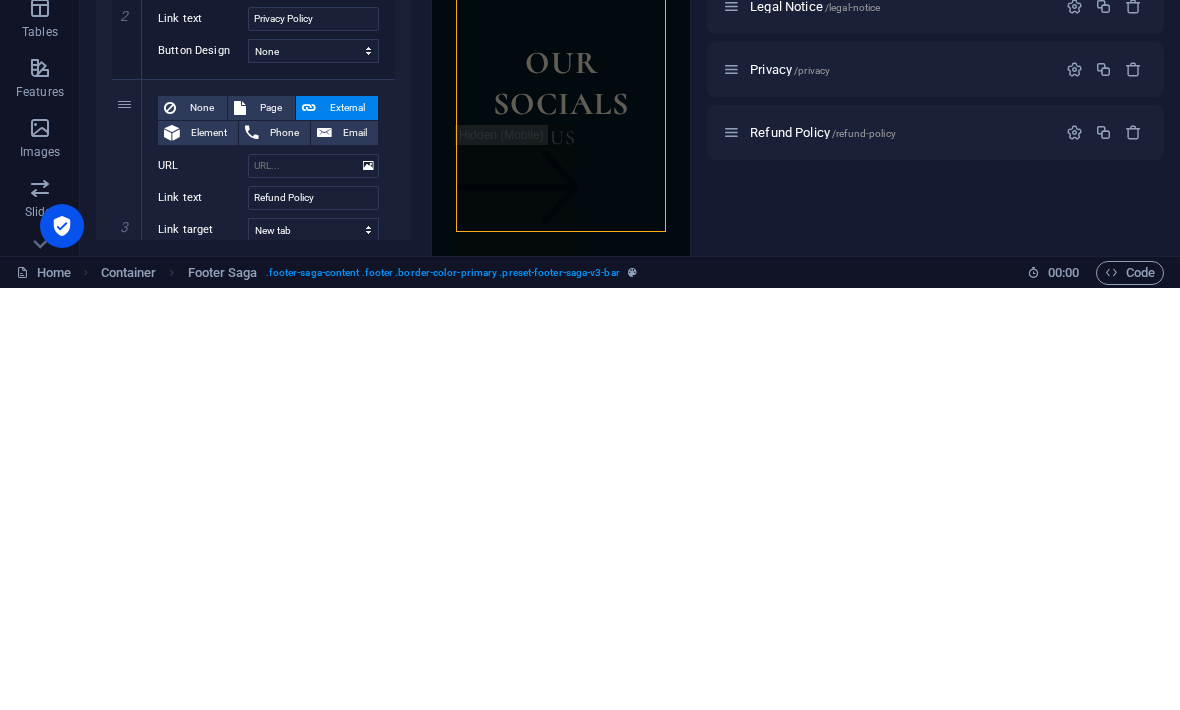 scroll, scrollTop: 9398, scrollLeft: 0, axis: vertical 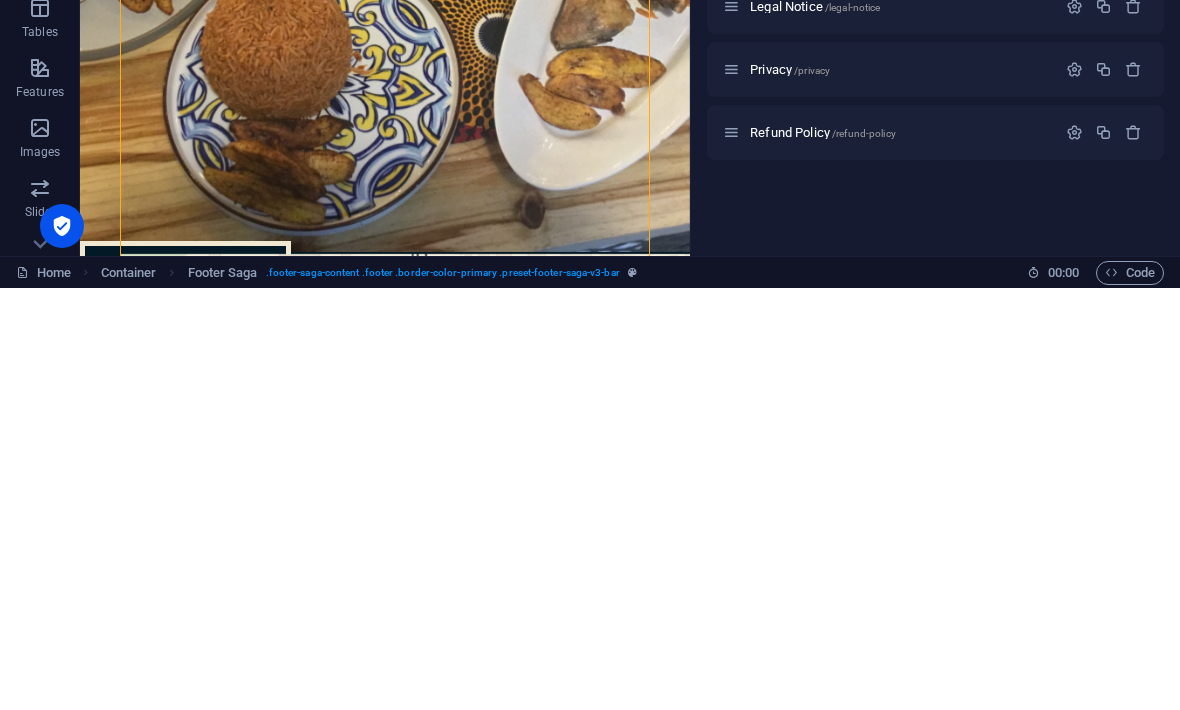 click on "Open all" at bounding box center [931, 180] 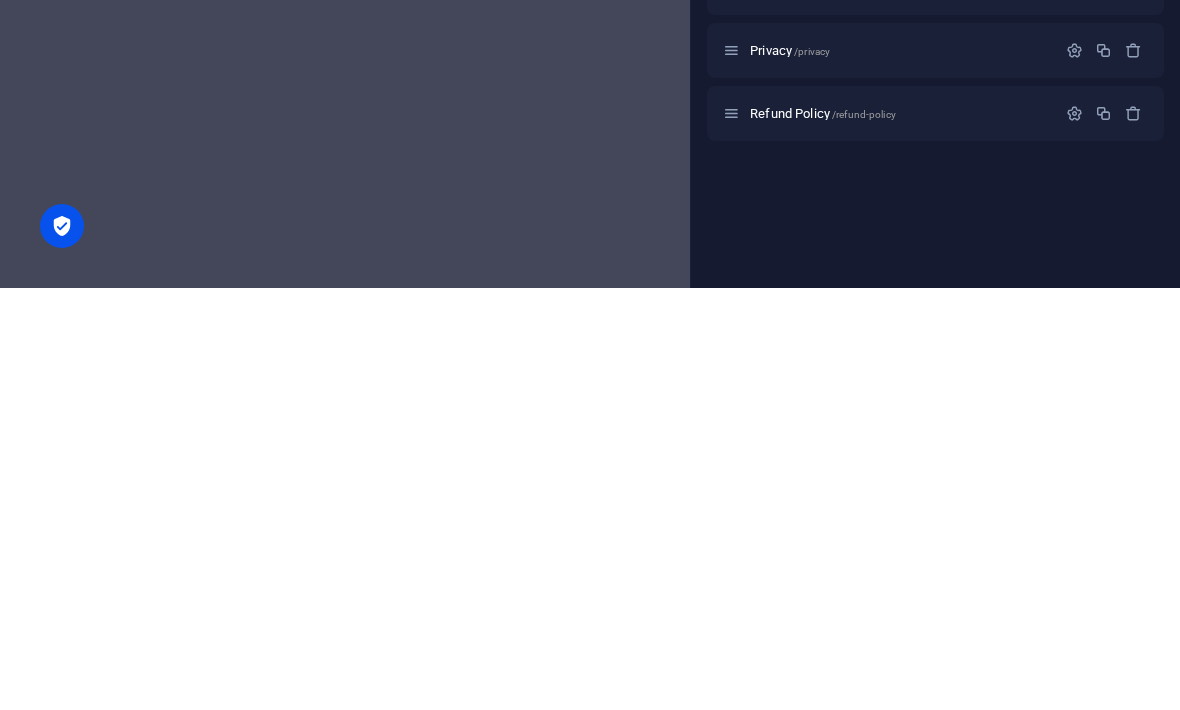 click on "Privacy" at bounding box center (885, 15) 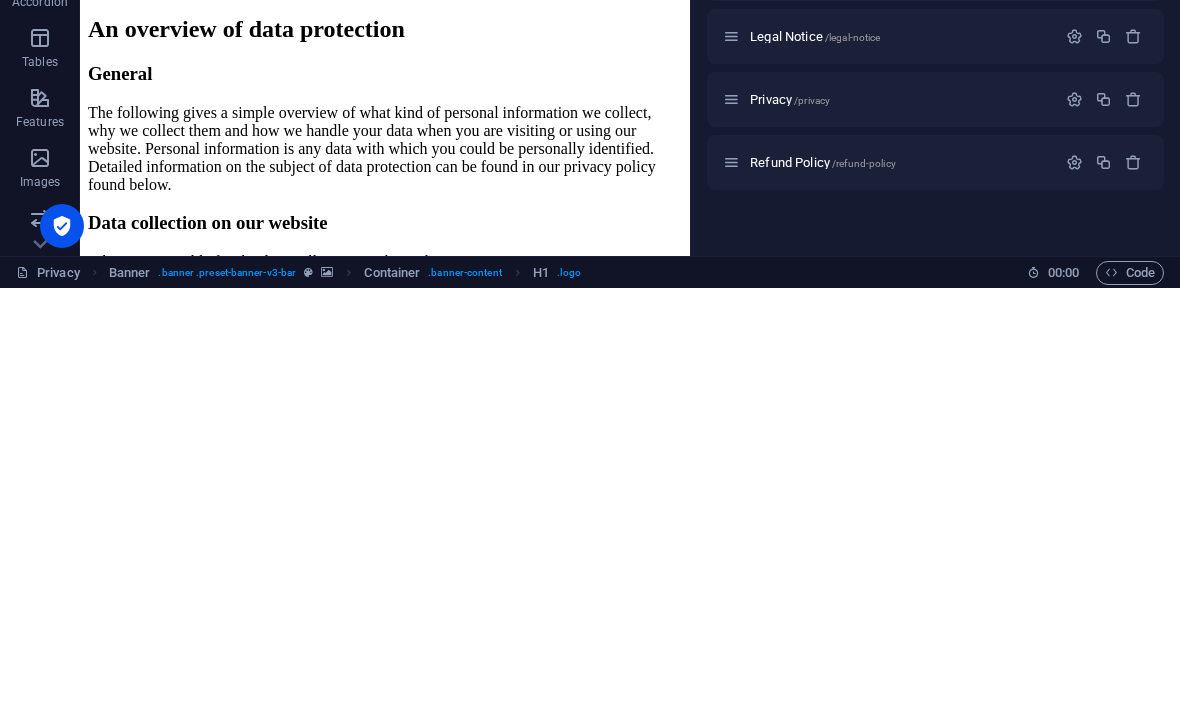 scroll, scrollTop: 350, scrollLeft: 0, axis: vertical 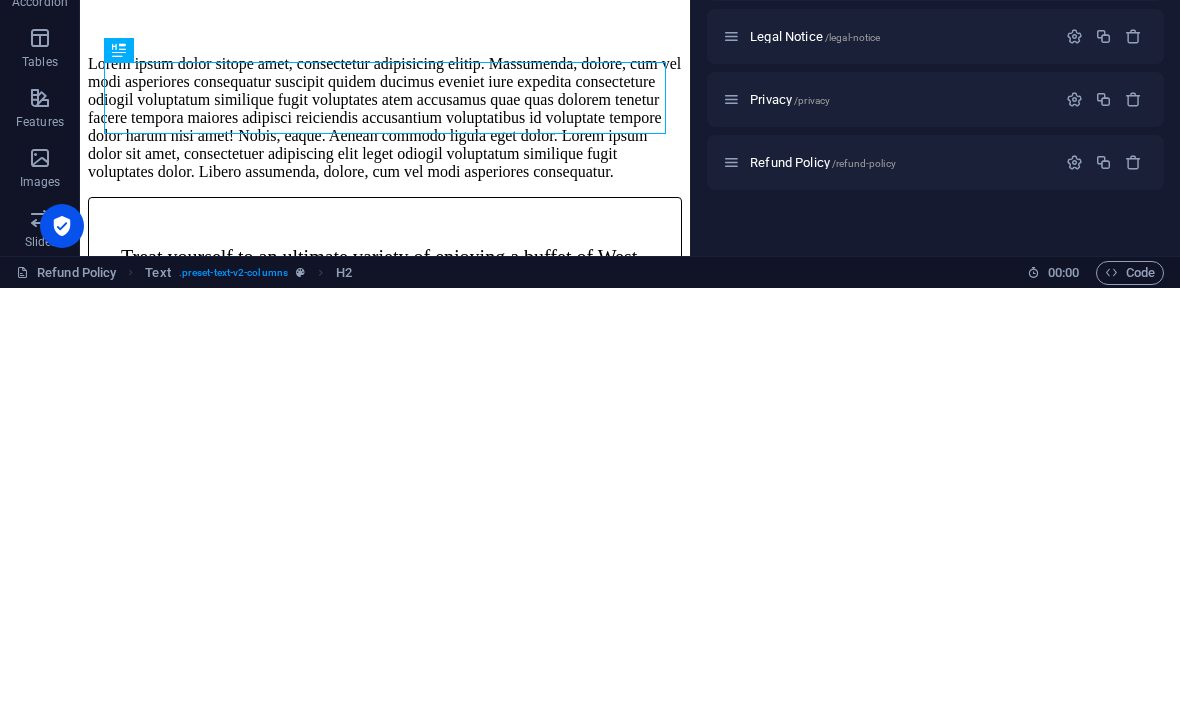 click at bounding box center (1074, 584) 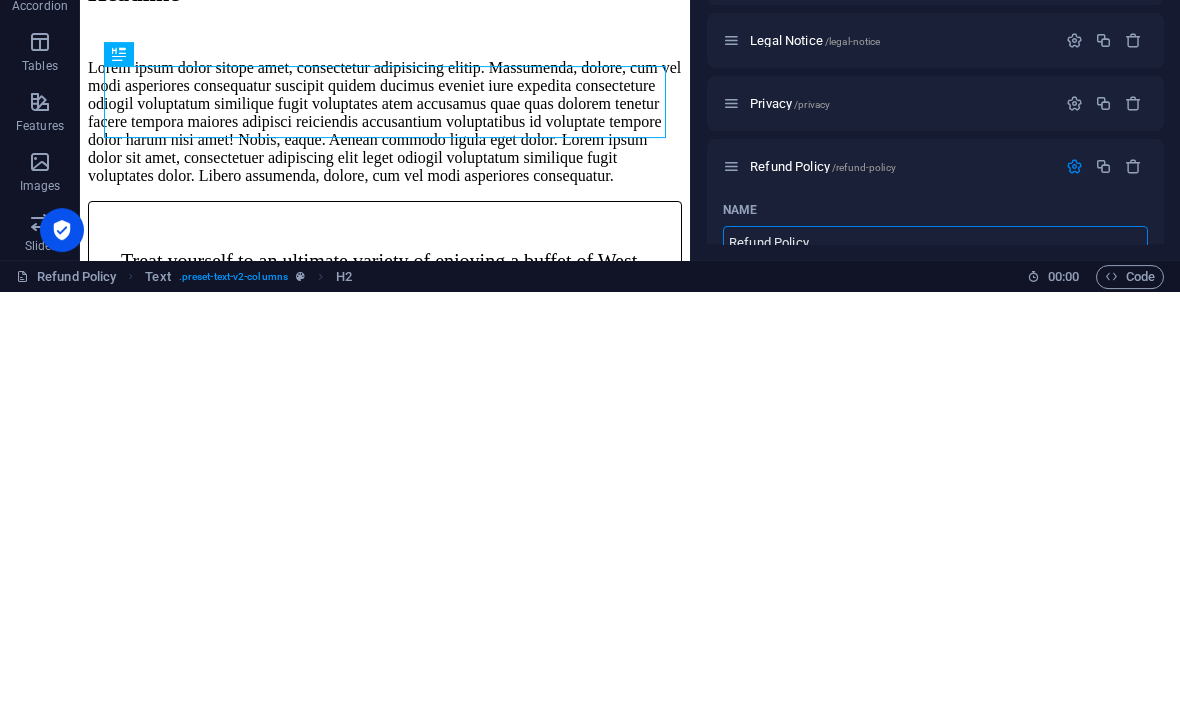 scroll, scrollTop: 7, scrollLeft: 0, axis: vertical 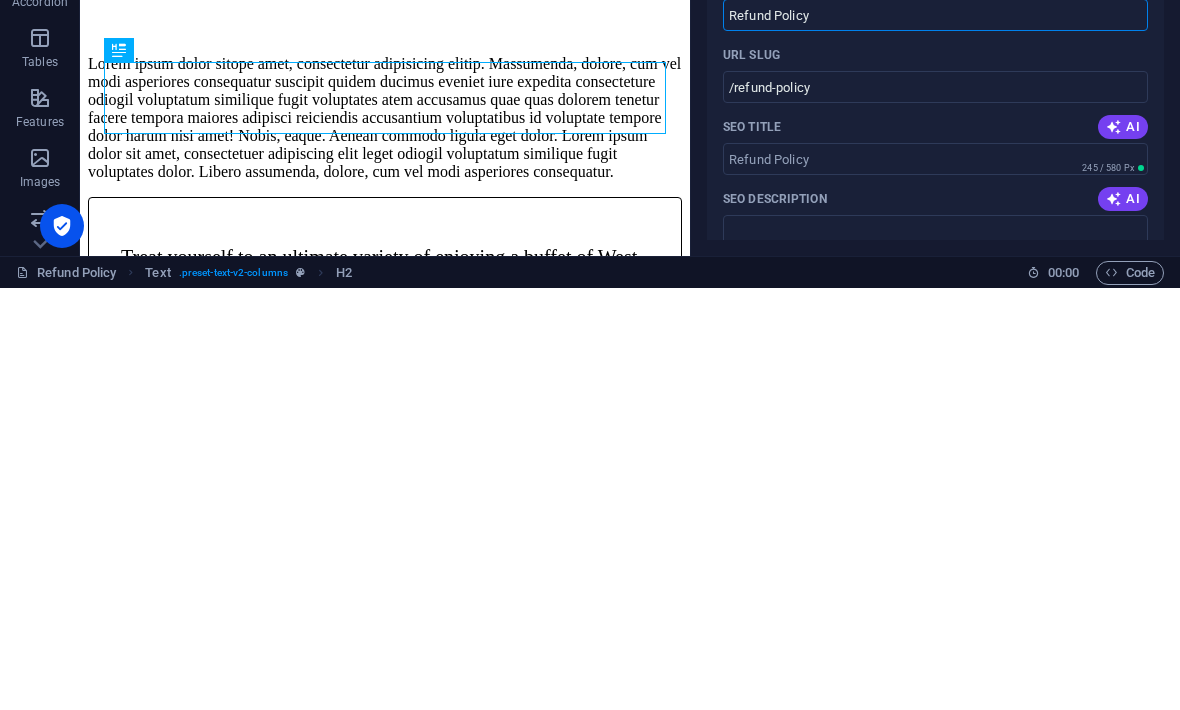 click on "/refund-policy" at bounding box center (935, 509) 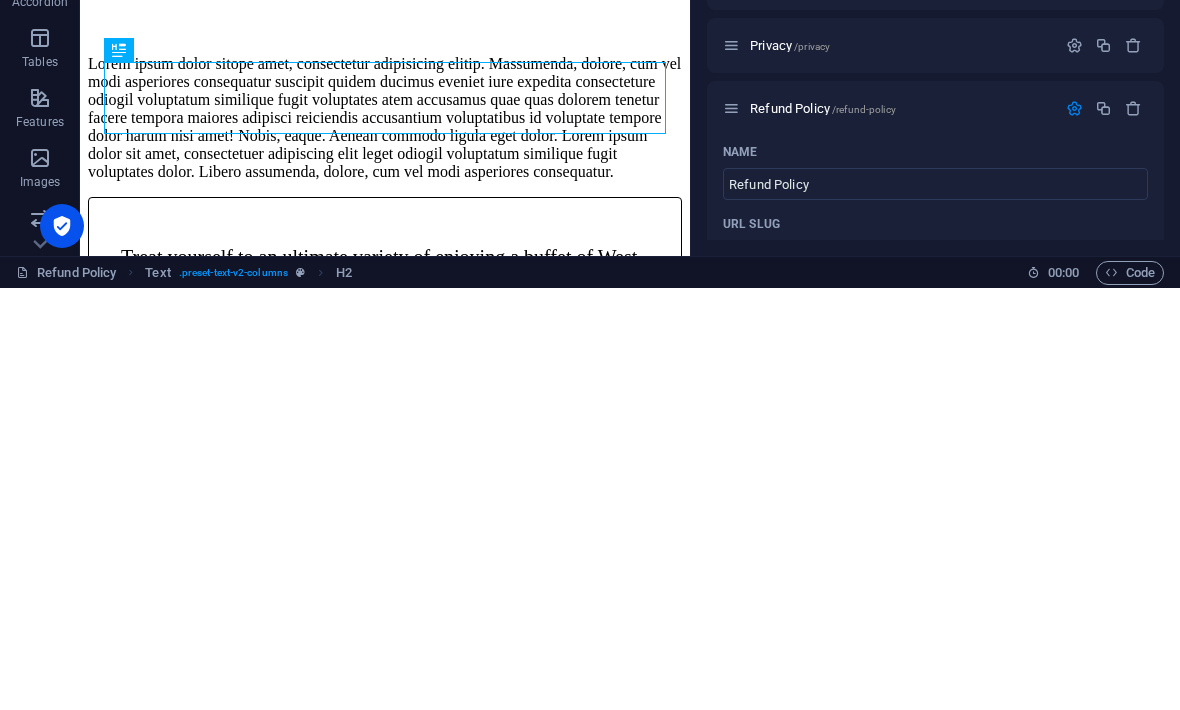 scroll, scrollTop: 16, scrollLeft: 0, axis: vertical 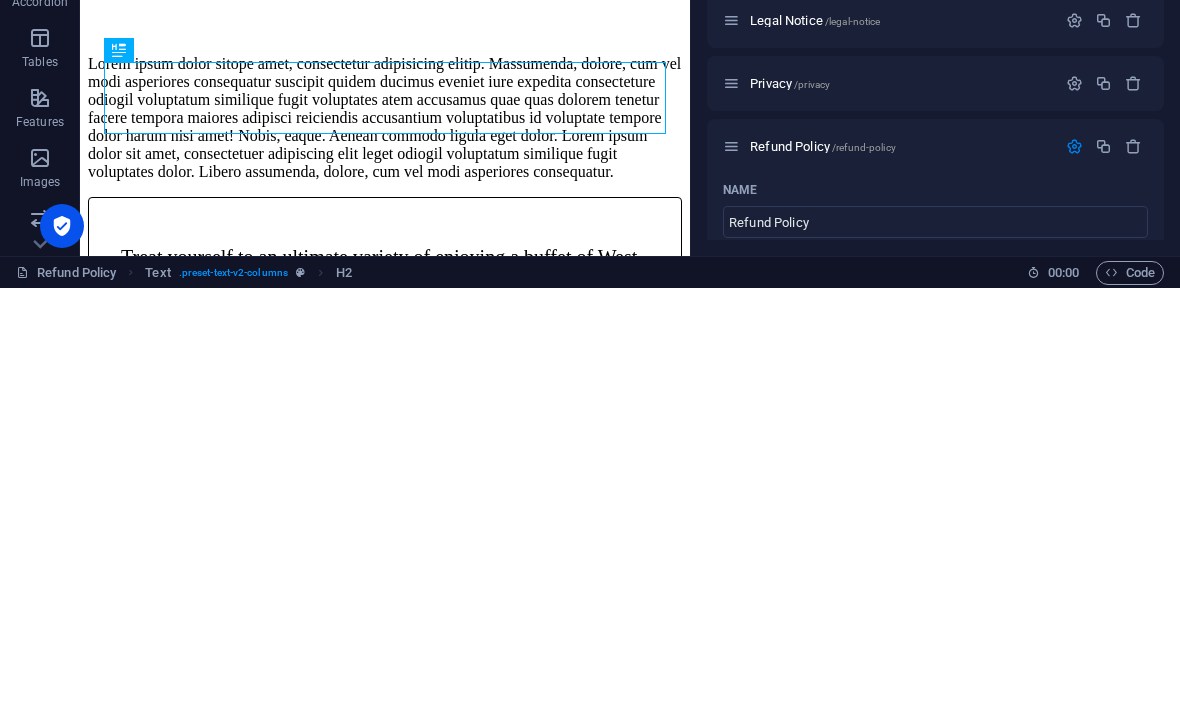 click at bounding box center (1074, 568) 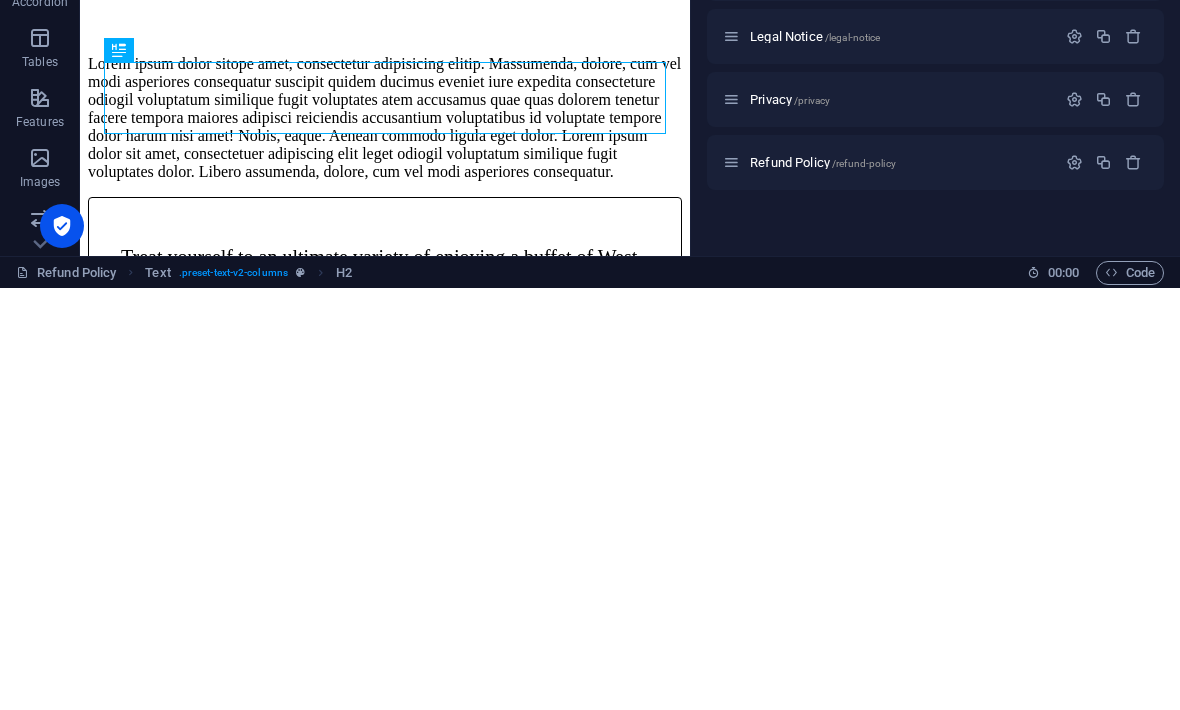 scroll, scrollTop: 0, scrollLeft: 0, axis: both 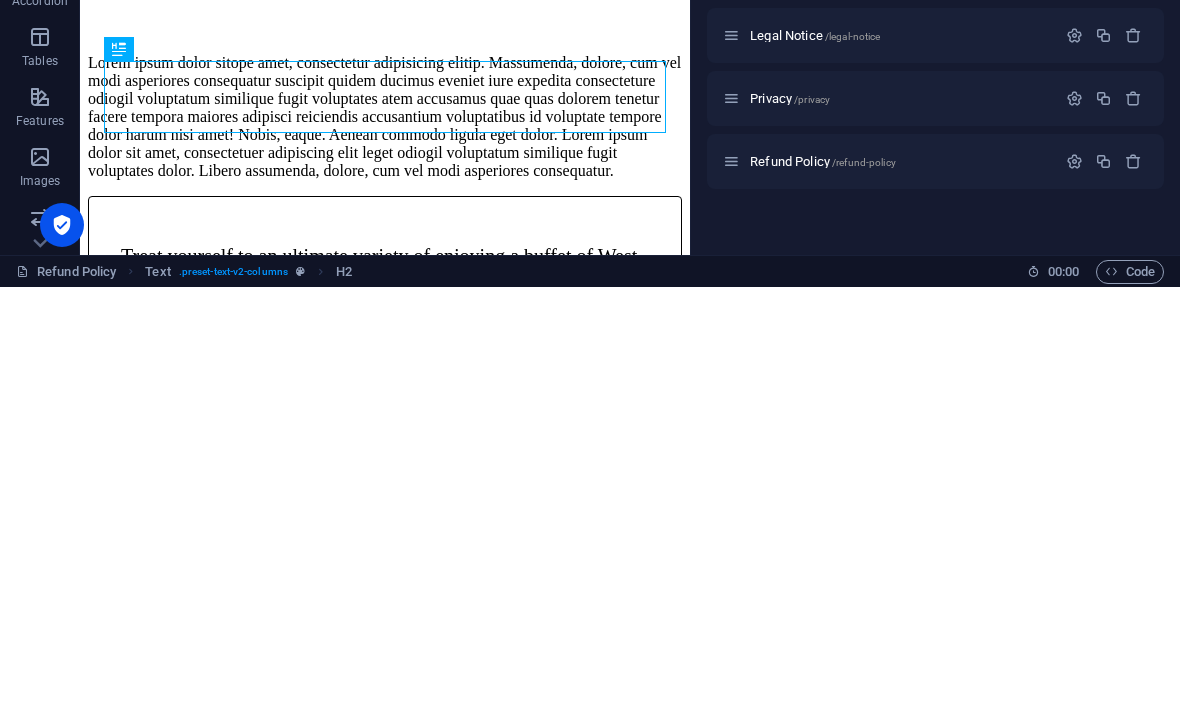 click at bounding box center [1074, 521] 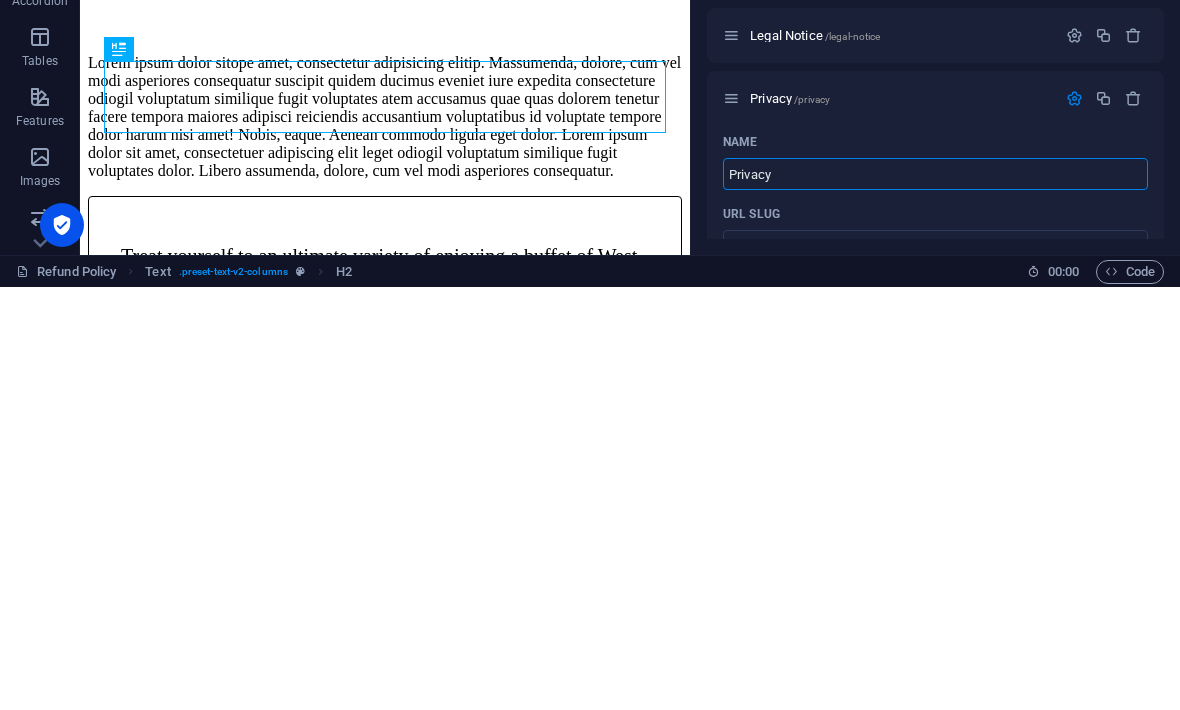 scroll, scrollTop: 0, scrollLeft: 0, axis: both 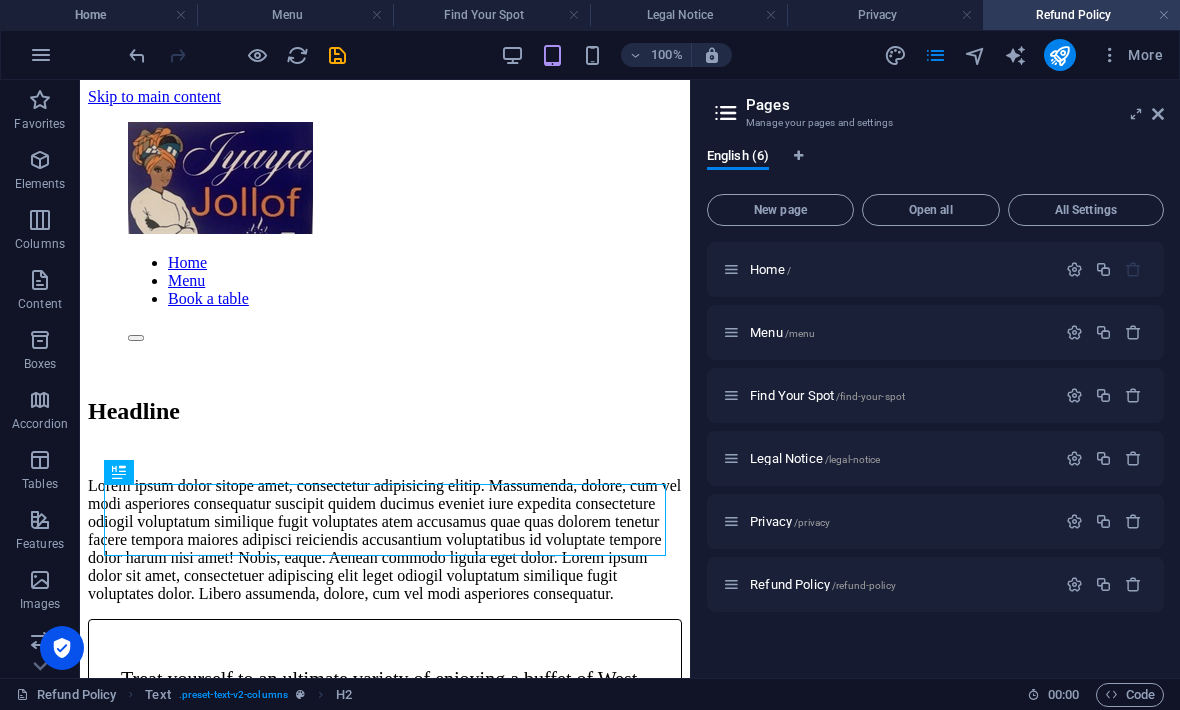click at bounding box center (1136, 114) 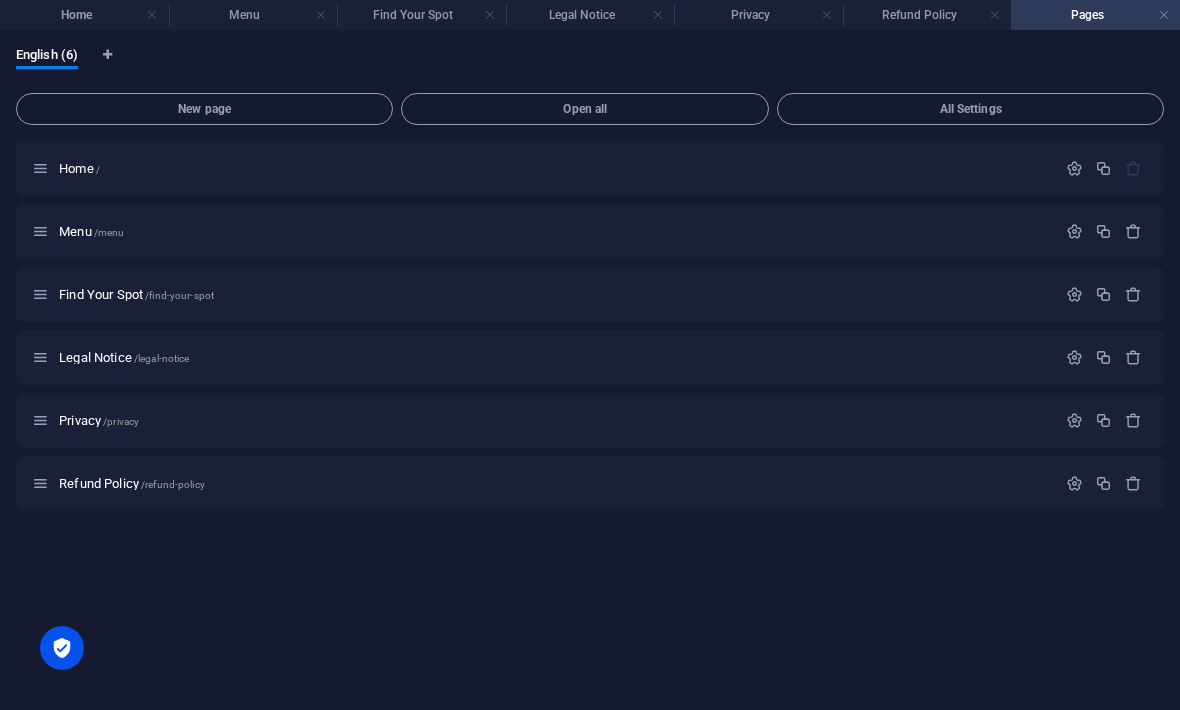 click on "Refund Policy" at bounding box center (927, 15) 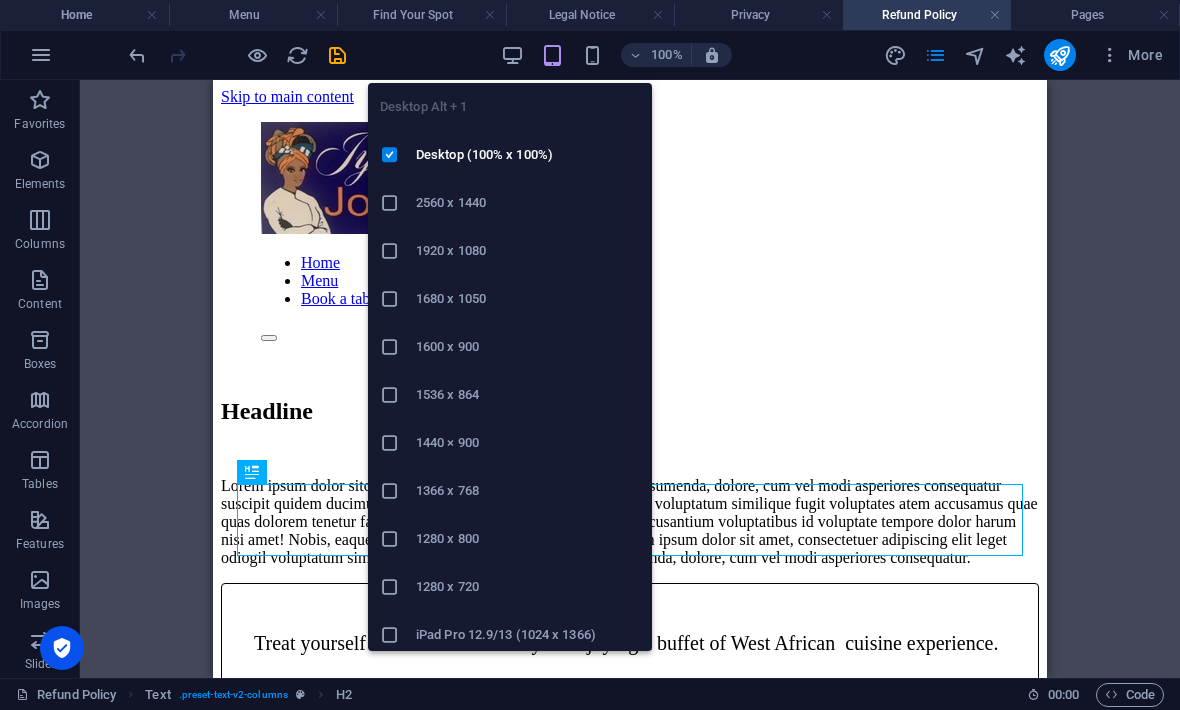 click on "Desktop (100% x 100%)" at bounding box center [528, 155] 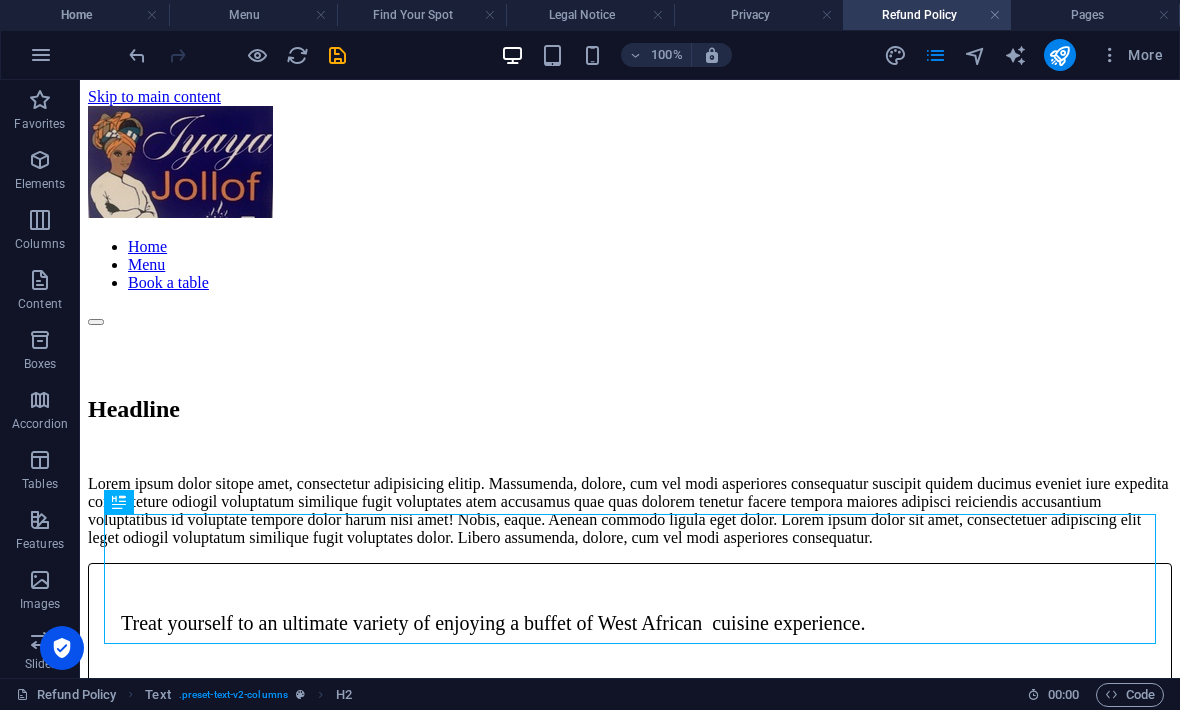 click at bounding box center (337, 55) 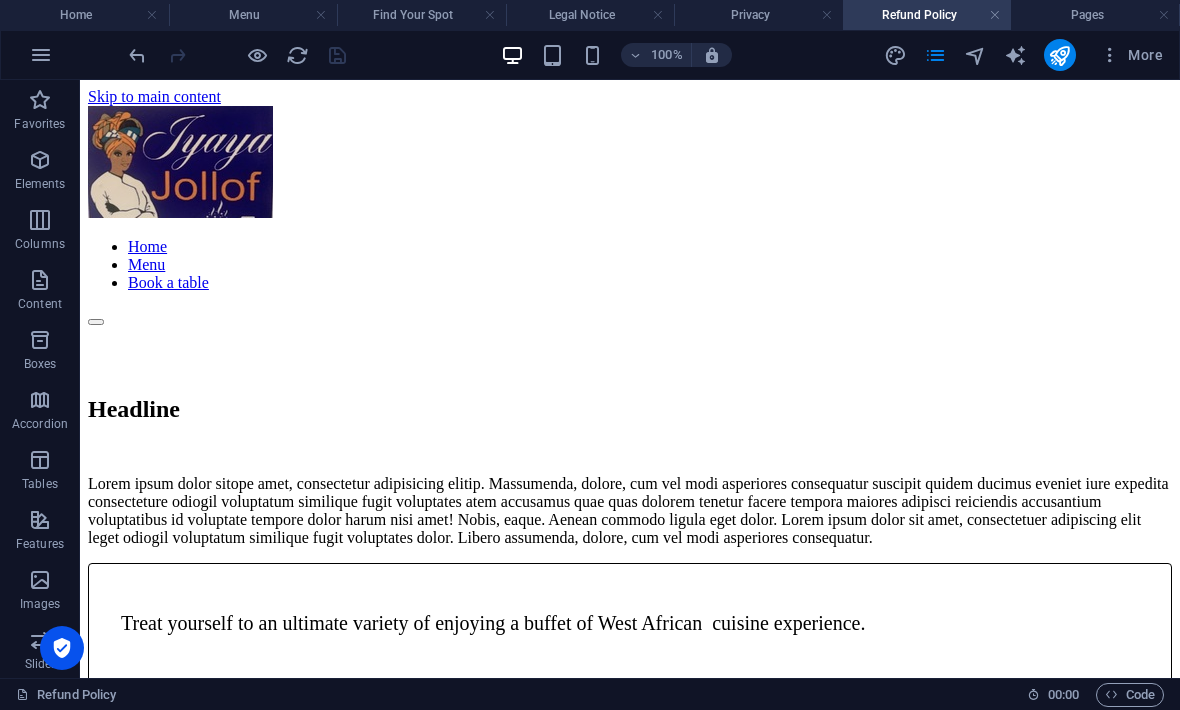 click on "Privacy" at bounding box center (758, 15) 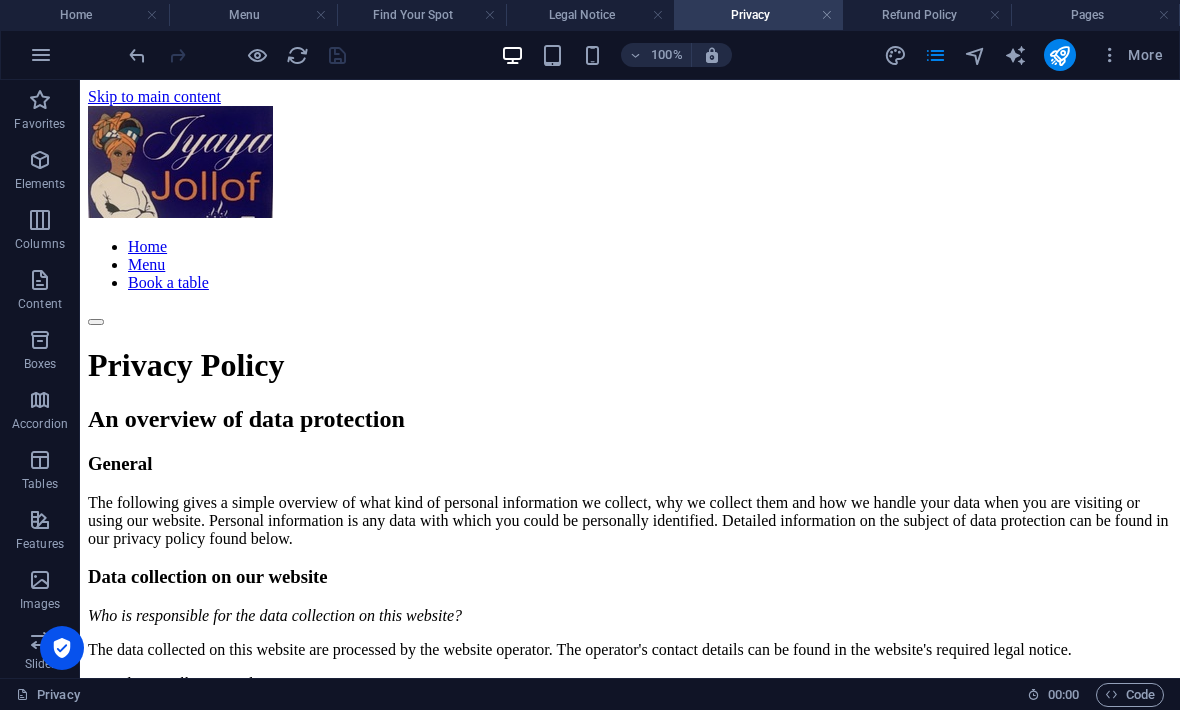 click on "Pages" at bounding box center [1095, 15] 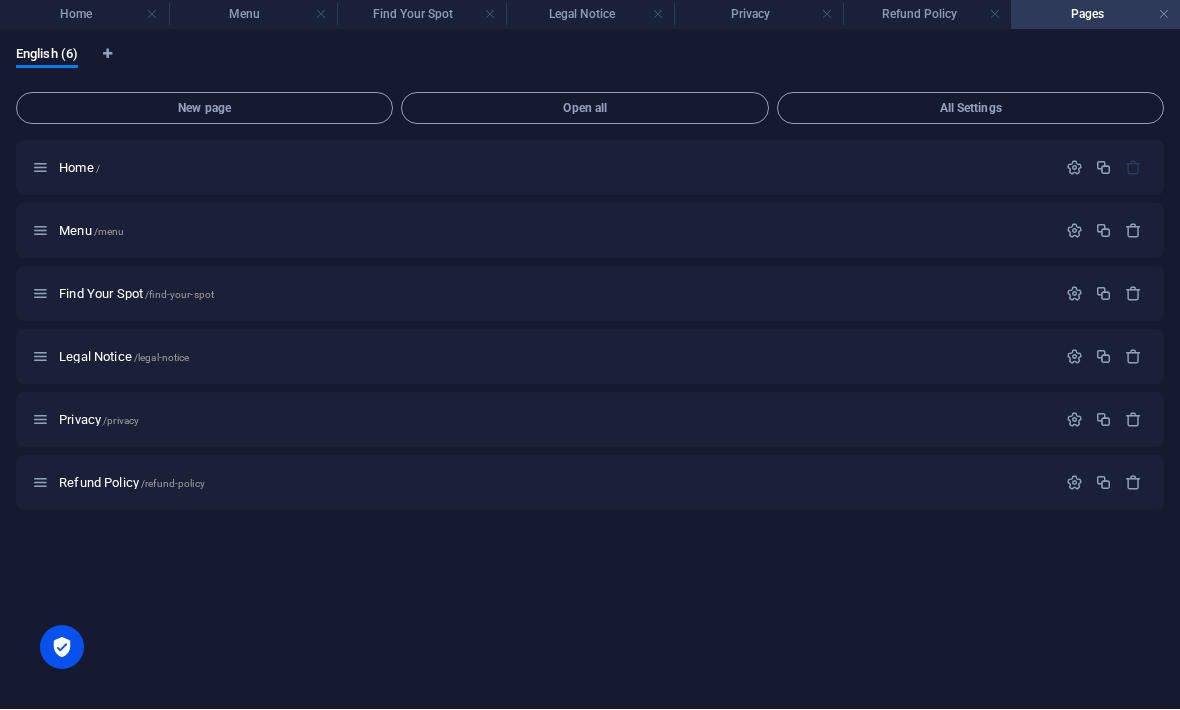 click on "Home" at bounding box center (84, 15) 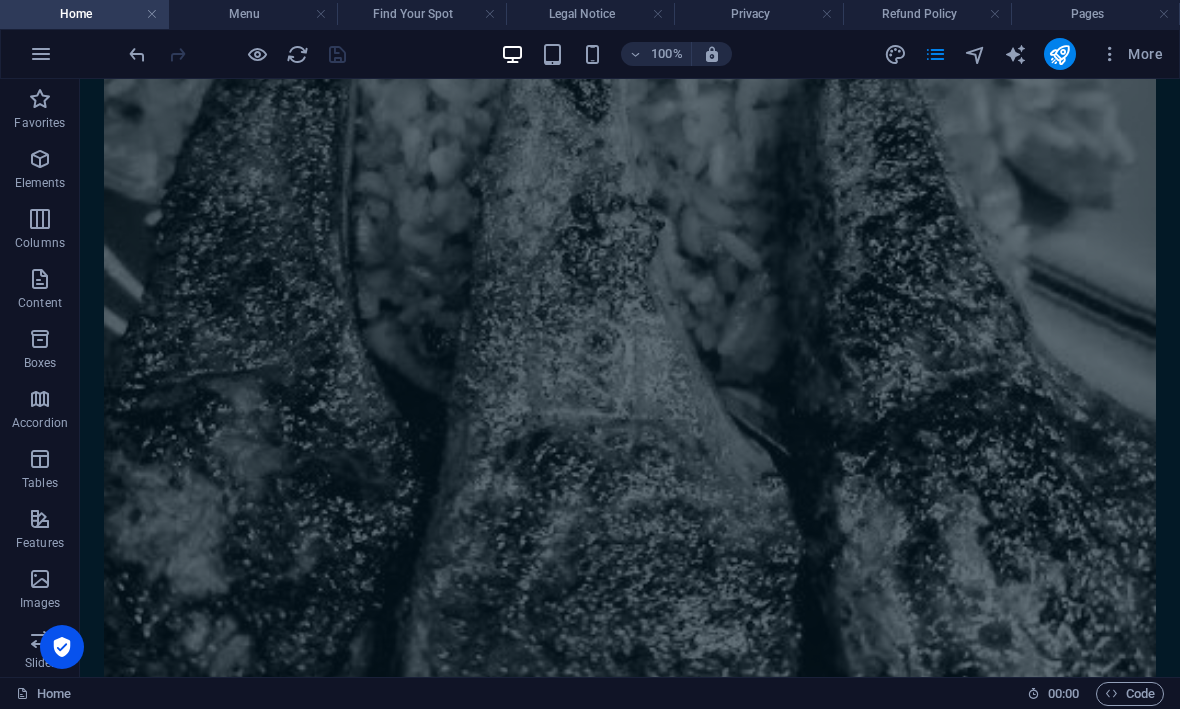 scroll, scrollTop: 6398, scrollLeft: 0, axis: vertical 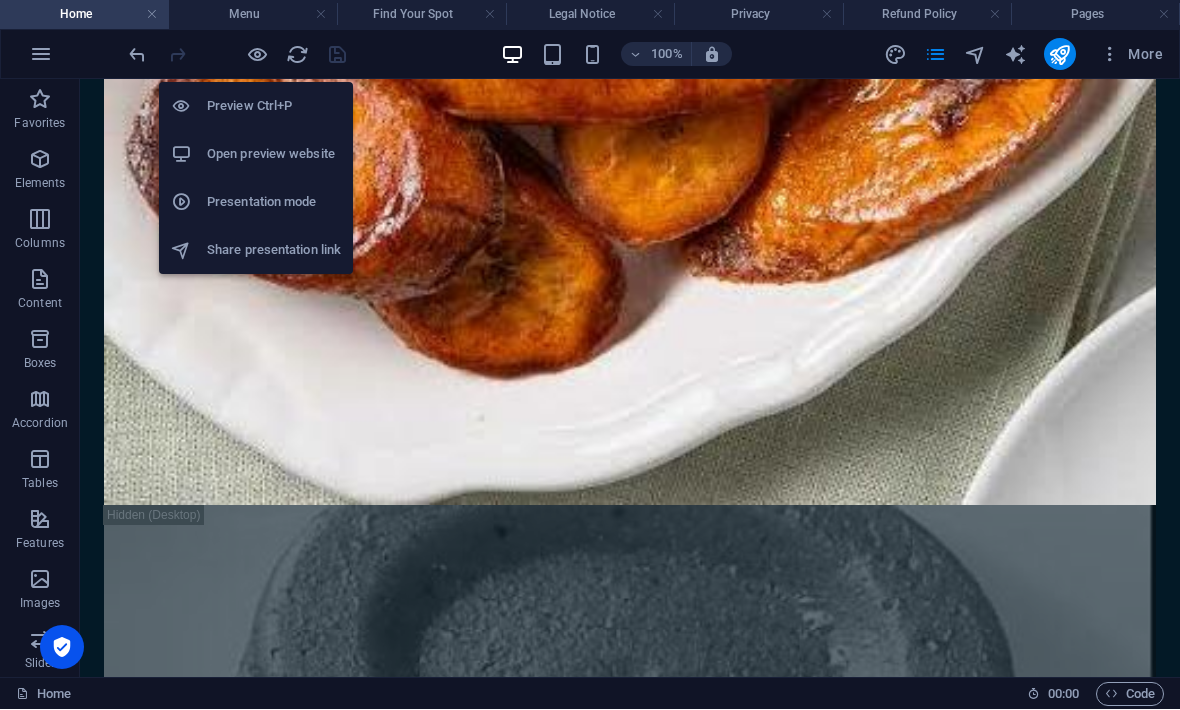 click on "Open preview website" at bounding box center [274, 155] 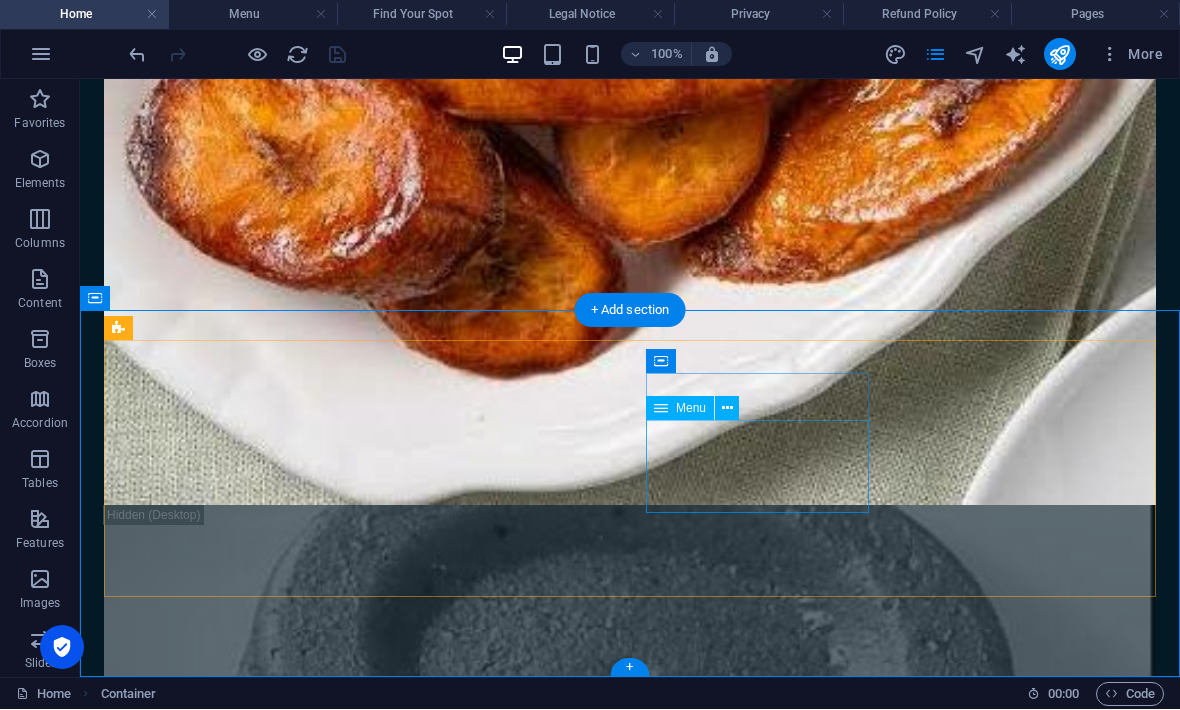 click on "Legal Notice Privacy Policy Refund Policy" at bounding box center [248, 12734] 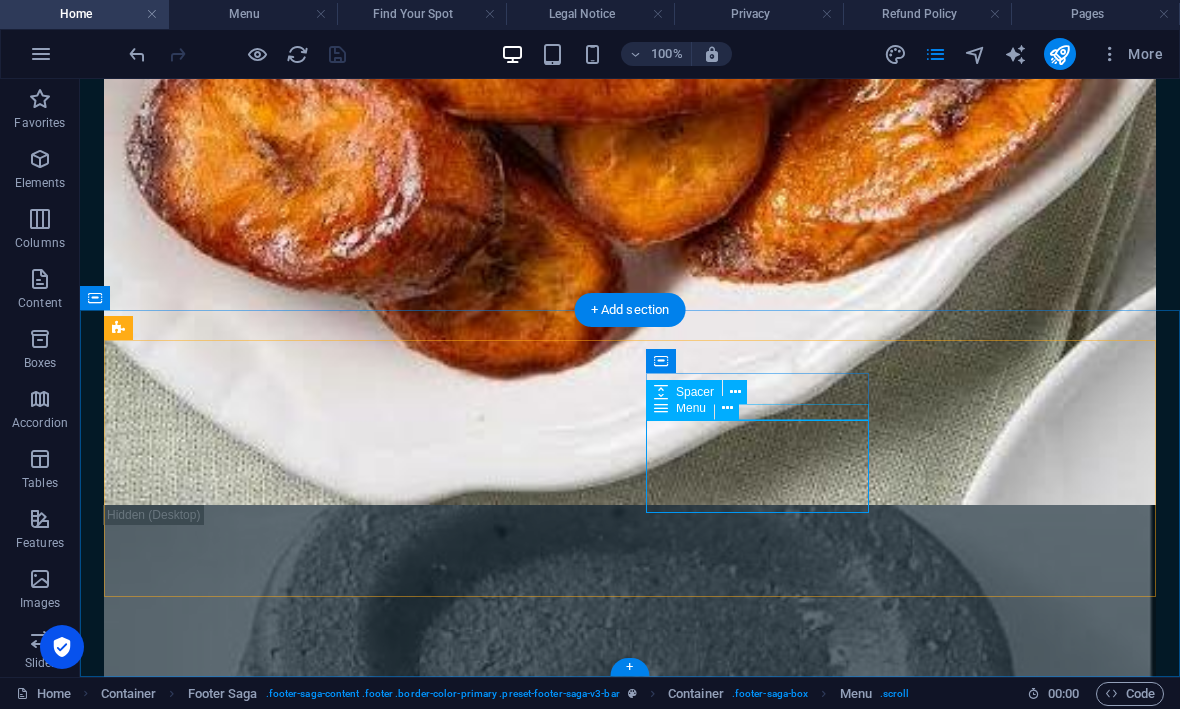 click at bounding box center (727, 409) 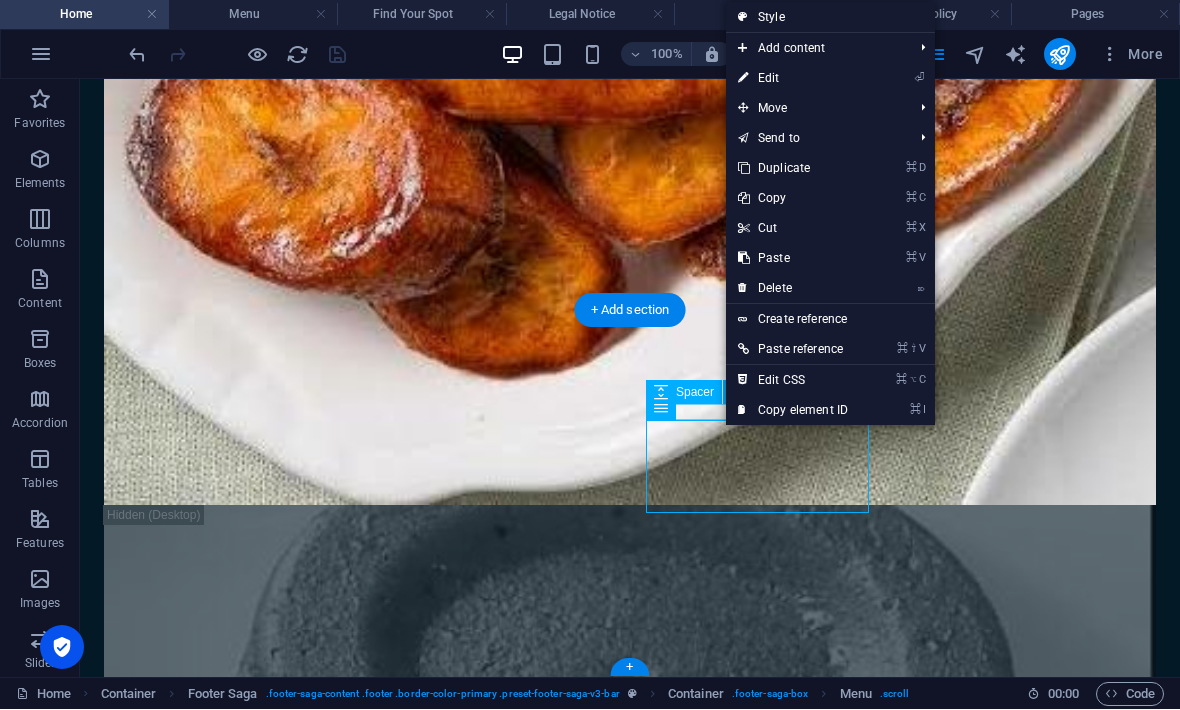 click on "⏎  Edit" at bounding box center [793, 79] 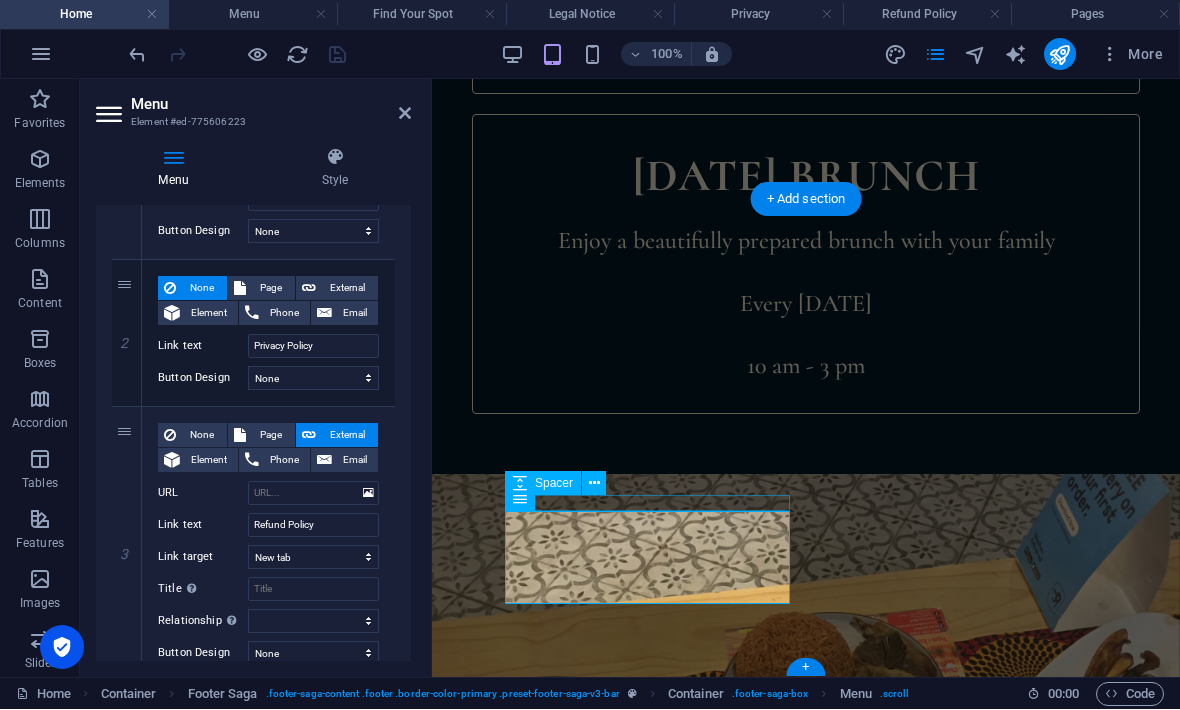 scroll, scrollTop: 280, scrollLeft: 0, axis: vertical 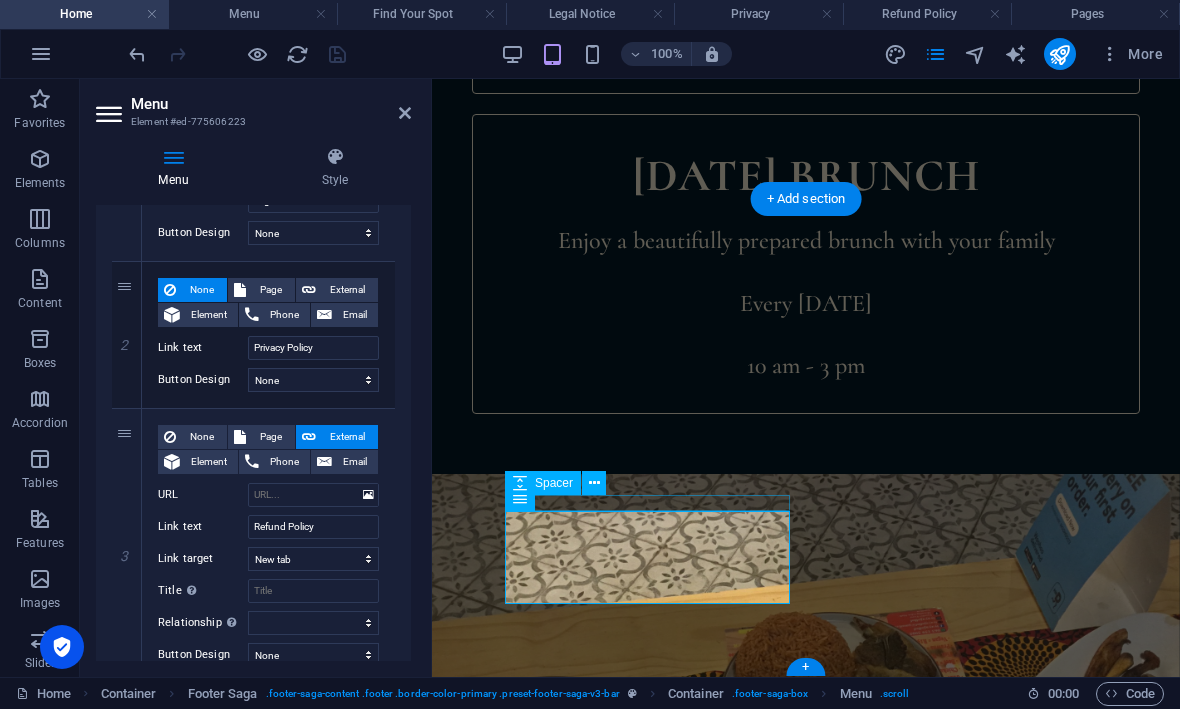 click on "Page" at bounding box center [270, 291] 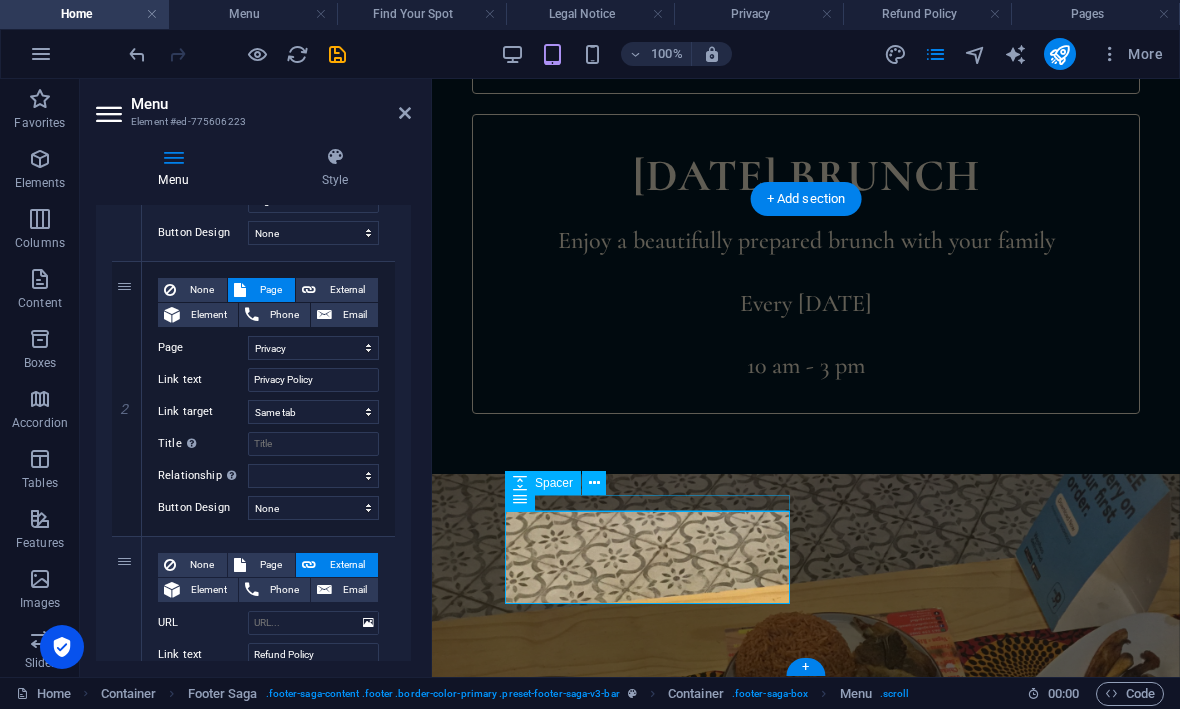 click on "Page" at bounding box center (270, 566) 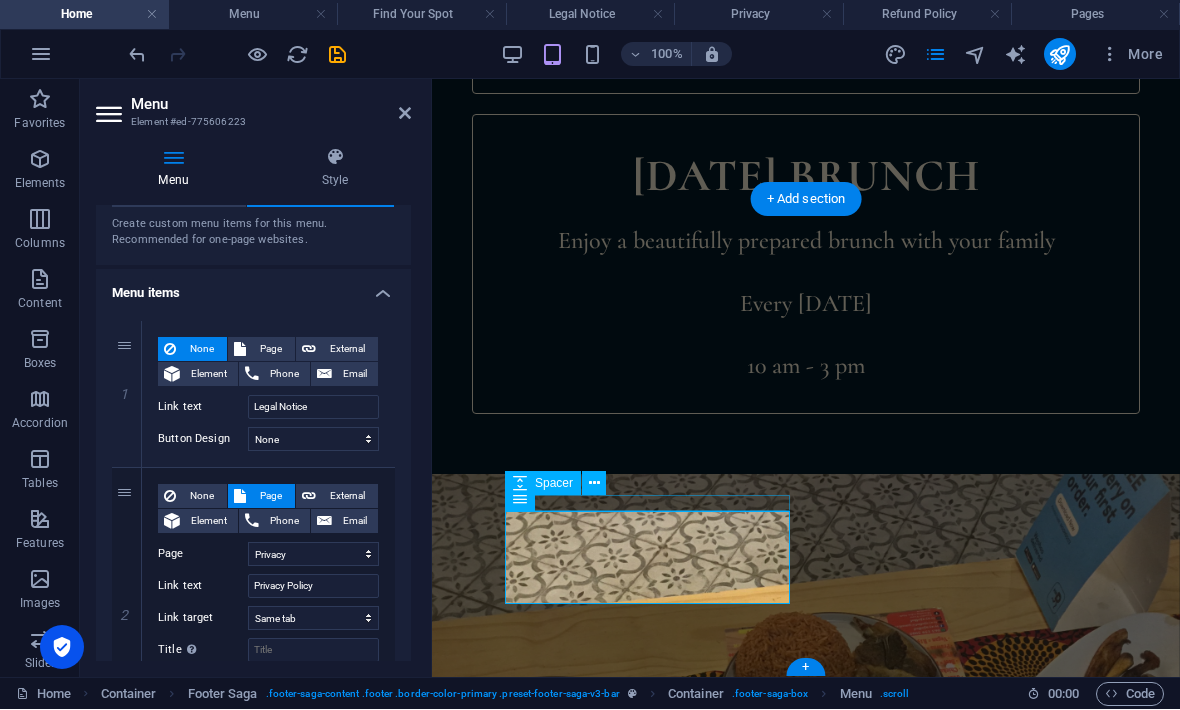 scroll, scrollTop: 70, scrollLeft: 0, axis: vertical 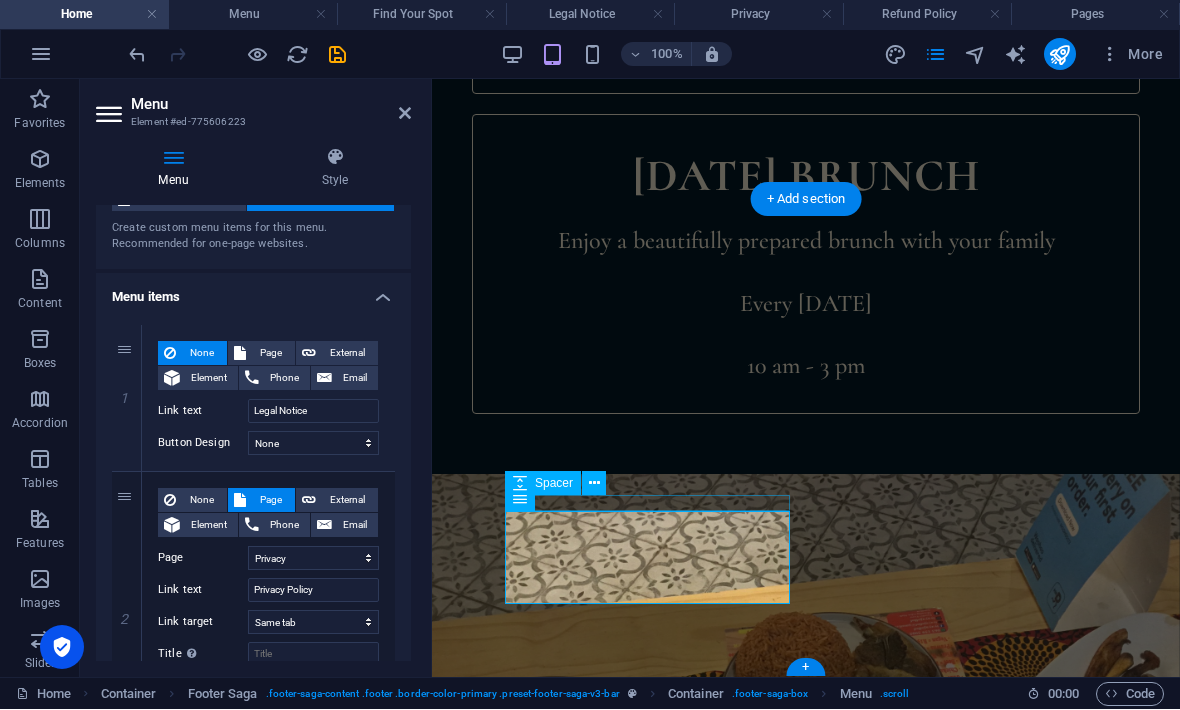 click on "Page" at bounding box center (270, 354) 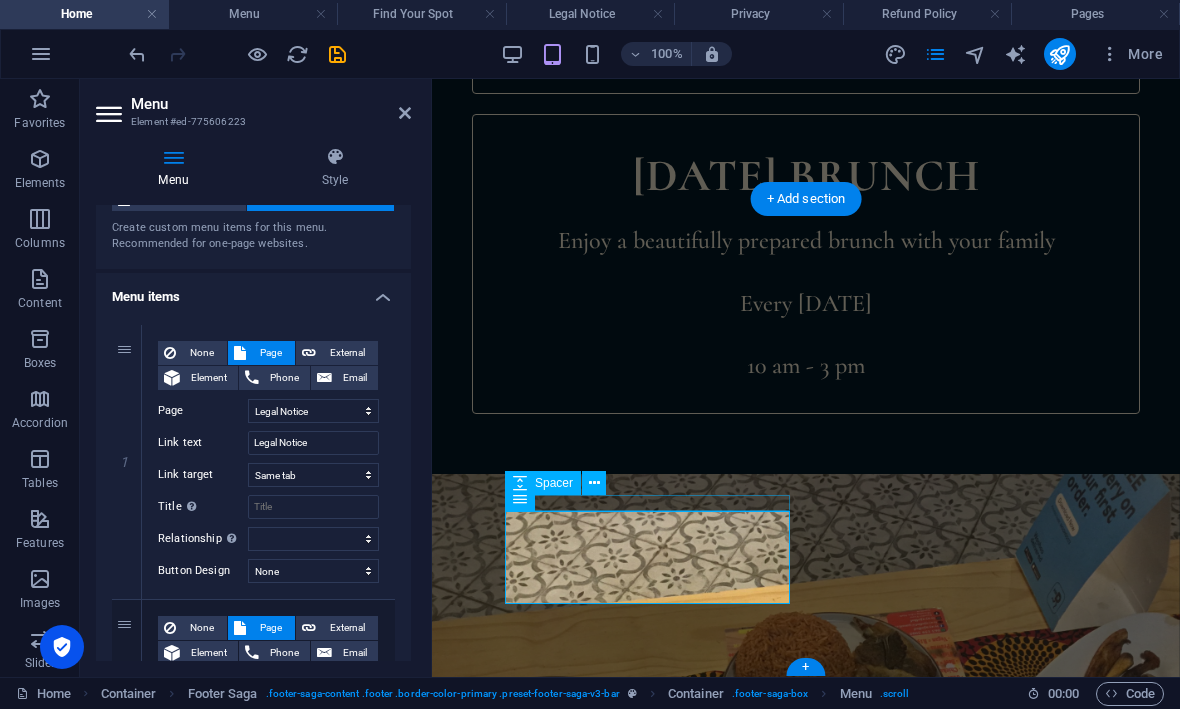 click on "External" at bounding box center [347, 354] 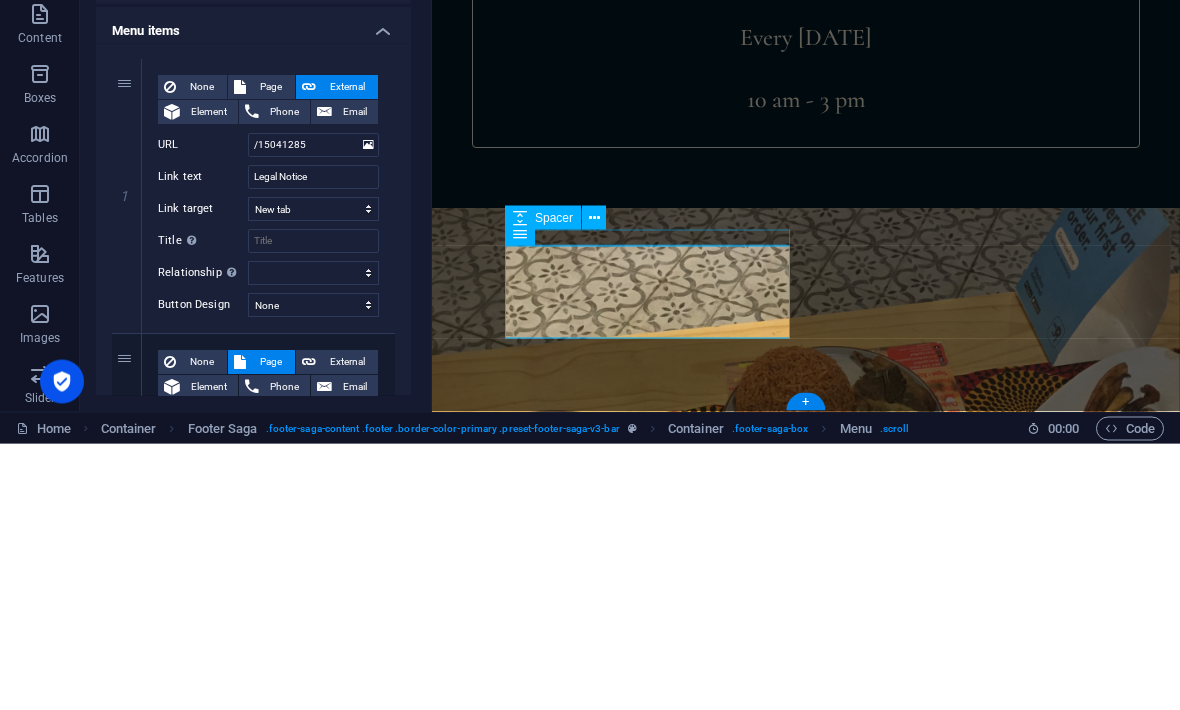 click on "Menu Style Menu Auto Custom Create custom menu items for this menu. Recommended for one-page websites. Manage pages Menu items 1 None Page External Element Phone Email Page Home Menu Find Your Spot Legal Notice Privacy Refund Policy Element
URL /15041285 Phone Email Link text Legal Notice Link target New tab Same tab Overlay Title Additional link description, should not be the same as the link text. The title is most often shown as a tooltip text when the mouse moves over the element. Leave empty if uncertain. Relationship Sets the  relationship of this link to the link target . For example, the value "nofollow" instructs search engines not to follow the link. Can be left empty. alternate author bookmark external help license next nofollow noreferrer noopener prev search tag Button Design None Default Primary Secondary 2 None Page External Element Phone Email Page Home Menu Find Your Spot Legal Notice Privacy Refund Policy Element
URL /15041288 Phone Email Title" at bounding box center [253, 405] 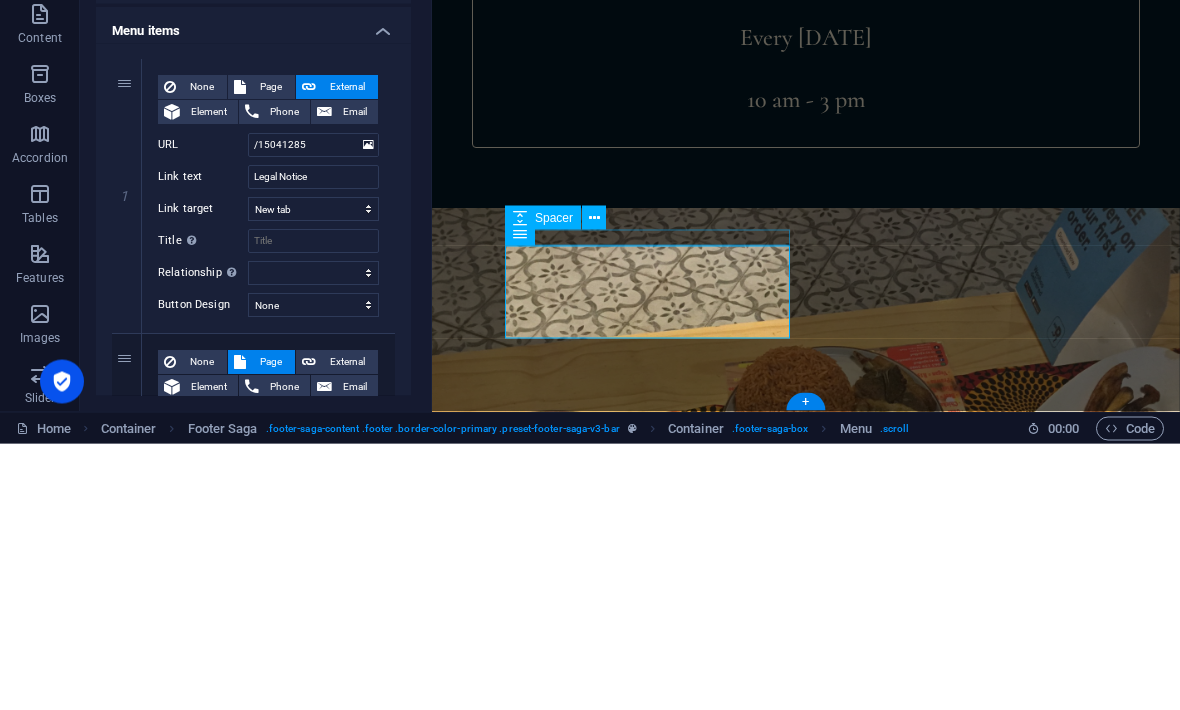 click on "External" at bounding box center [347, 629] 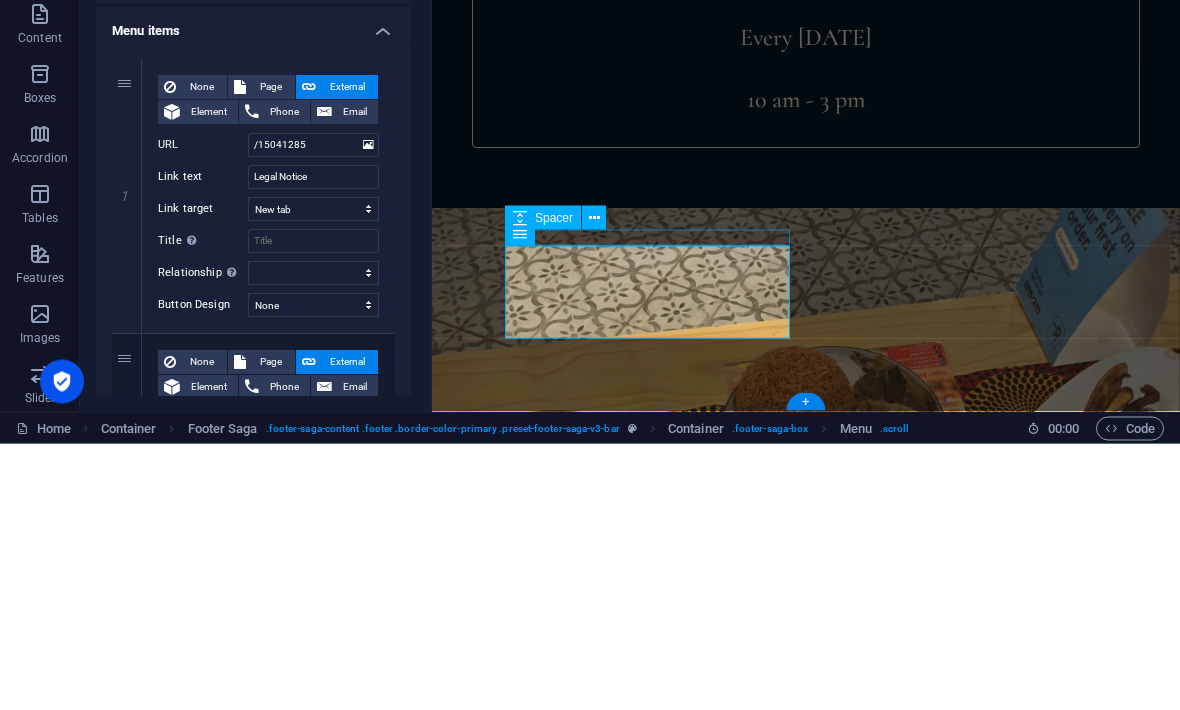 scroll, scrollTop: 322, scrollLeft: 0, axis: vertical 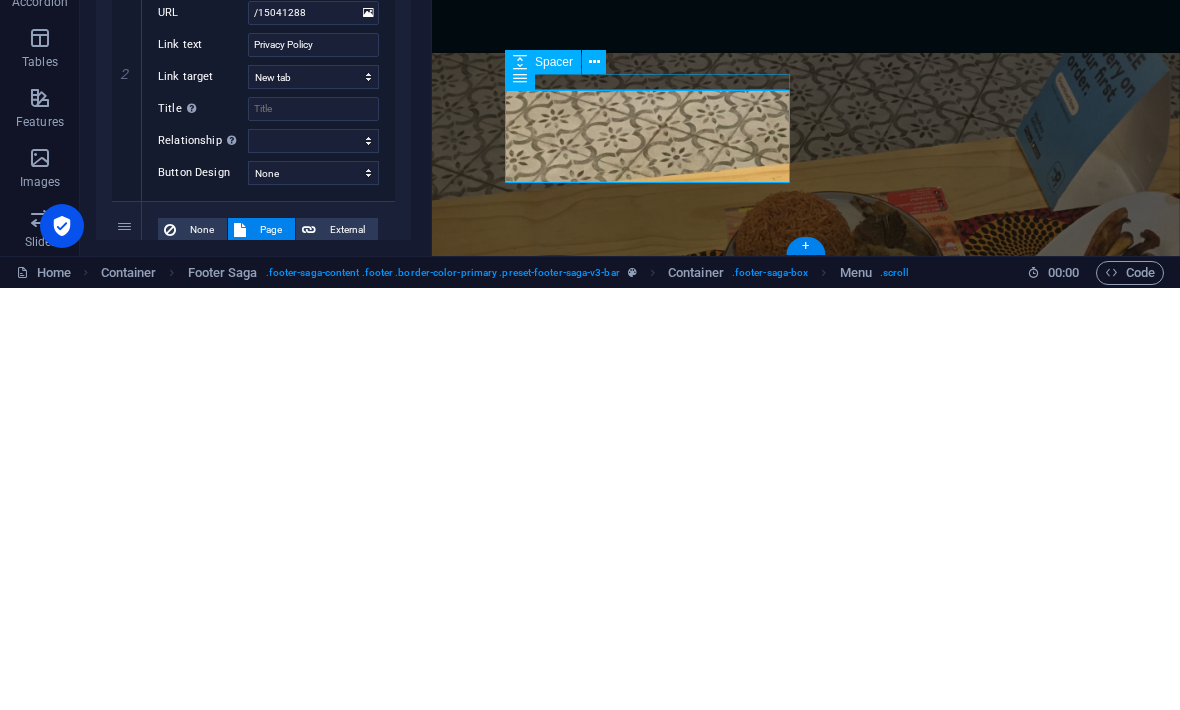 click on "External" at bounding box center [347, 652] 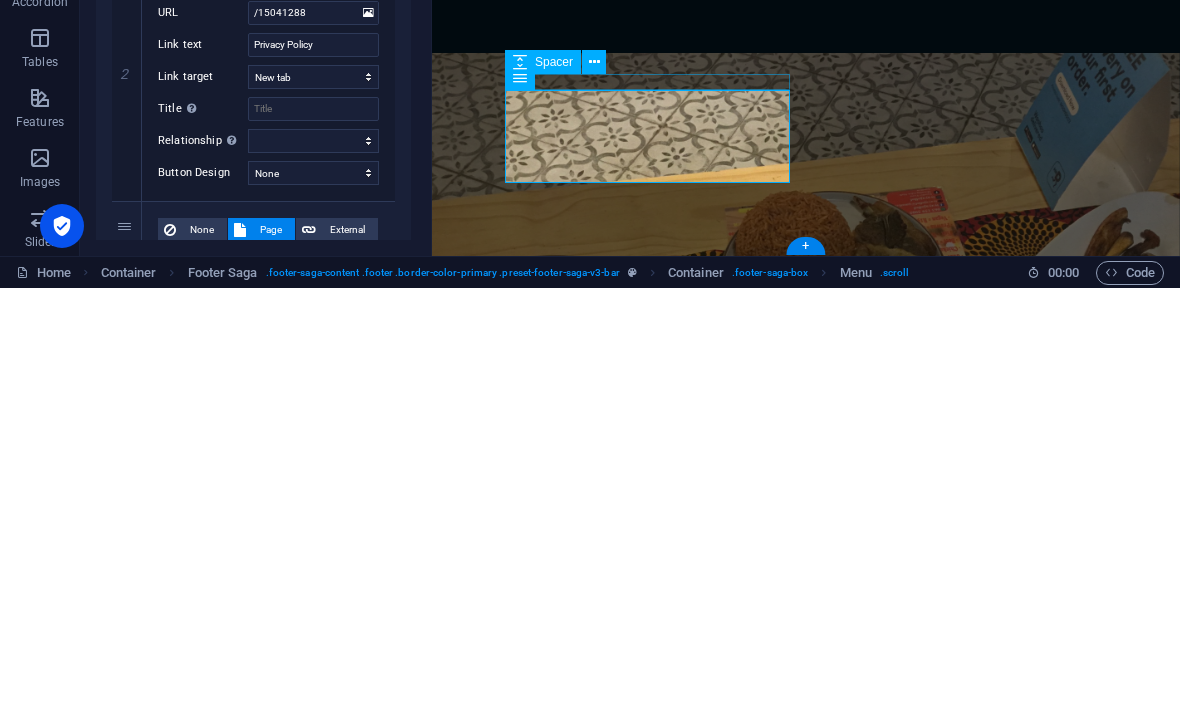 select 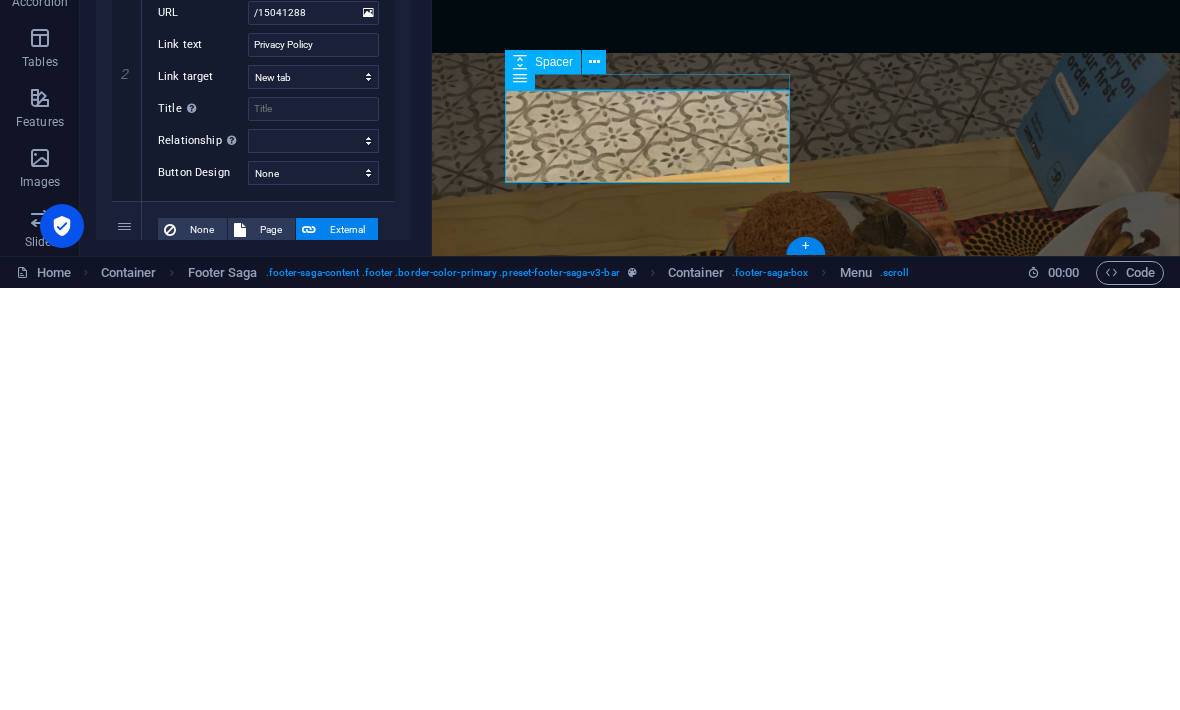 scroll, scrollTop: 597, scrollLeft: 0, axis: vertical 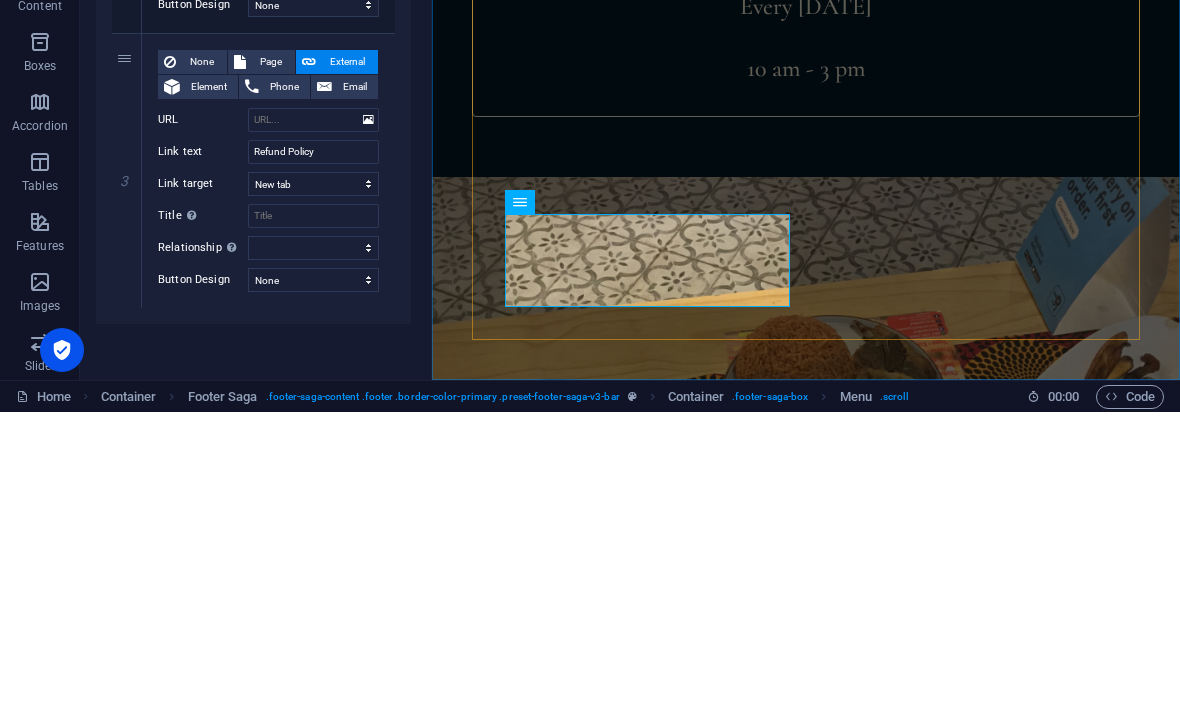 click on "Treat yourself to an ultimate variety of enjoying a buffet of West African  cuisine experience. Quick Links Home Menu Book a table Details Legal Notice Privacy Policy Refund Policy Contact [PHONE_NUMBER] [EMAIL_ADDRESS][DOMAIN_NAME] 10:00 AM - 21:00 PM" at bounding box center (806, 3772) 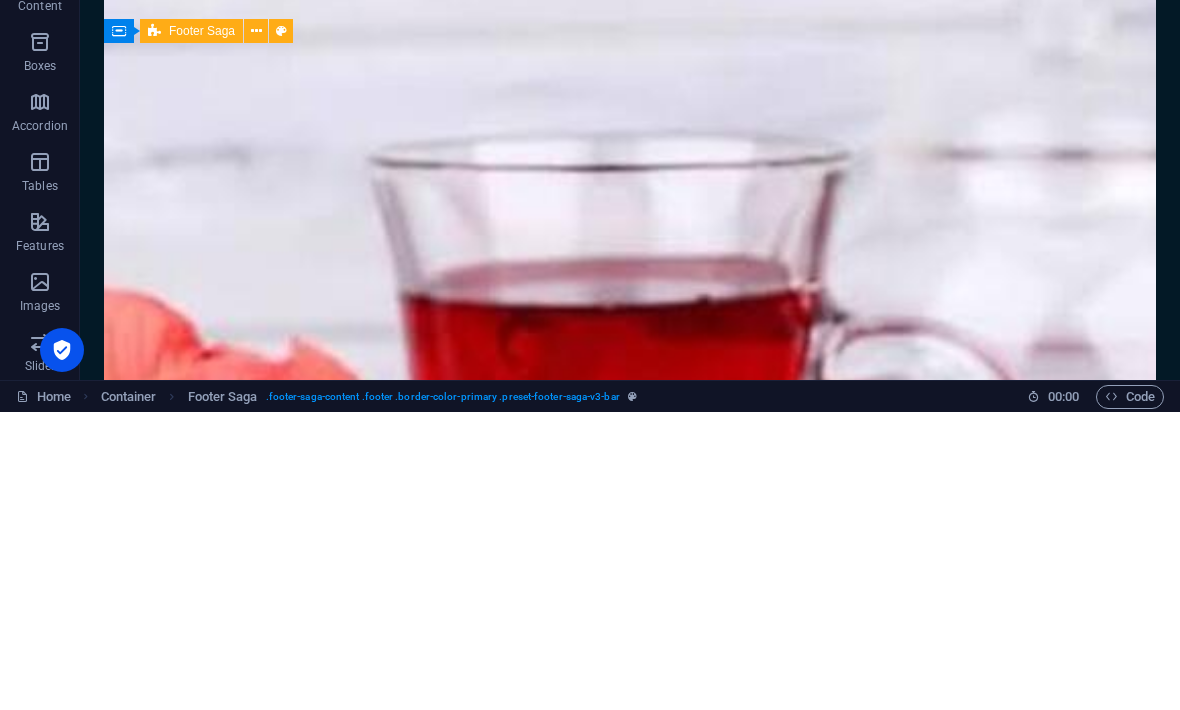 scroll, scrollTop: 6398, scrollLeft: 0, axis: vertical 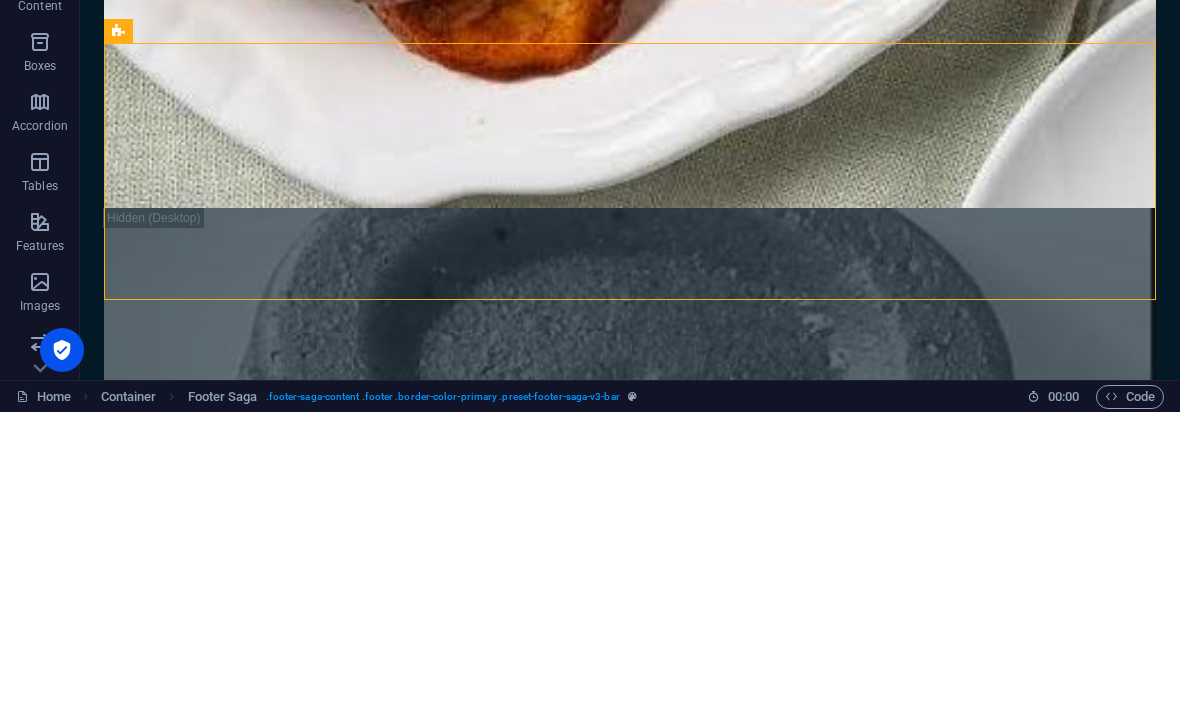 click on "Refund Policy" at bounding box center (927, 15) 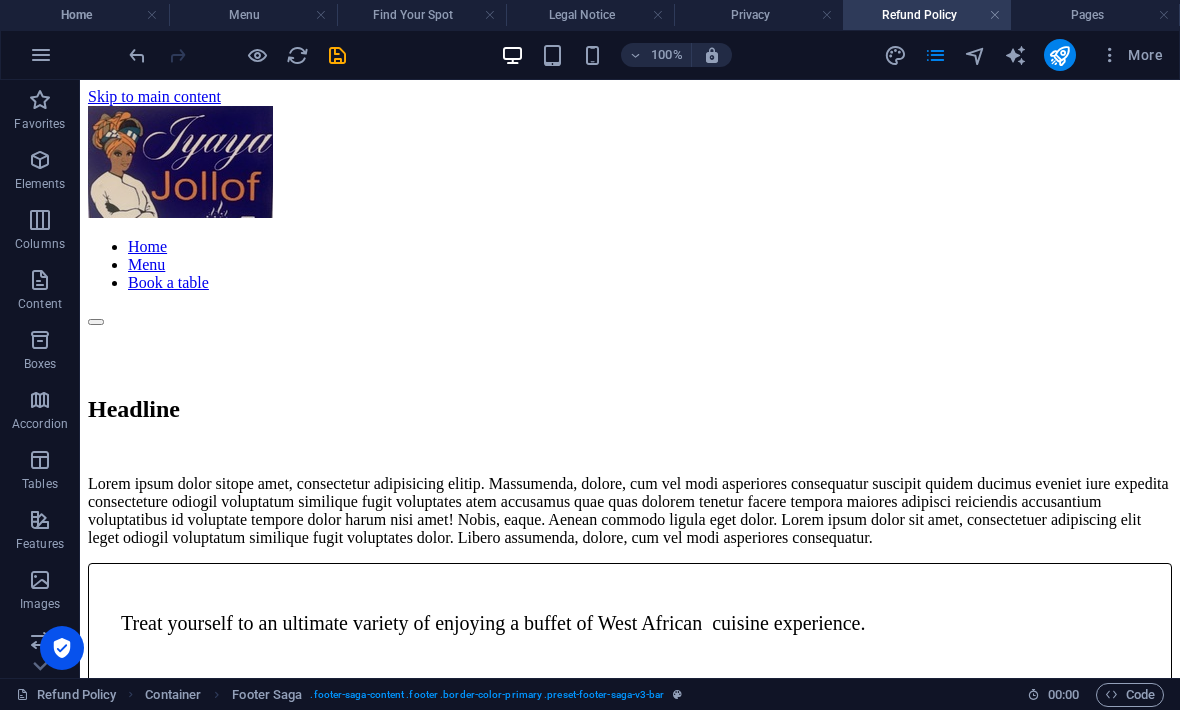 scroll, scrollTop: 0, scrollLeft: 0, axis: both 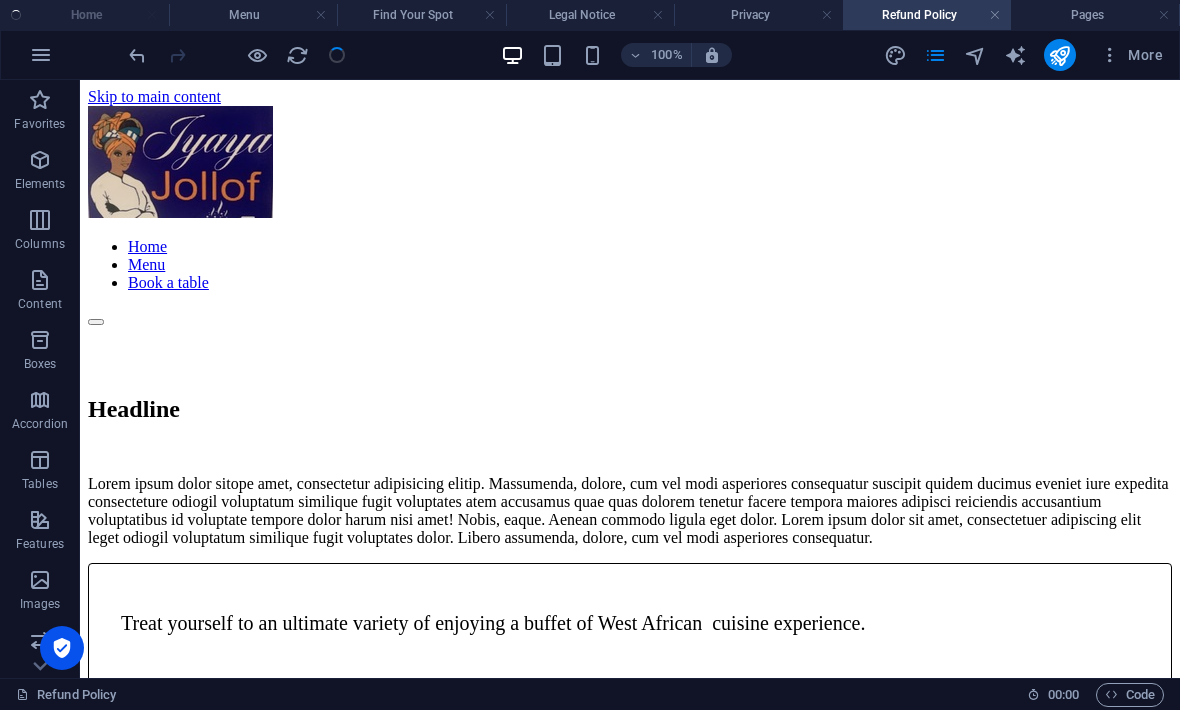 click at bounding box center [995, 15] 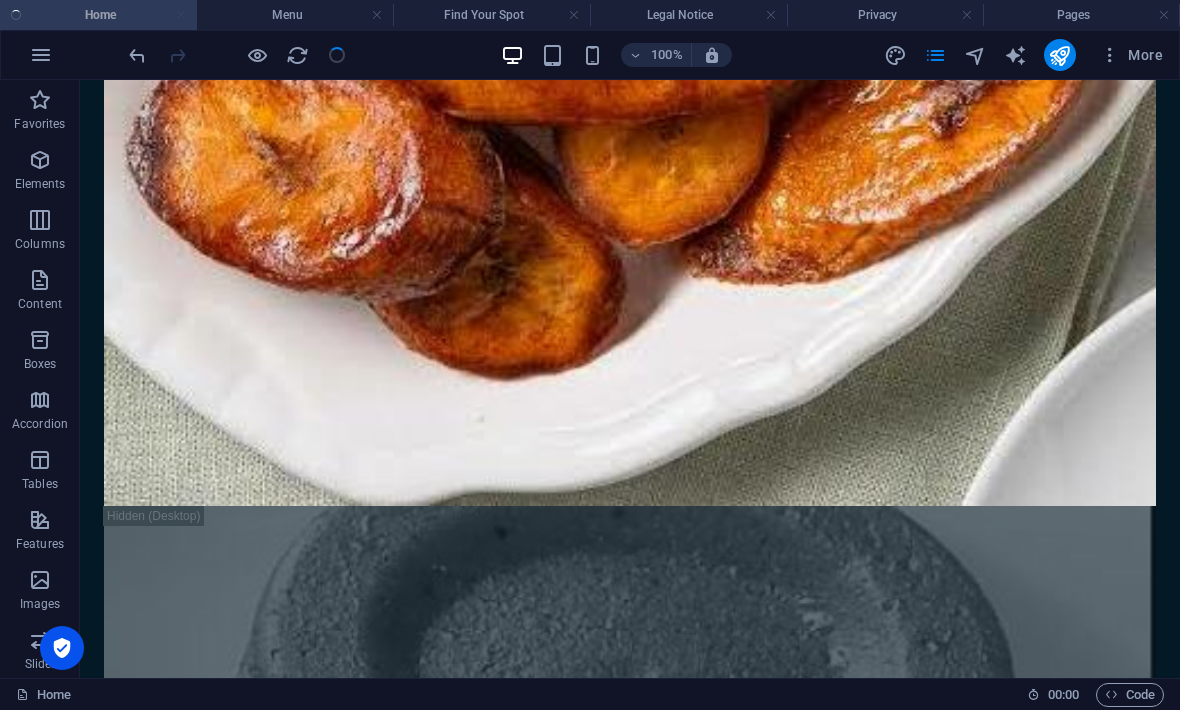 click at bounding box center (935, 55) 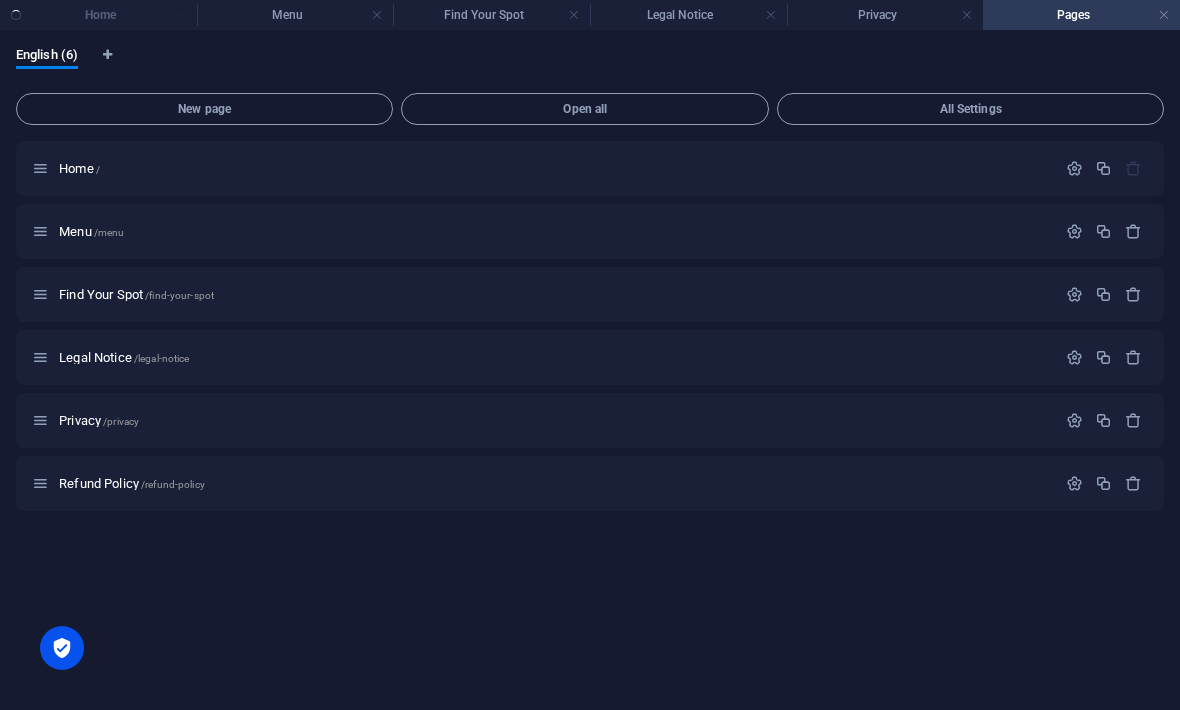 click at bounding box center [1133, 483] 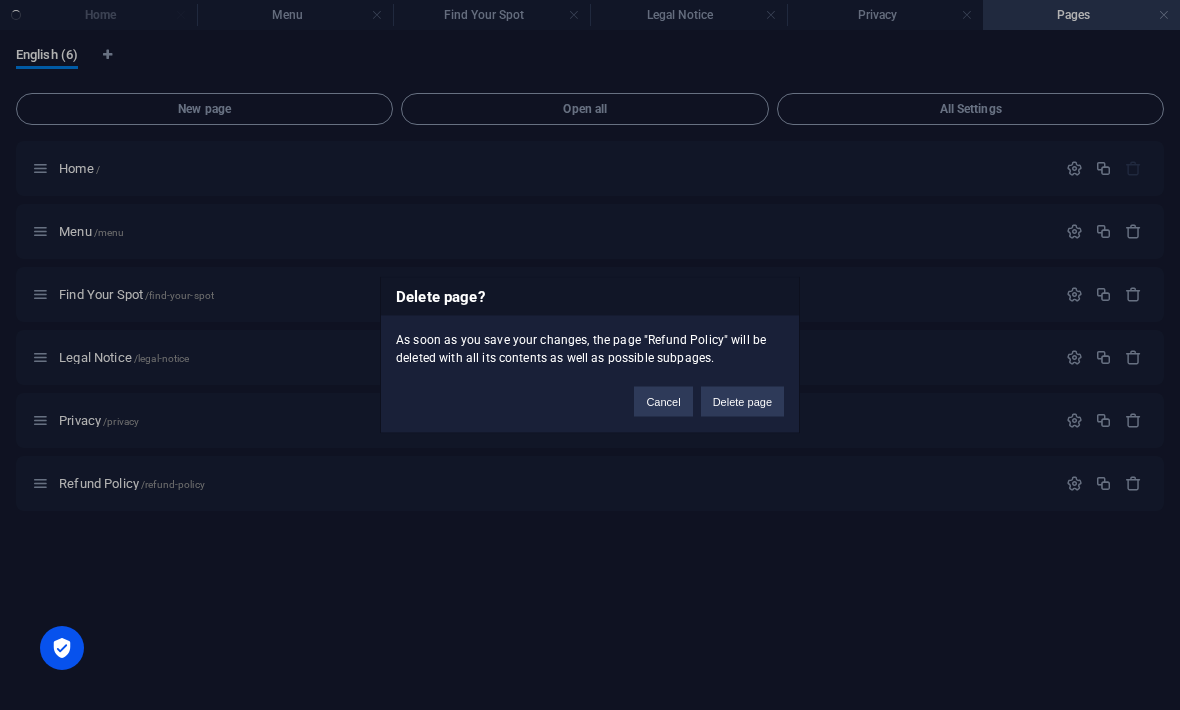 click on "Delete page" at bounding box center (742, 402) 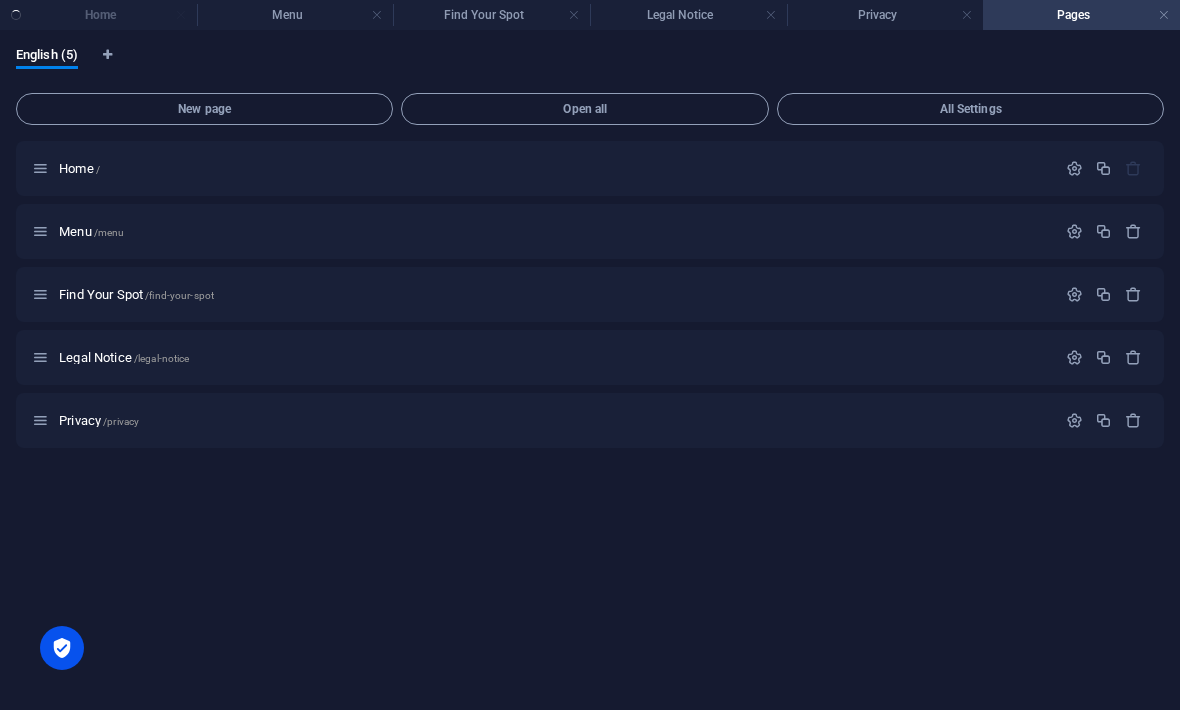 click on "New page" at bounding box center [204, 109] 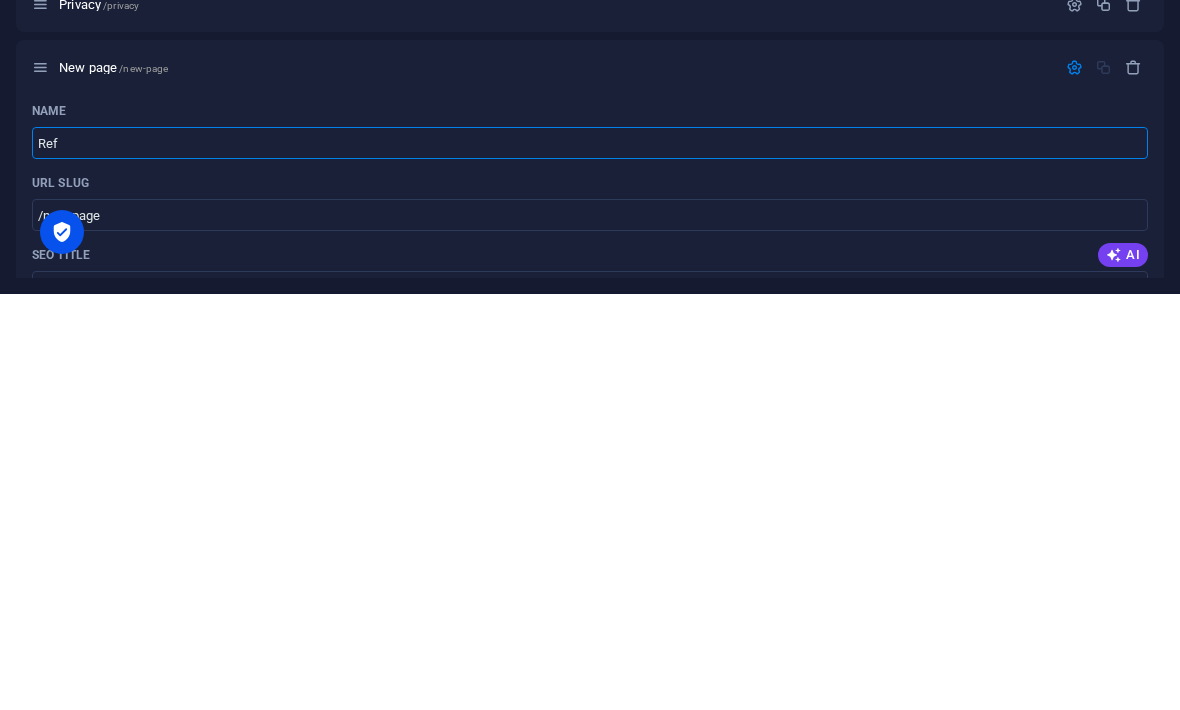 type on "Refu" 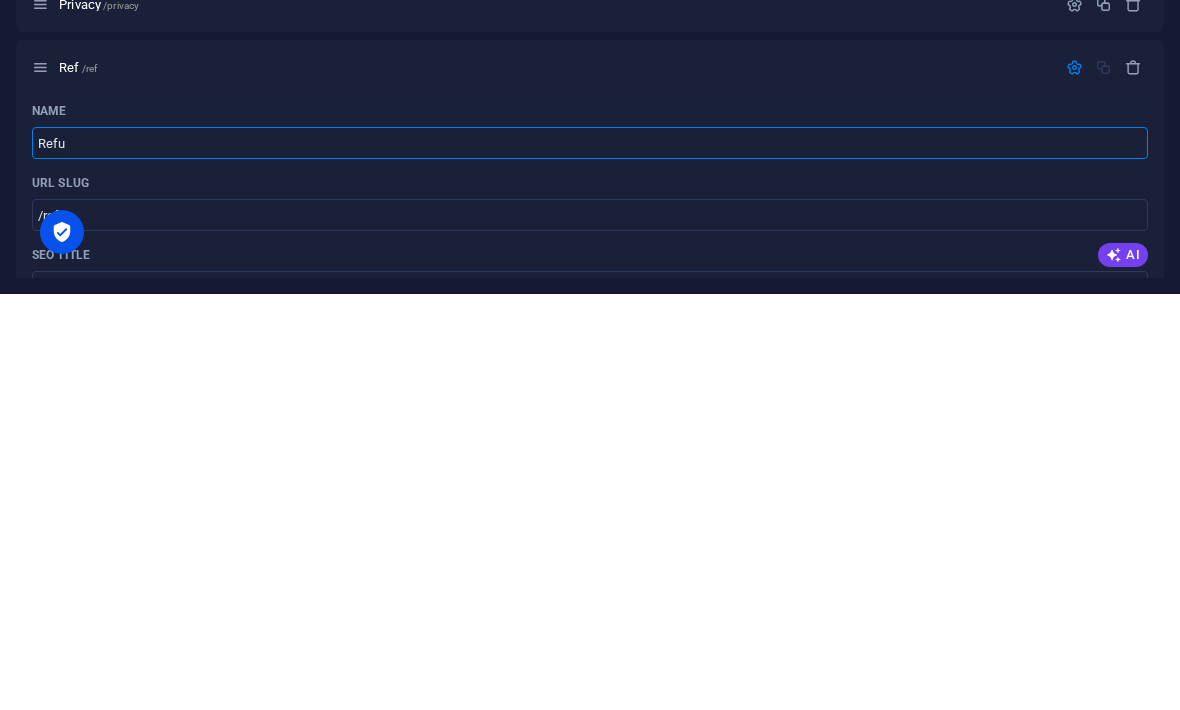 type on "/ref" 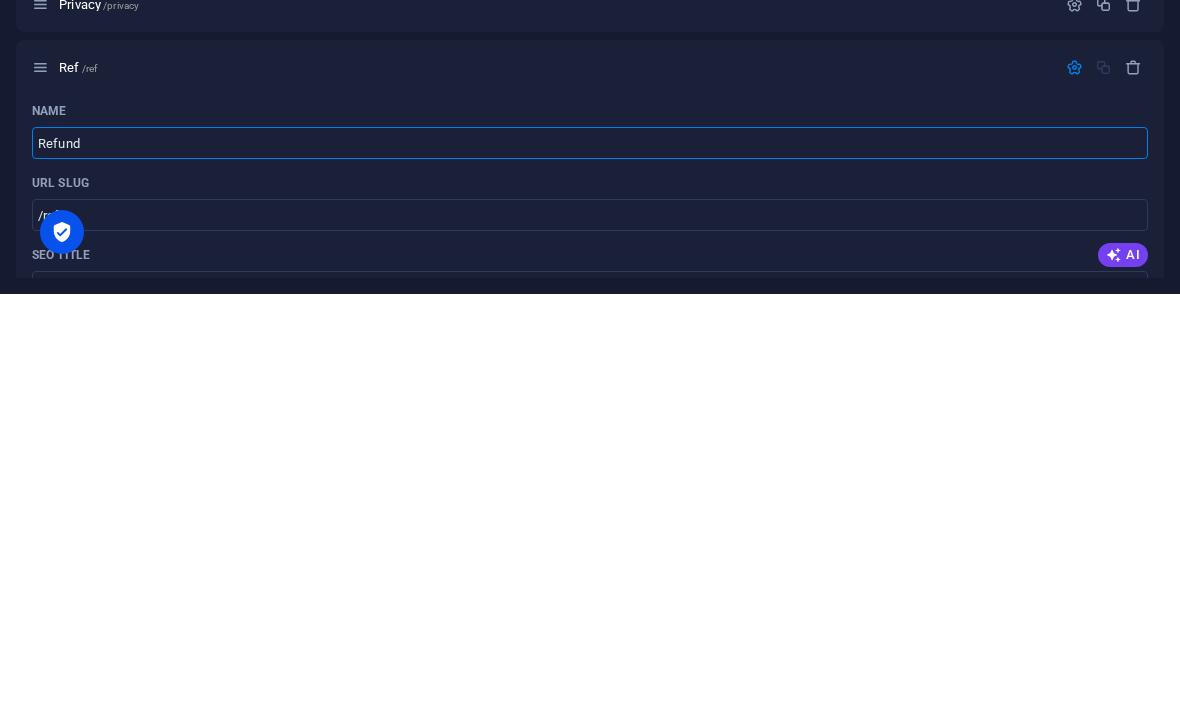 type on "Refund" 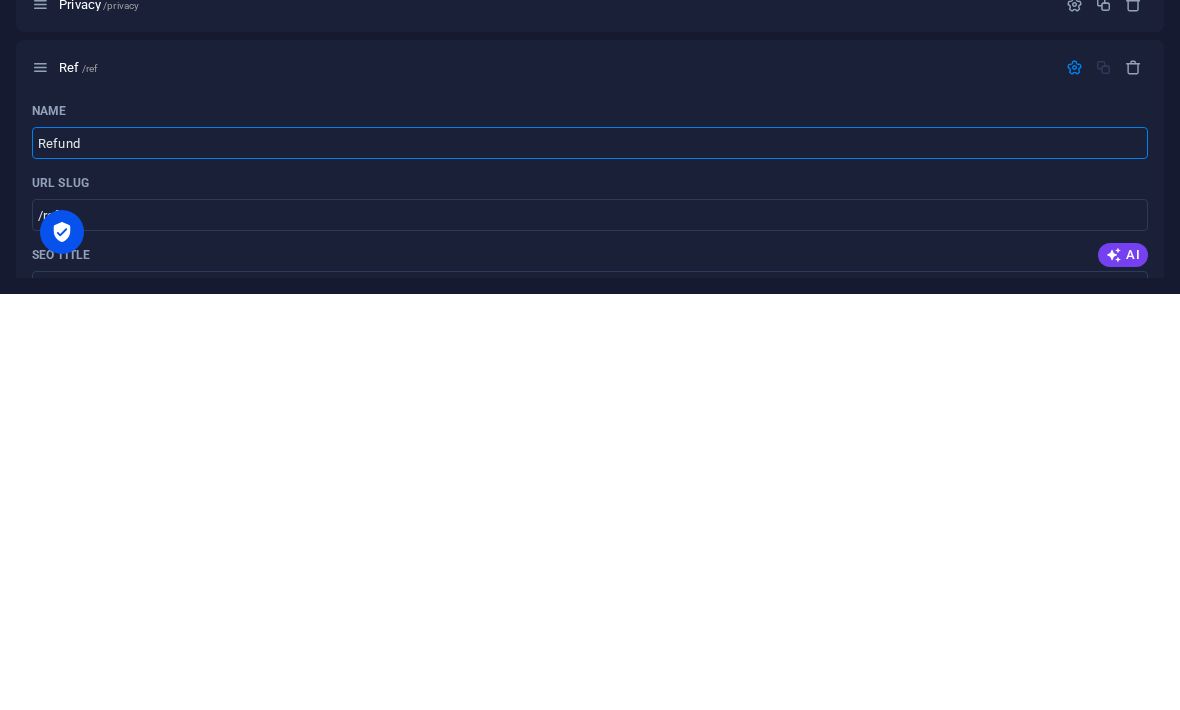 type on "/refund" 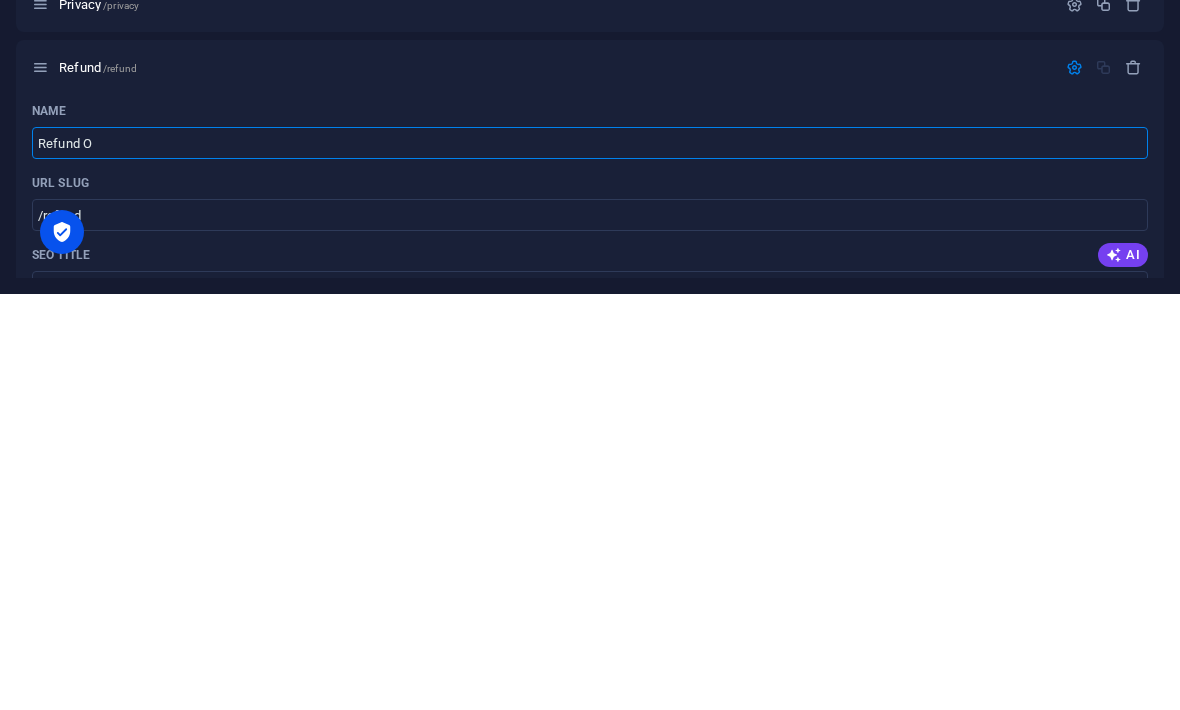 type on "Refund O" 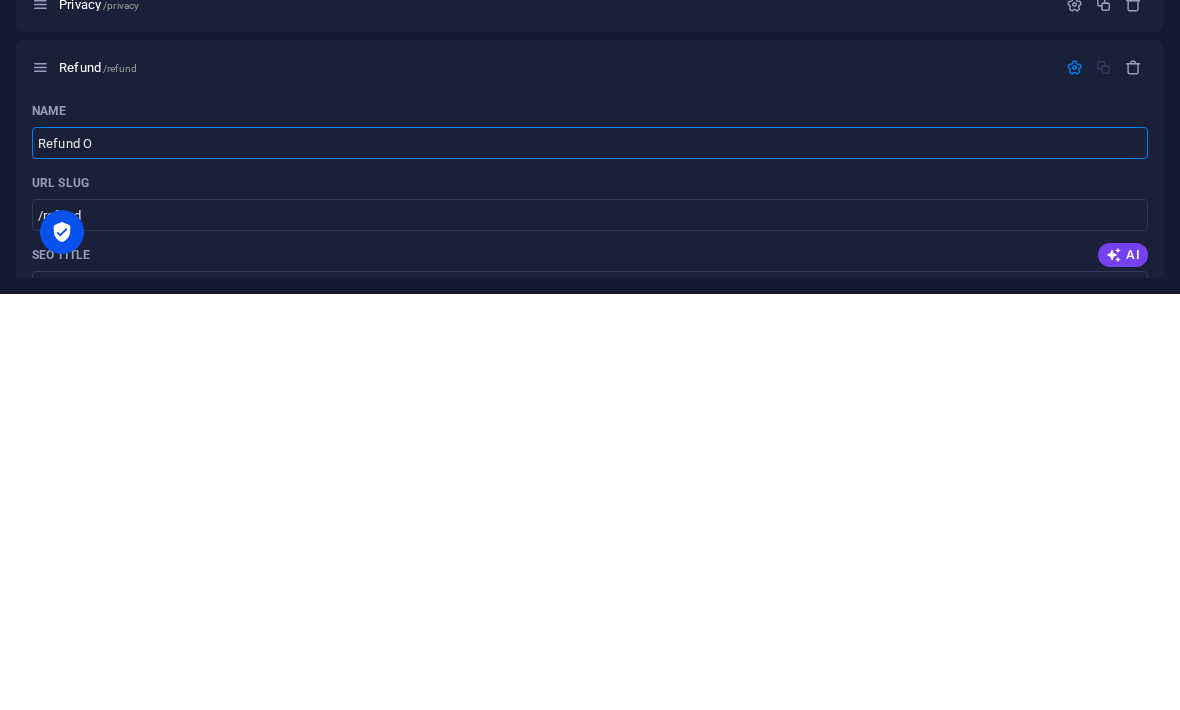 type on "/refund-o" 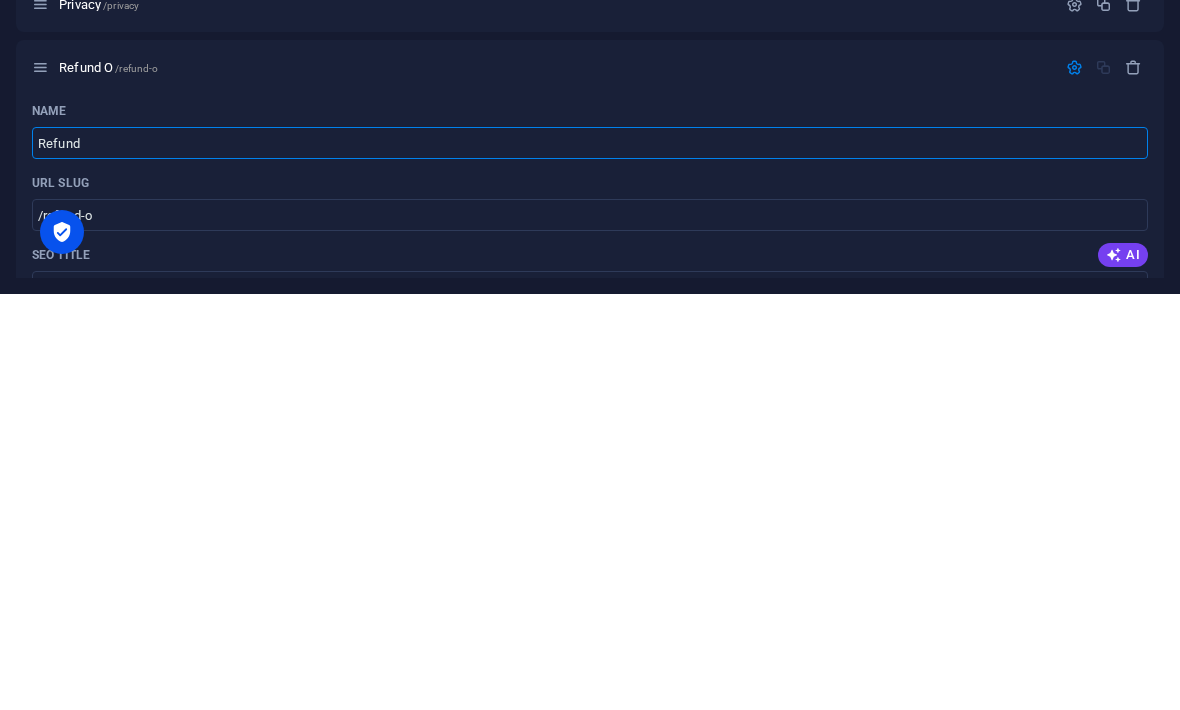 type on "Refund" 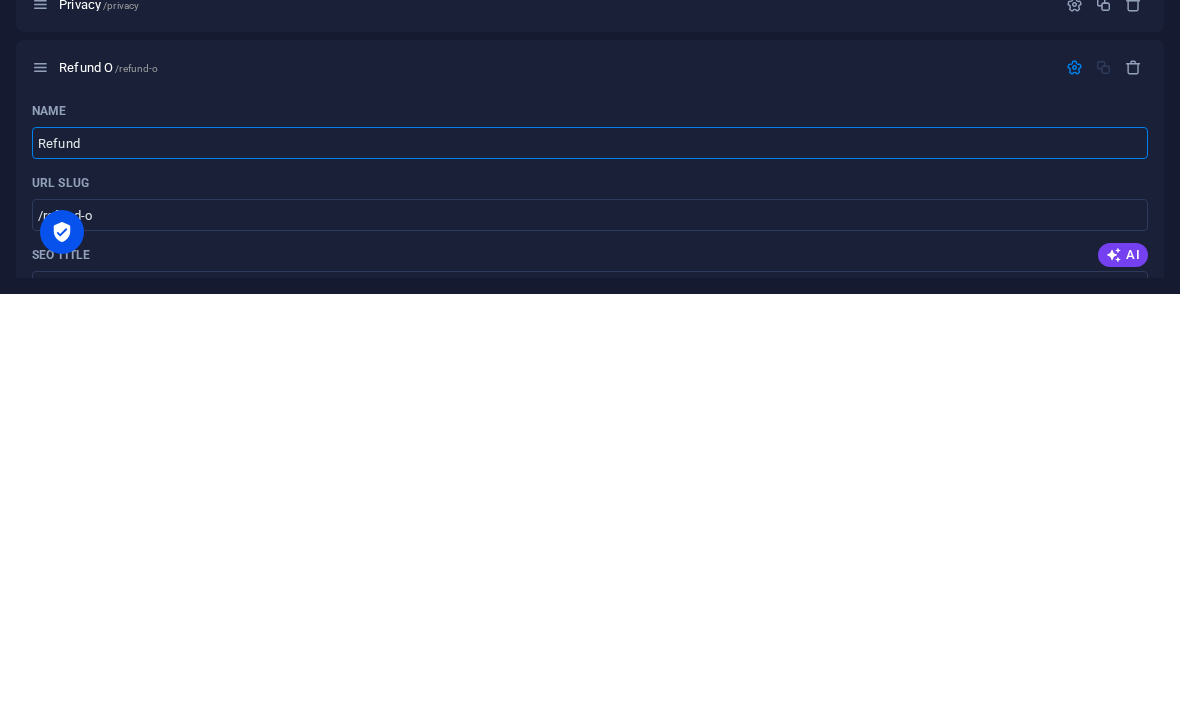 type on "/refund" 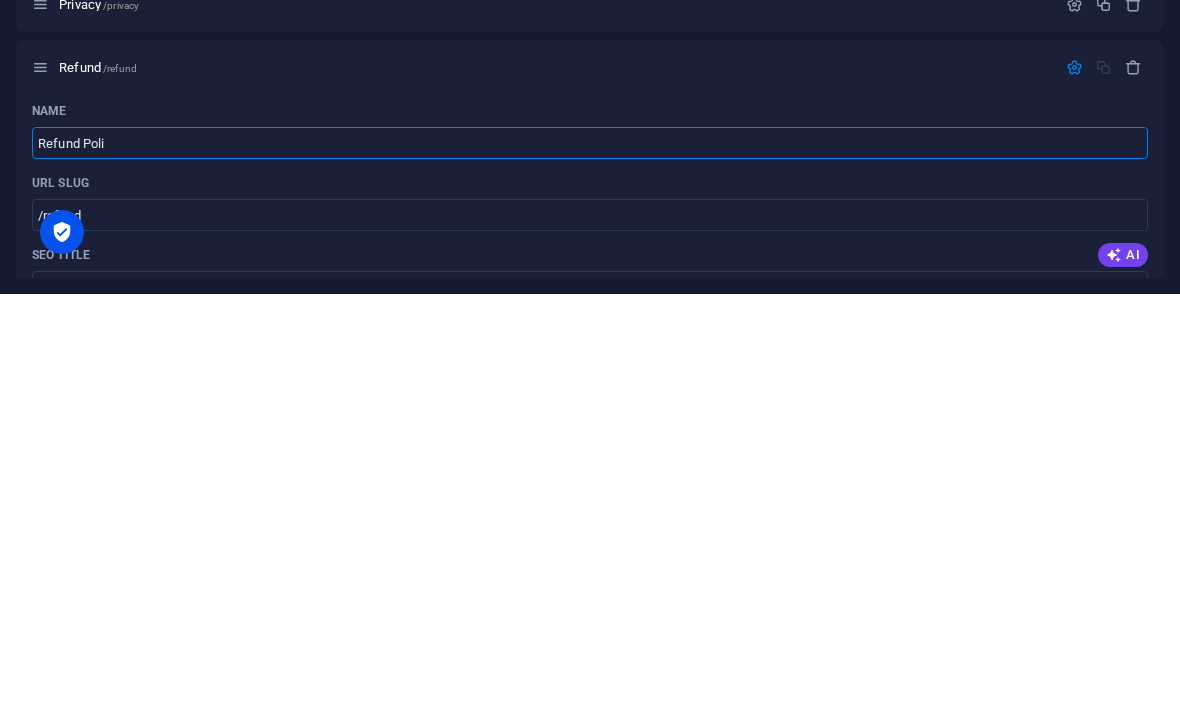 type on "Refund Poli" 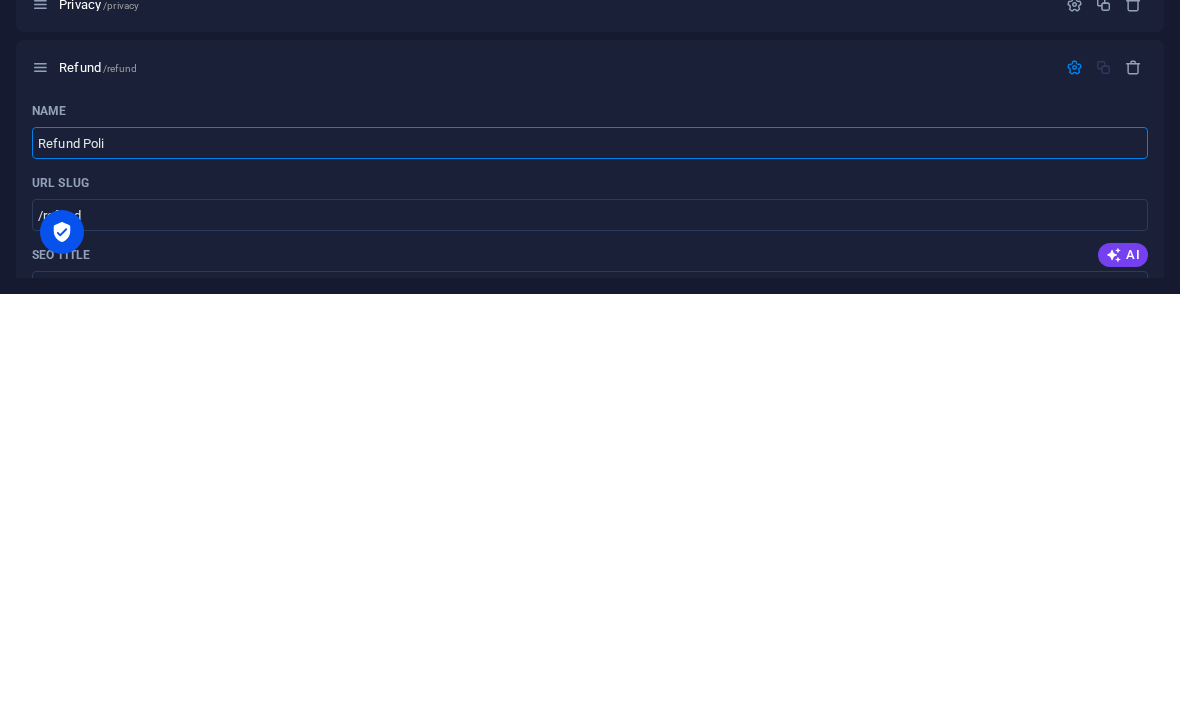 type on "/refund-[PERSON_NAME]" 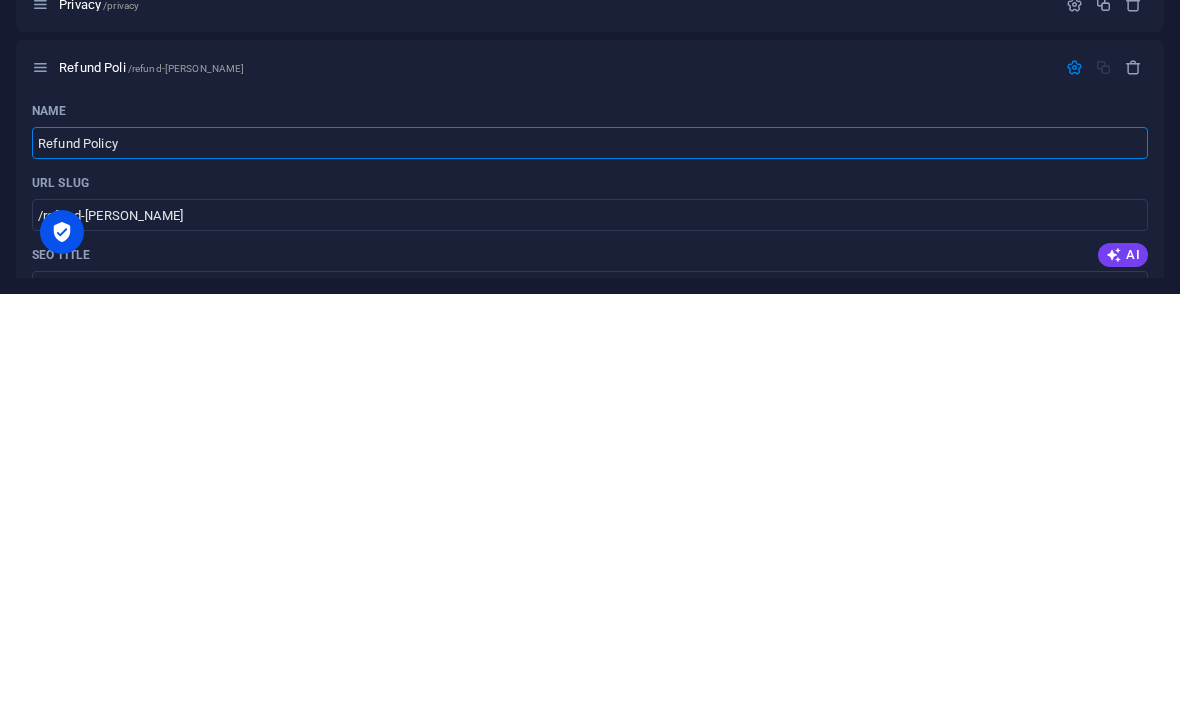 type on "Refund Policy" 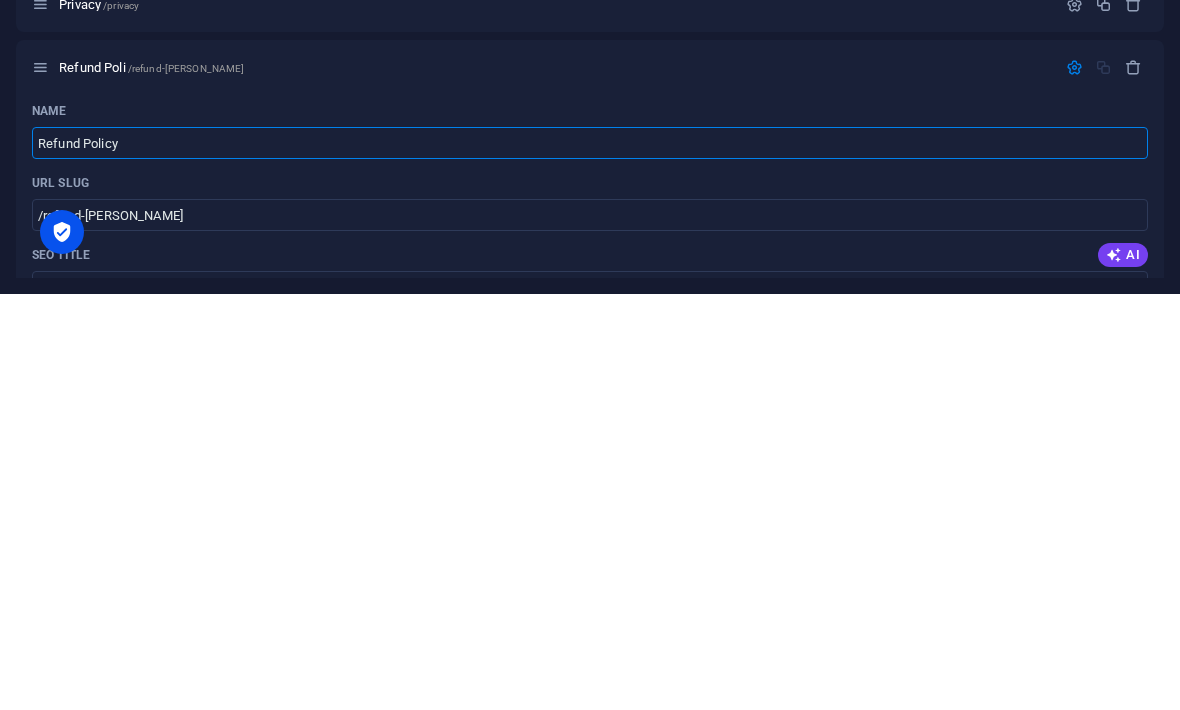 type on "/refund-policy" 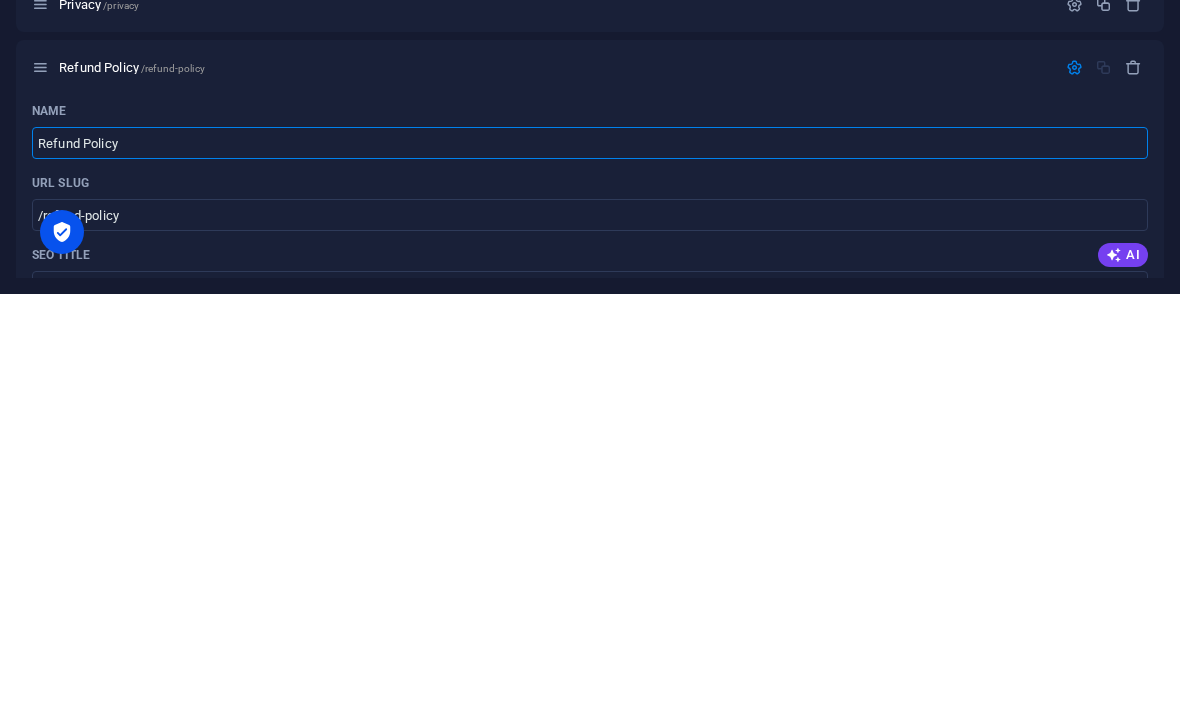 click on "URL SLUG" at bounding box center [590, 599] 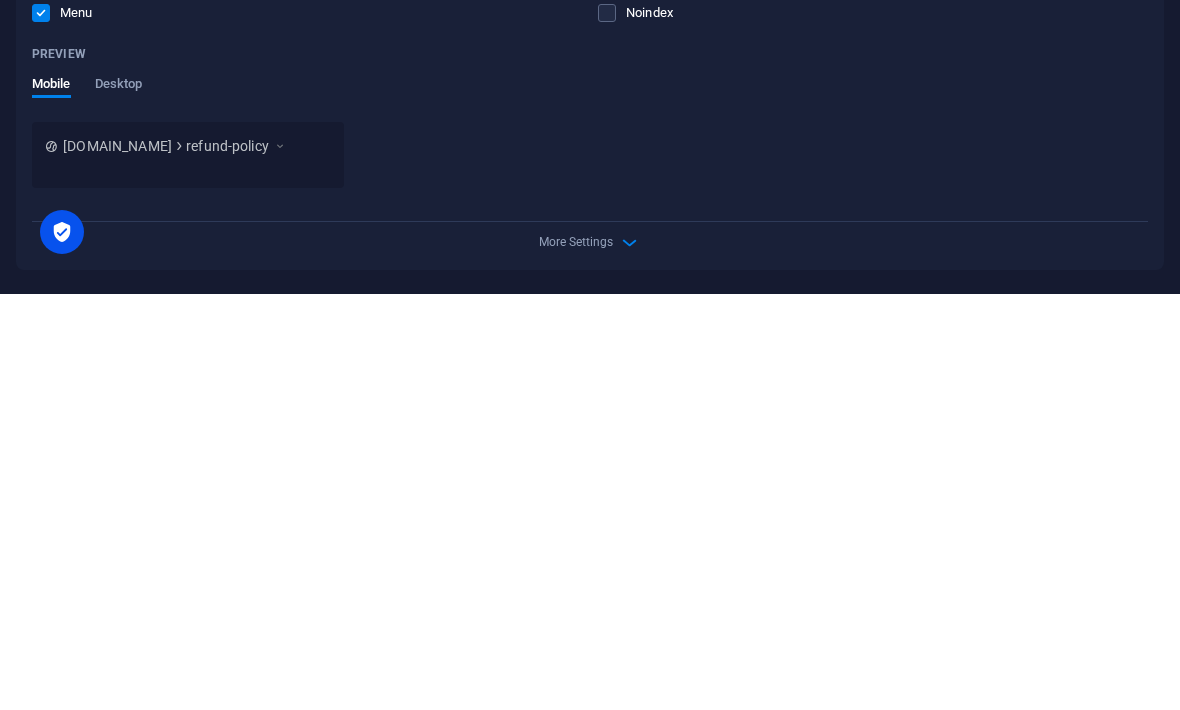 scroll, scrollTop: 522, scrollLeft: 0, axis: vertical 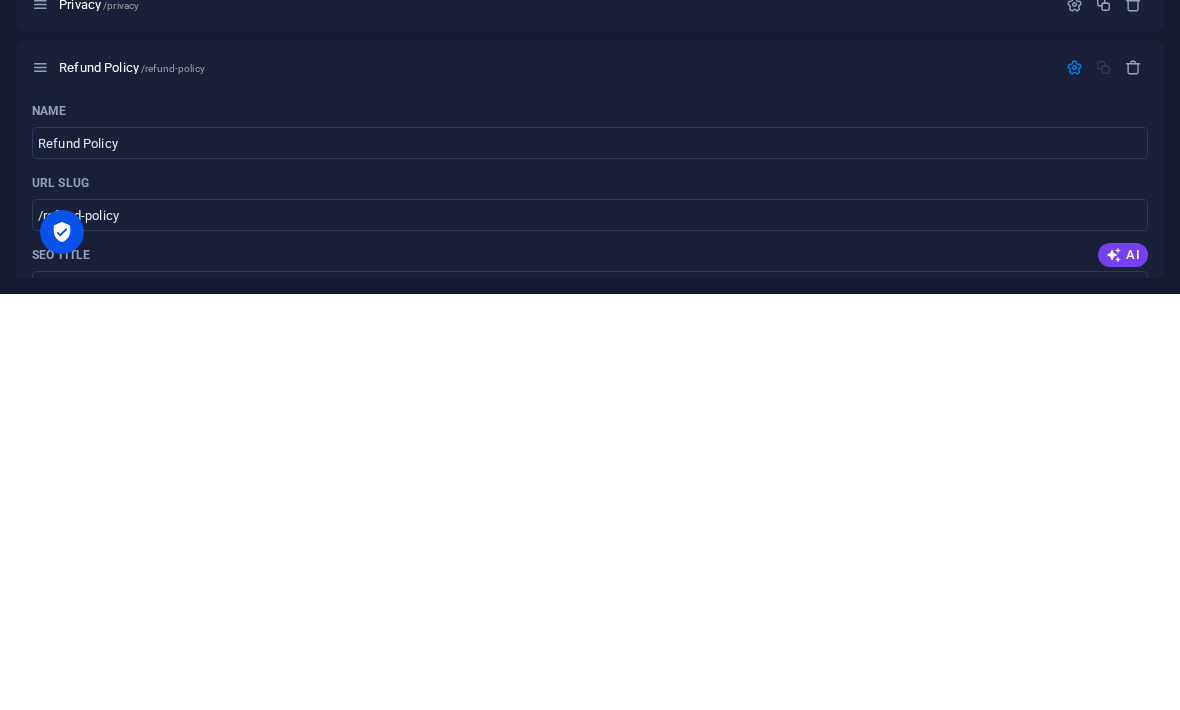 click on "Home Menu Find Your Spot Legal Notice Privacy Pages" at bounding box center [590, 15] 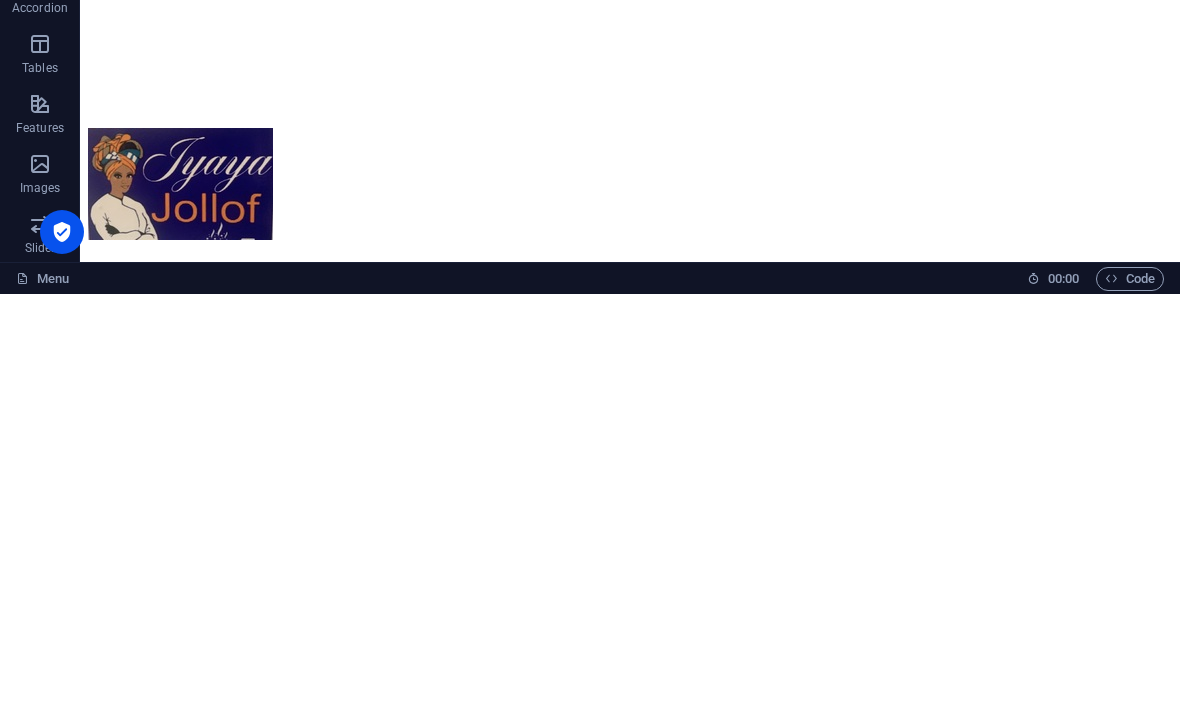 scroll, scrollTop: 0, scrollLeft: 0, axis: both 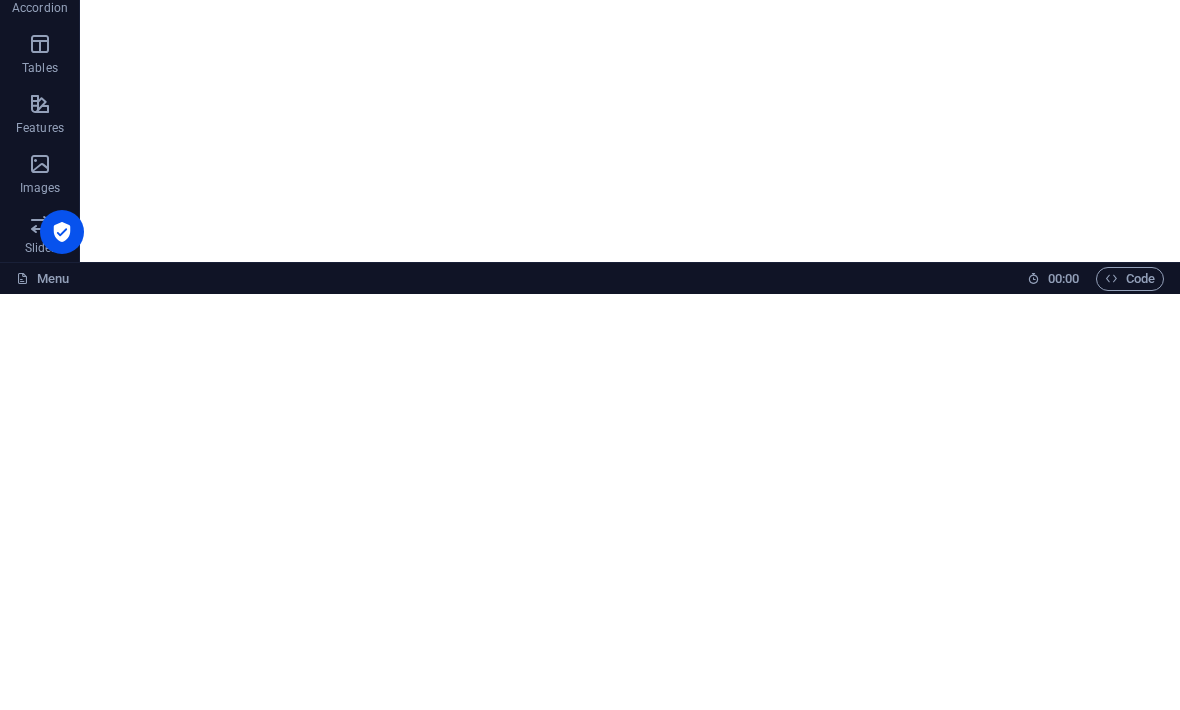 click on "Home Menu Find Your Spot Legal Notice Privacy Pages" at bounding box center (590, 15) 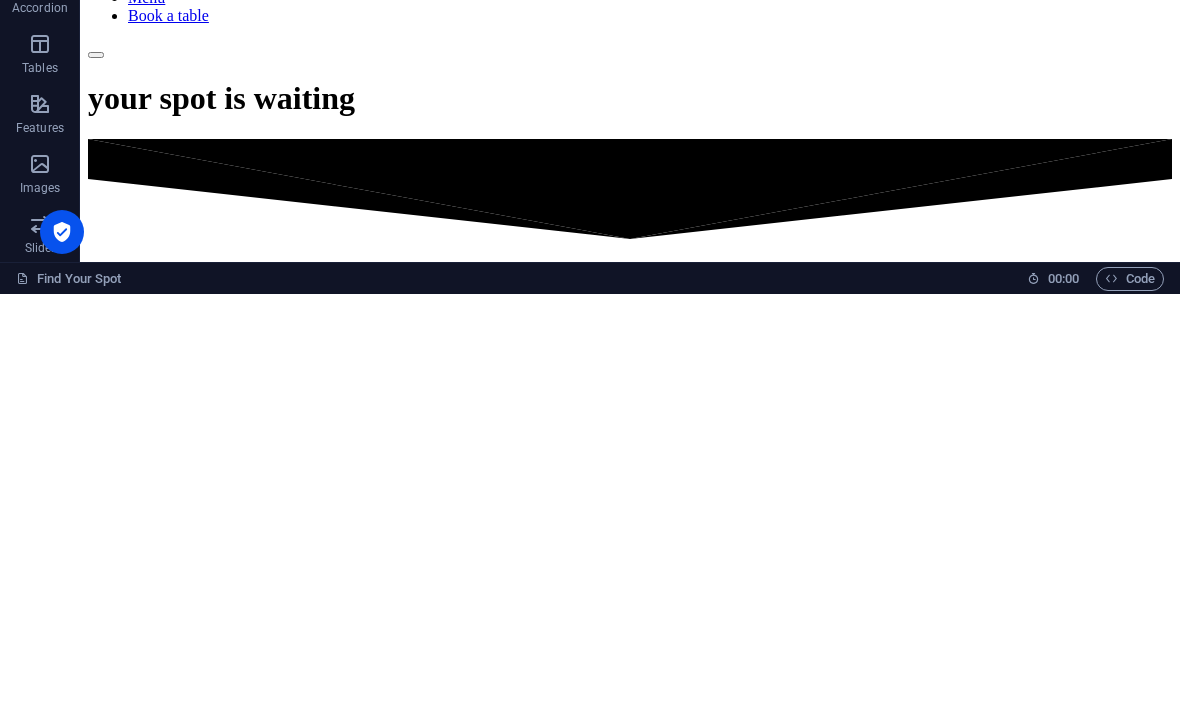 scroll, scrollTop: 0, scrollLeft: 0, axis: both 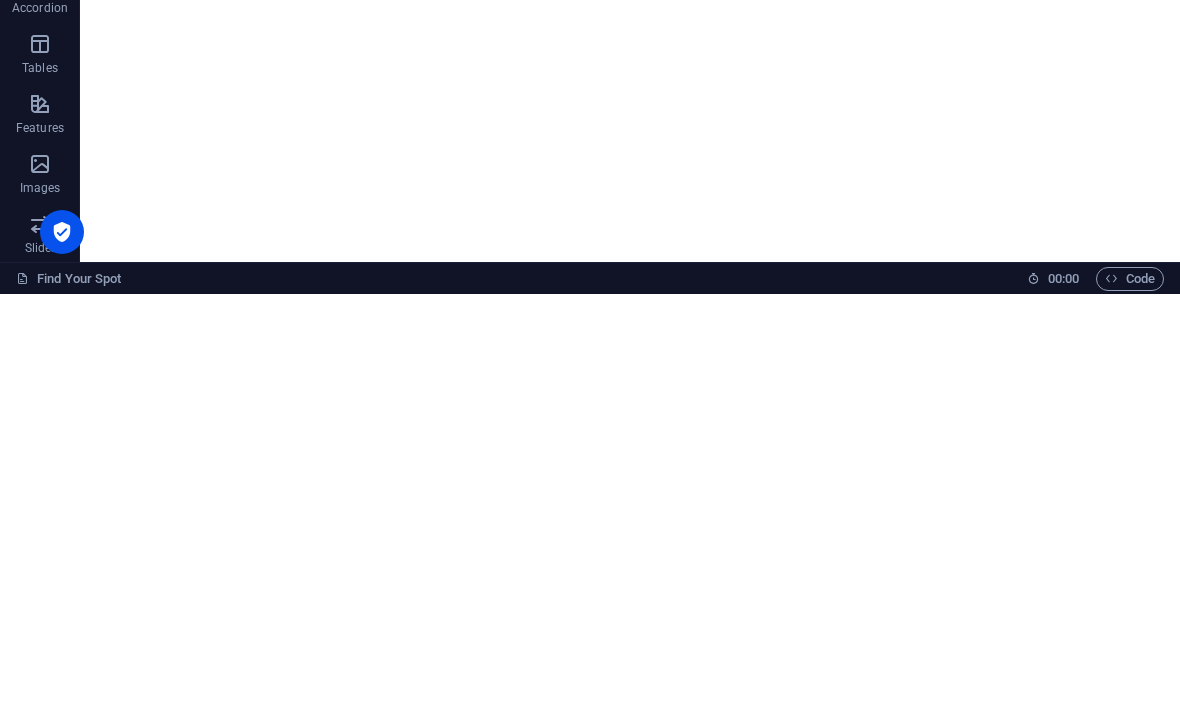 click on "Menu" at bounding box center (295, 15) 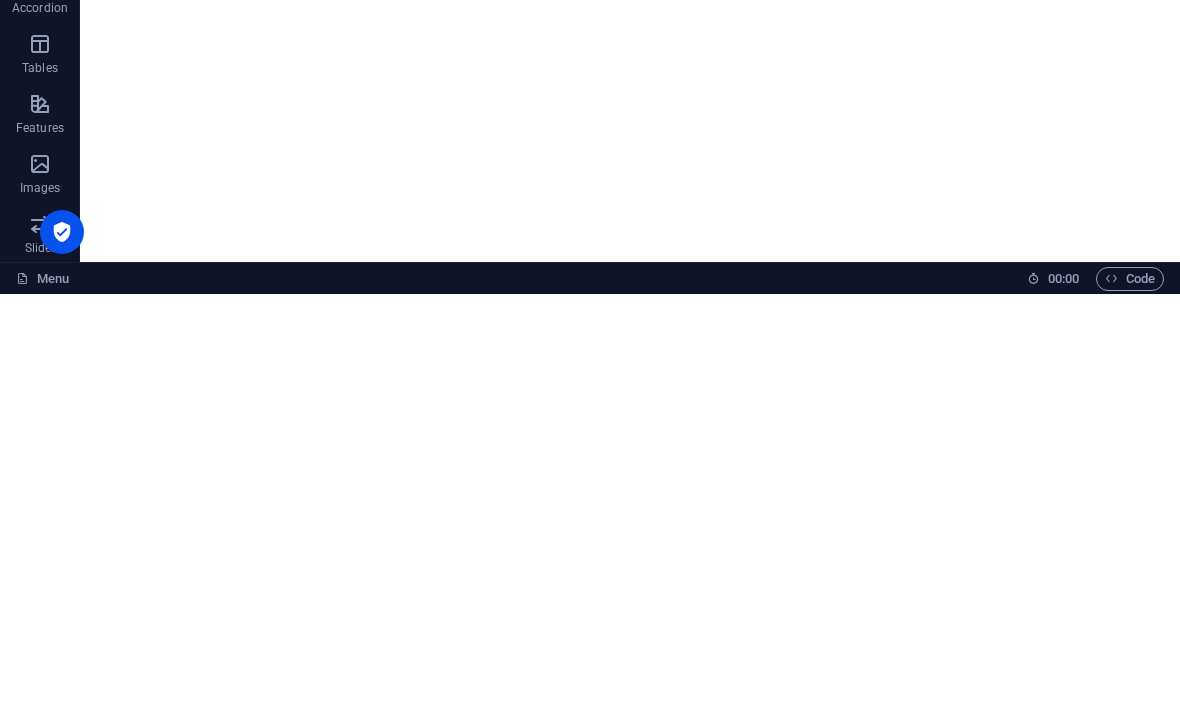 click on "Home Menu Find Your Spot Legal Notice Privacy Pages" at bounding box center [590, 15] 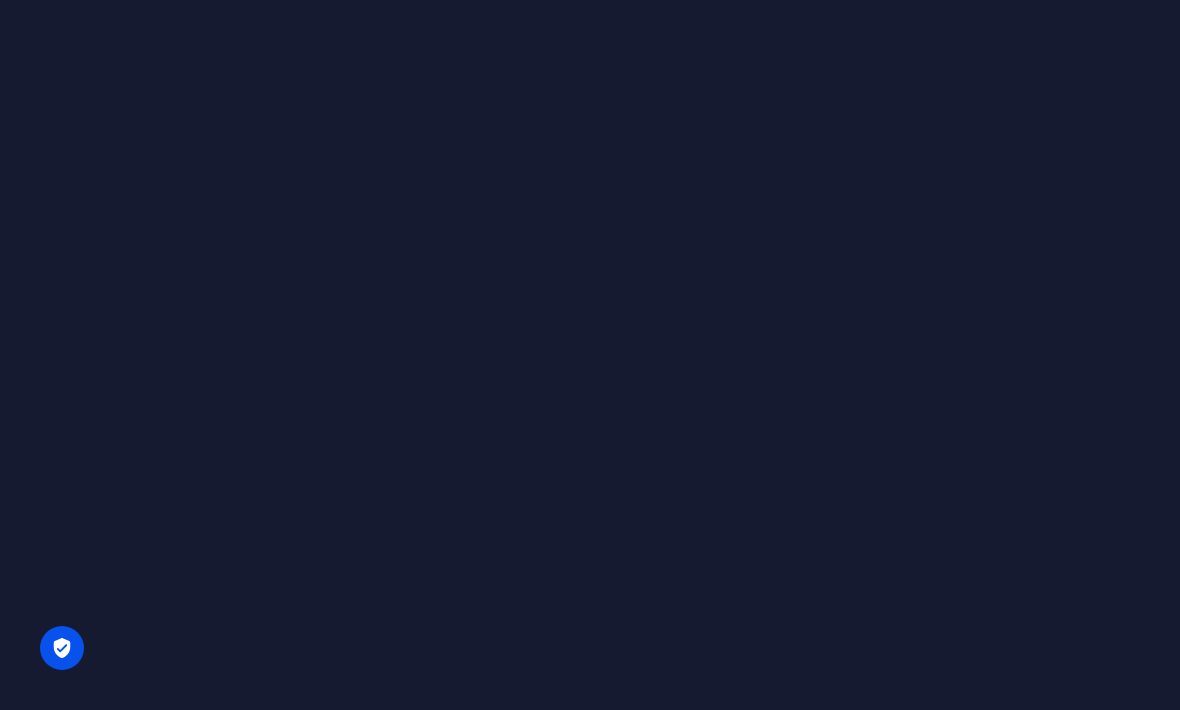 scroll, scrollTop: 0, scrollLeft: 0, axis: both 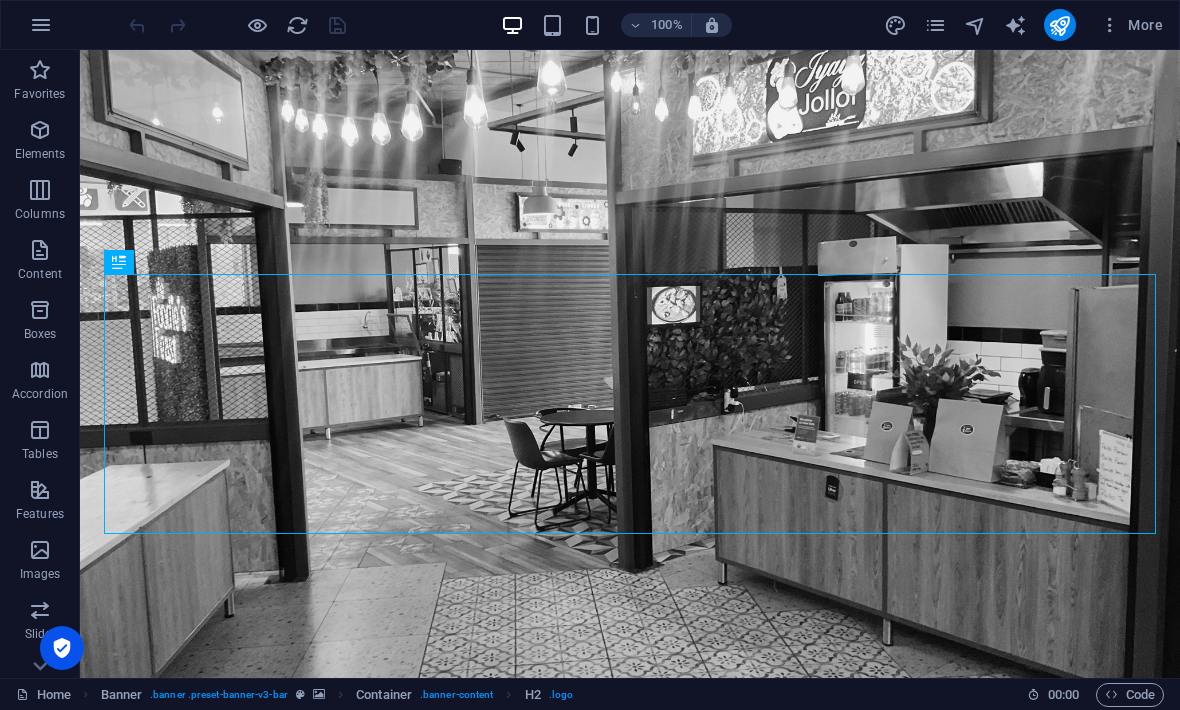 click at bounding box center (935, 25) 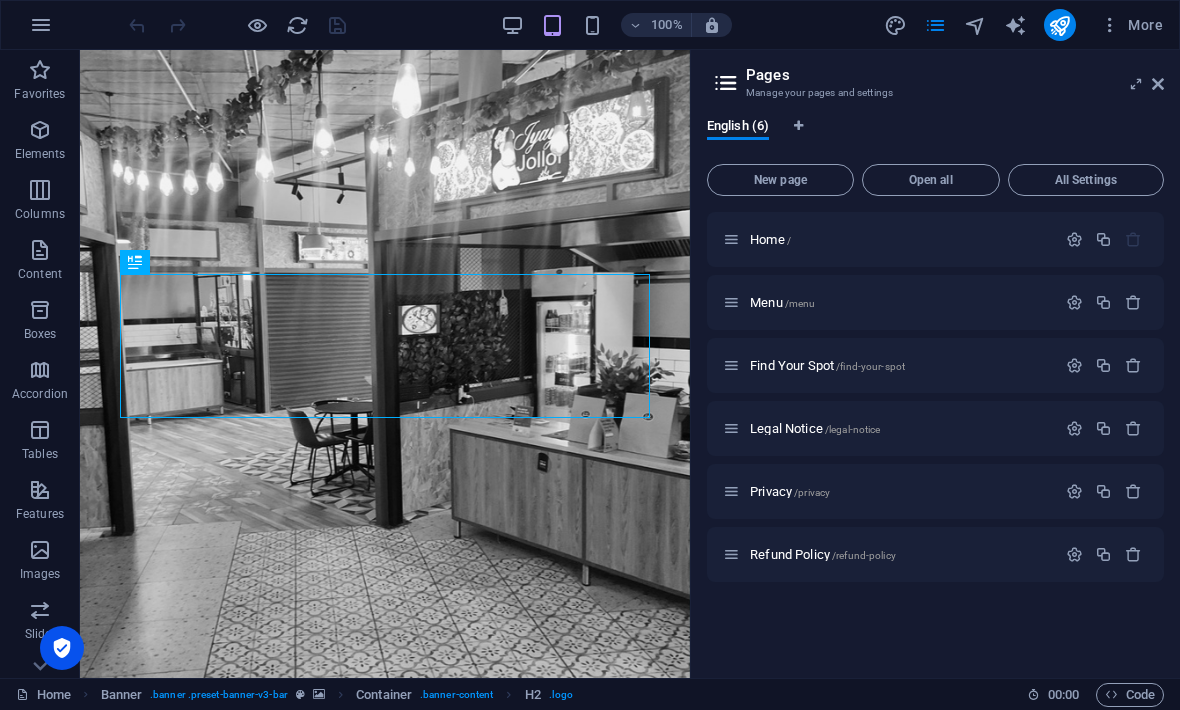 click on "Open all" at bounding box center (931, 180) 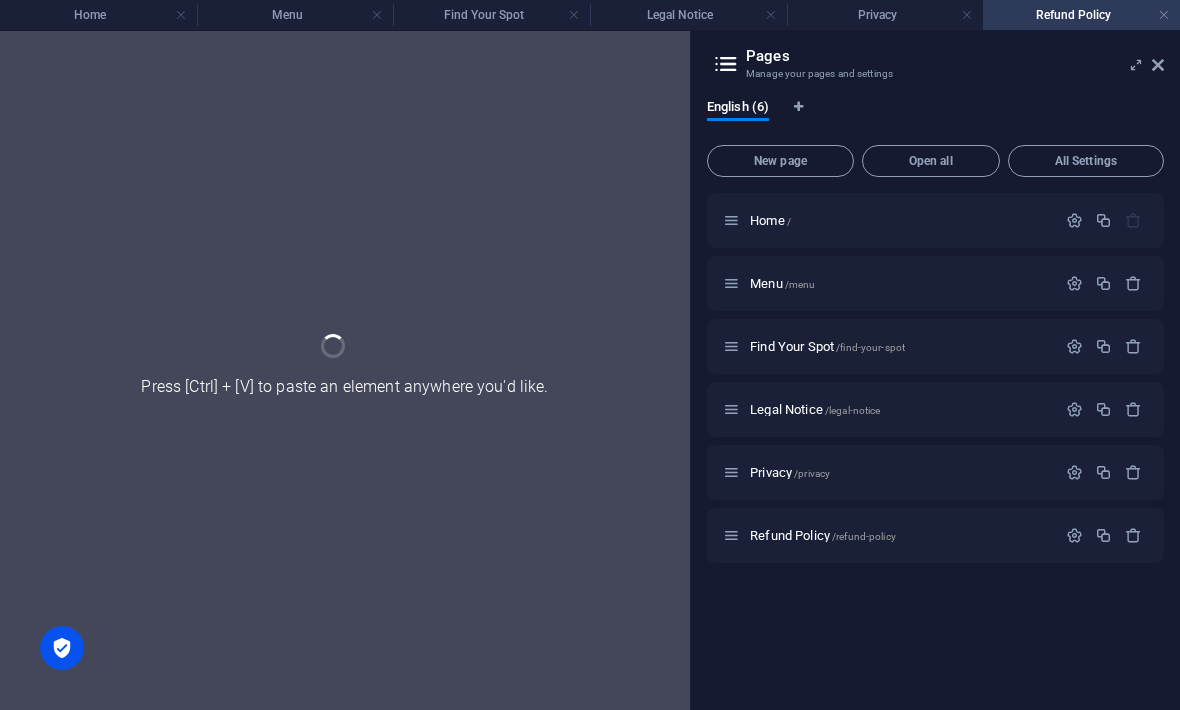click on "Home" at bounding box center [98, 15] 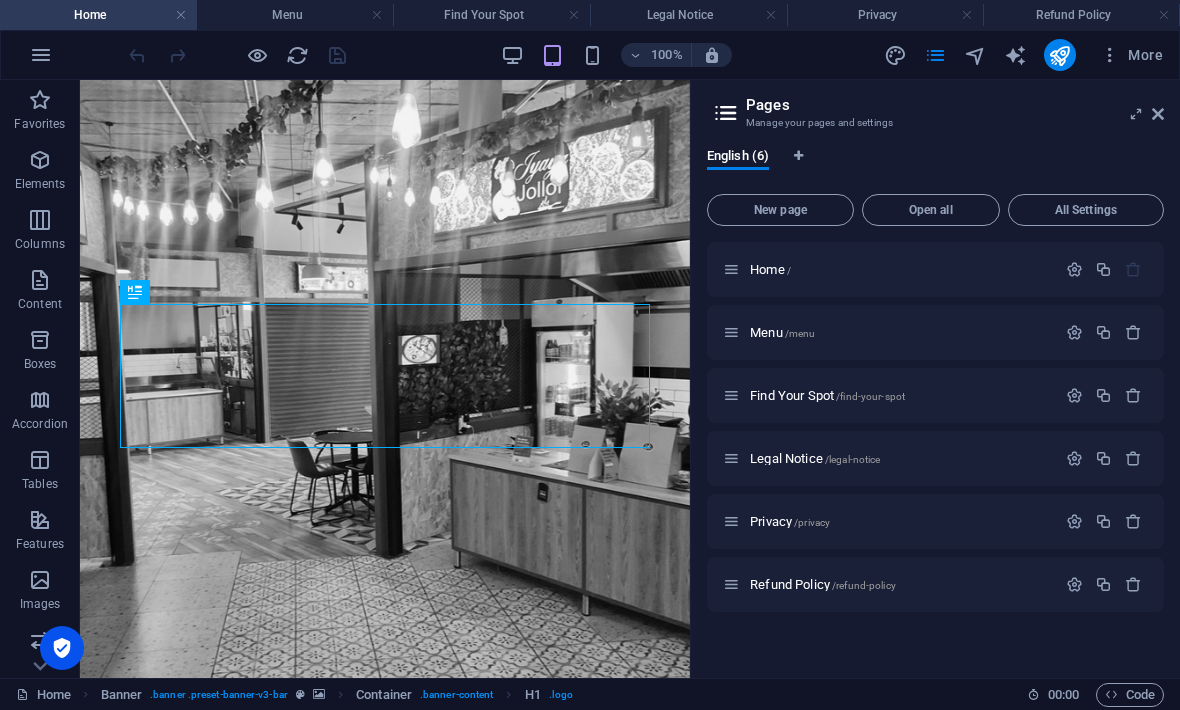 scroll, scrollTop: 350, scrollLeft: 0, axis: vertical 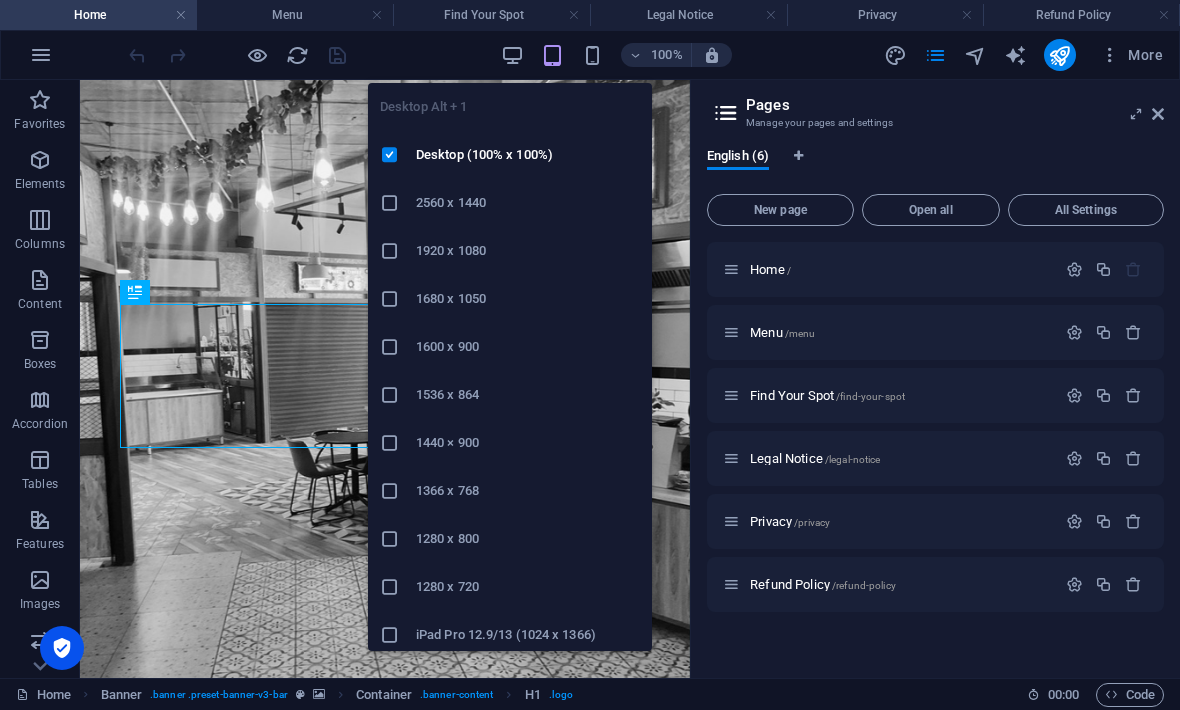 click on "Desktop (100% x 100%)" at bounding box center (528, 155) 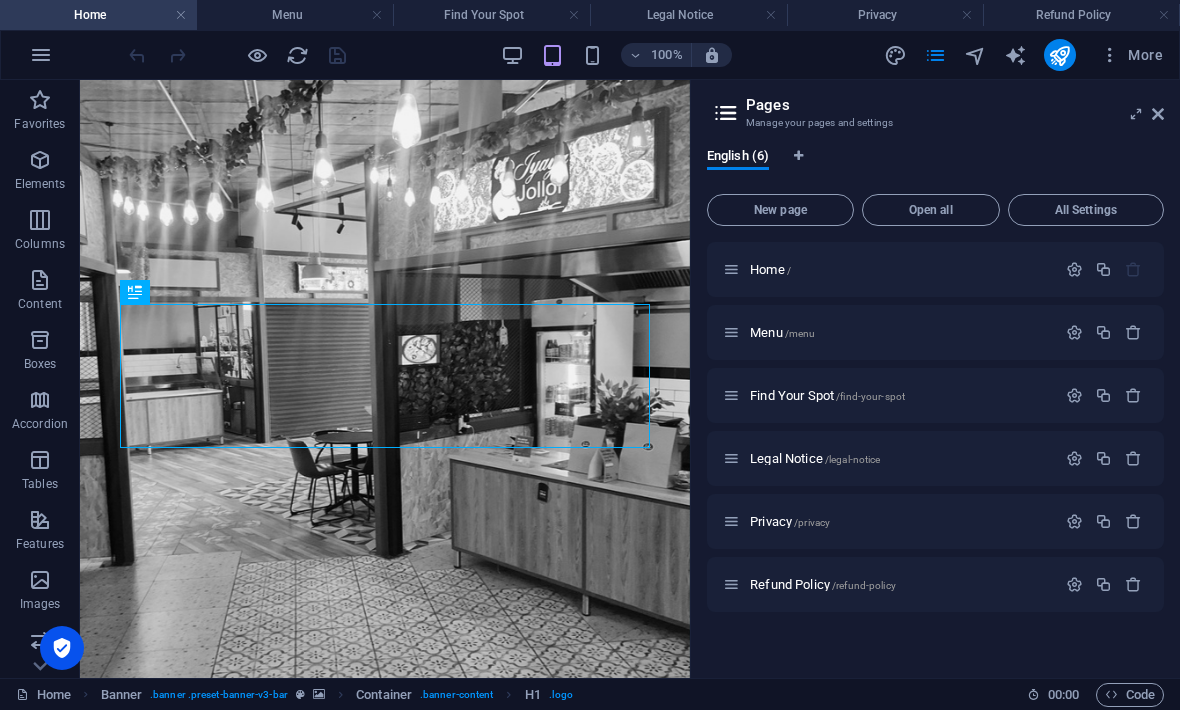 click at bounding box center (1158, 114) 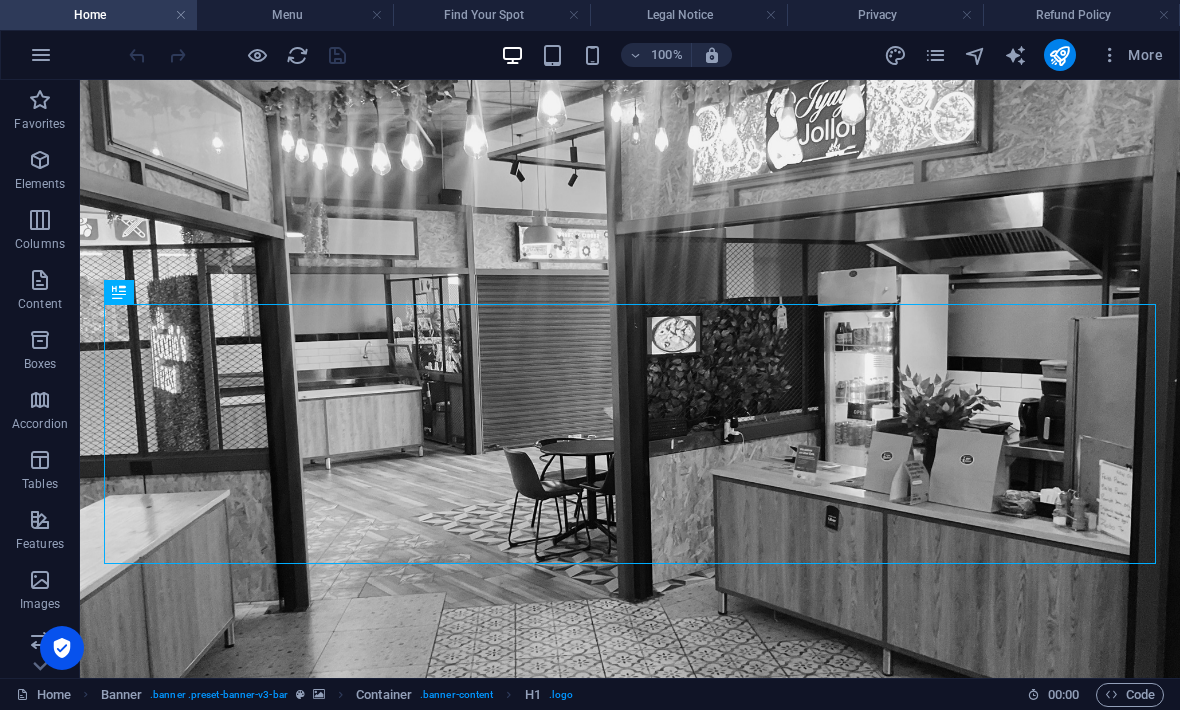 click on "Menu" at bounding box center (295, 15) 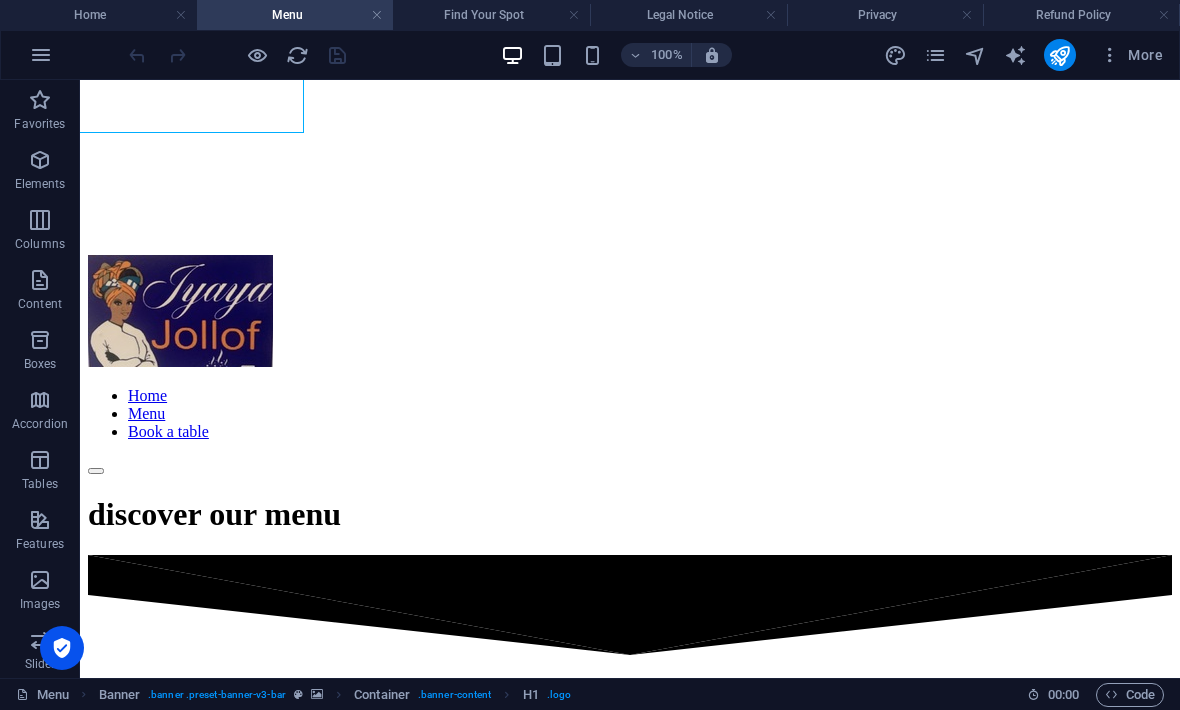 scroll, scrollTop: 0, scrollLeft: 0, axis: both 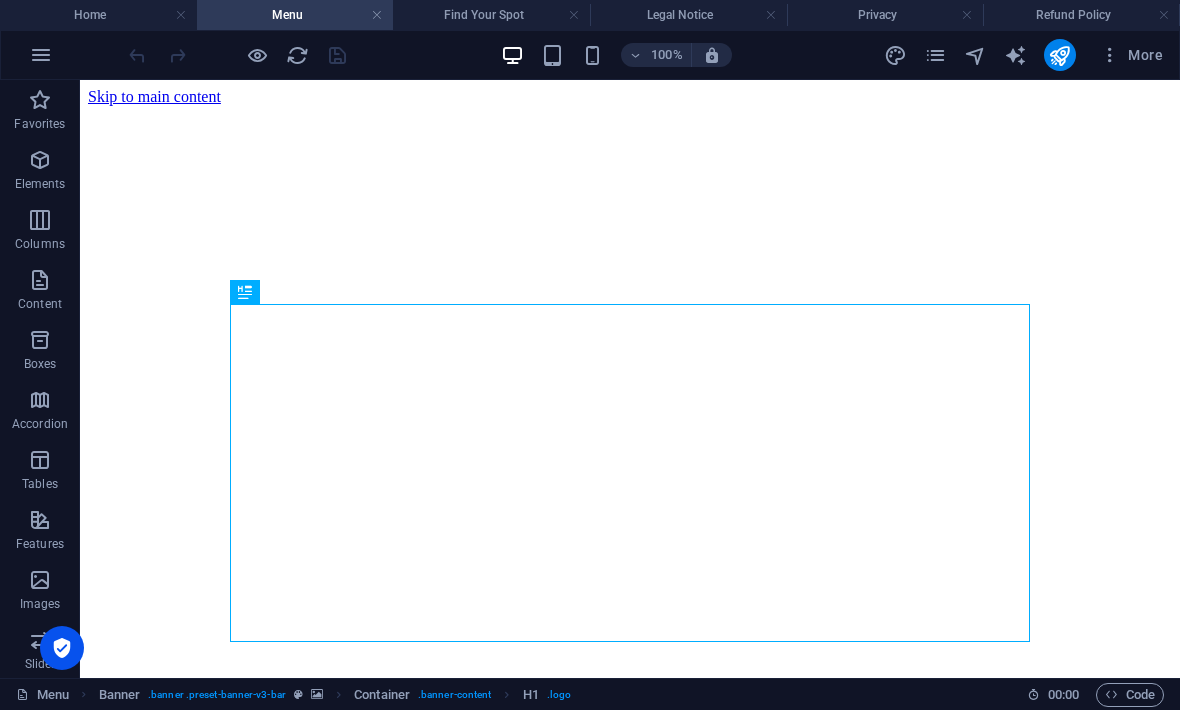 click on "Find Your Spot" at bounding box center [491, 15] 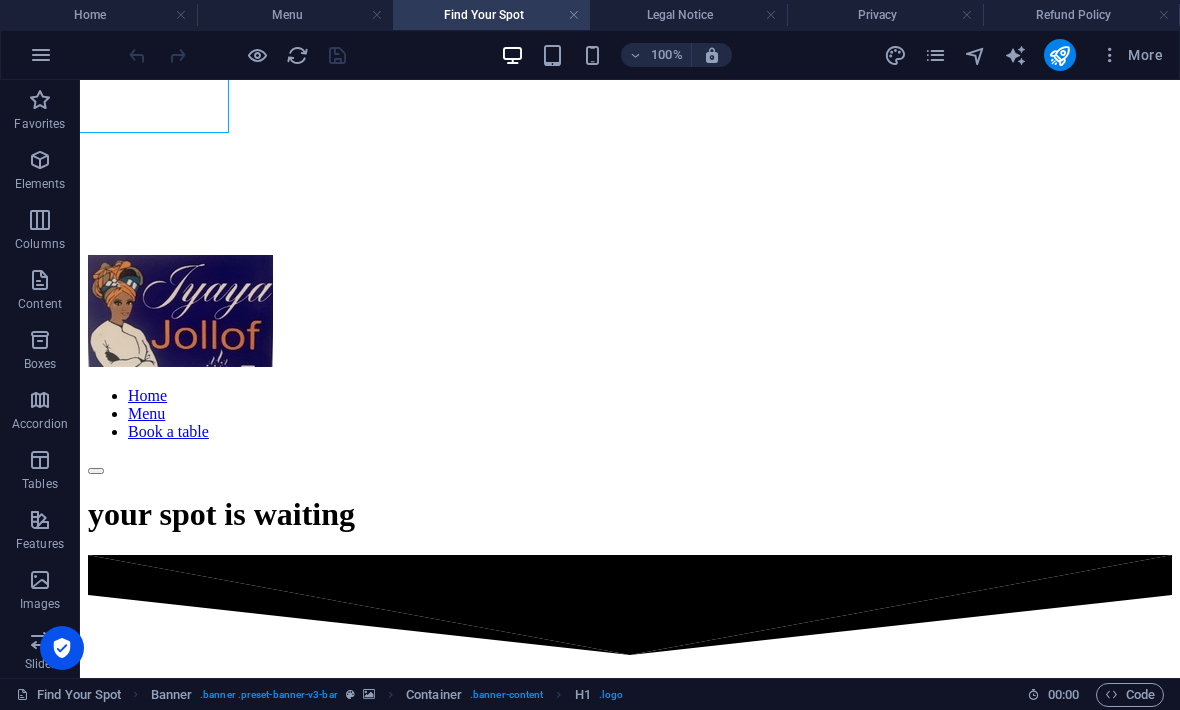 scroll, scrollTop: 0, scrollLeft: 0, axis: both 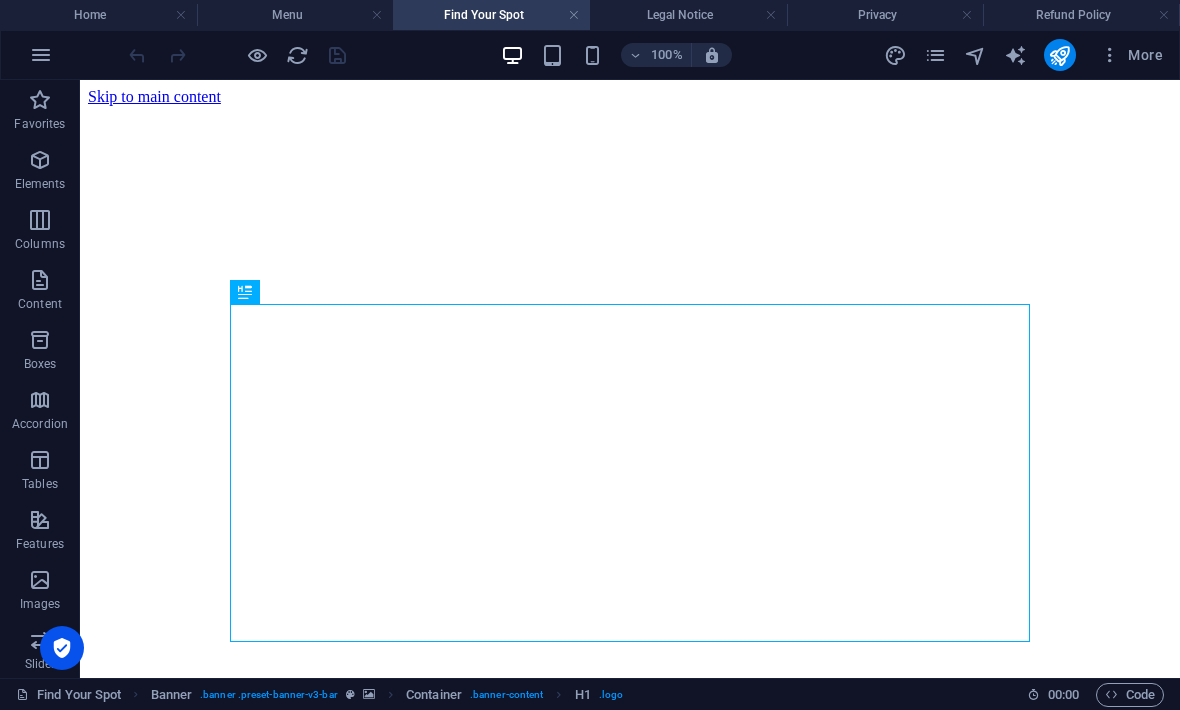 click on "Legal Notice" at bounding box center [688, 15] 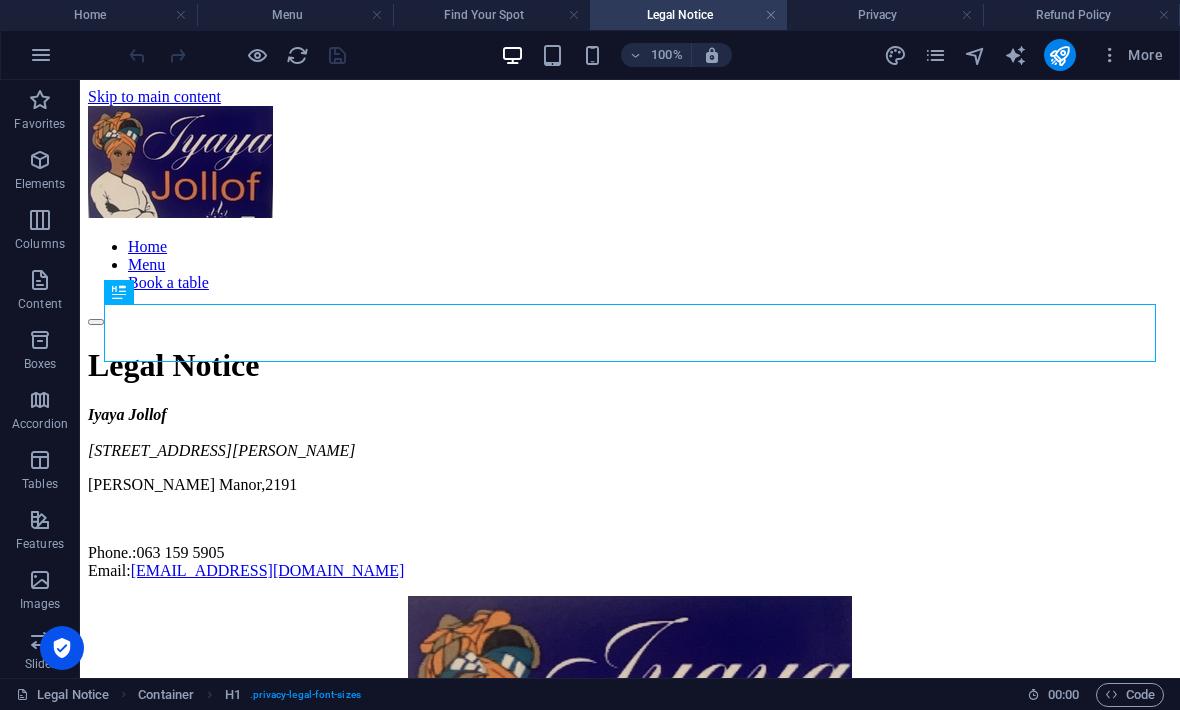 click on "Privacy" at bounding box center (885, 15) 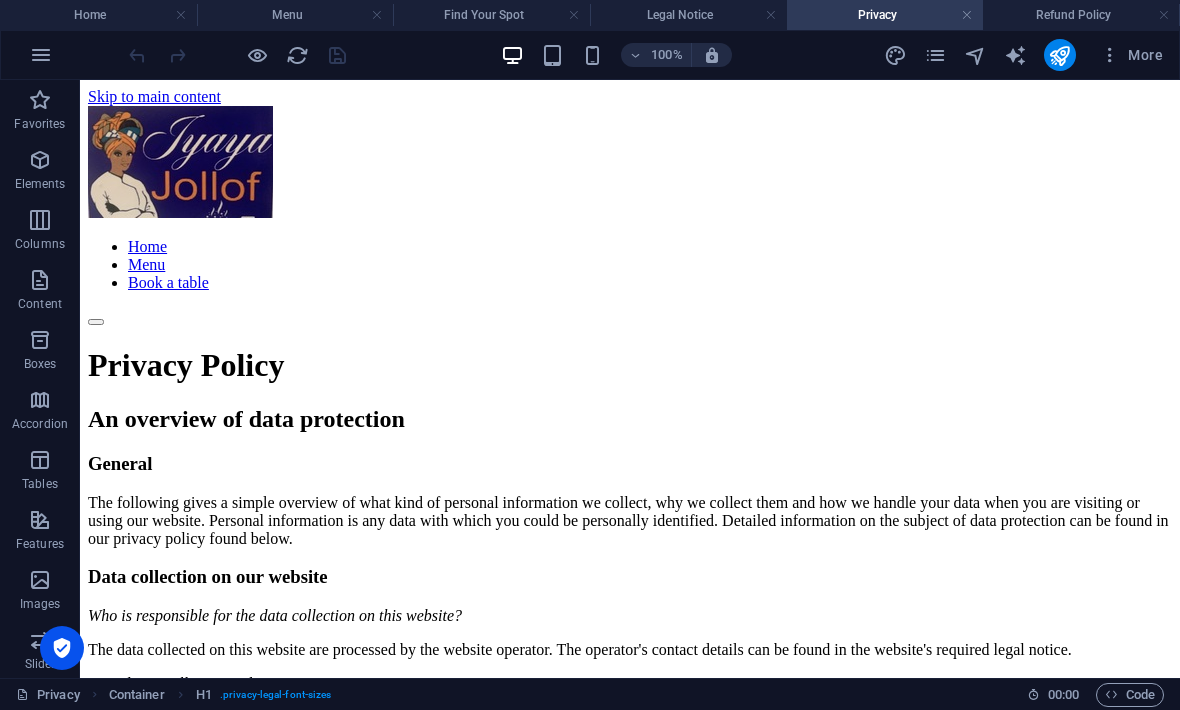 click on "Refund Policy" at bounding box center (1081, 15) 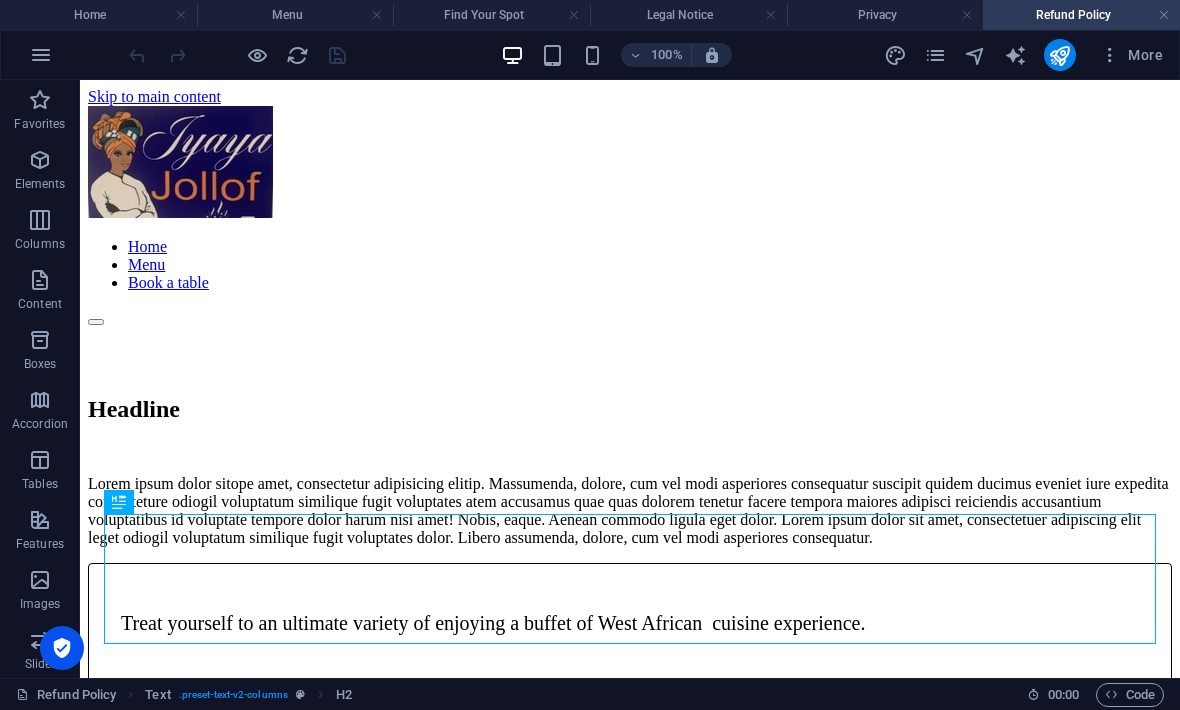 click on "Home" at bounding box center (98, 15) 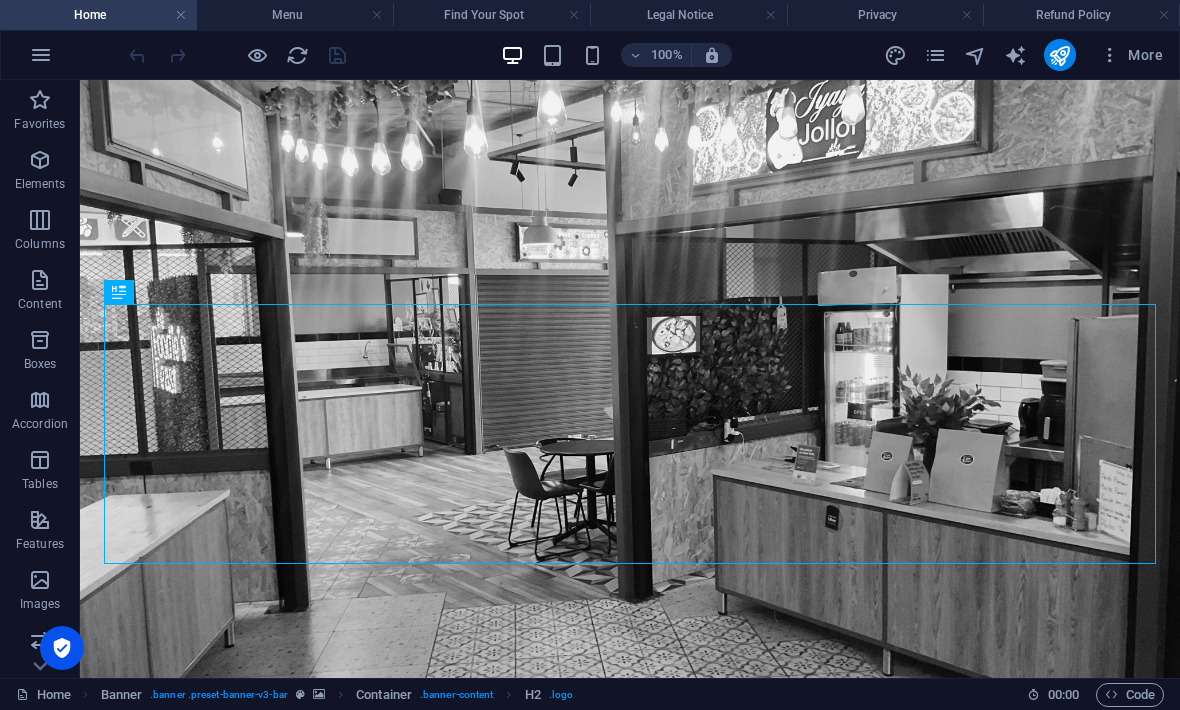 click on "Refund Policy" at bounding box center (1081, 15) 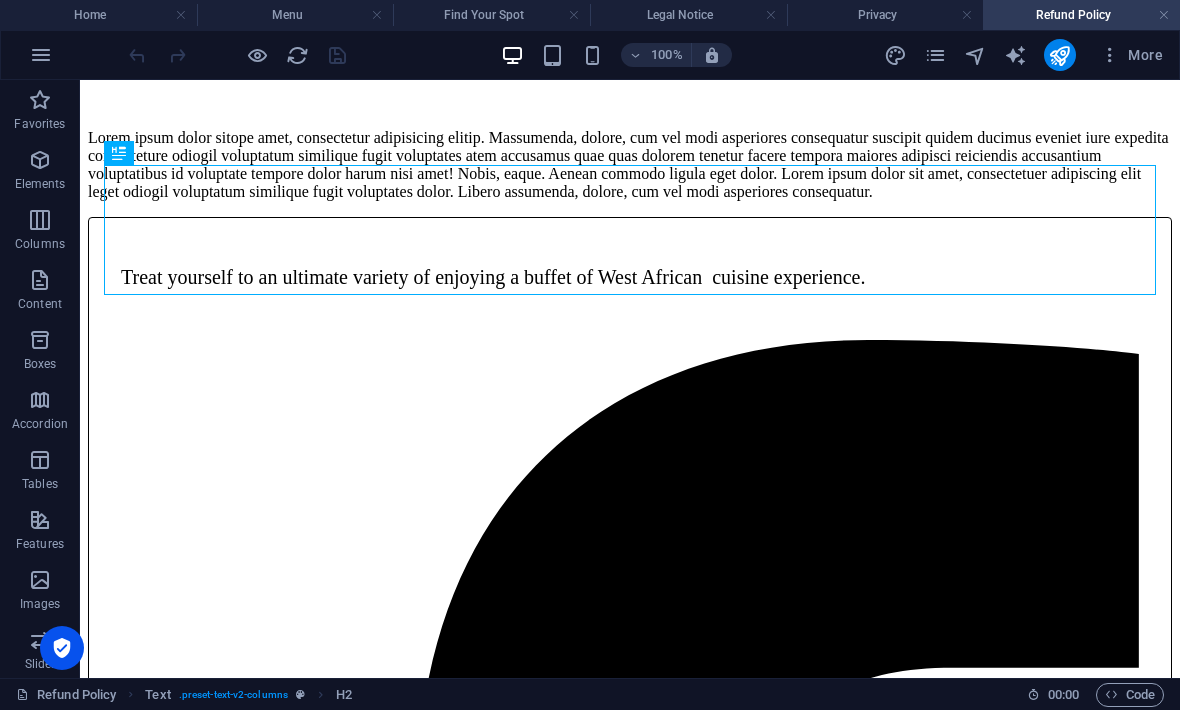 scroll, scrollTop: 344, scrollLeft: 0, axis: vertical 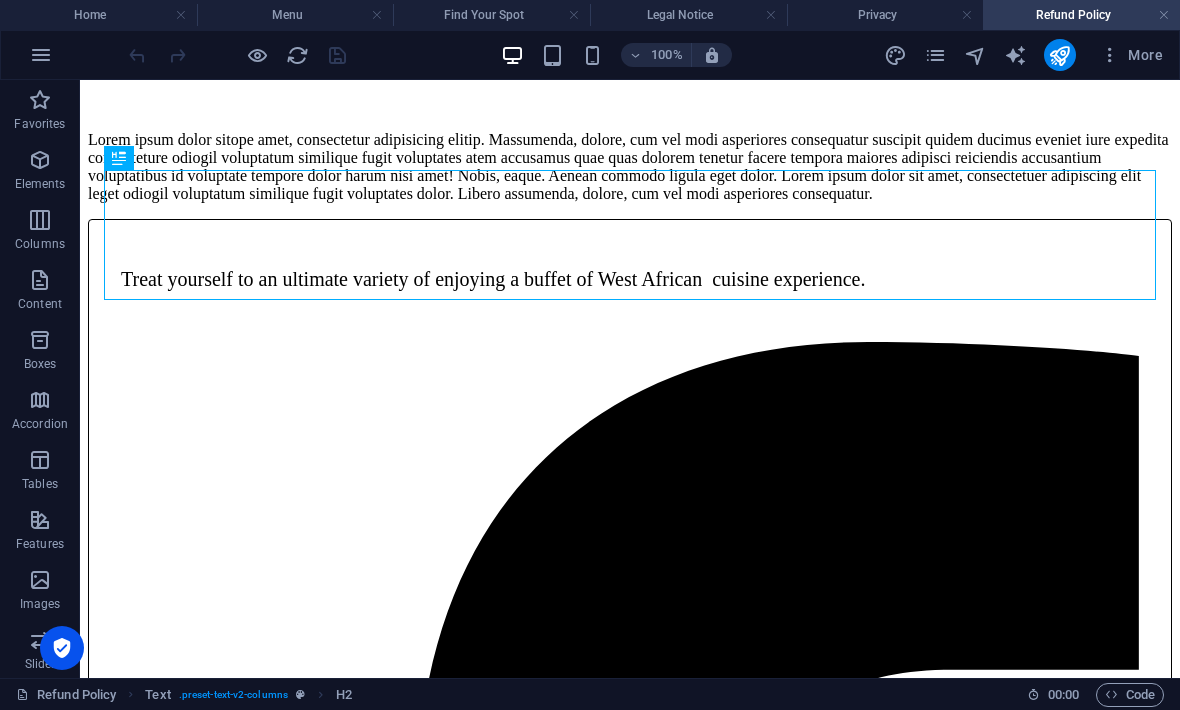 click on "Headline" at bounding box center [630, 65] 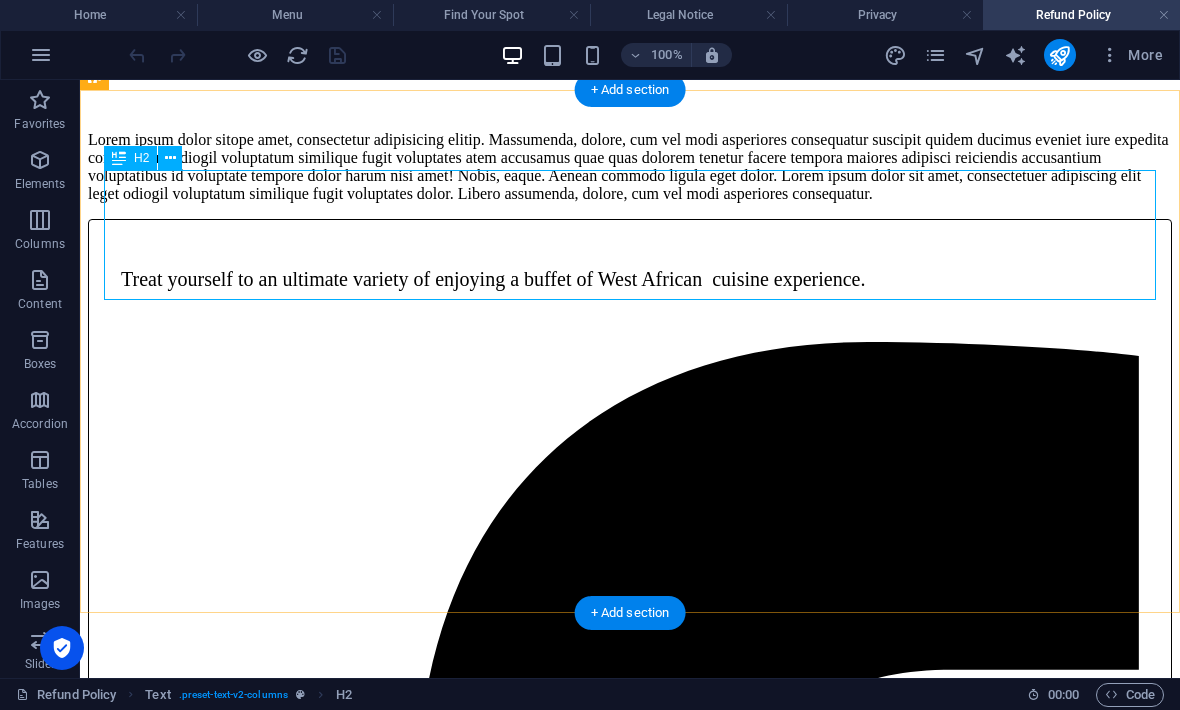 click on "Headline" at bounding box center (630, 65) 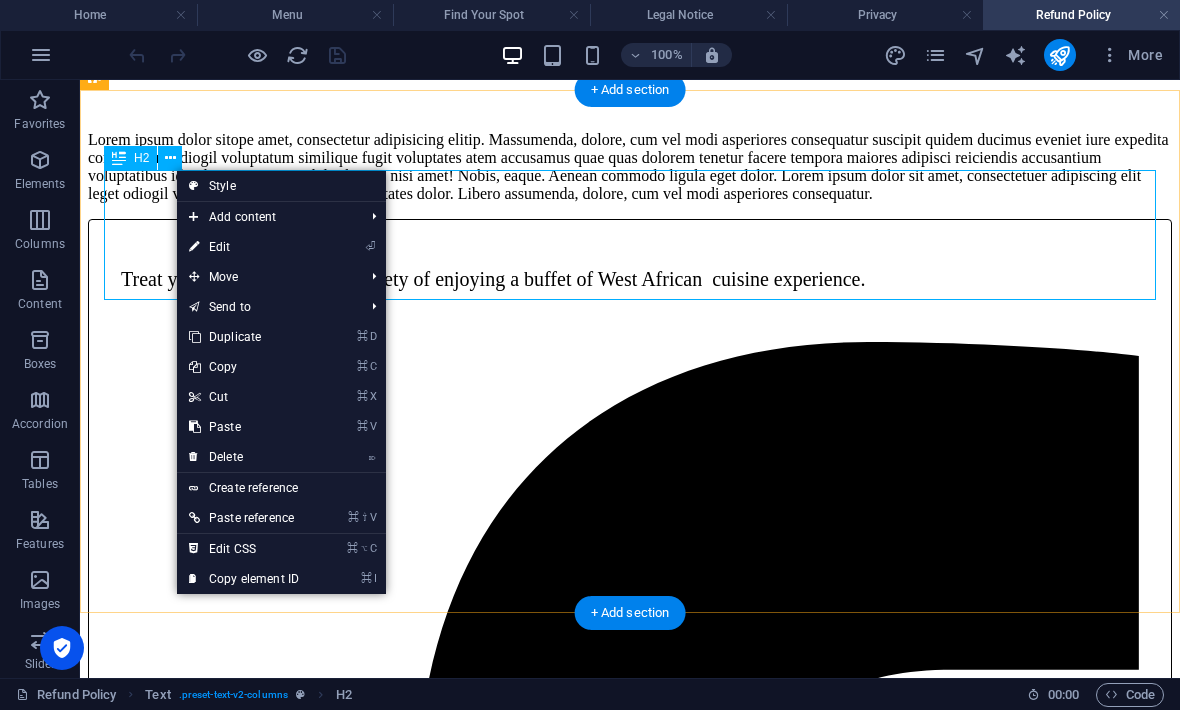 click on "⌘ ⌥ C  Edit CSS" at bounding box center (244, 549) 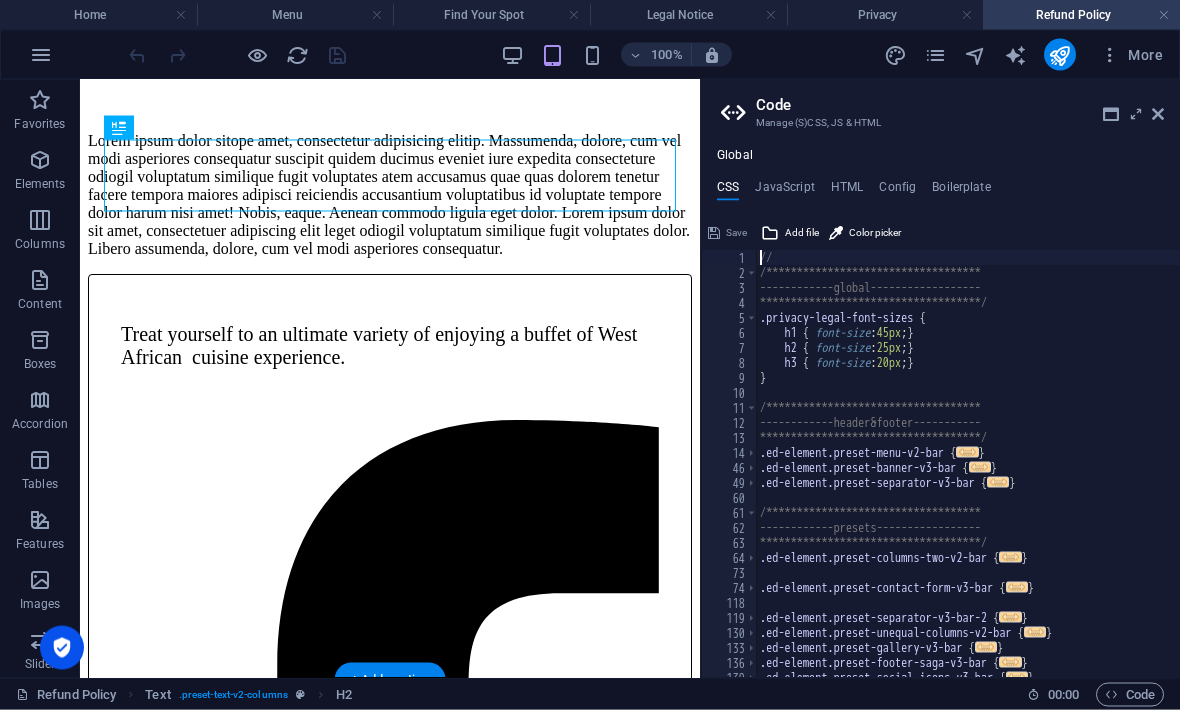 click on "Headline Lorem ipsum dolor sitope amet, consectetur adipisicing elitip. Massumenda, dolore, cum vel modi asperiores consequatur suscipit quidem ducimus eveniet iure expedita consecteture odiogil voluptatum similique fugit voluptates atem accusamus quae quas dolorem tenetur facere tempora maiores adipisci reiciendis accusantium voluptatibus id voluptate tempore dolor harum nisi amet! Nobis, eaque. Aenean commodo ligula eget dolor. Lorem ipsum dolor sit amet, consectetuer adipiscing elit leget odiogil voluptatum similique fugit voluptates dolor. Libero assumenda, dolore, cum vel modi asperiores consequatur." at bounding box center [390, 155] 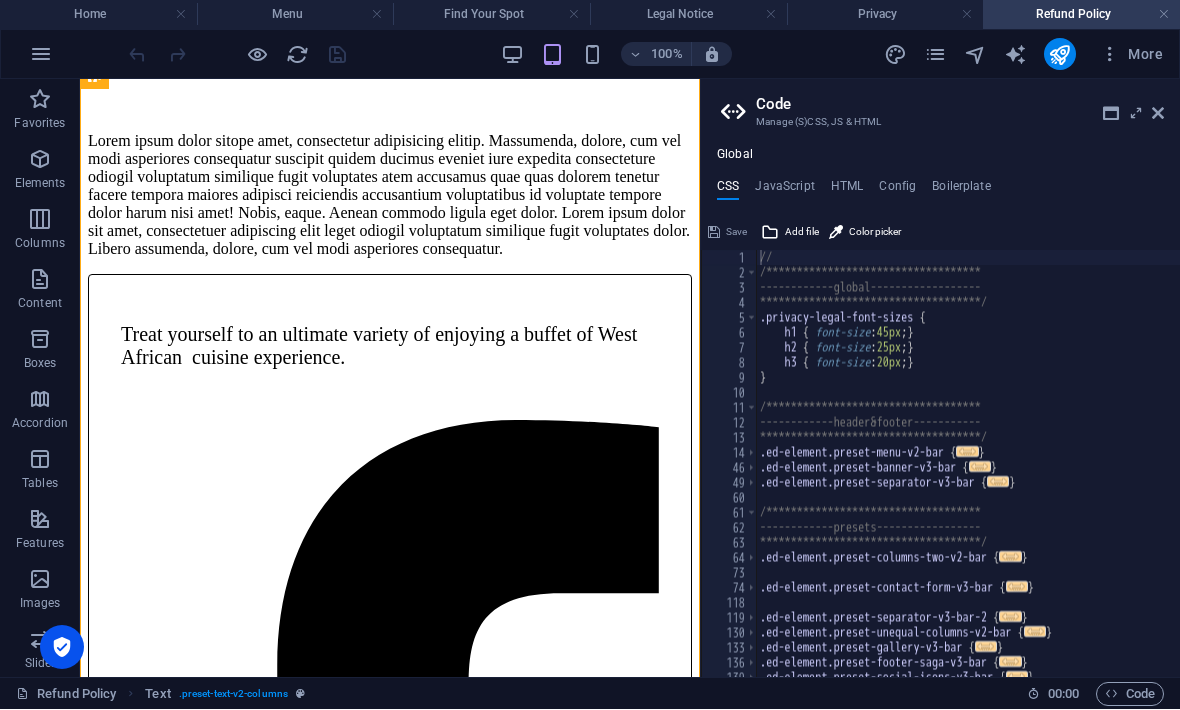 click at bounding box center [1158, 114] 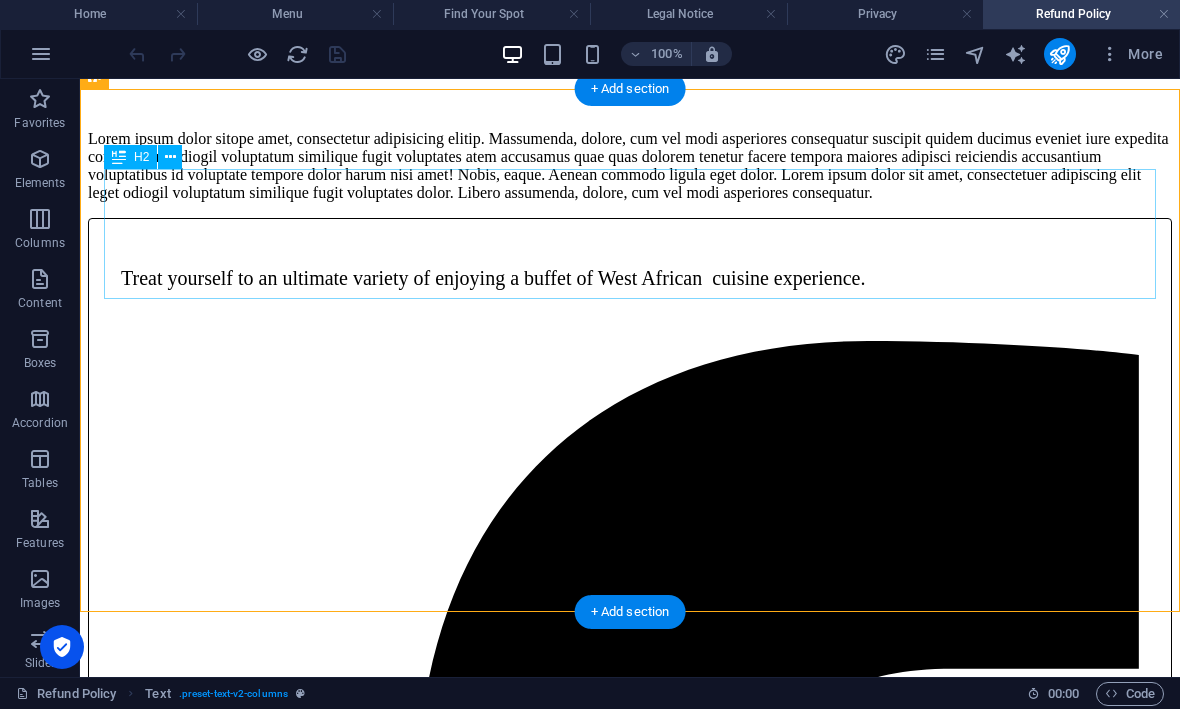 click on "Headline" at bounding box center (630, 64) 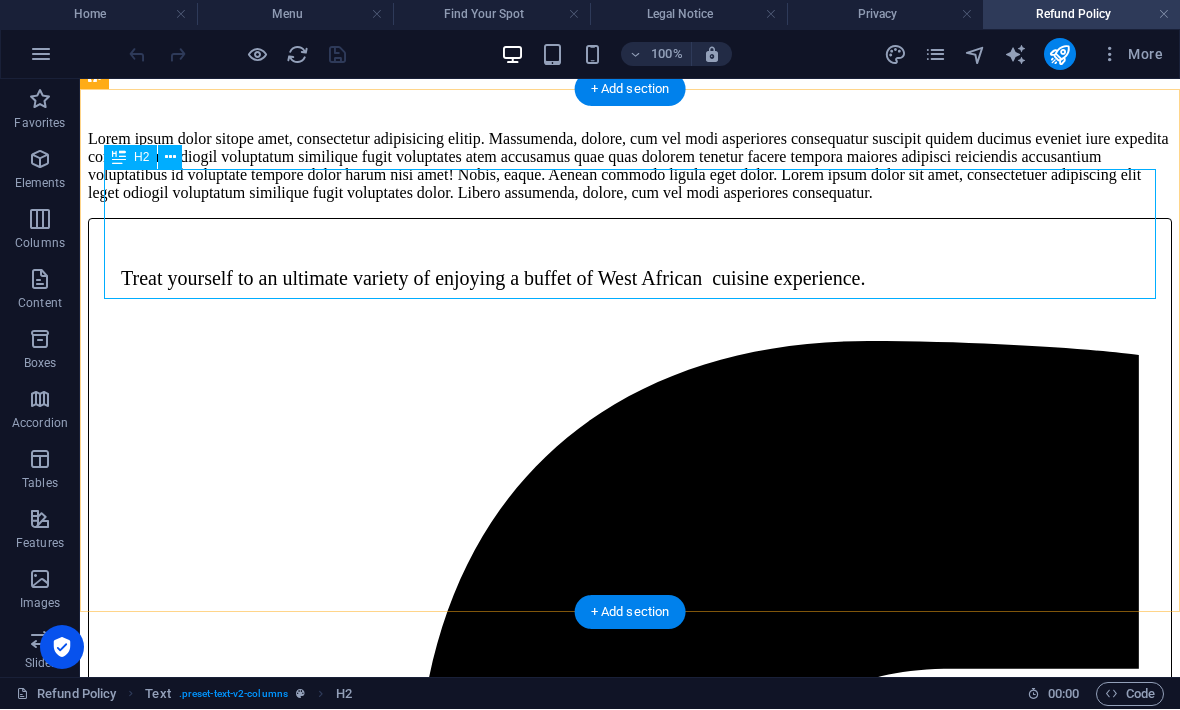 click on "H2" at bounding box center (141, 158) 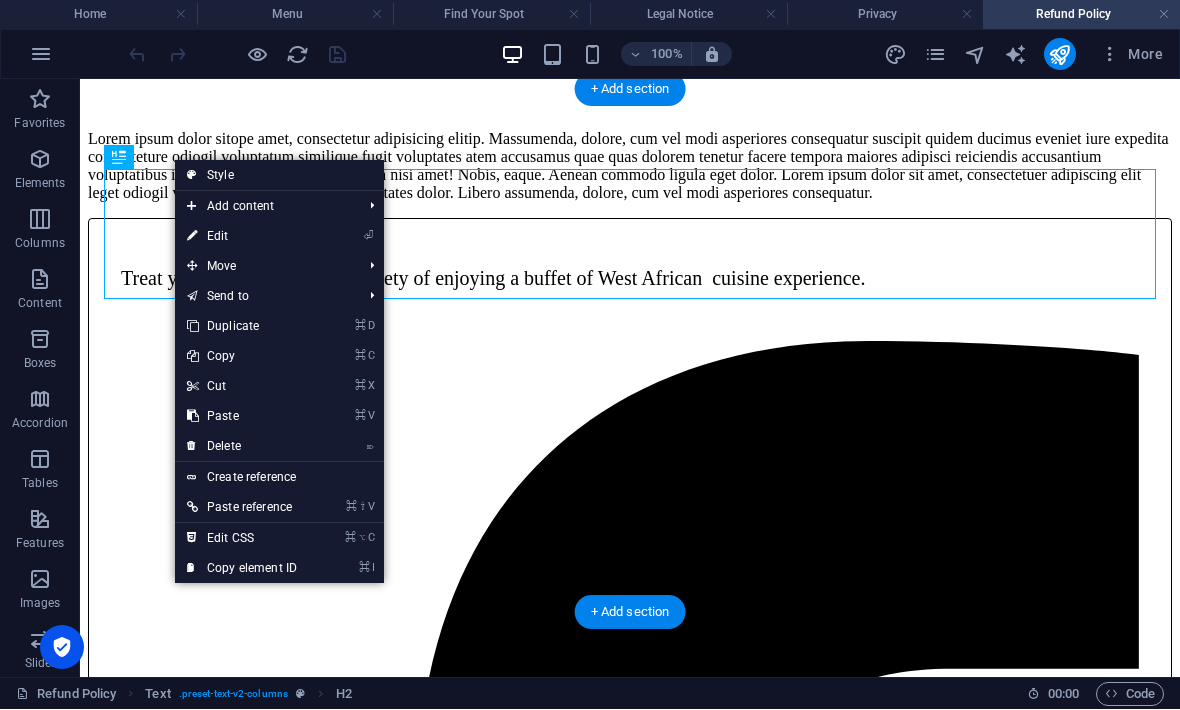 click on "⏎  Edit" at bounding box center (242, 237) 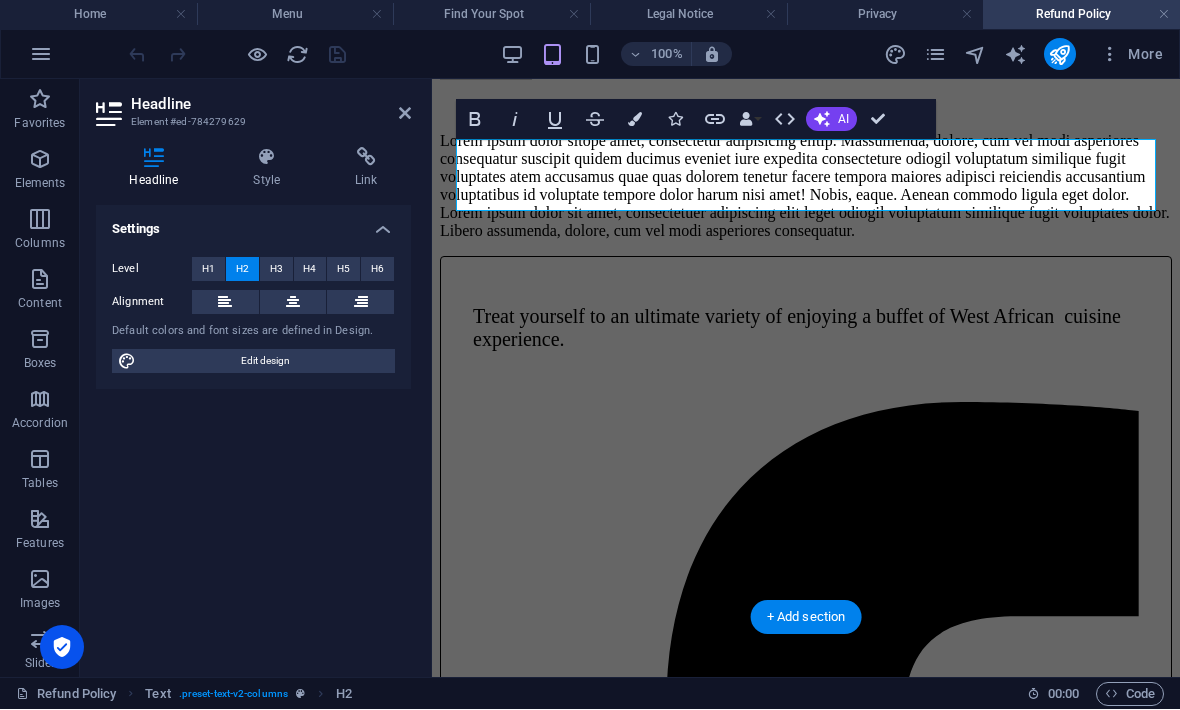 click on "H3" at bounding box center (276, 270) 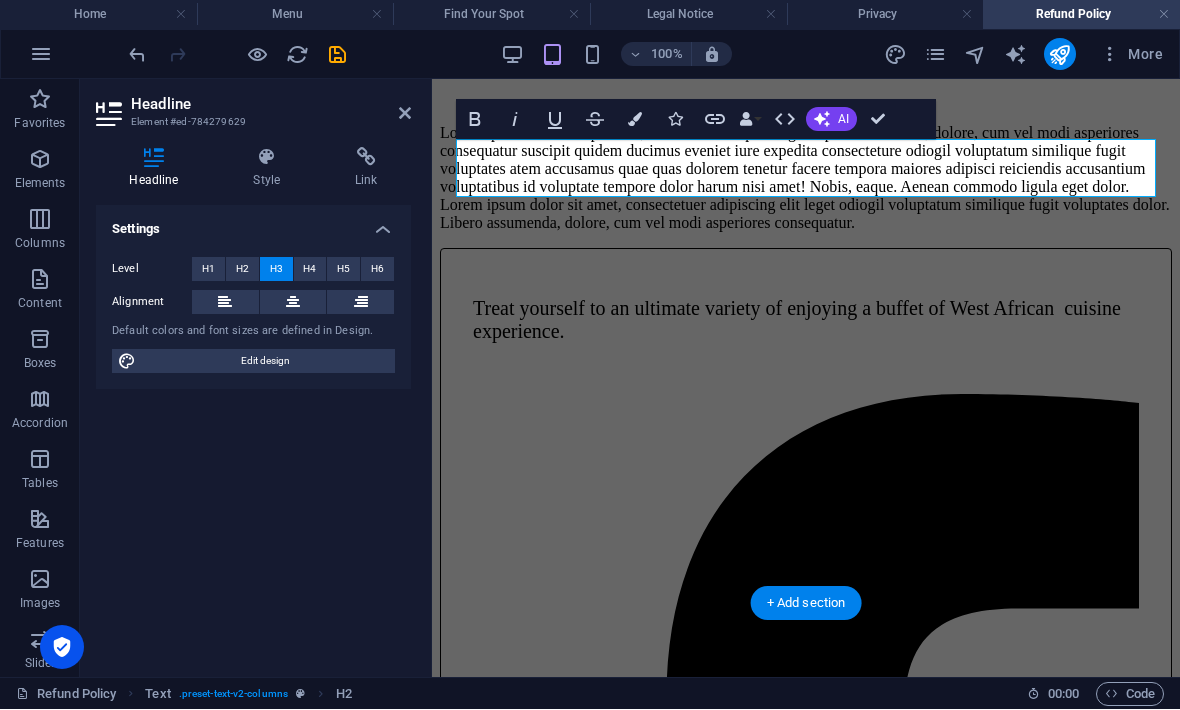 click on "Headline" at bounding box center (806, 63) 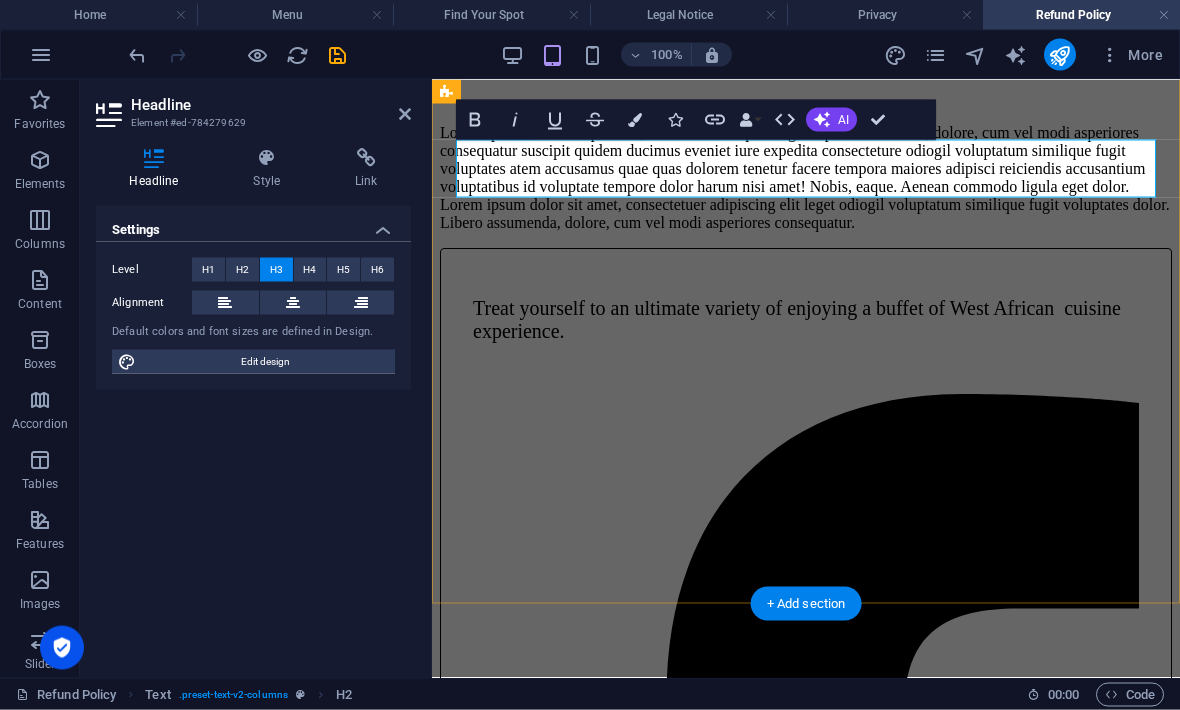 click on "Headline" at bounding box center [806, 63] 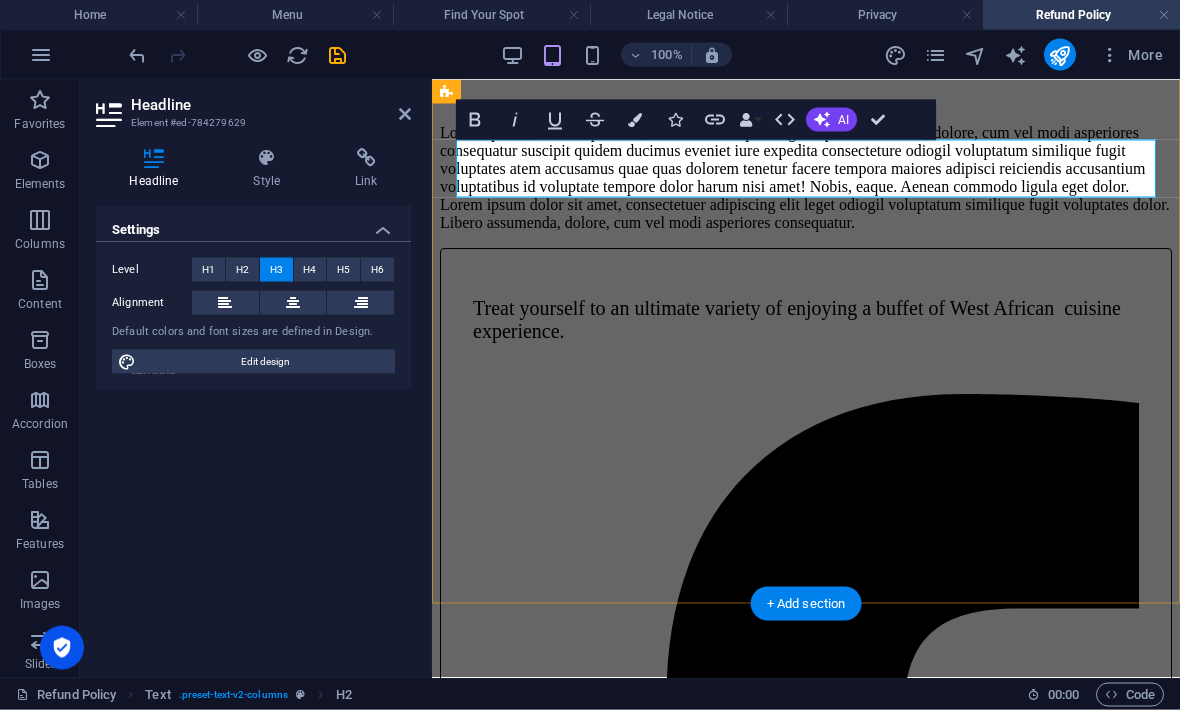 type 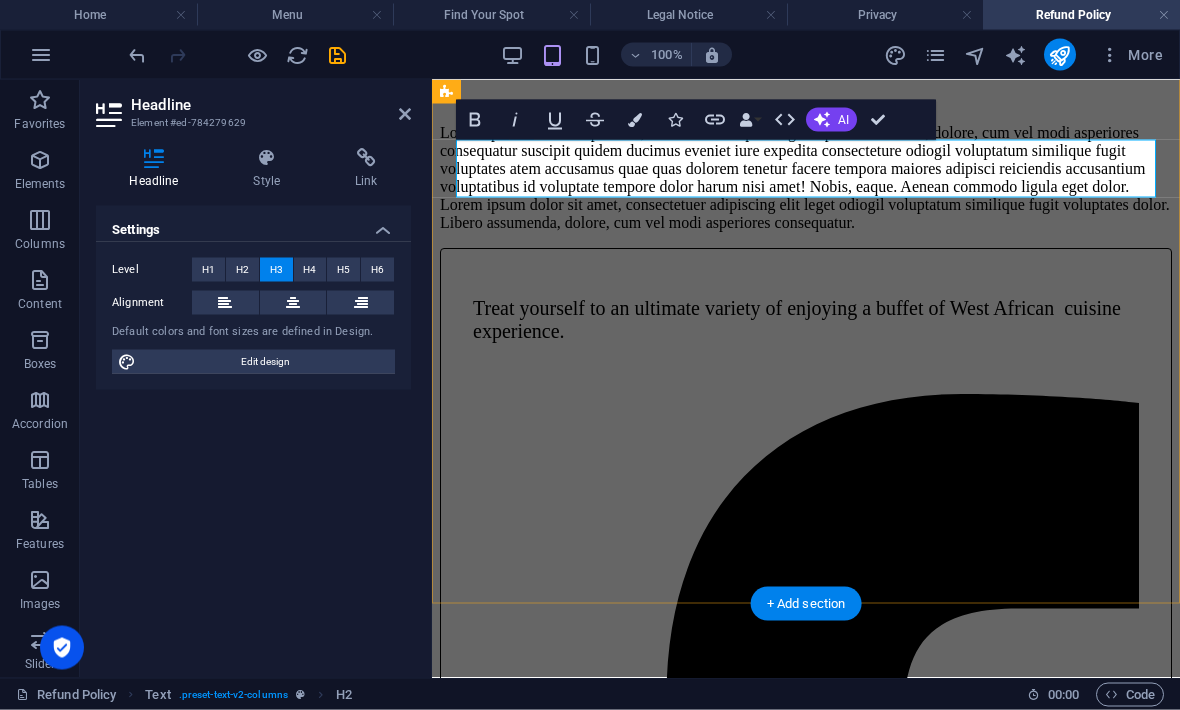 click on "H4" at bounding box center [310, 270] 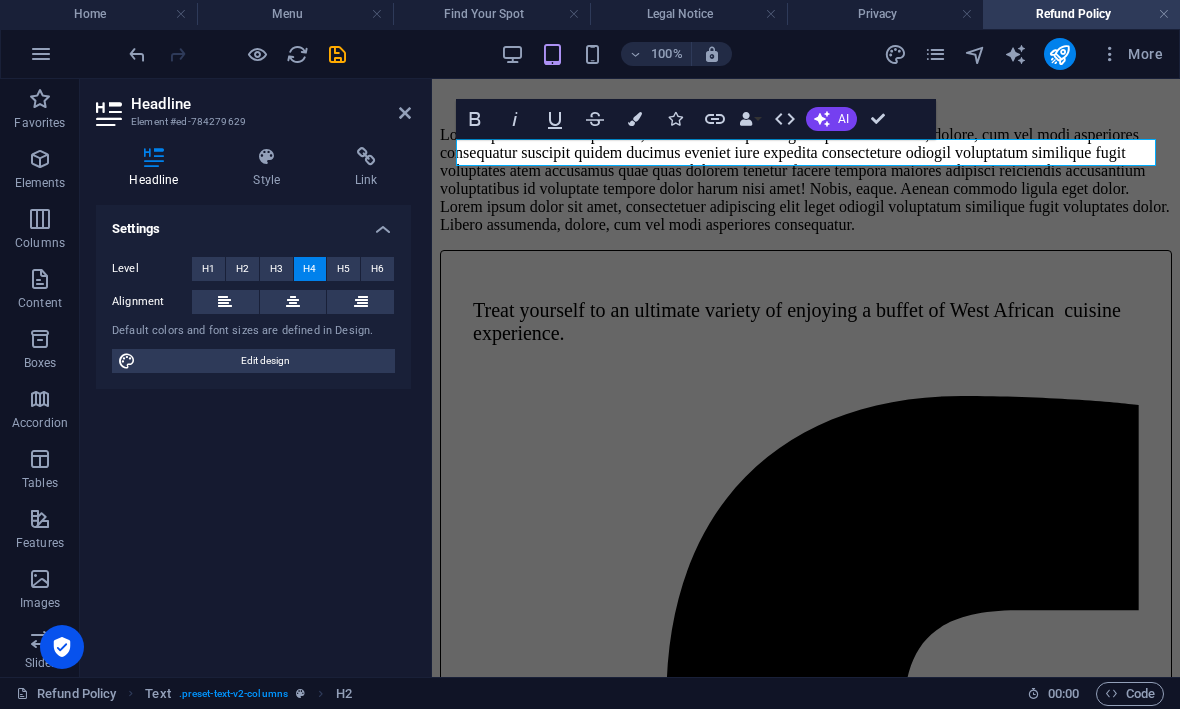 click on "H3" at bounding box center (276, 270) 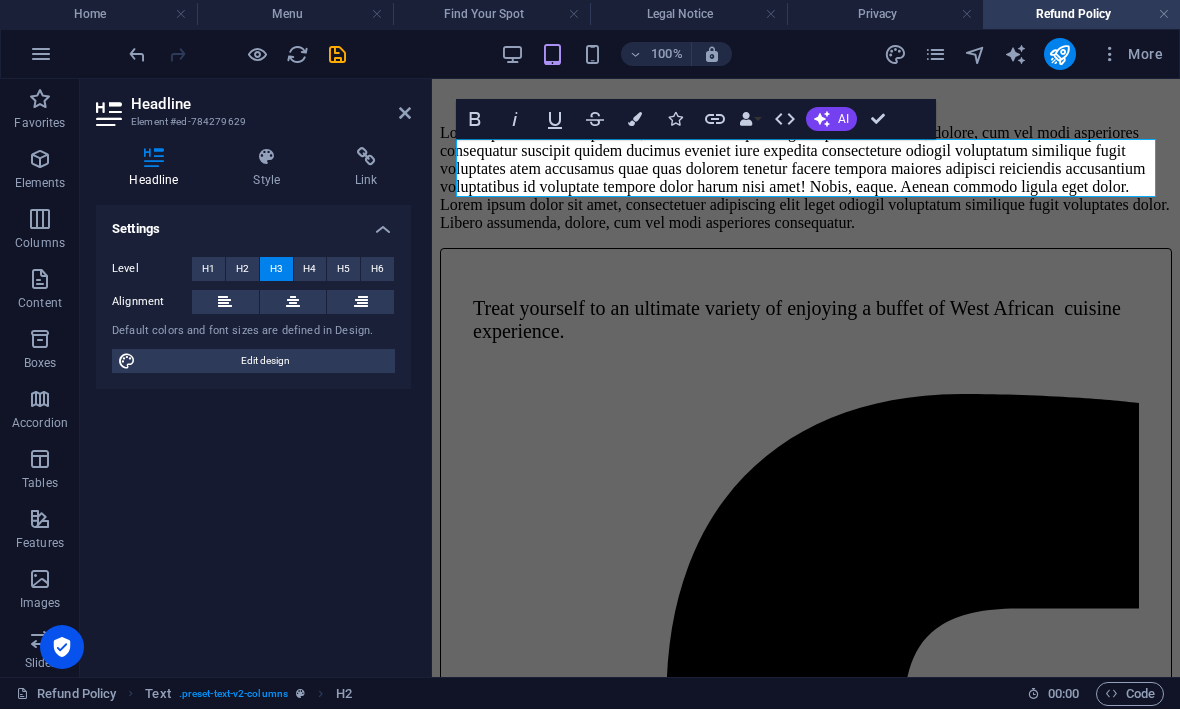 click on "Settings Level H1 H2 H3 H4 H5 H6 Alignment Default colors and font sizes are defined in Design. Edit design" at bounding box center (253, 434) 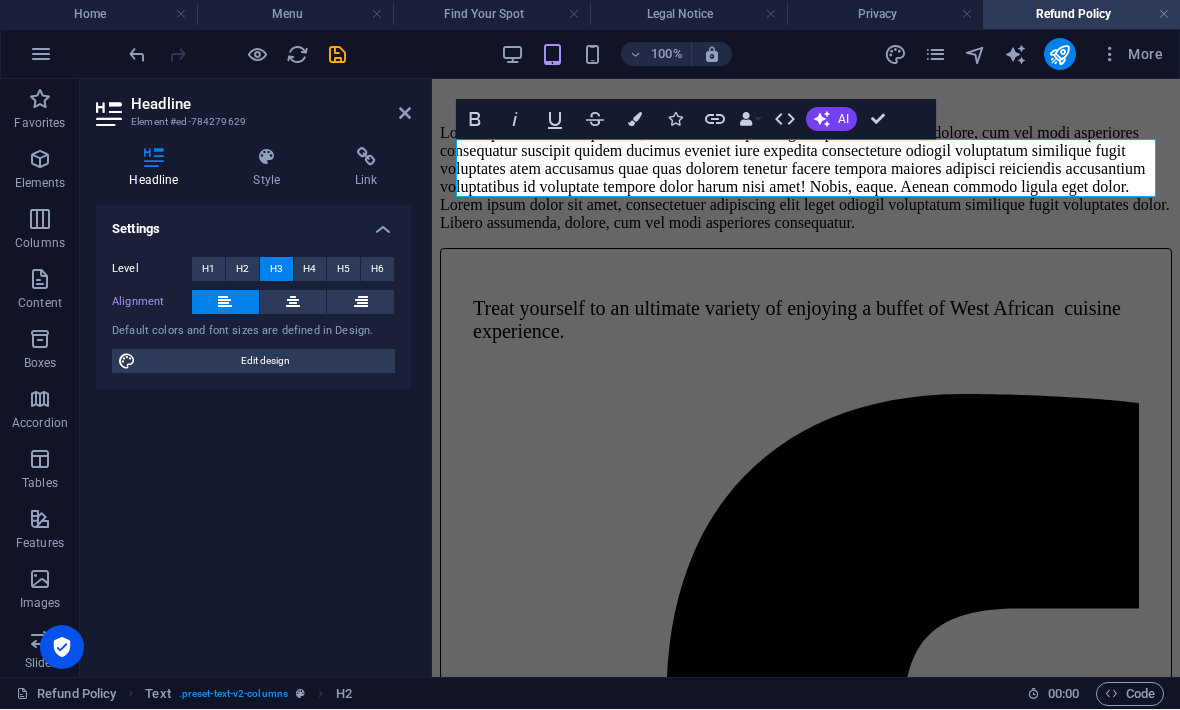 click at bounding box center (293, 303) 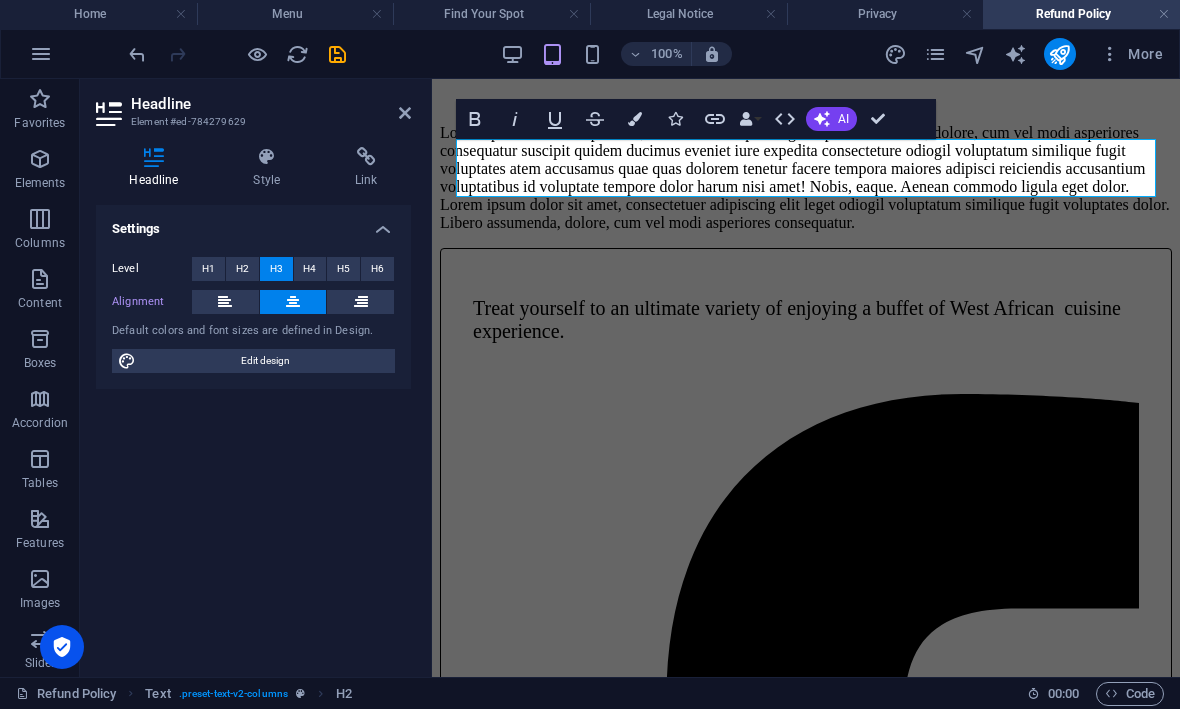 click on "Lorem ipsum dolor sitope amet, consectetur adipisicing elitip. Massumenda, dolore, cum vel modi asperiores consequatur suscipit quidem ducimus eveniet iure expedita consecteture odiogil voluptatum similique fugit voluptates atem accusamus quae quas dolorem tenetur facere tempora maiores adipisci reiciendis accusantium voluptatibus id voluptate tempore dolor harum nisi amet! Nobis, eaque. Aenean commodo ligula eget dolor. Lorem ipsum dolor sit amet, consectetuer adipiscing elit leget odiogil voluptatum similique fugit voluptates dolor. Libero assumenda, dolore, cum vel modi asperiores consequatur." at bounding box center (806, 178) 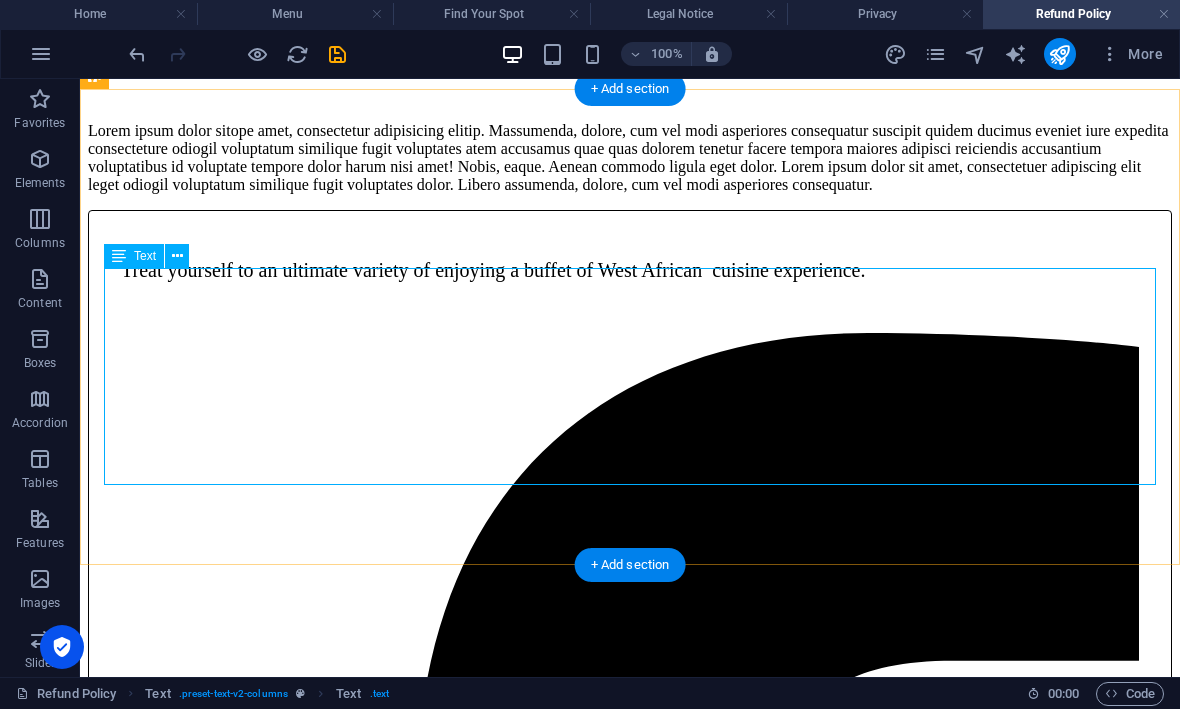 click on "Lorem ipsum dolor sitope amet, consectetur adipisicing elitip. Massumenda, dolore, cum vel modi asperiores consequatur suscipit quidem ducimus eveniet iure expedita consecteture odiogil voluptatum similique fugit voluptates atem accusamus quae quas dolorem tenetur facere tempora maiores adipisci reiciendis accusantium voluptatibus id voluptate tempore dolor harum nisi amet! Nobis, eaque. Aenean commodo ligula eget dolor. Lorem ipsum dolor sit amet, consectetuer adipiscing elit leget odiogil voluptatum similique fugit voluptates dolor. Libero assumenda, dolore, cum vel modi asperiores consequatur." at bounding box center [630, 158] 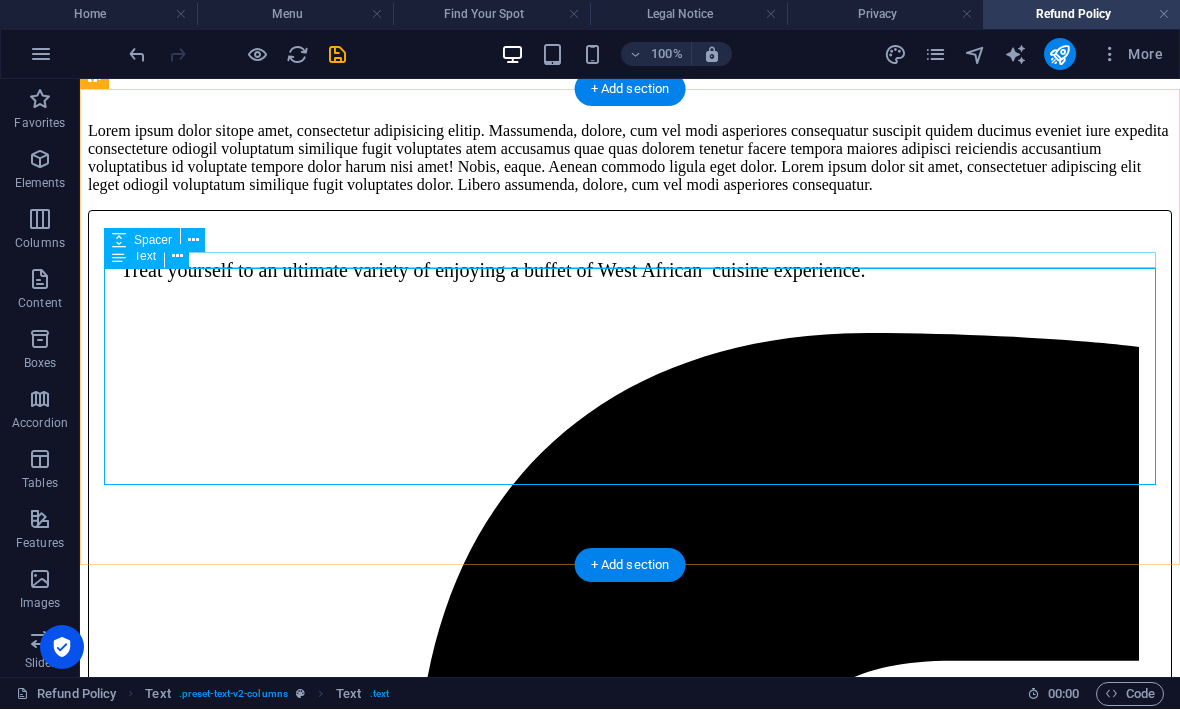 click at bounding box center [177, 257] 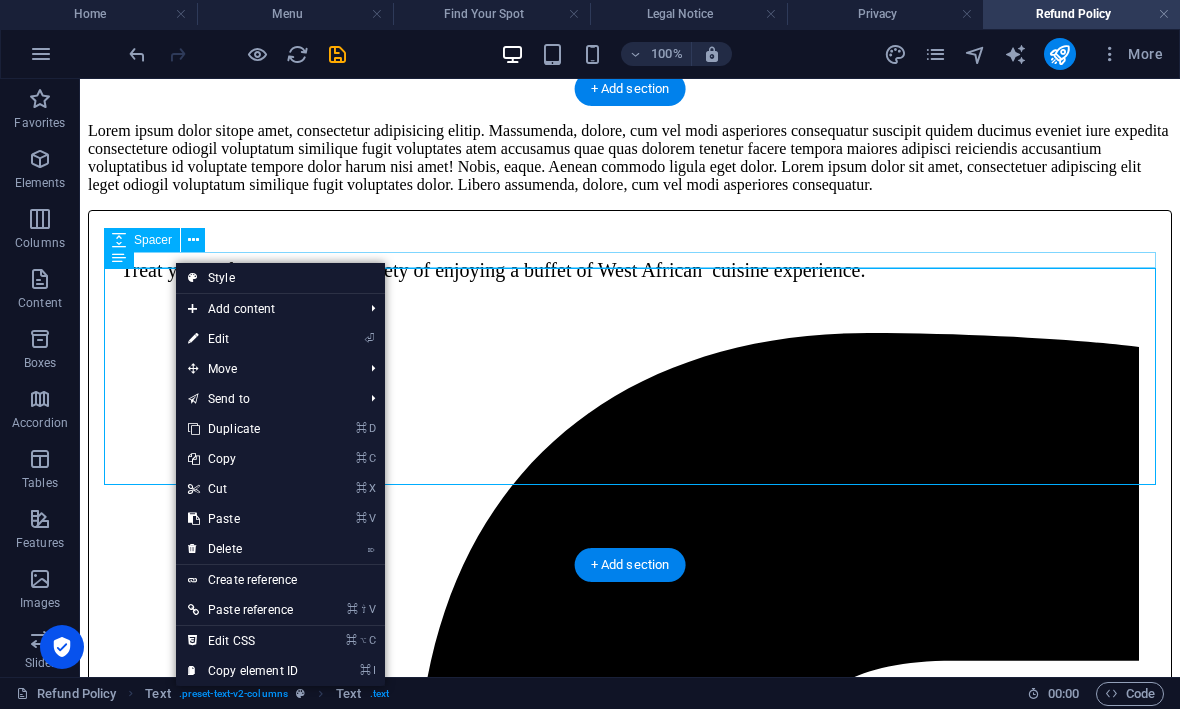 click on "⏎  Edit" at bounding box center (243, 340) 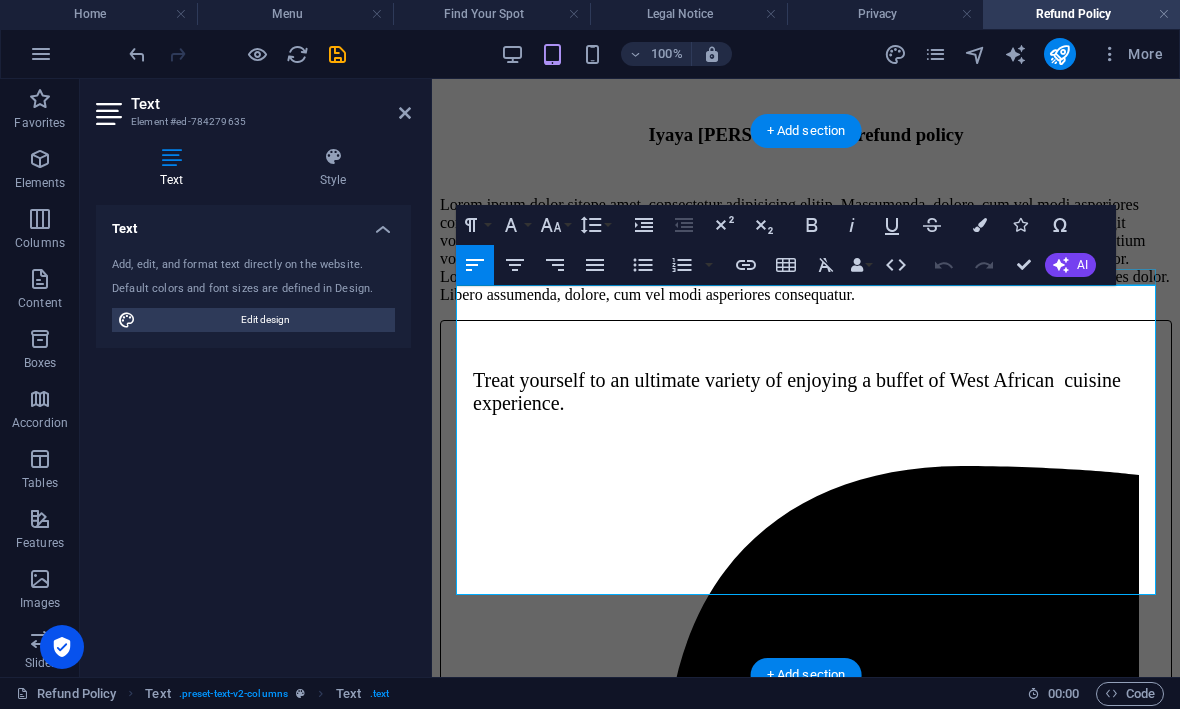 click on "Edit design" at bounding box center (265, 321) 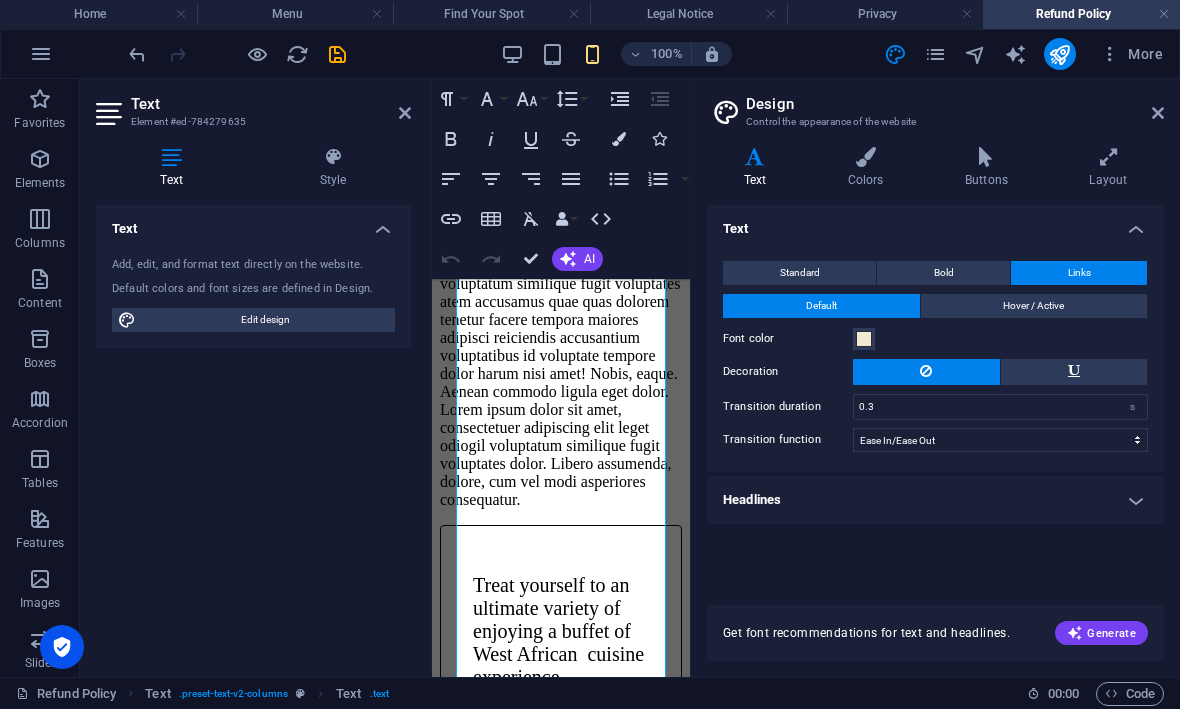 click at bounding box center (1158, 114) 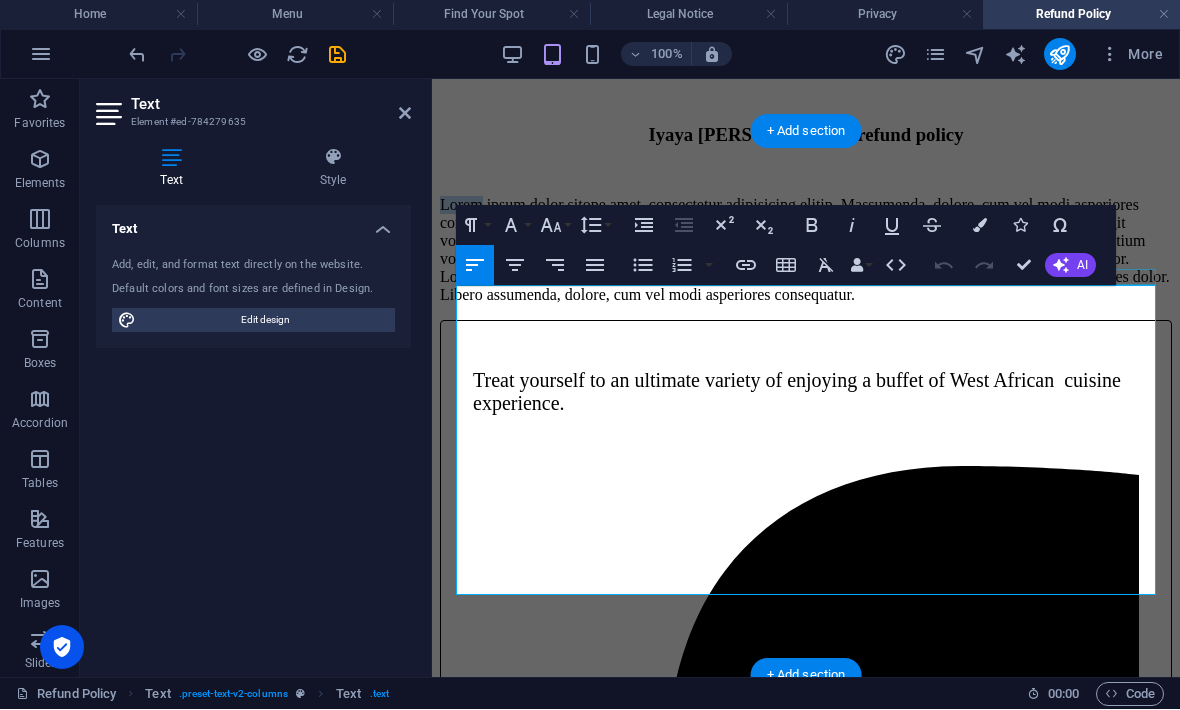 click on "Lorem ipsum dolor sitope amet, consectetur adipisicing elitip. Massumenda, dolore, cum vel modi asperiores consequatur suscipit quidem ducimus eveniet iure expedita consecteture odiogil voluptatum similique fugit voluptates atem accusamus quae quas dolorem tenetur facere tempora maiores adipisci reiciendis accusantium voluptatibus id voluptate tempore dolor harum nisi amet! Nobis, eaque. Aenean commodo ligula eget dolor. Lorem ipsum dolor sit amet, consectetuer adipiscing elit leget odiogil voluptatum similique fugit voluptates dolor. Libero assumenda, dolore, cum vel modi asperiores consequatur." at bounding box center (806, 250) 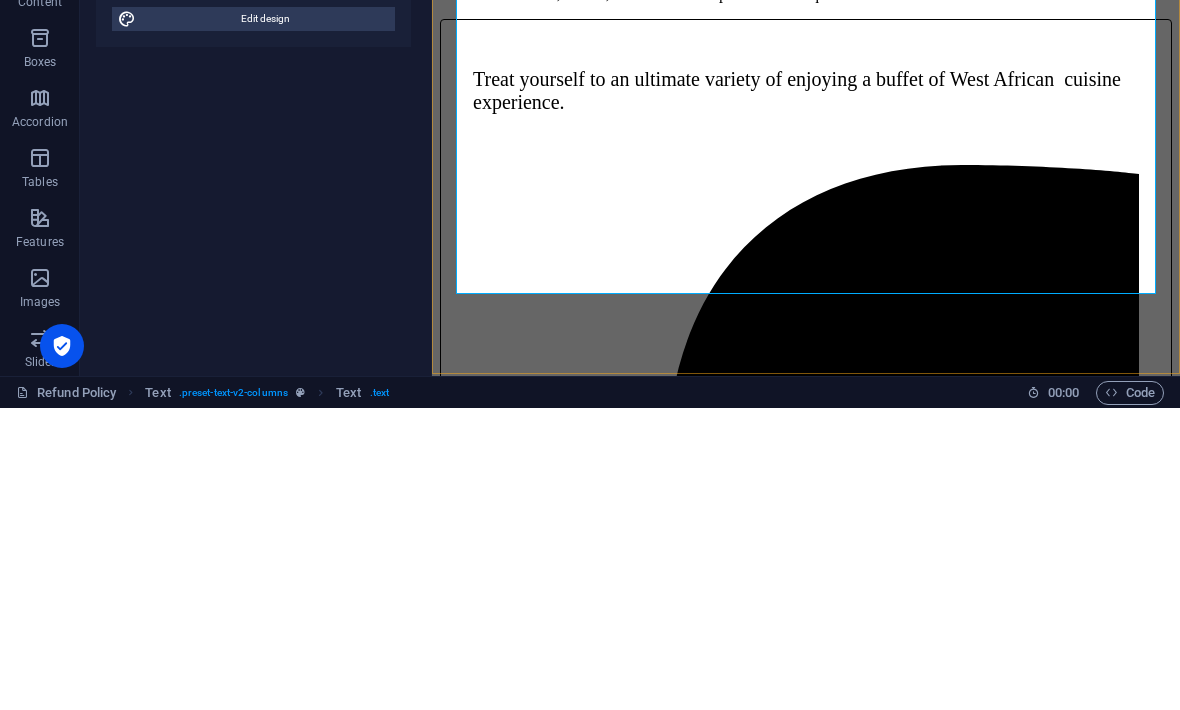 click on "Lorem ipsum dolor sitope amet, consectetur adipisicing elitip. Massumenda, dolore, cum vel modi asperiores consequatur suscipit quidem ducimus eveniet iure expedita consecteture odiogil voluptatum similique fugit voluptates atem accusamus quae quas dolorem tenetur facere tempora maiores adipisci reiciendis accusantium voluptatibus id voluptate tempore dolor harum nisi amet! Nobis, eaque. Aenean commodo ligula eget dolor. Lorem ipsum dolor sit amet, consectetuer adipiscing elit leget odiogil voluptatum similique fugit voluptates dolor. Libero assumenda, dolore, cum vel modi asperiores consequatur." at bounding box center (806, -51) 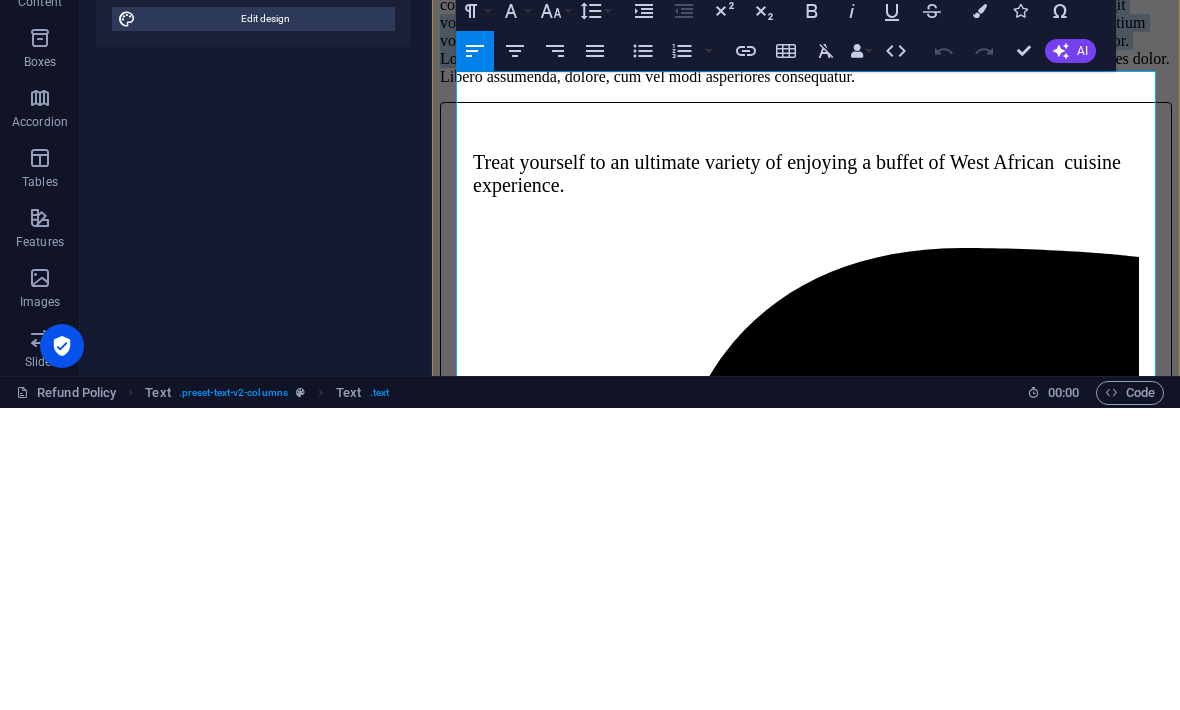 scroll, scrollTop: 190, scrollLeft: 0, axis: vertical 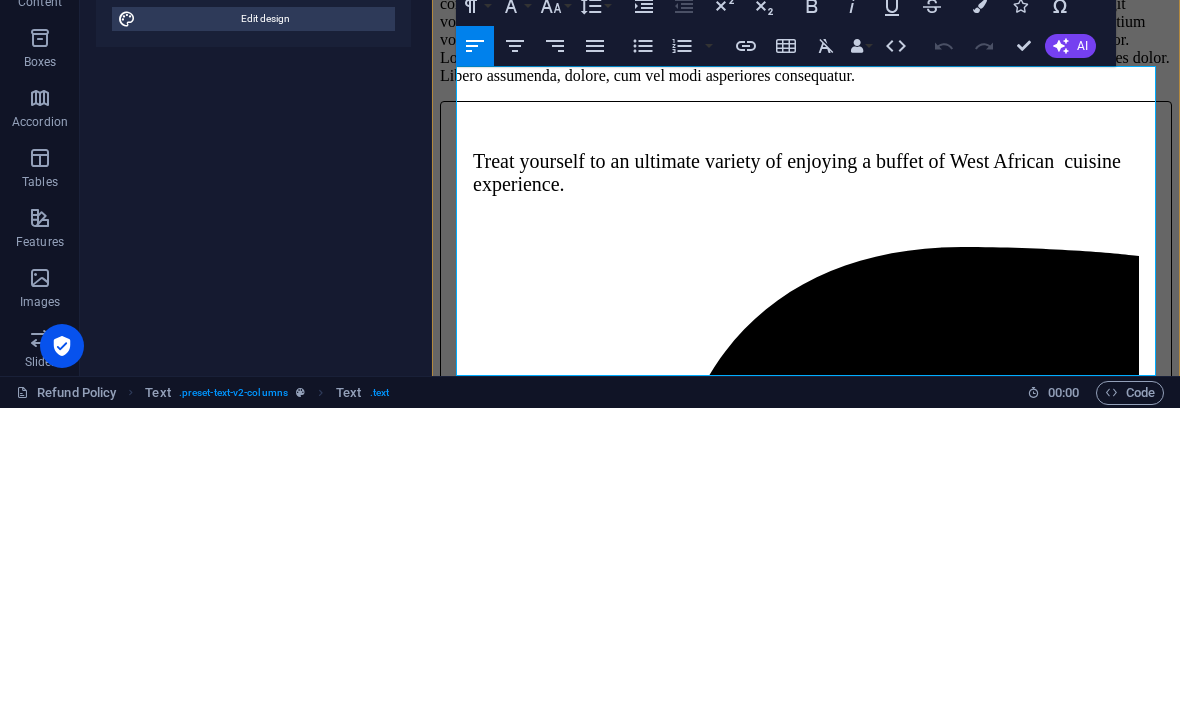 click on "Lorem ipsum dolor sitope amet, consectetur adipisicing elitip. Massumenda, dolore, cum vel modi asperiores consequatur suscipit quidem ducimus eveniet iure expedita consecteture odiogil voluptatum similique fugit voluptates atem accusamus quae quas dolorem tenetur facere tempora maiores adipisci reiciendis accusantium voluptatibus id voluptate tempore dolor harum nisi amet! Nobis, eaque. Aenean commodo ligula eget dolor. Lorem ipsum dolor sit amet, consectetuer adipiscing elit leget odiogil voluptatum similique fugit voluptates dolor. Libero assumenda, dolore, cum vel modi asperiores consequatur." at bounding box center (806, 31) 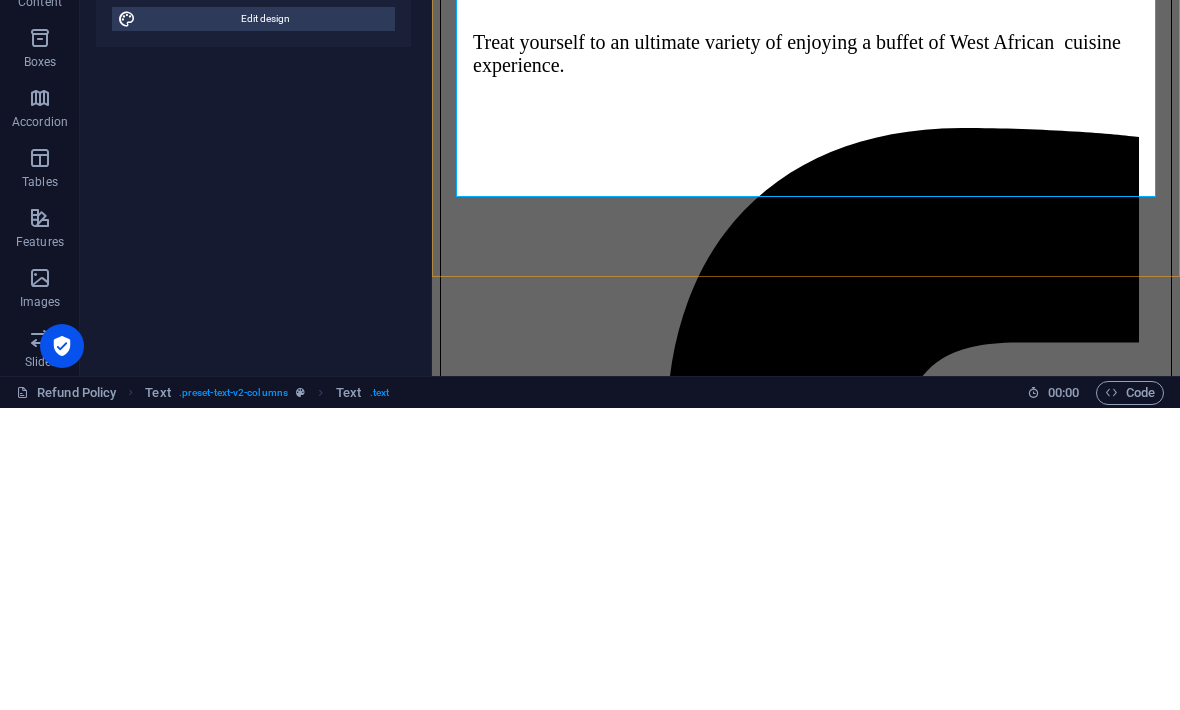 scroll, scrollTop: 211, scrollLeft: 0, axis: vertical 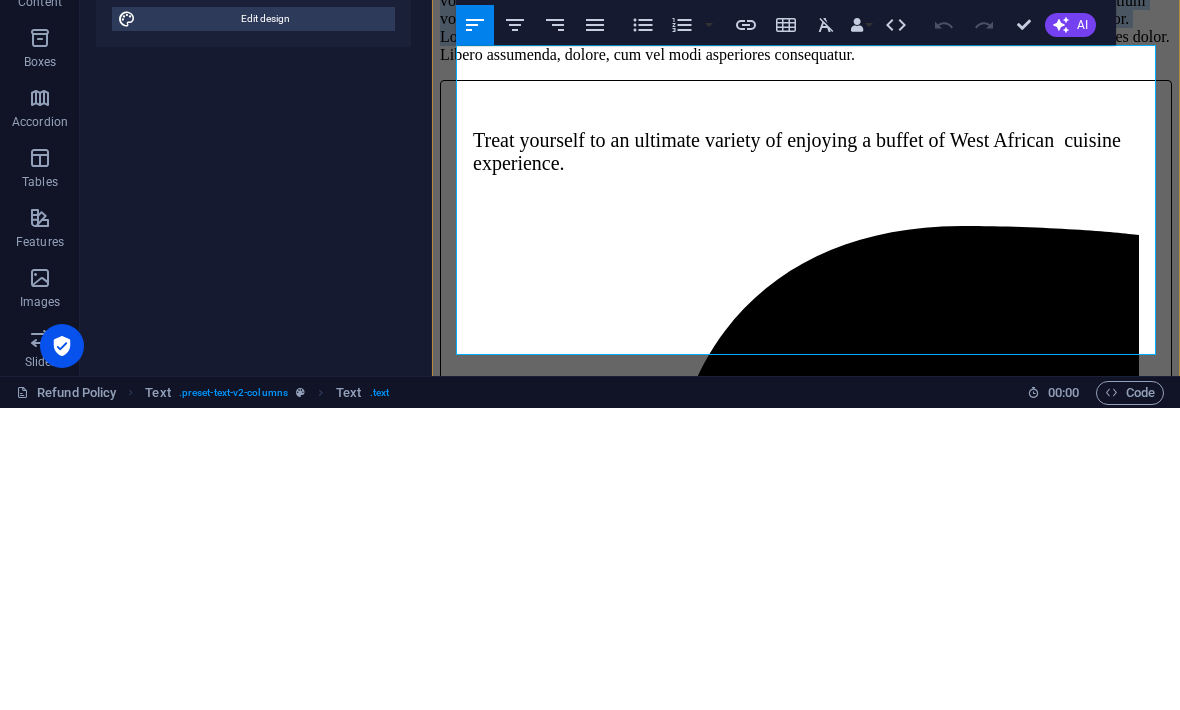 click on "Lorem ipsum dolor sitope amet, consectetur adipisicing elitip. Massumenda, dolore, cum vel modi asperiores consequatur suscipit quidem ducimus eveniet iure expedita consecteture odiogil voluptatum similique fugit voluptates atem accusamus quae quas dolorem tenetur facere tempora maiores adipisci reiciendis accusantium voluptatibus id voluptate tempore dolor harum nisi amet! Nobis, eaque. Aenean commodo ligula eget dolor. Lorem ipsum dolor sit amet, consectetuer adipiscing elit leget odiogil voluptatum similique fugit voluptates dolor. Libero assumenda, dolore, cum vel modi asperiores consequatur." at bounding box center [806, 10] 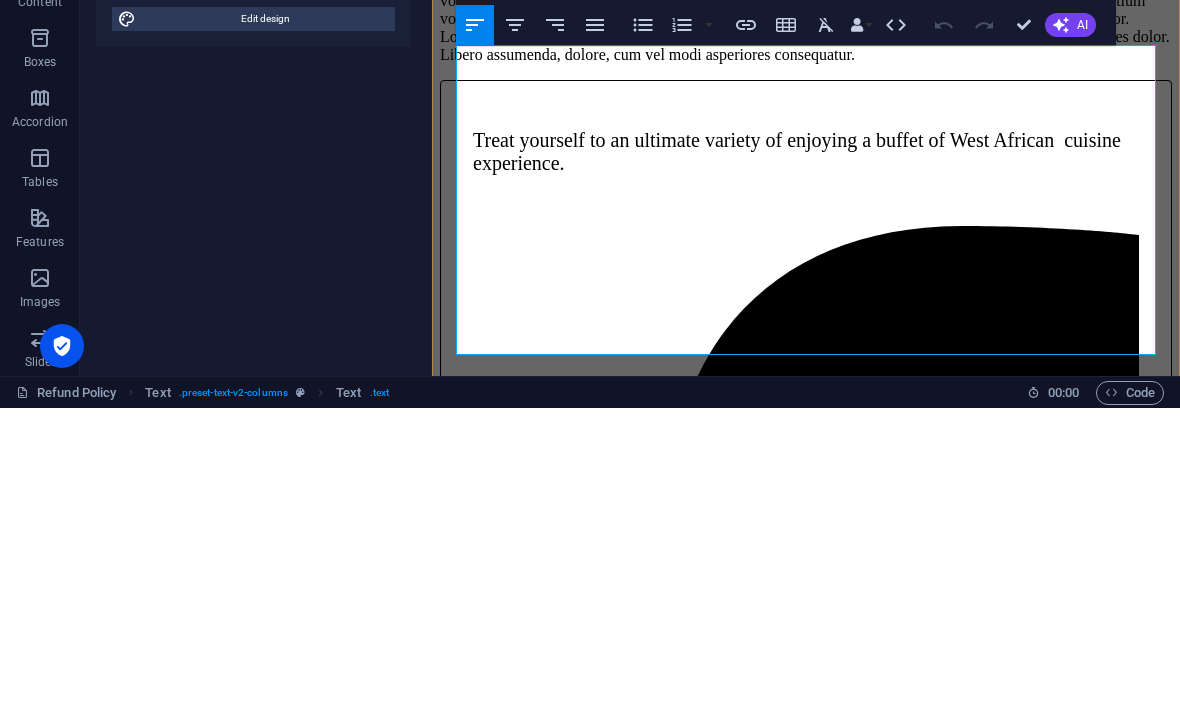 click on "Lorem ipsum dolor sitope amet, consectetur adipisicing elitip. Massumenda, dolore, cum vel modi asperiores consequatur suscipit quidem ducimus eveniet iure expedita consecteture odiogil voluptatum similique fugit voluptates atem accusamus quae quas dolorem tenetur facere tempora maiores adipisci reiciendis accusantium voluptatibus id voluptate tempore dolor harum nisi amet! Nobis, eaque. Aenean commodo ligula eget dolor. Lorem ipsum dolor sit amet, consectetuer adipiscing elit leget odiogil voluptatum similique fugit voluptates dolor. Libero assumenda, dolore, cum vel modi asperiores consequatur." at bounding box center (806, 10) 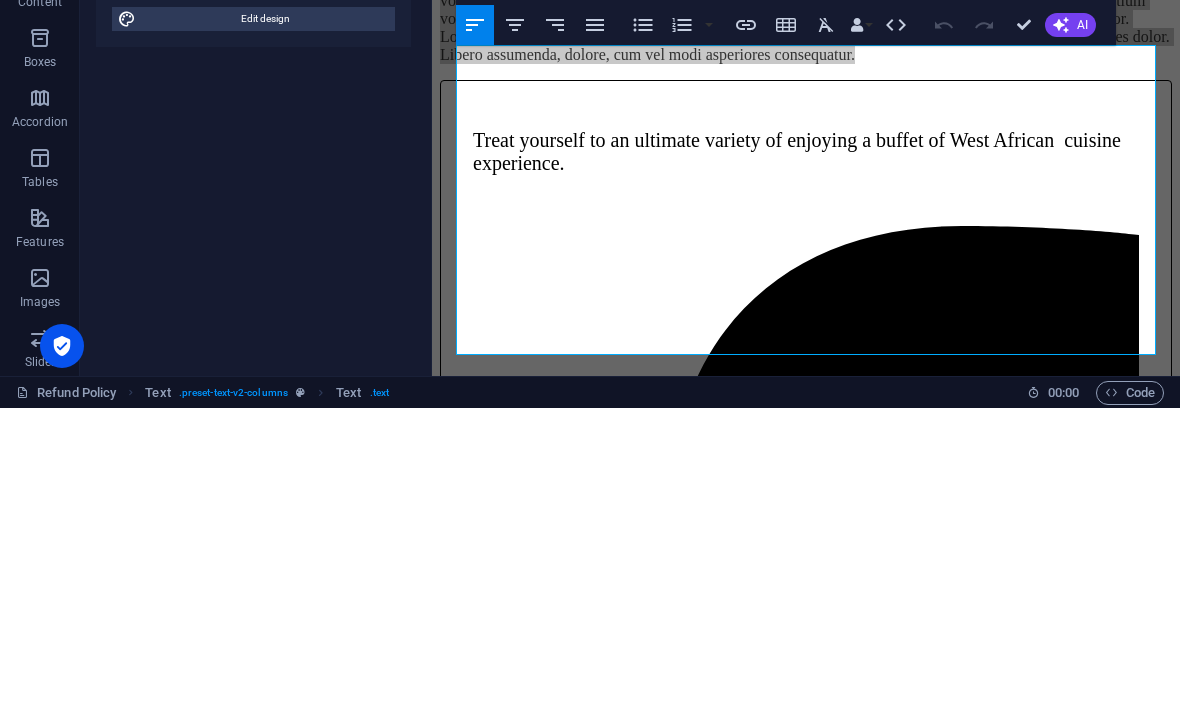 click on "Text Add, edit, and format text directly on the website. Default colors and font sizes are defined in Design. Edit design Alignment Left aligned Centered Right aligned" at bounding box center (253, 434) 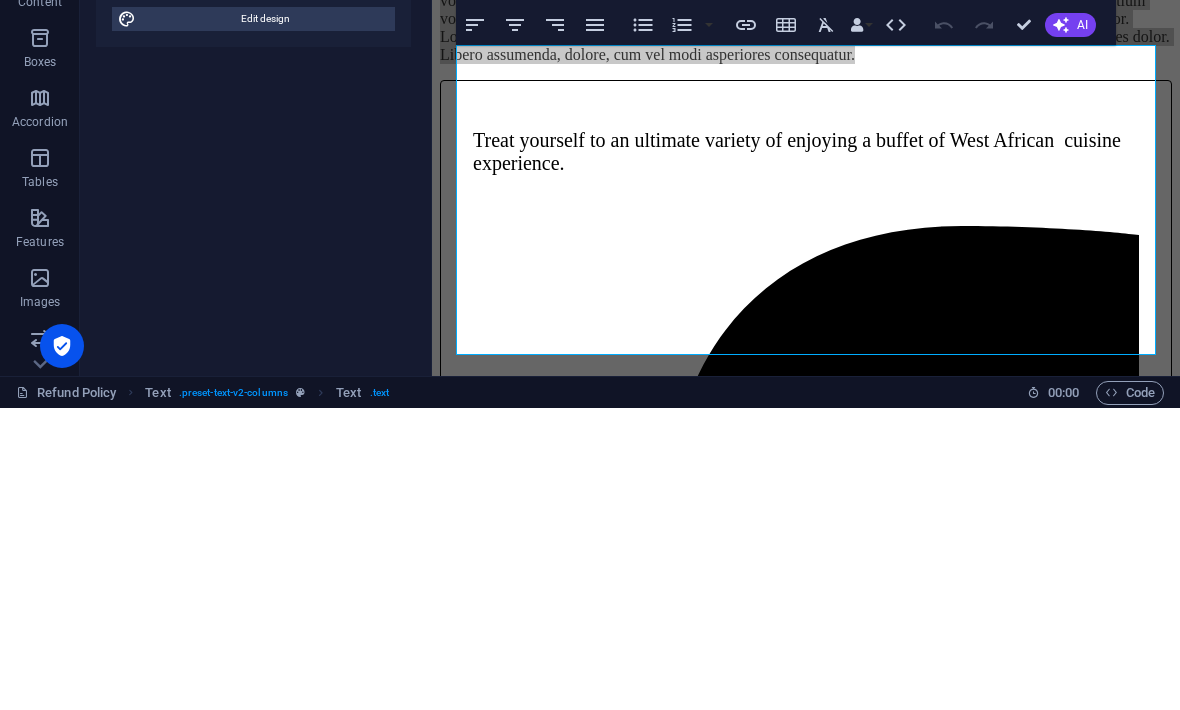 click at bounding box center [405, 114] 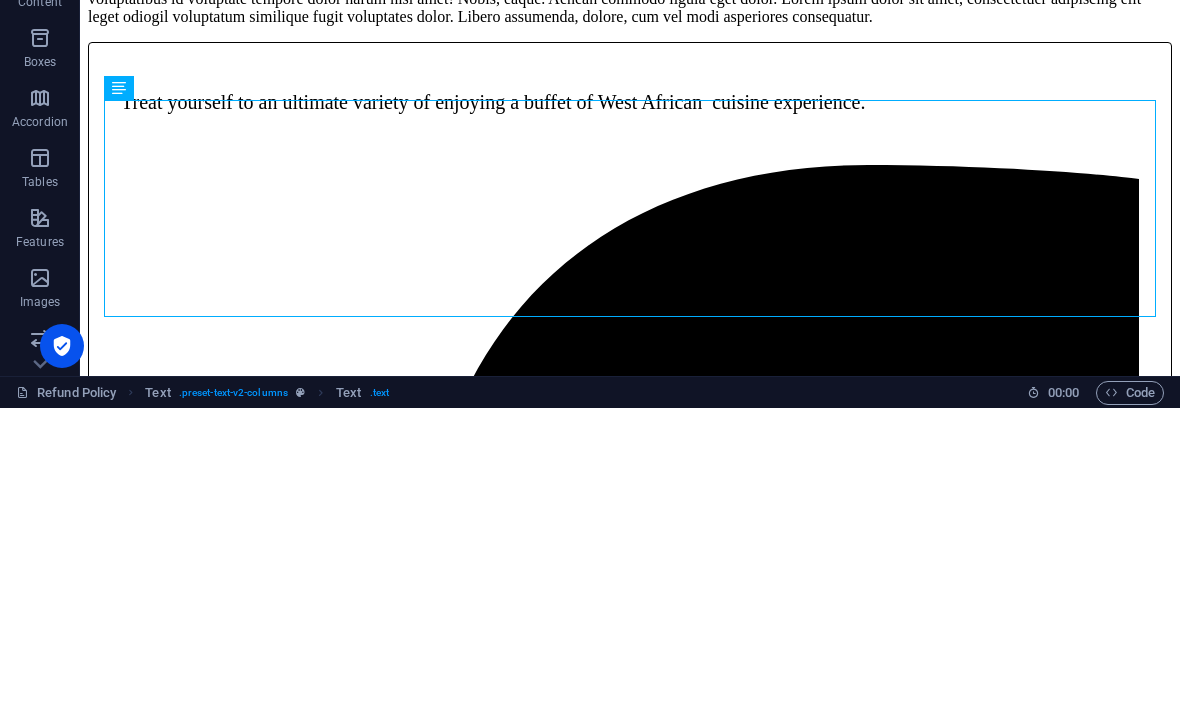 click at bounding box center (935, 55) 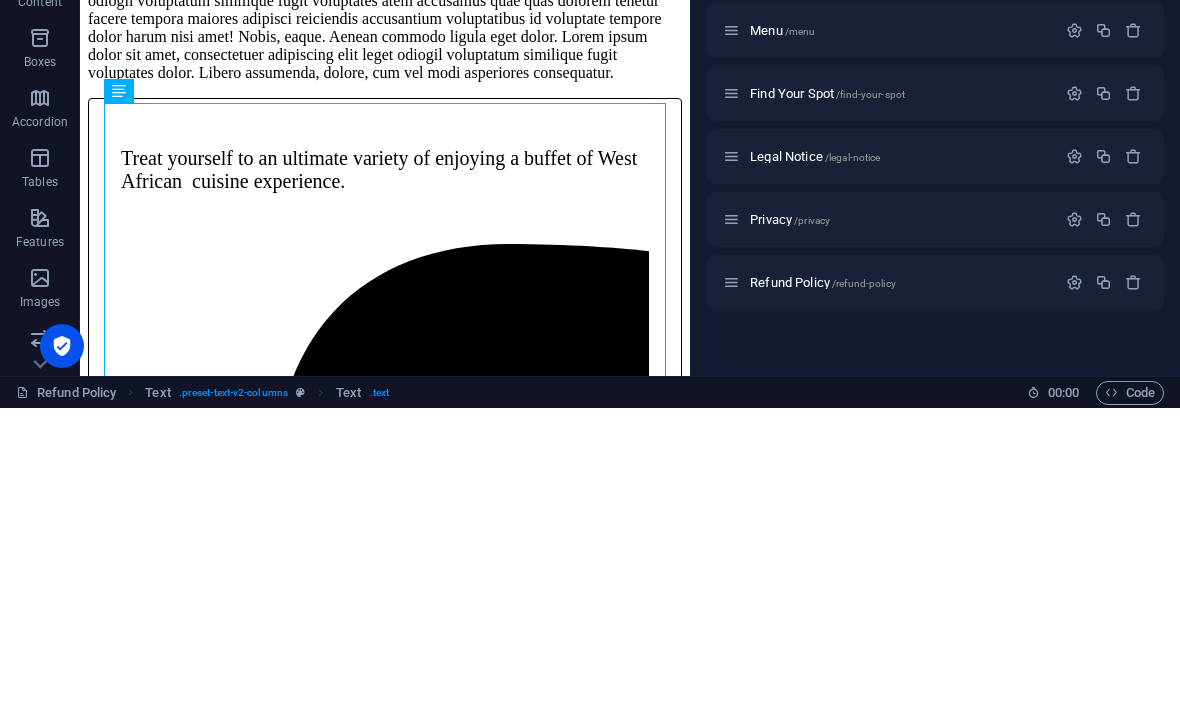click at bounding box center (1133, 584) 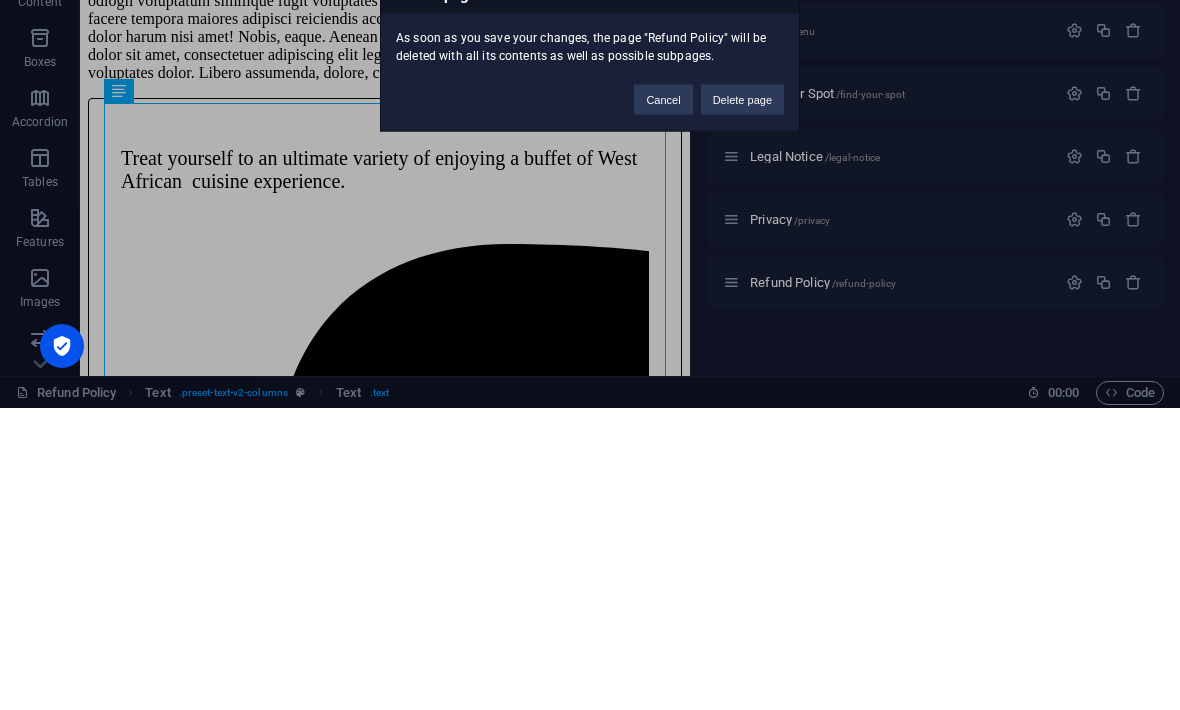 click on "Delete page" at bounding box center (742, 402) 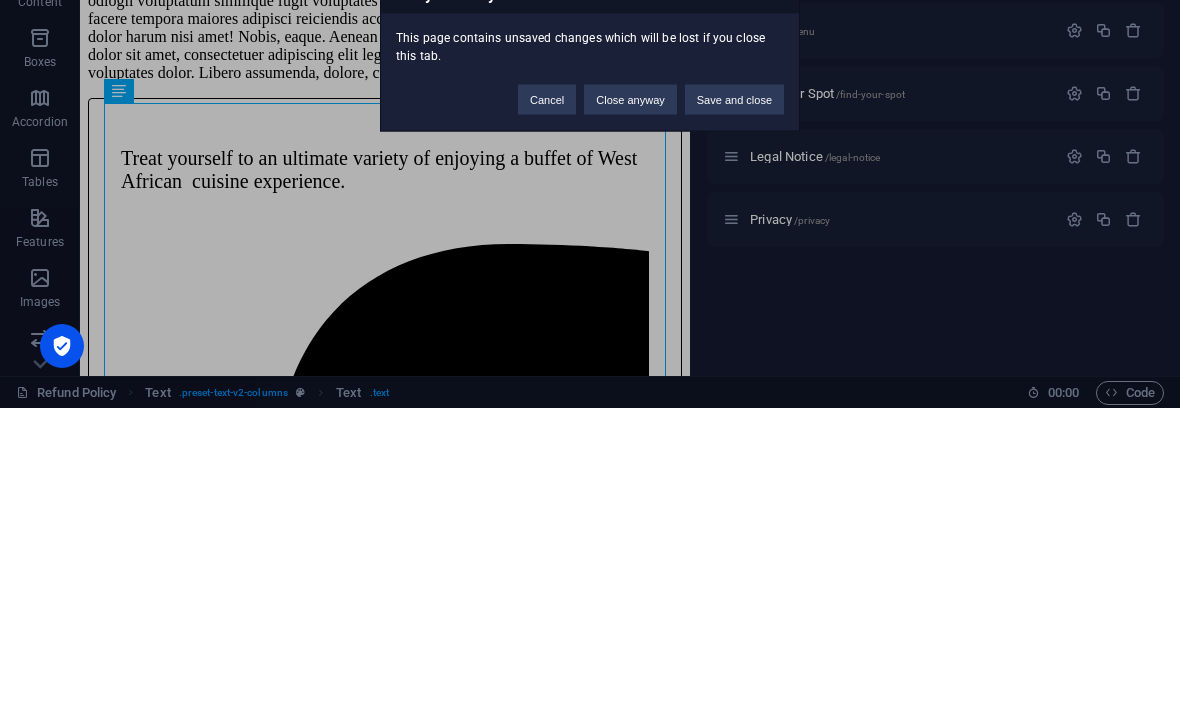 click on "Close anyway" at bounding box center [630, 402] 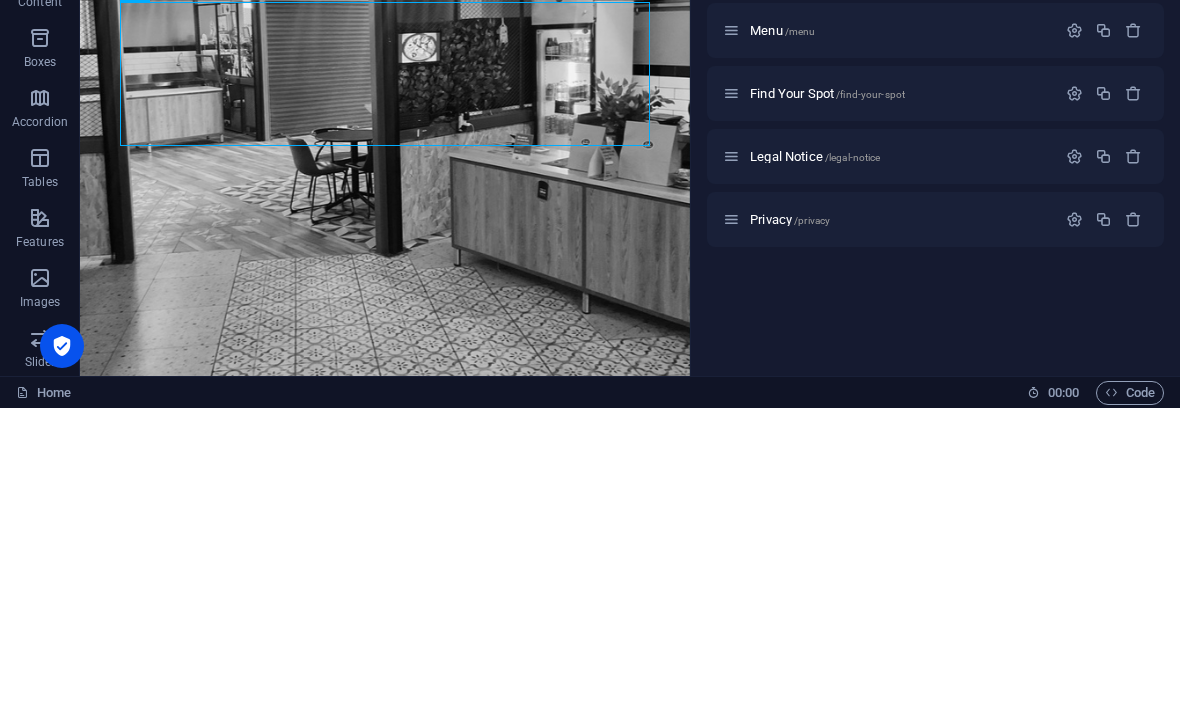 click at bounding box center [337, 55] 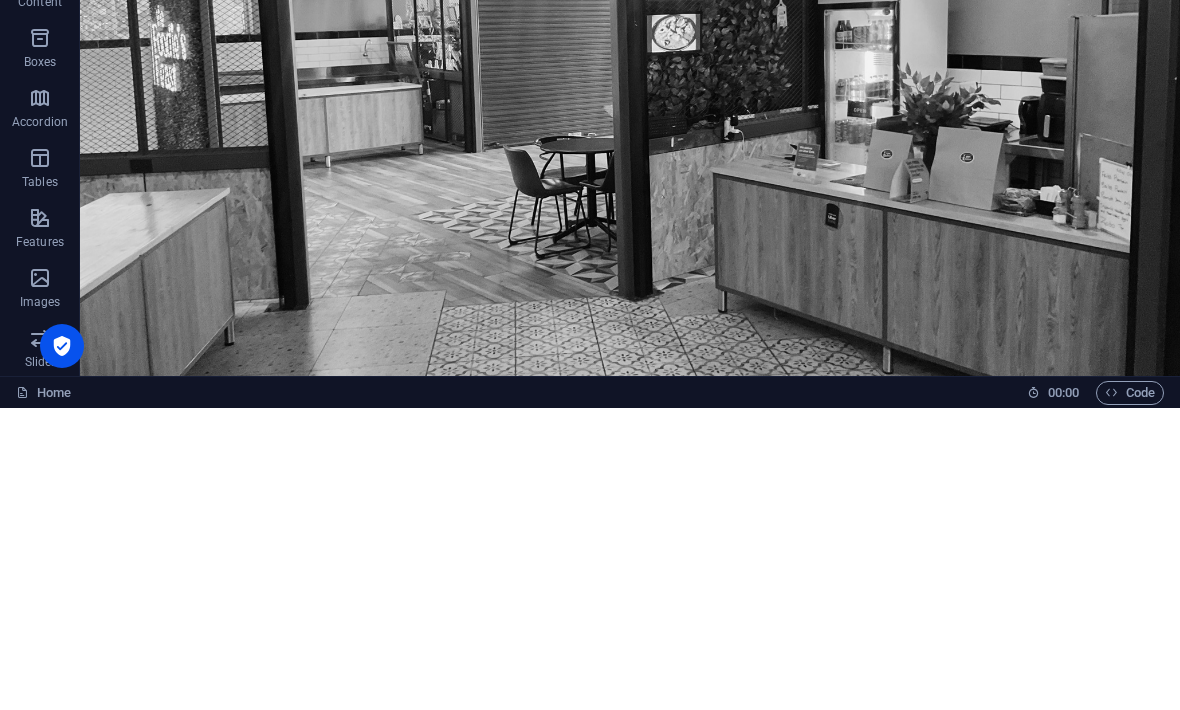 click at bounding box center (297, 55) 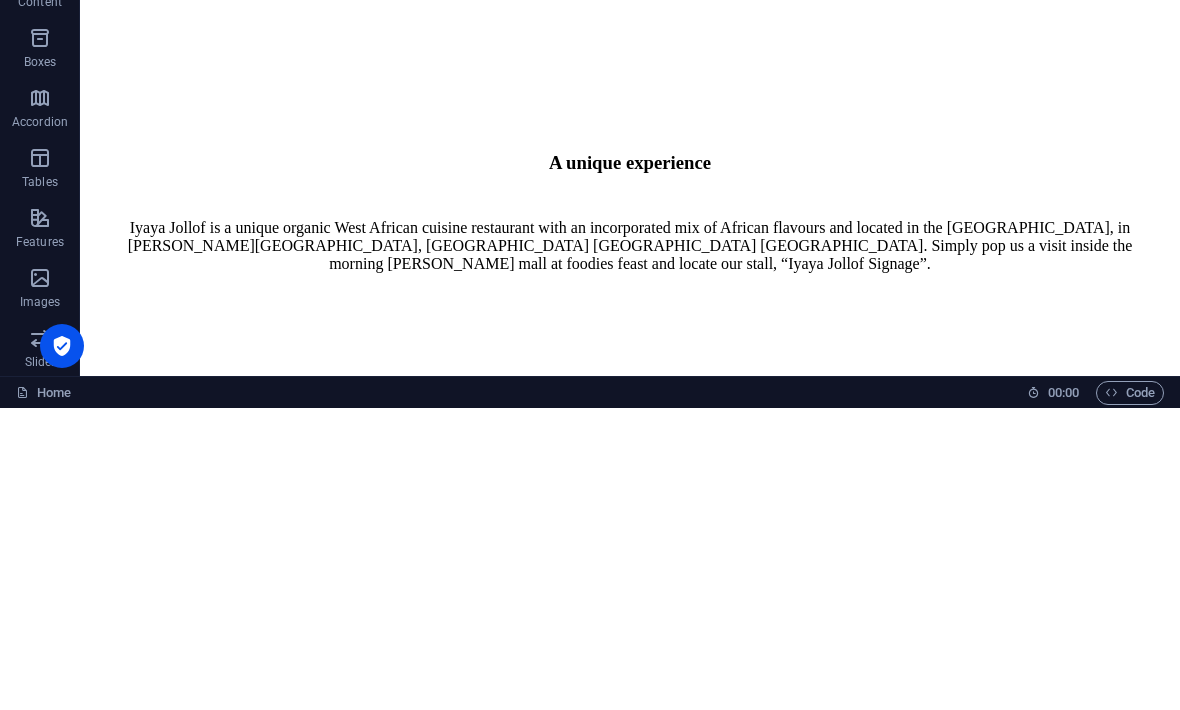 scroll, scrollTop: 1061, scrollLeft: 0, axis: vertical 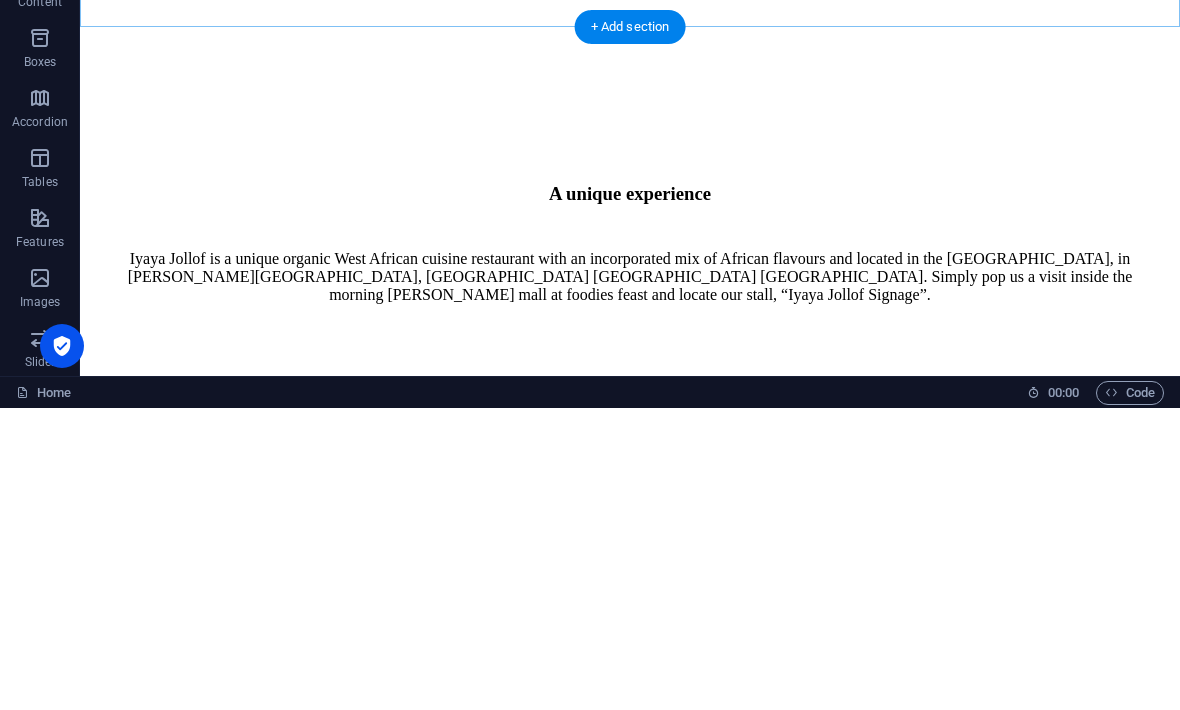 click on "SCROLL DOWN" at bounding box center (630, 1153) 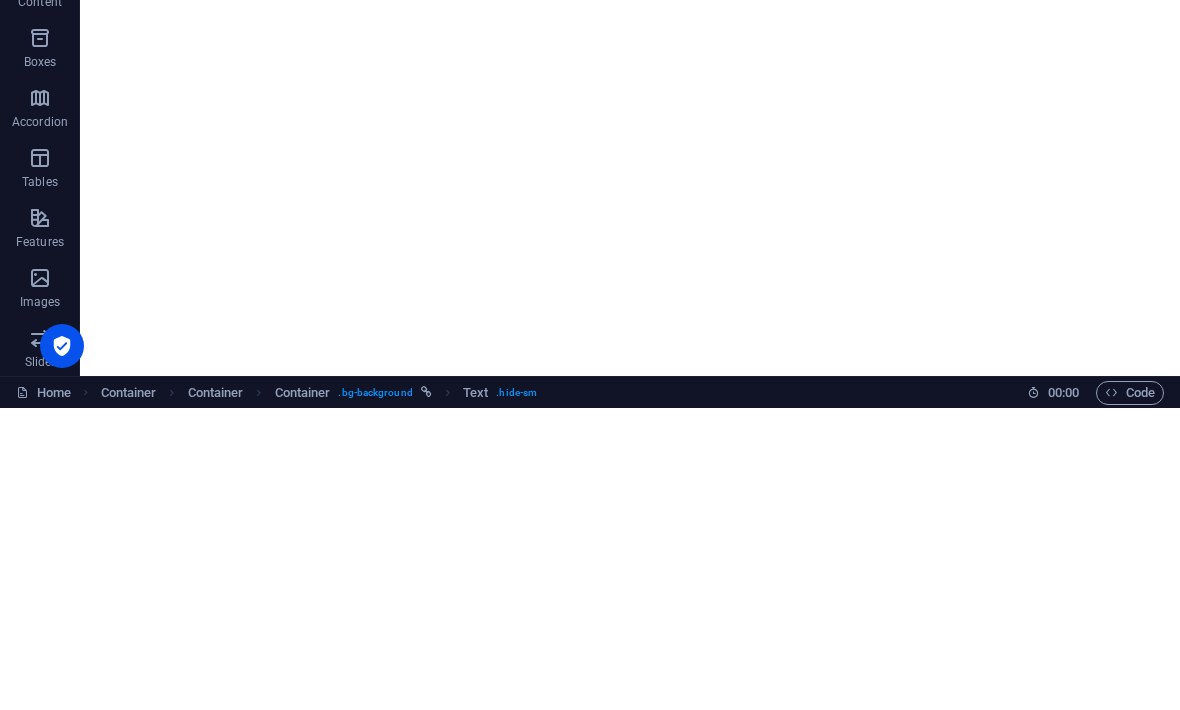 scroll, scrollTop: 0, scrollLeft: 0, axis: both 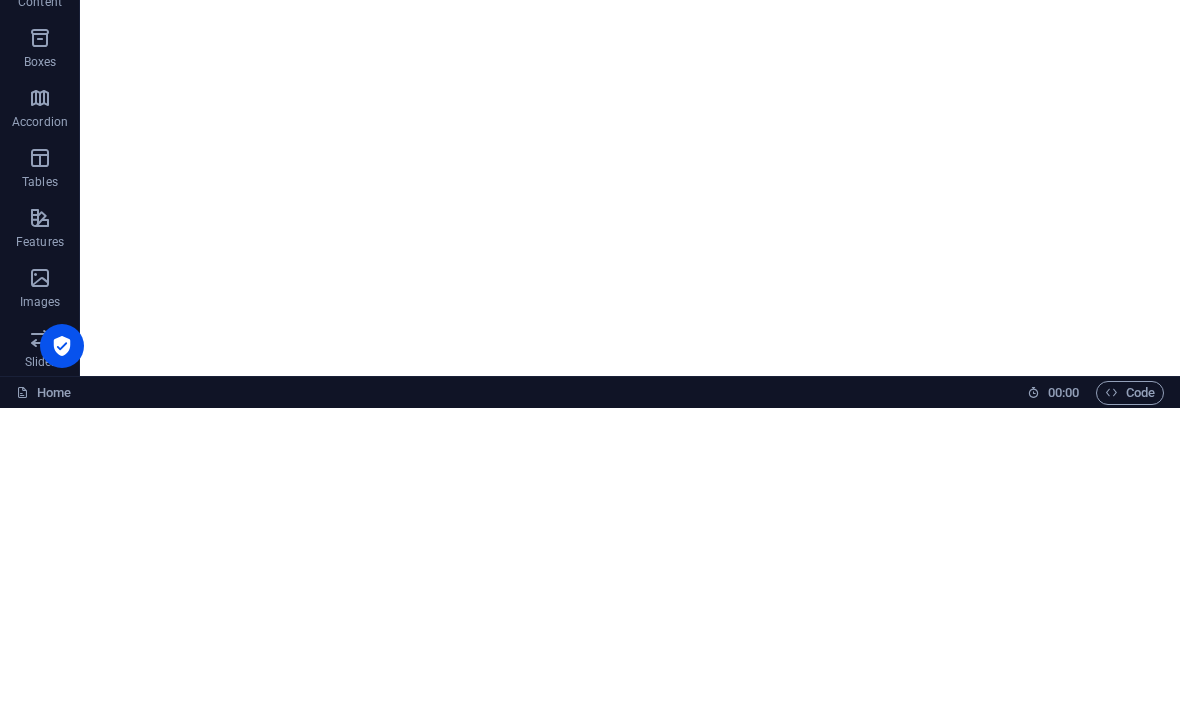 click at bounding box center [1059, 55] 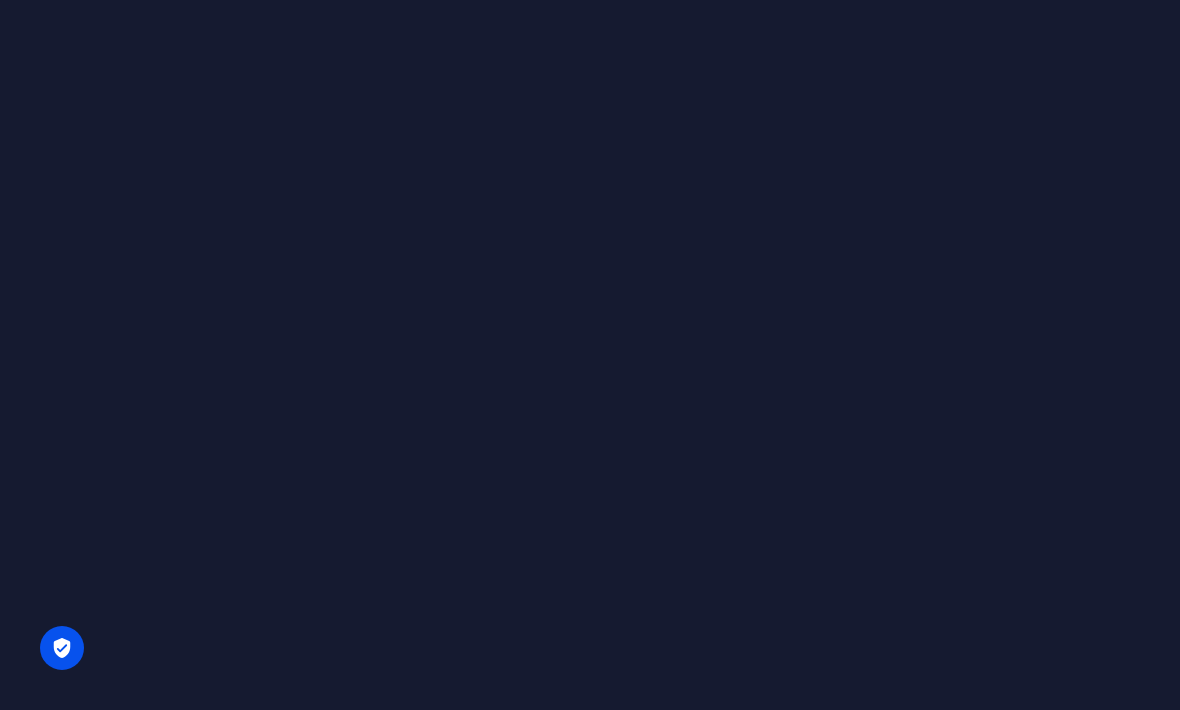 scroll, scrollTop: 0, scrollLeft: 0, axis: both 